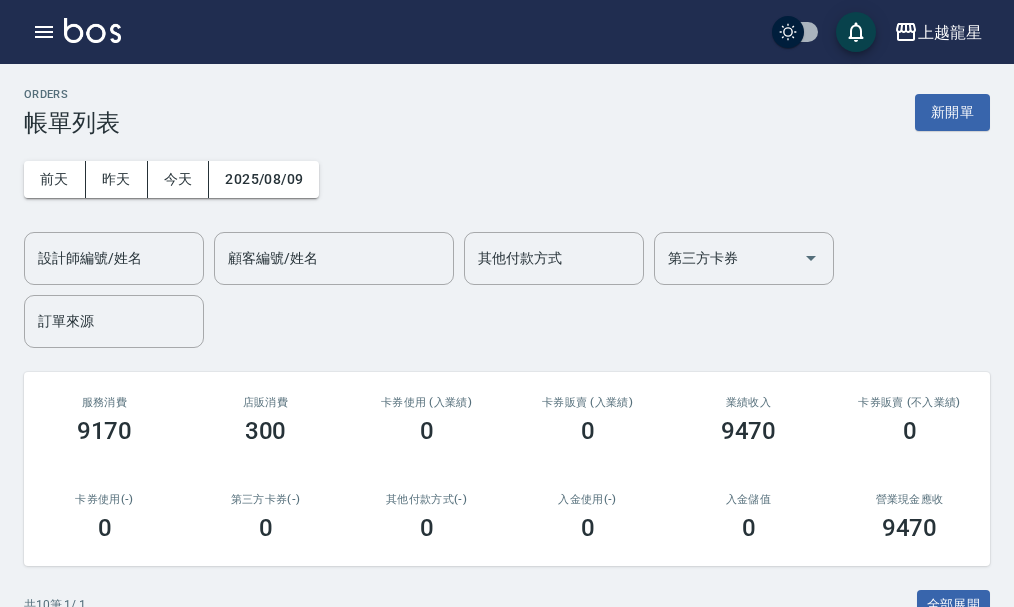 scroll, scrollTop: 0, scrollLeft: 0, axis: both 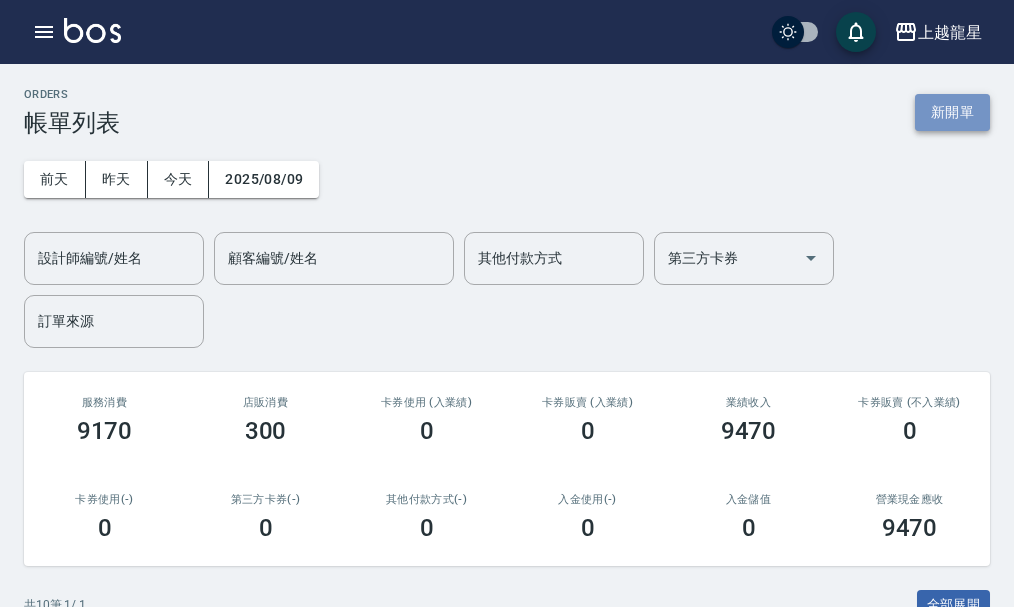 click on "新開單" at bounding box center (952, 112) 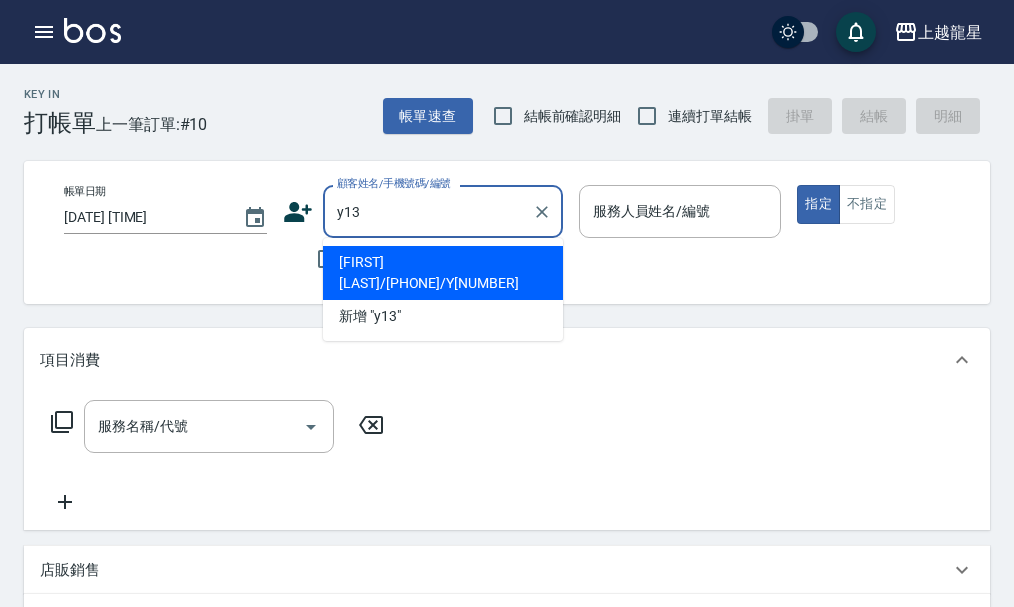click on "[NAME]/[PHONE]/Y13" at bounding box center [443, 273] 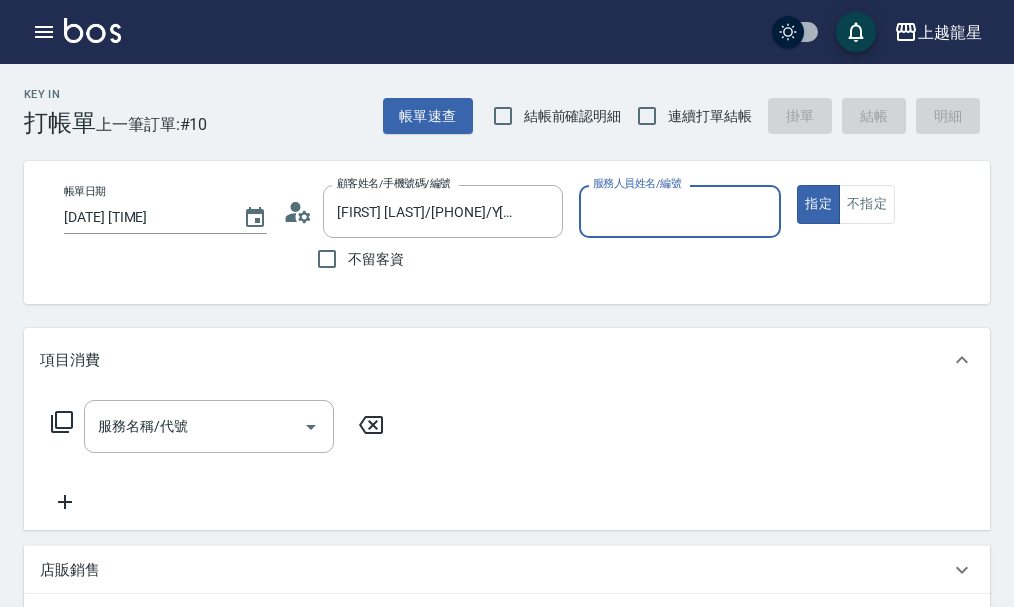 type on "淑雲-25" 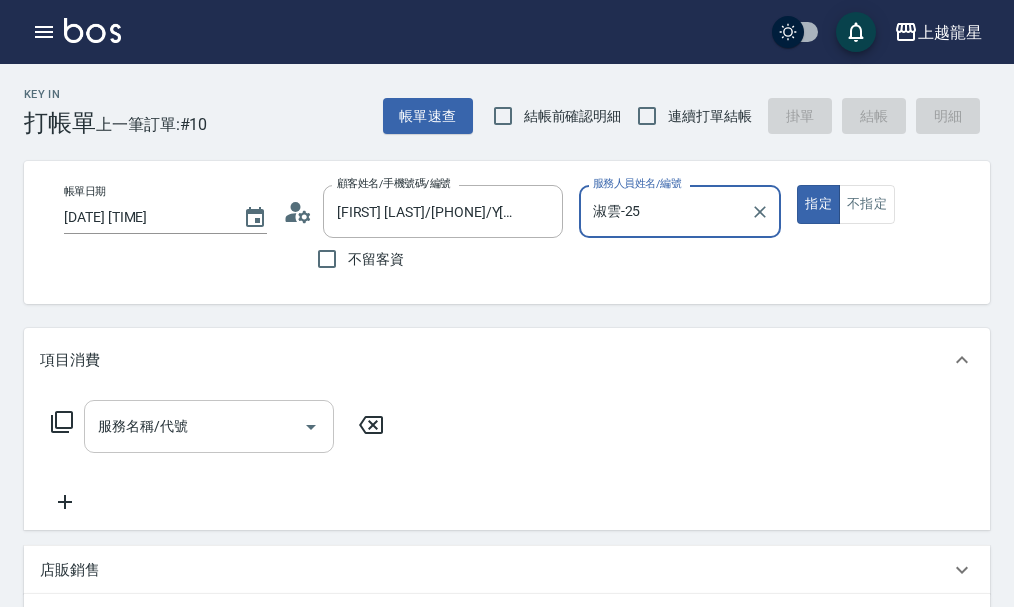 drag, startPoint x: 261, startPoint y: 444, endPoint x: 265, endPoint y: 431, distance: 13.601471 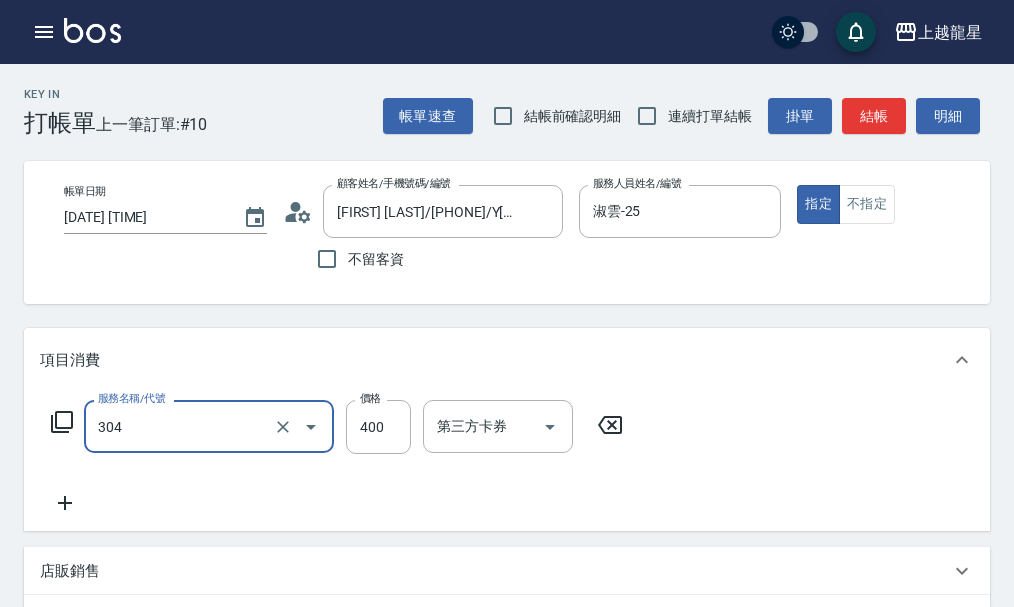 type on "剪髮(304)" 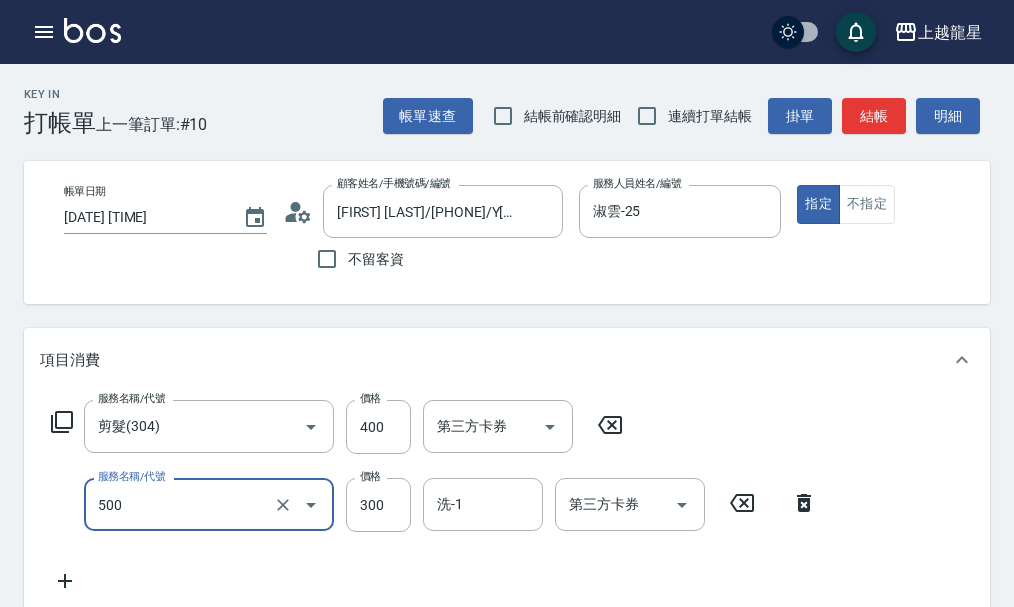 type on "一般洗髮(500)" 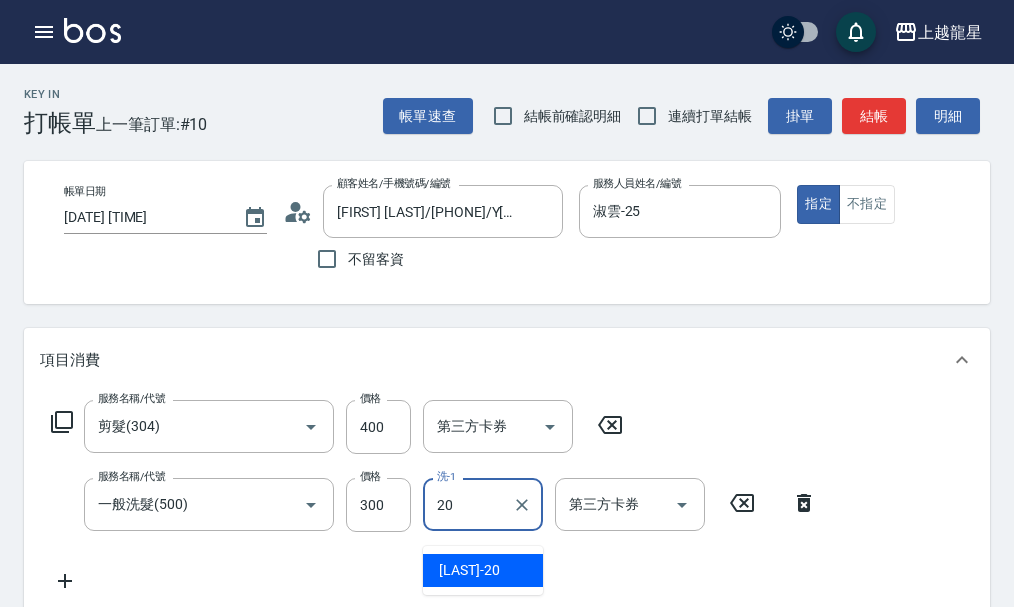 type on "Lily-20" 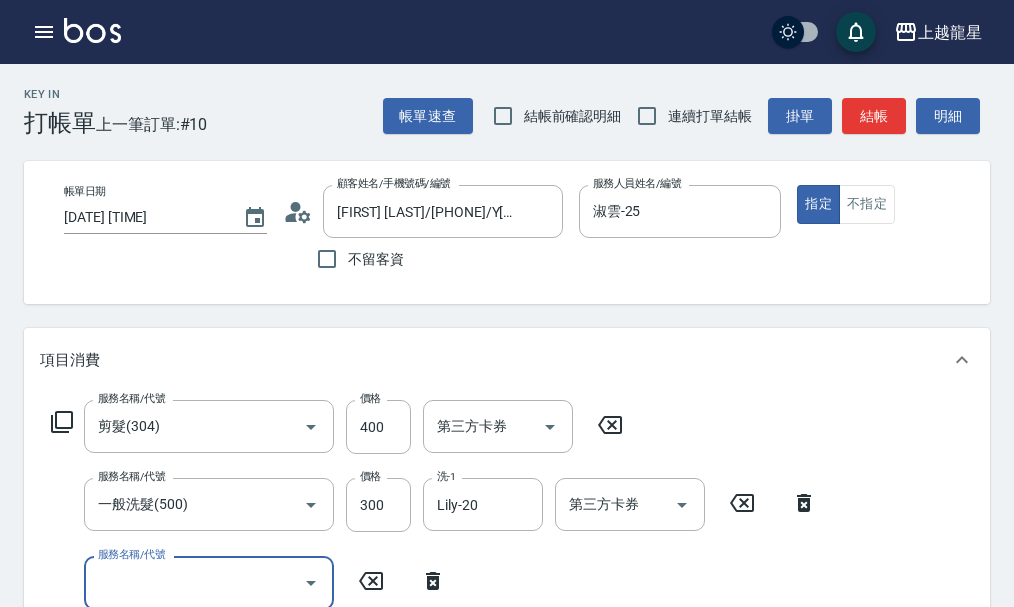 scroll, scrollTop: 9, scrollLeft: 0, axis: vertical 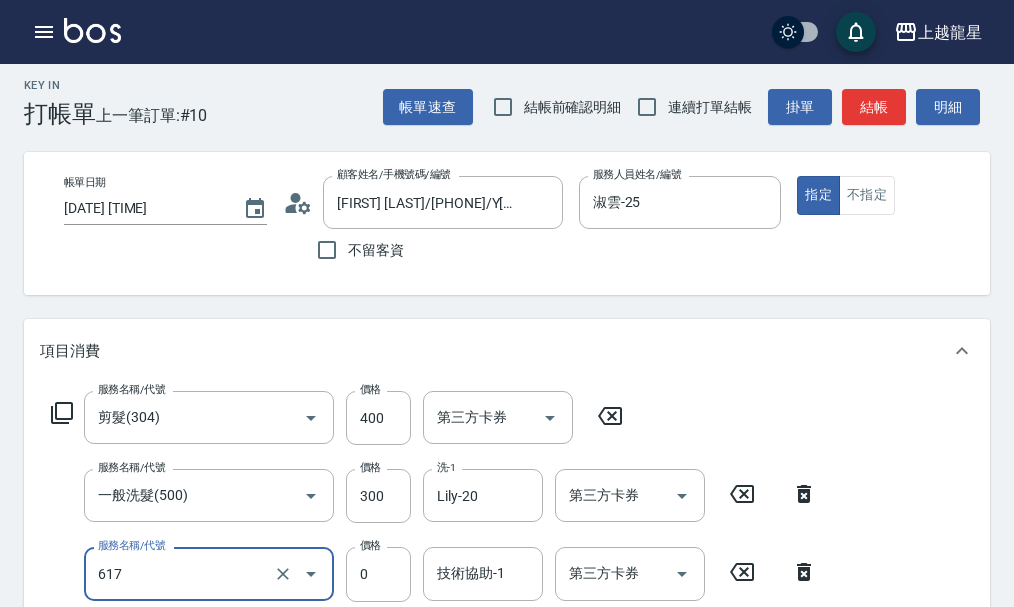 type on "1000以下護髮套卡(617)" 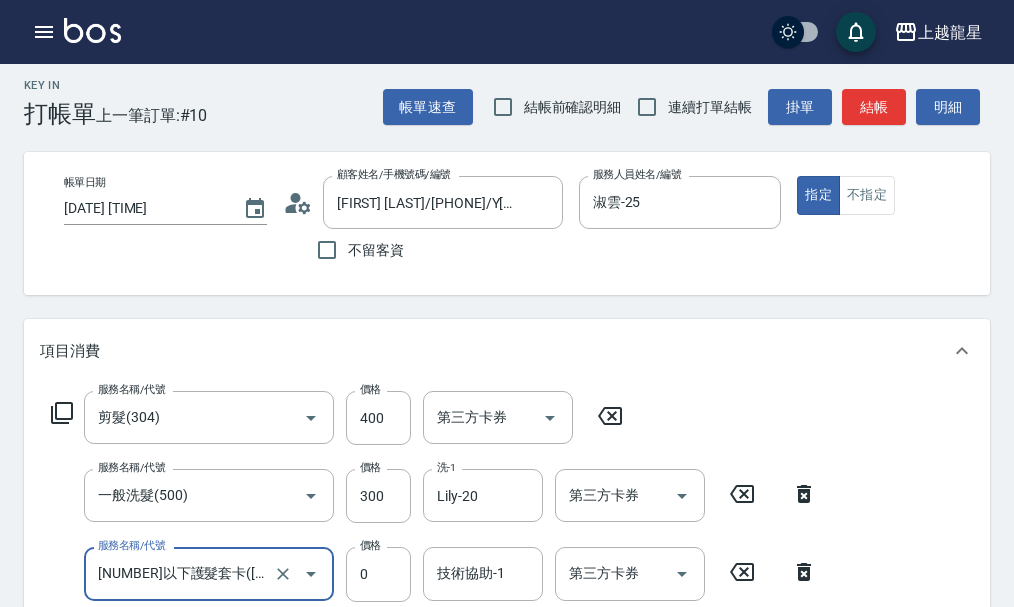 scroll, scrollTop: 19, scrollLeft: 0, axis: vertical 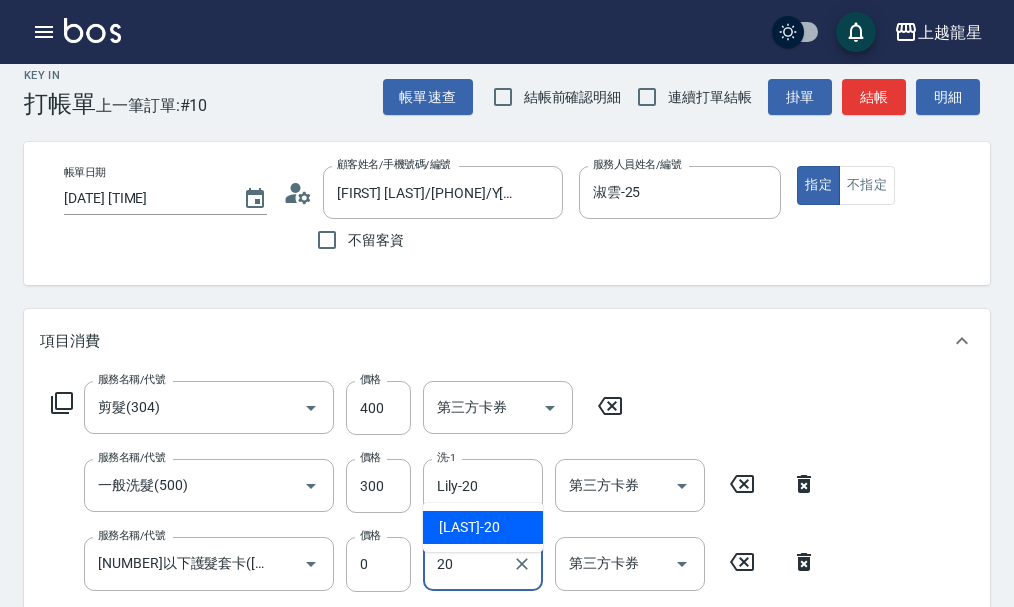 type on "Lily-20" 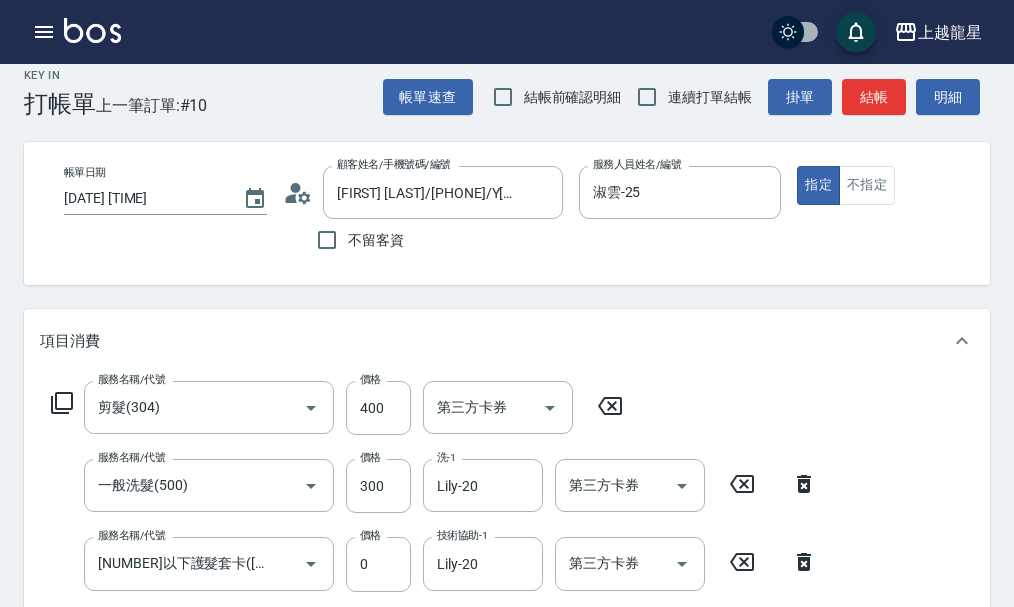 click 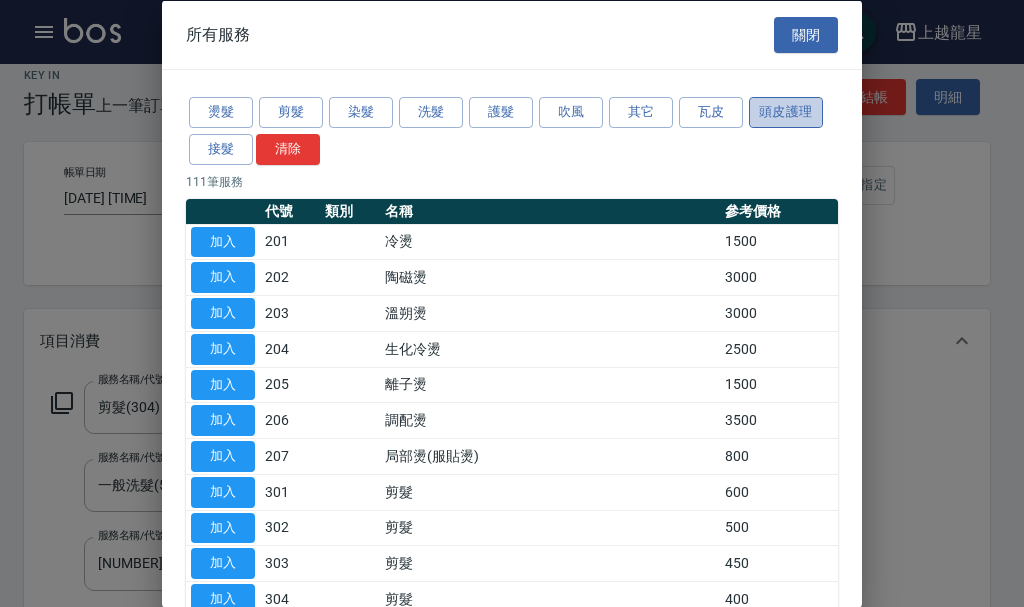 click on "頭皮護理" at bounding box center (786, 112) 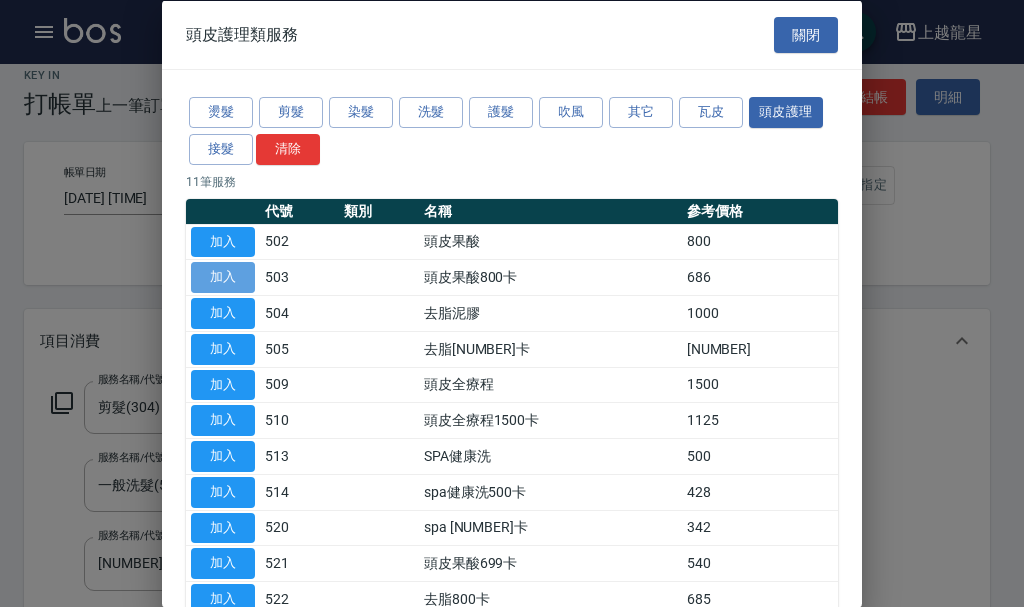 click on "加入" at bounding box center [223, 277] 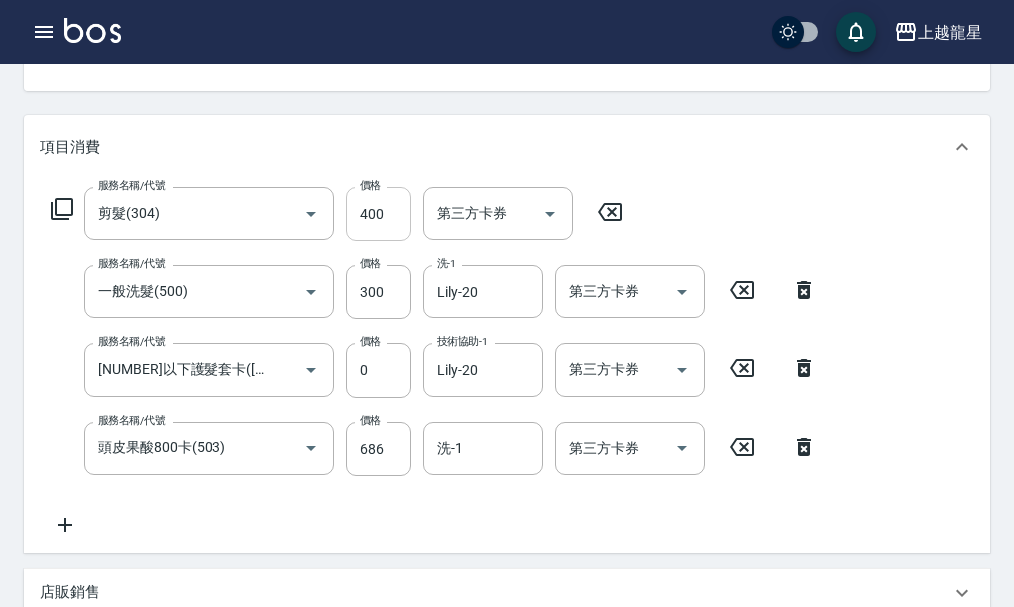 scroll, scrollTop: 219, scrollLeft: 0, axis: vertical 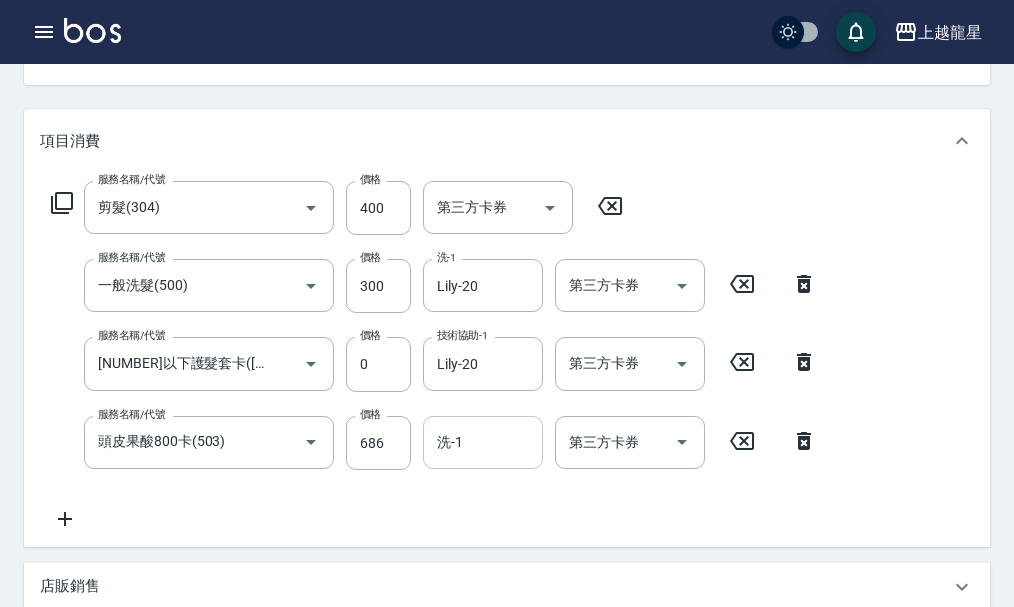 click on "洗-1" at bounding box center [483, 442] 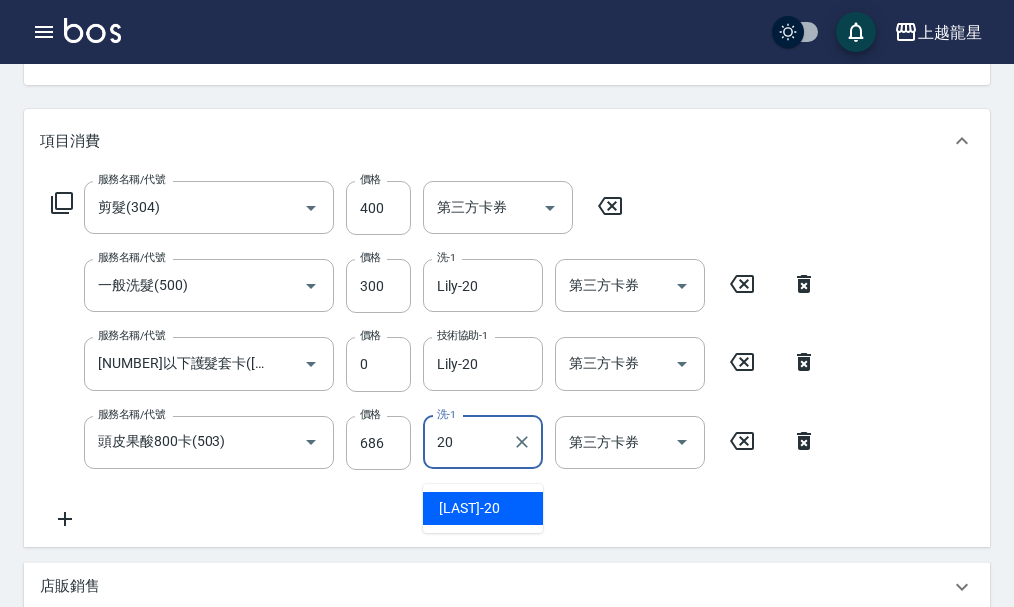 type on "Lily-20" 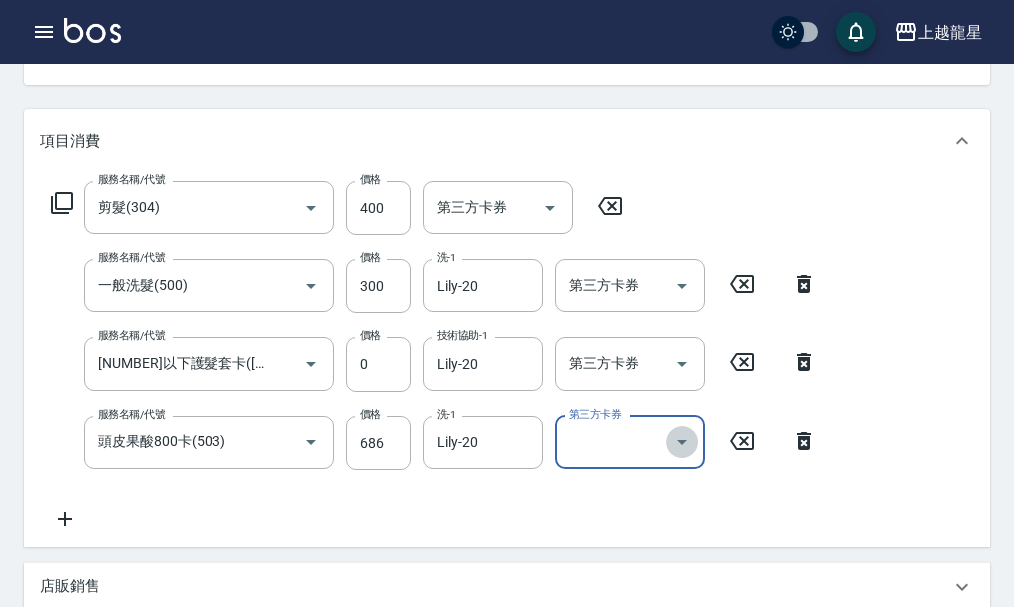 click 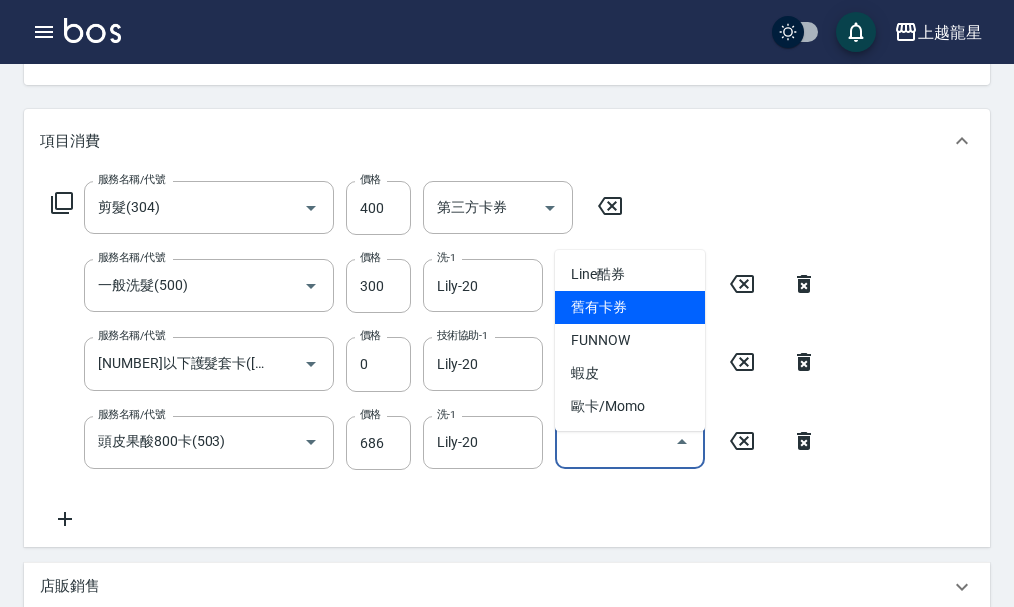 click on "舊有卡券" at bounding box center (630, 307) 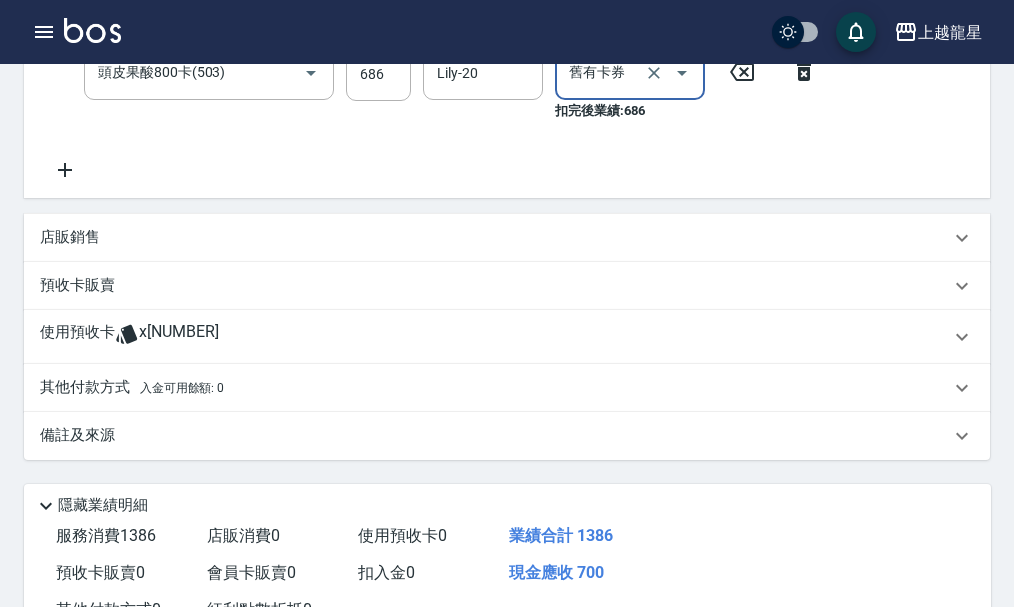 scroll, scrollTop: 719, scrollLeft: 0, axis: vertical 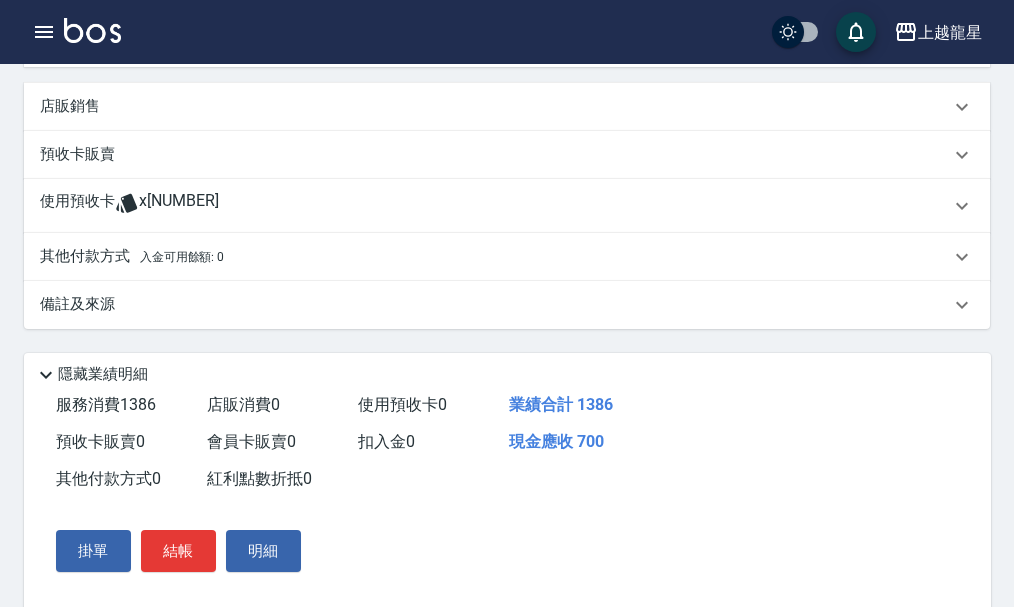 click on "結帳" at bounding box center [178, 551] 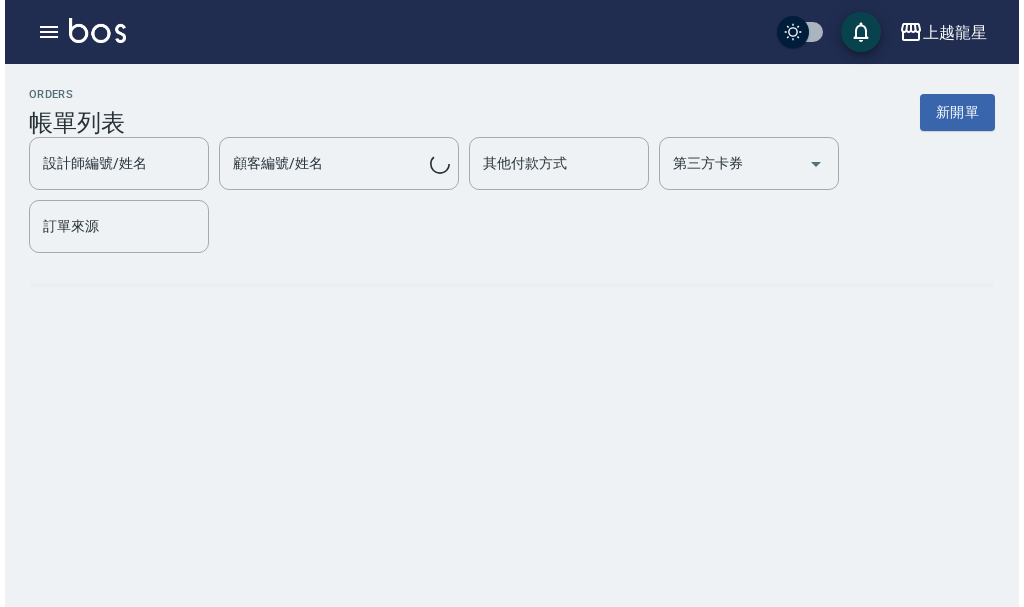 scroll, scrollTop: 0, scrollLeft: 0, axis: both 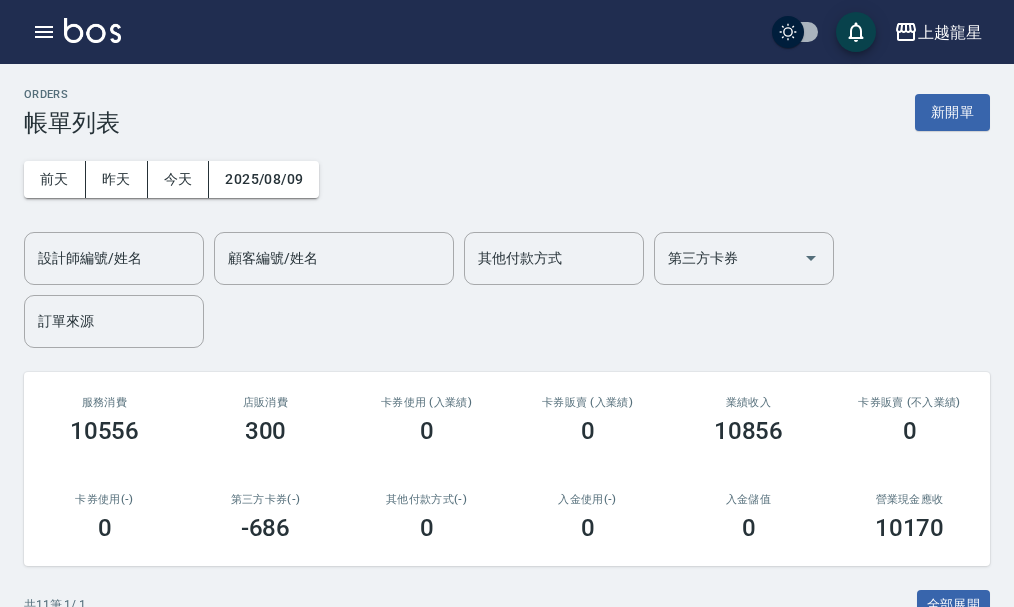 click on "ORDERS 帳單列表 新開單" at bounding box center [507, 112] 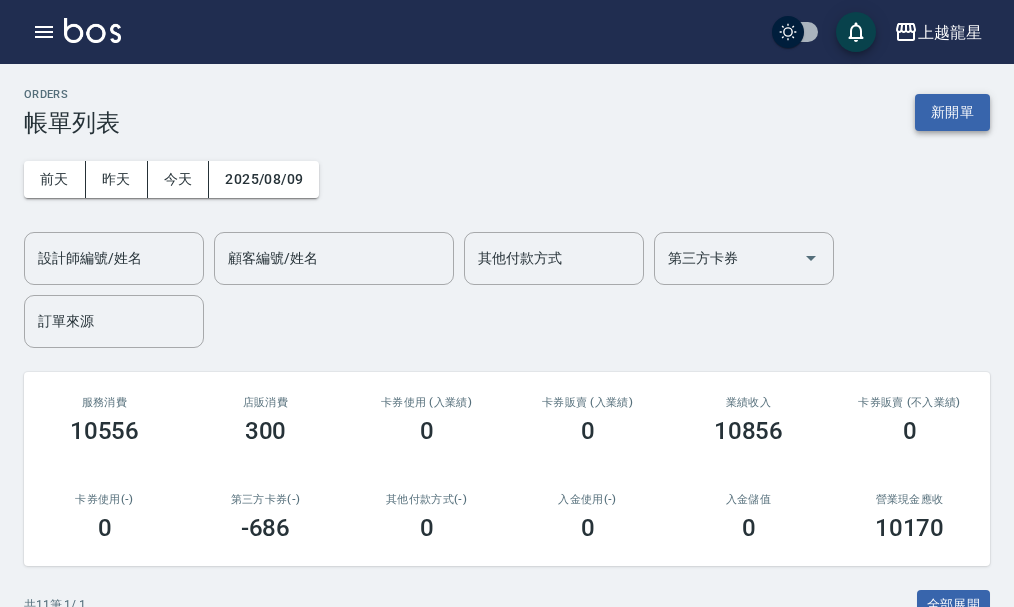 click on "新開單" at bounding box center [952, 112] 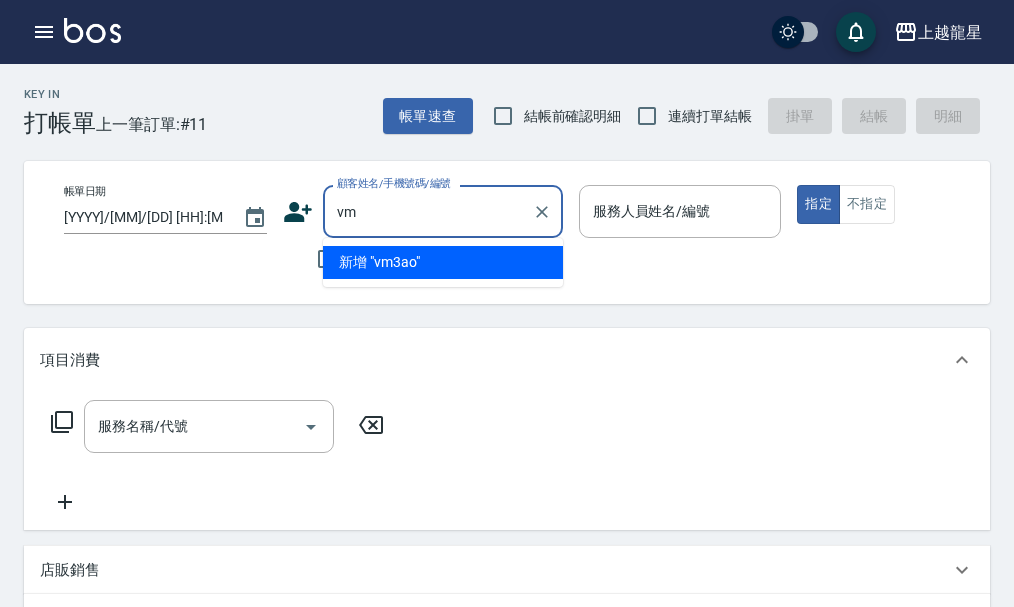 type on "v" 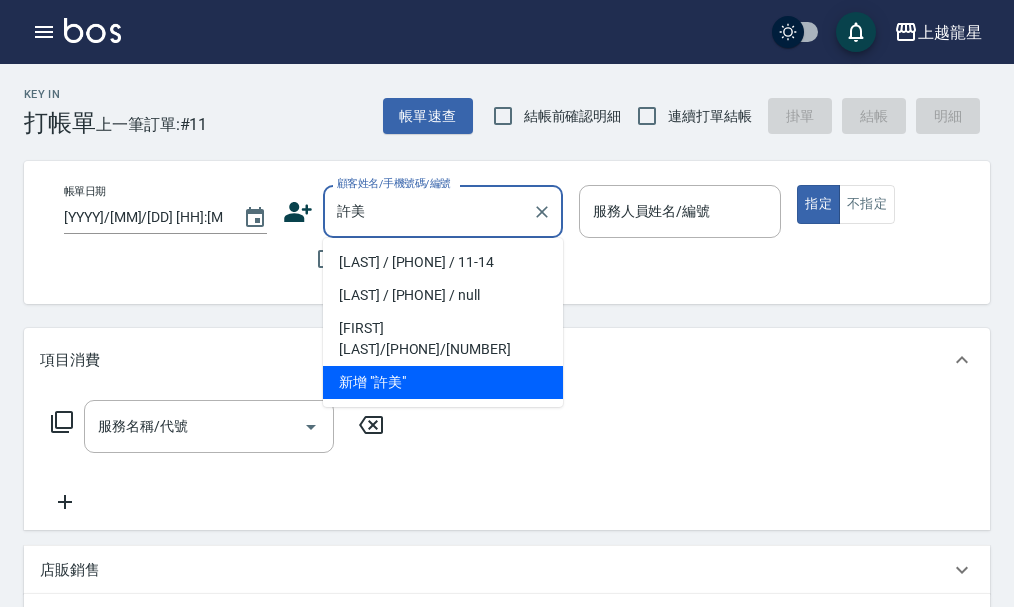click on "[NAME]/[PHONE]/[NUMBER]" at bounding box center [443, 262] 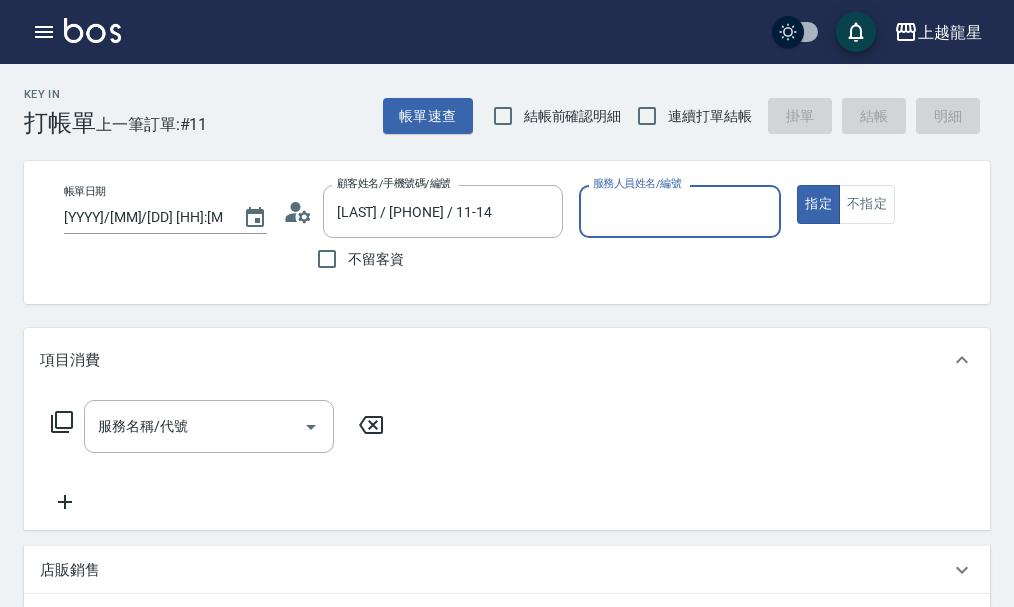 type on "[NAME]-7" 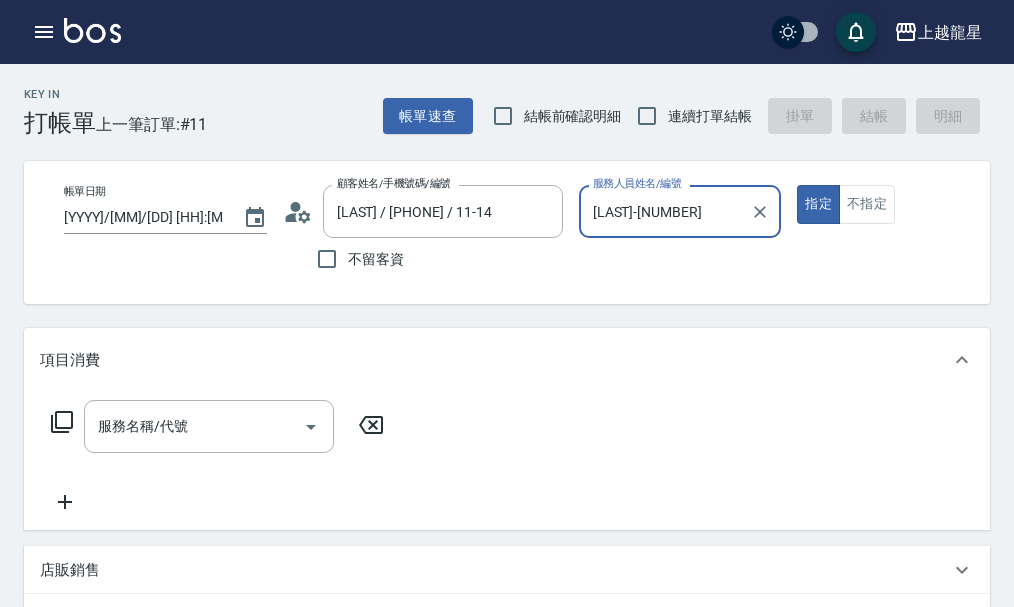click 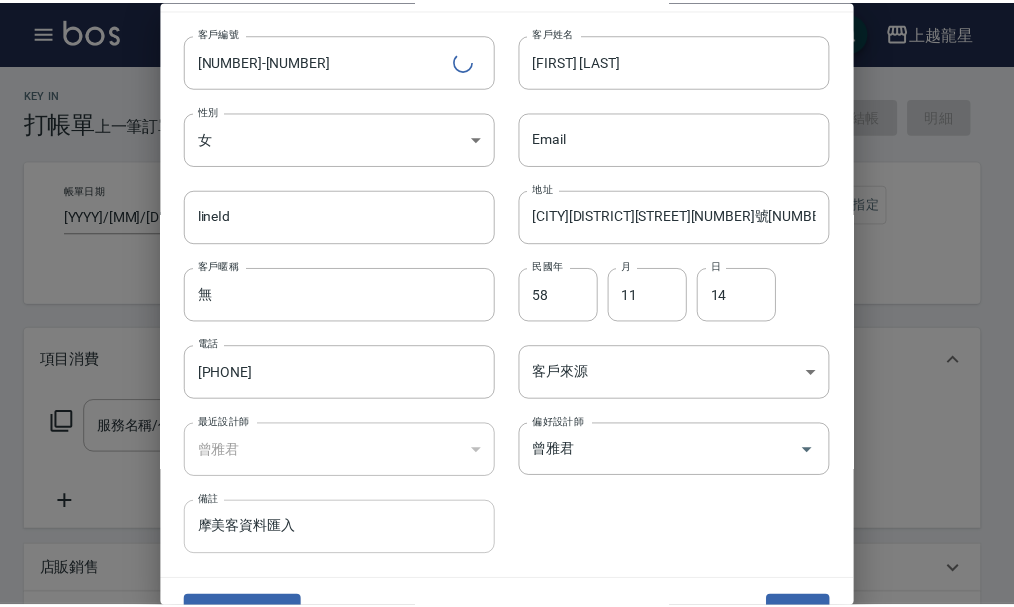 scroll, scrollTop: 86, scrollLeft: 0, axis: vertical 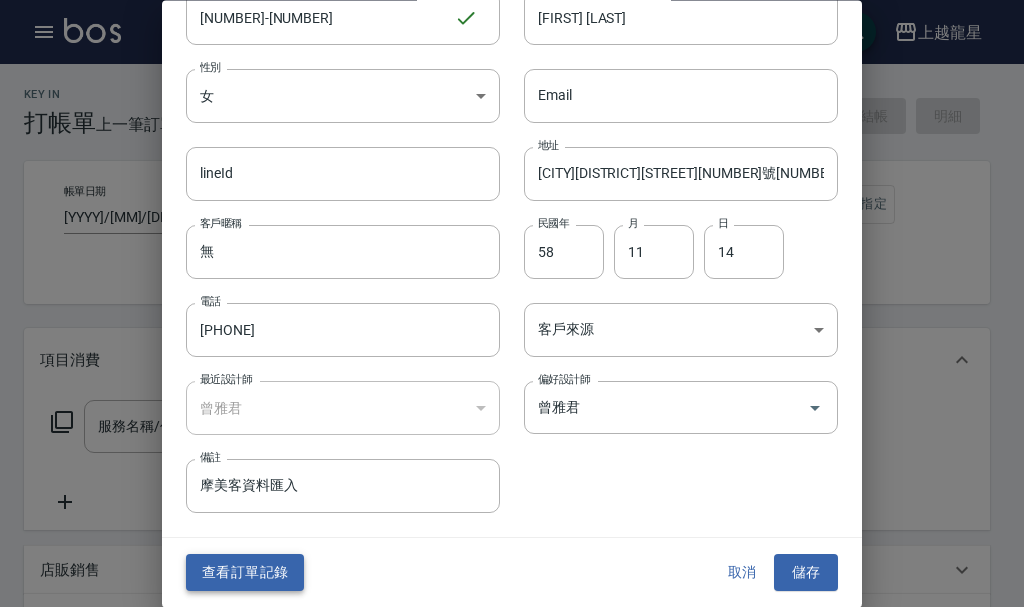 click on "查看訂單記錄" at bounding box center [245, 573] 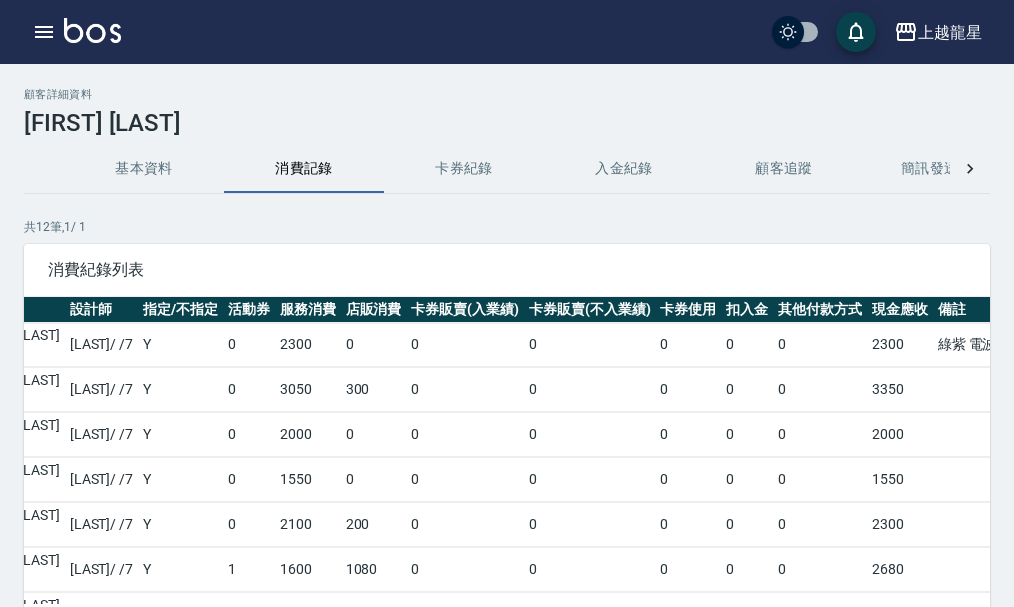 scroll, scrollTop: 0, scrollLeft: 0, axis: both 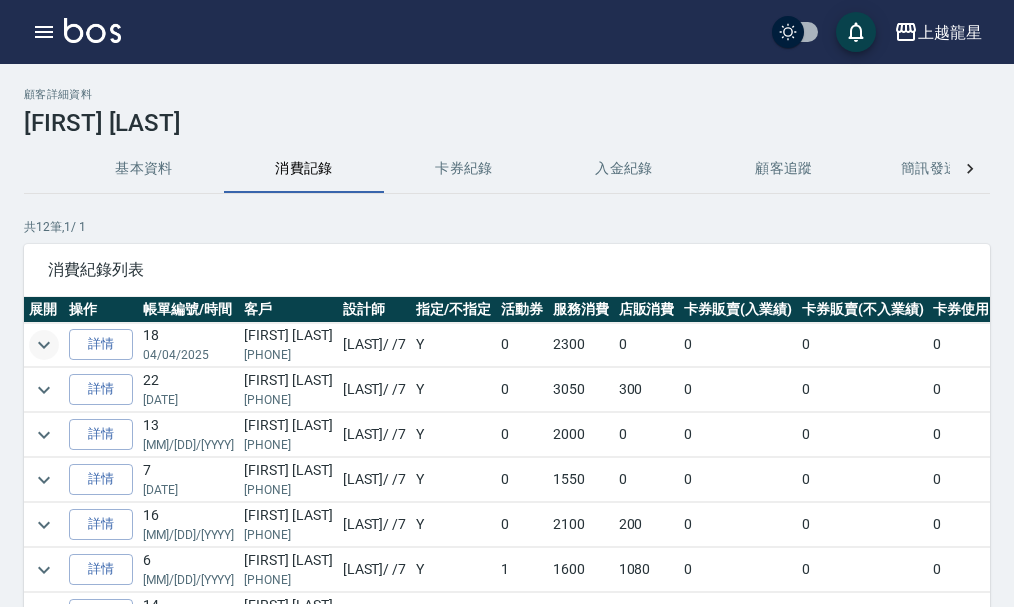 click 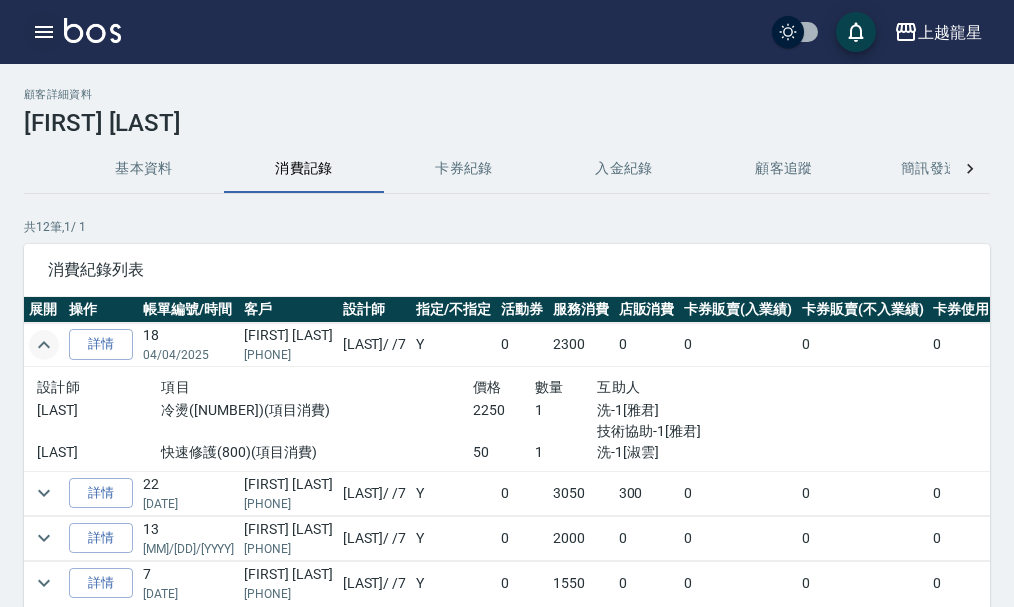 click 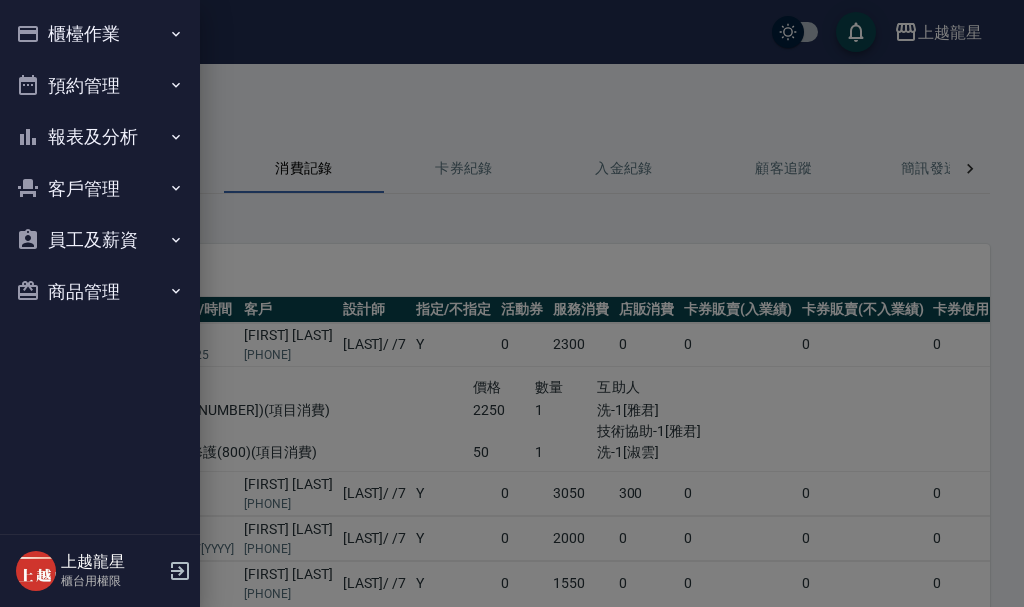 click on "櫃檯作業" at bounding box center [100, 34] 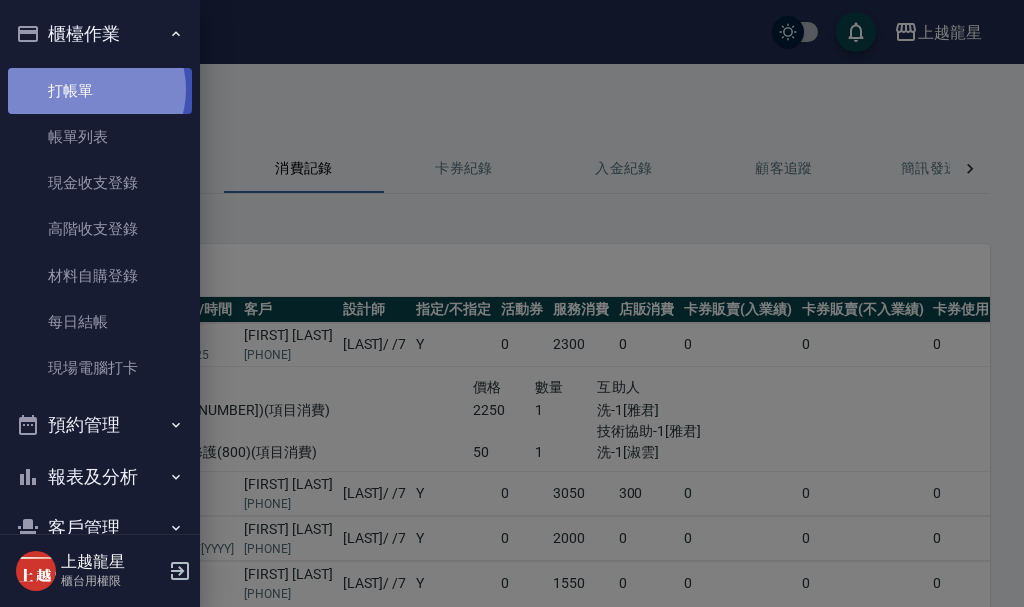 click on "打帳單" at bounding box center (100, 91) 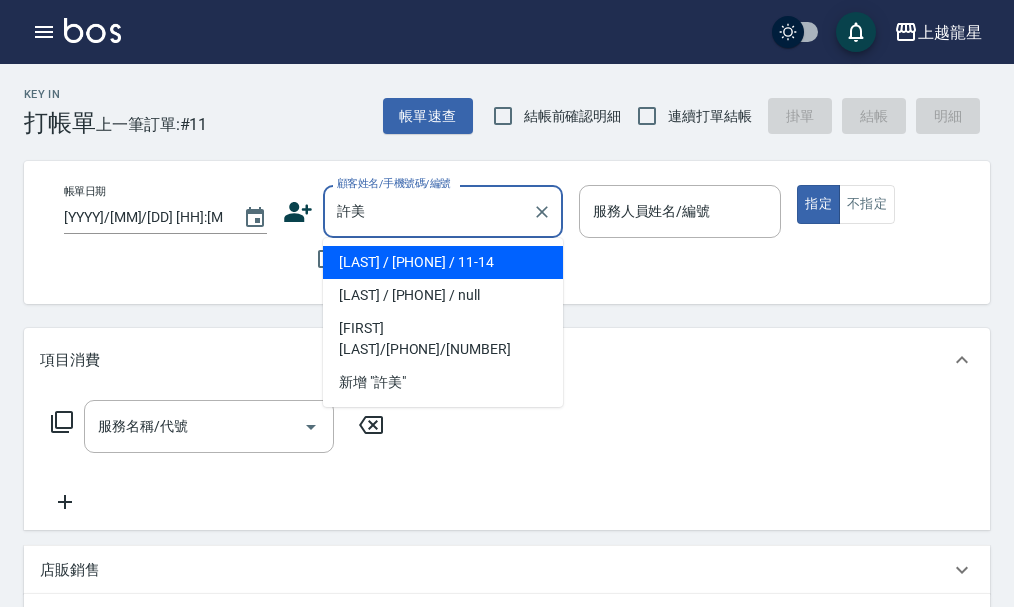 click on "[NAME]/[PHONE]/[NUMBER]" at bounding box center (443, 262) 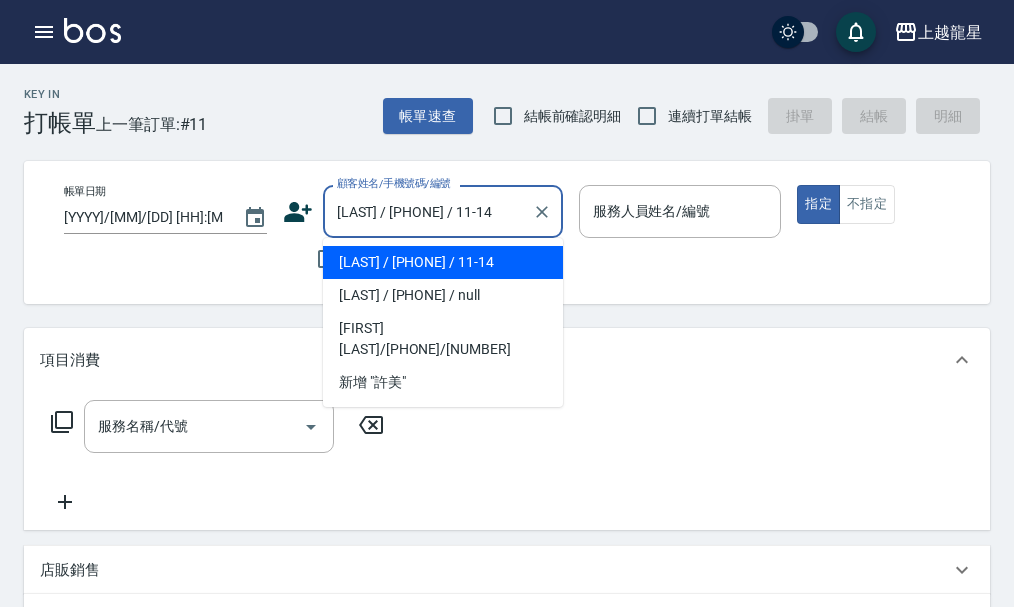 type on "[NAME]-7" 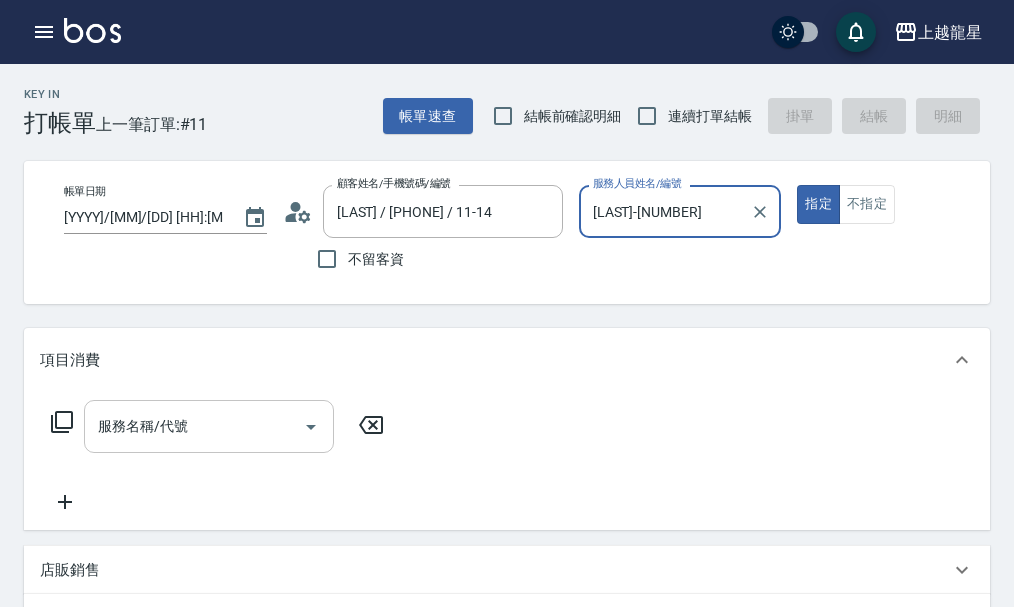 click on "服務名稱/代號" at bounding box center [194, 426] 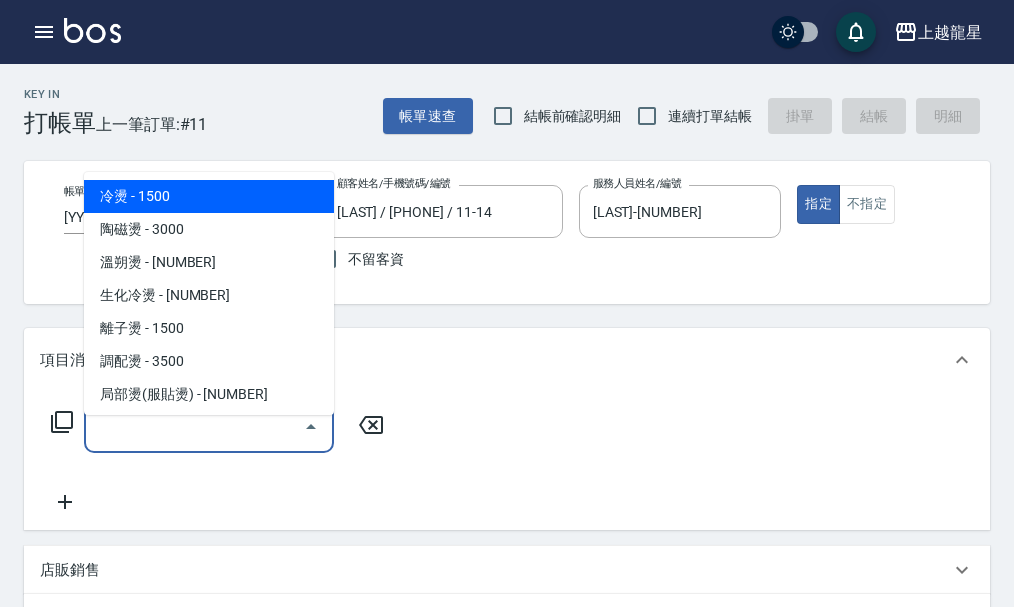 click on "冷燙 - 1500" at bounding box center (209, 196) 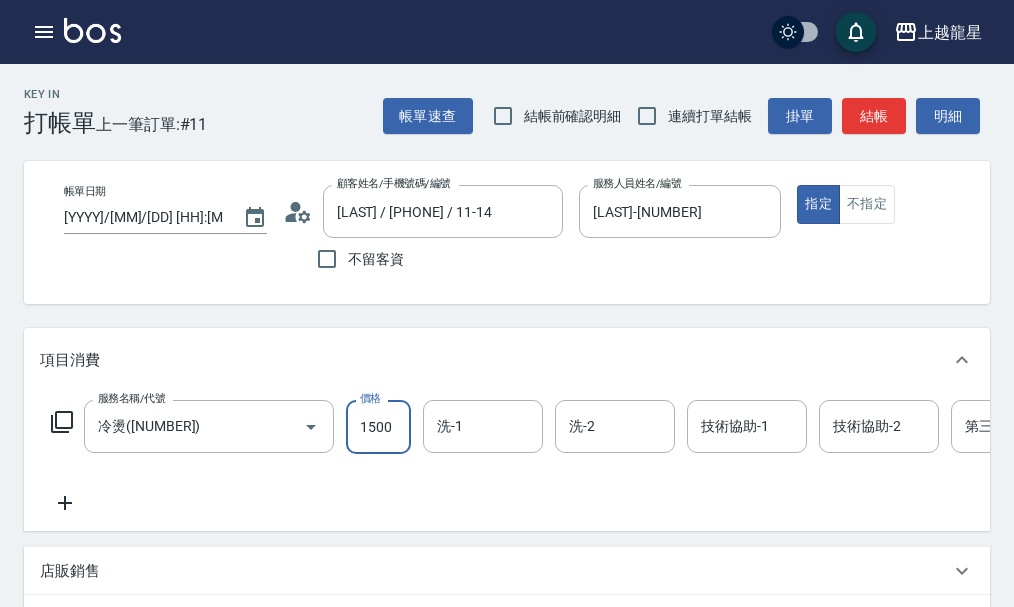 click on "1500" at bounding box center (378, 427) 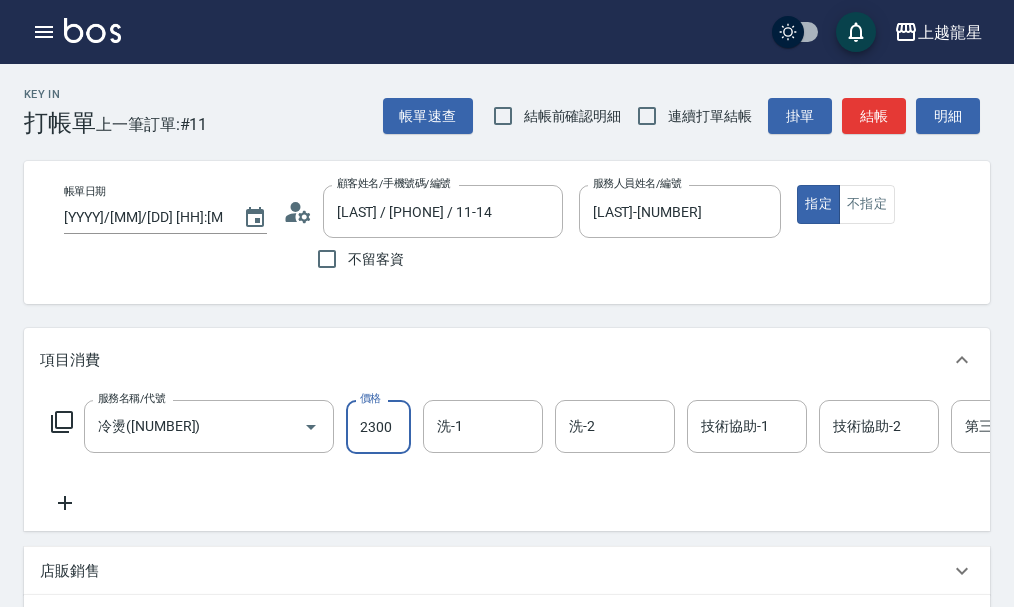 type on "2300" 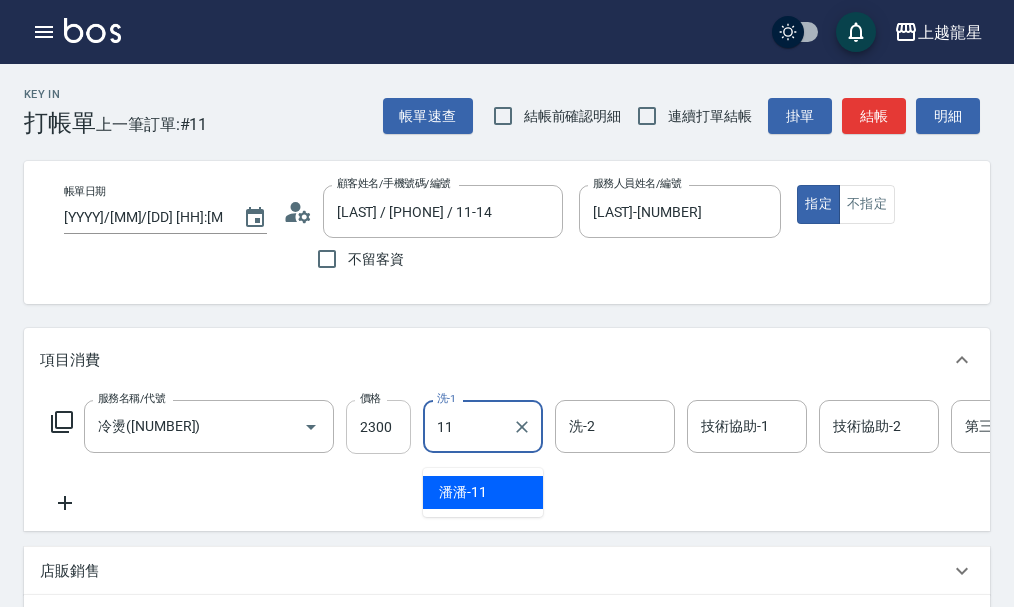 type on "潘潘-11" 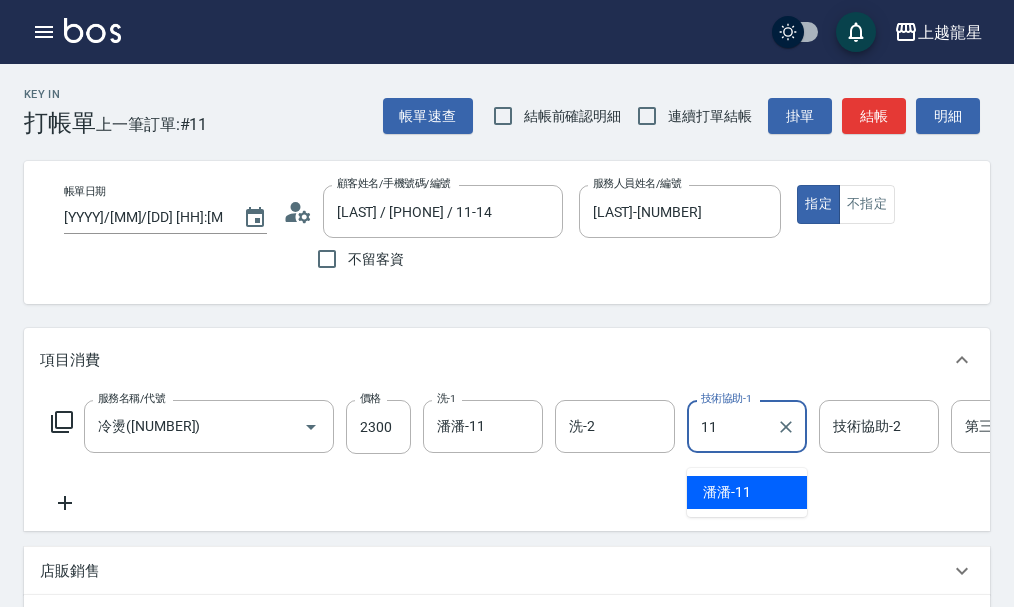 type on "潘潘-11" 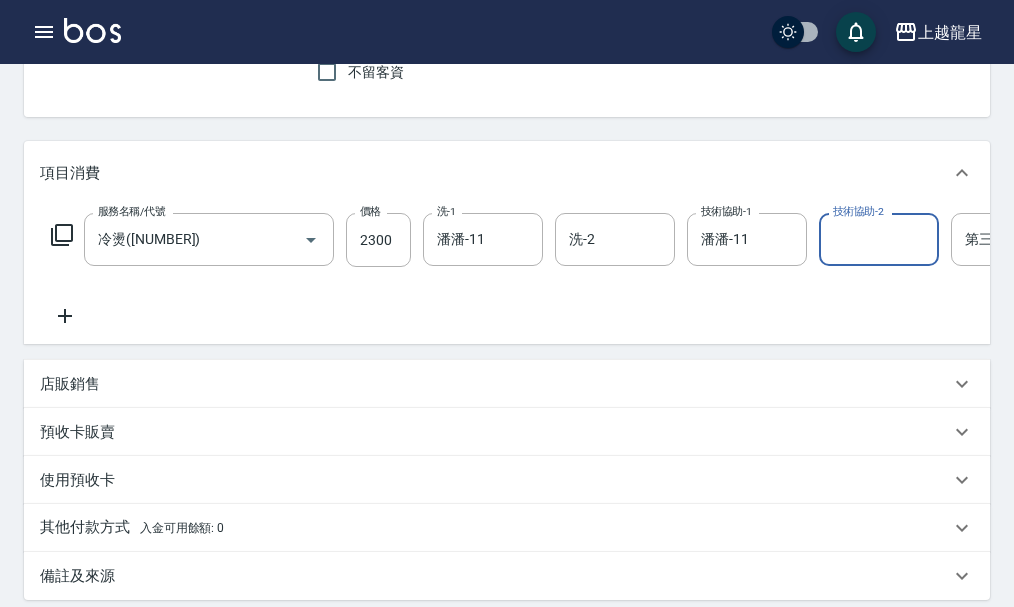 scroll, scrollTop: 400, scrollLeft: 0, axis: vertical 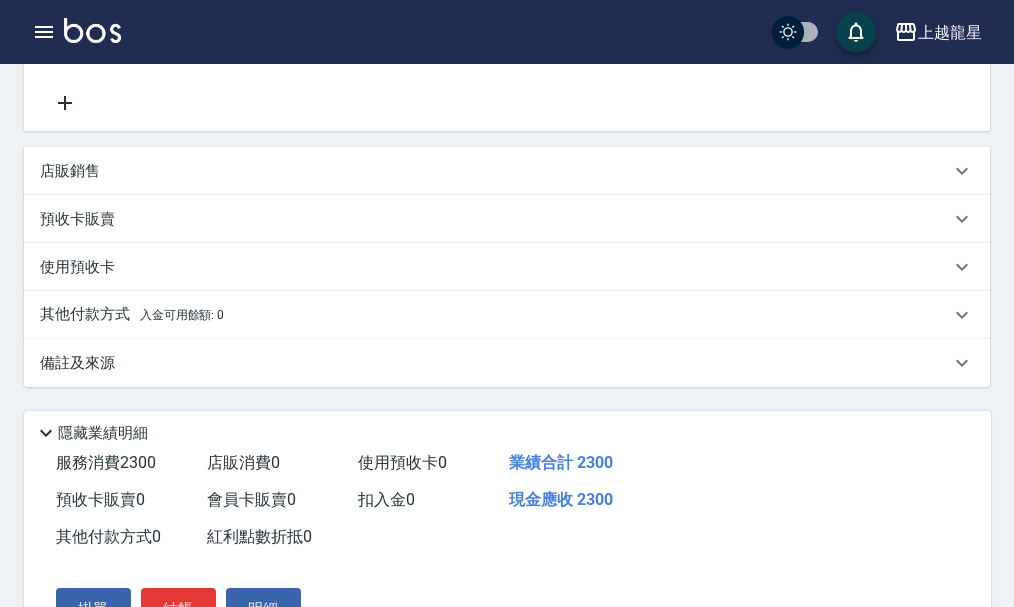 click on "備註及來源" at bounding box center [77, 363] 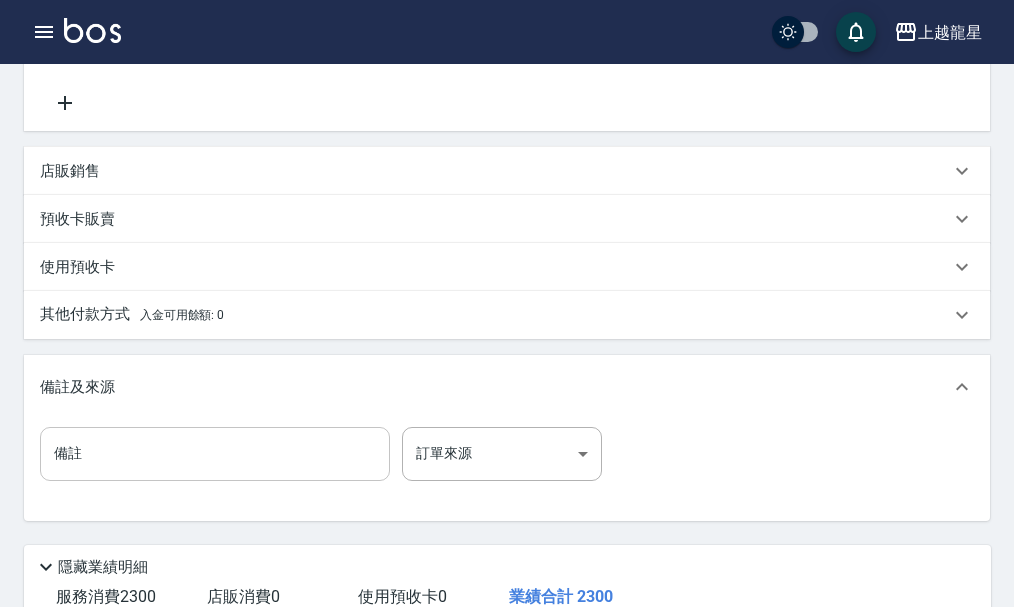 click on "備註" at bounding box center (215, 454) 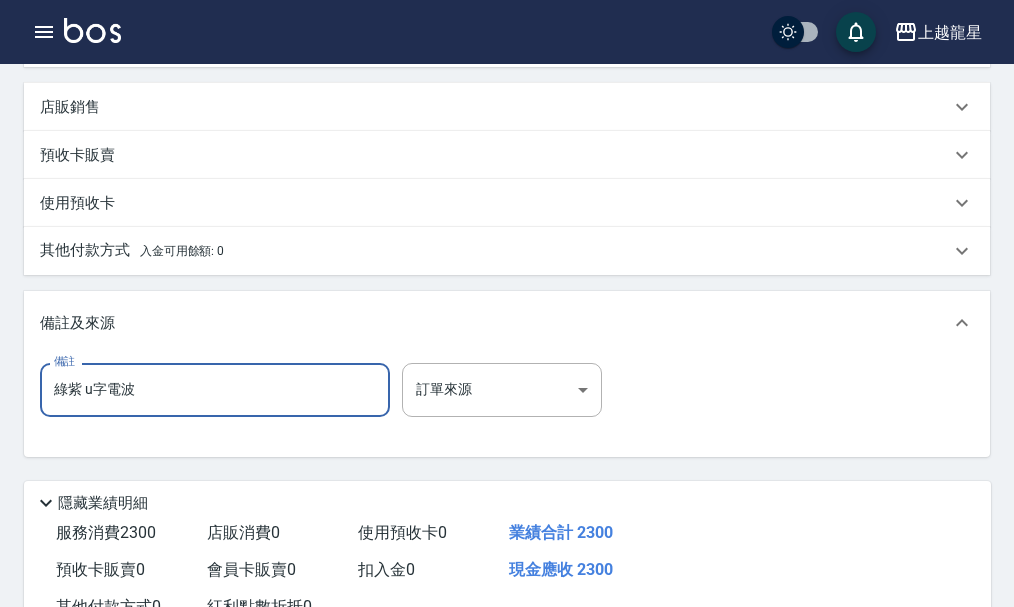 scroll, scrollTop: 677, scrollLeft: 0, axis: vertical 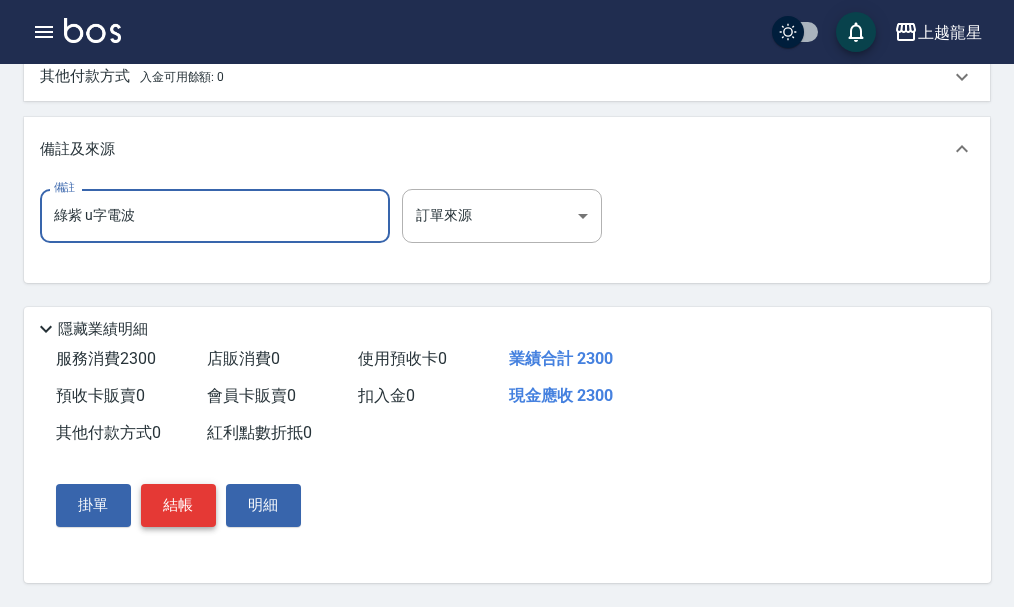 type on "綠紫 u字電波" 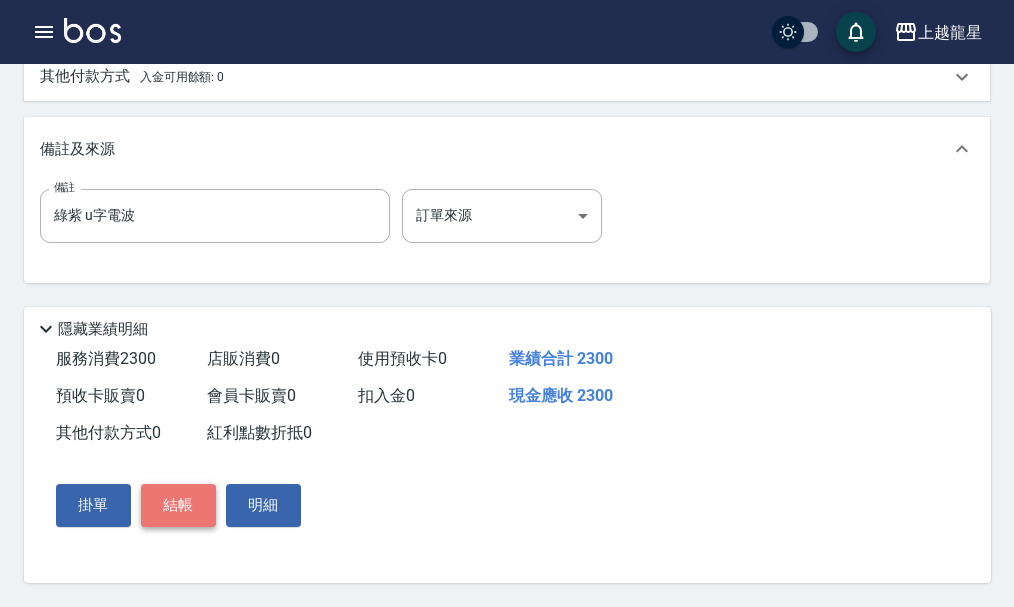 click on "結帳" at bounding box center [178, 505] 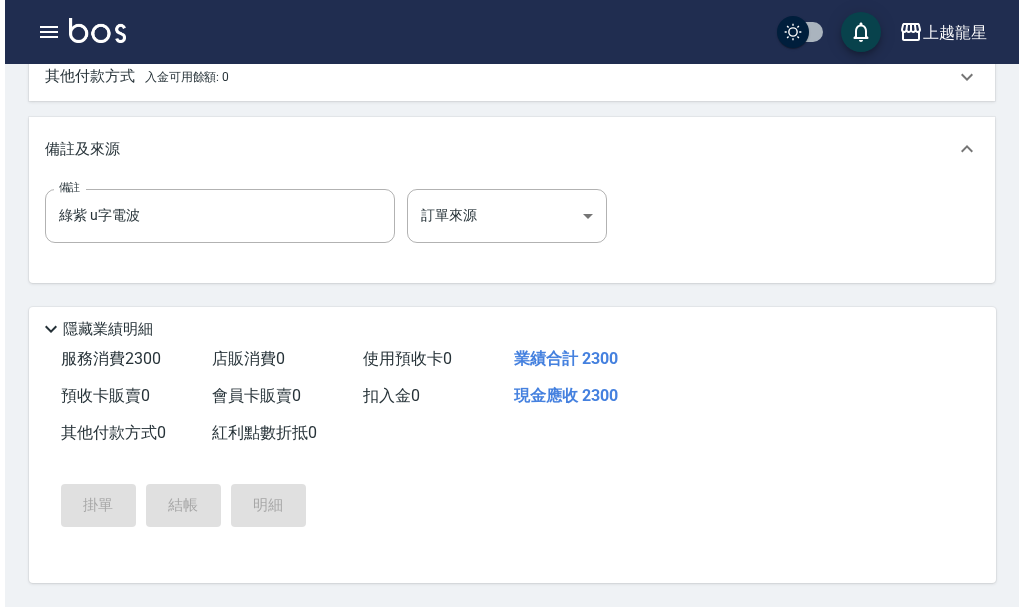 scroll, scrollTop: 0, scrollLeft: 0, axis: both 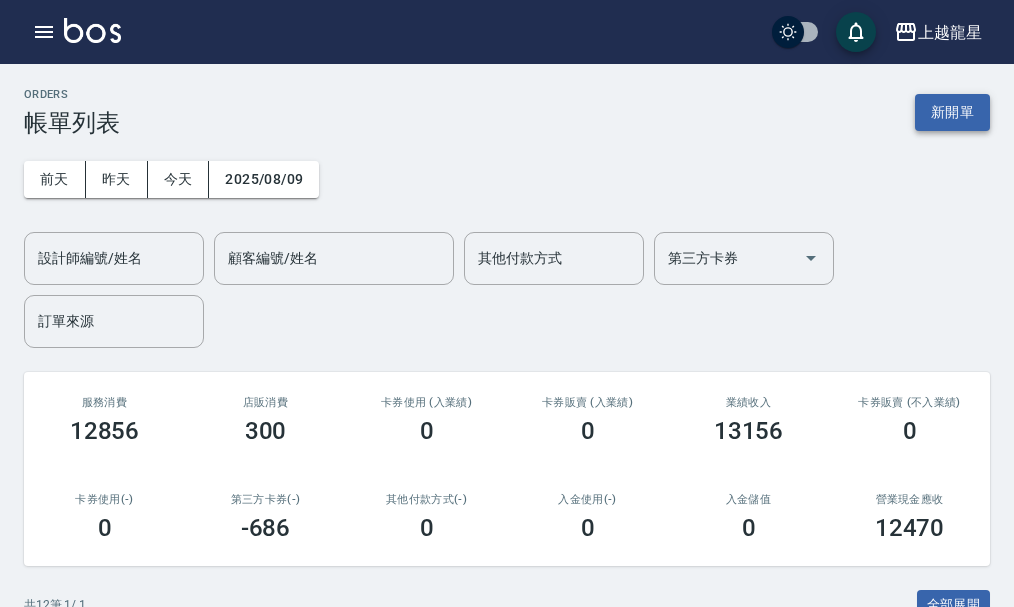 click on "新開單" at bounding box center [952, 112] 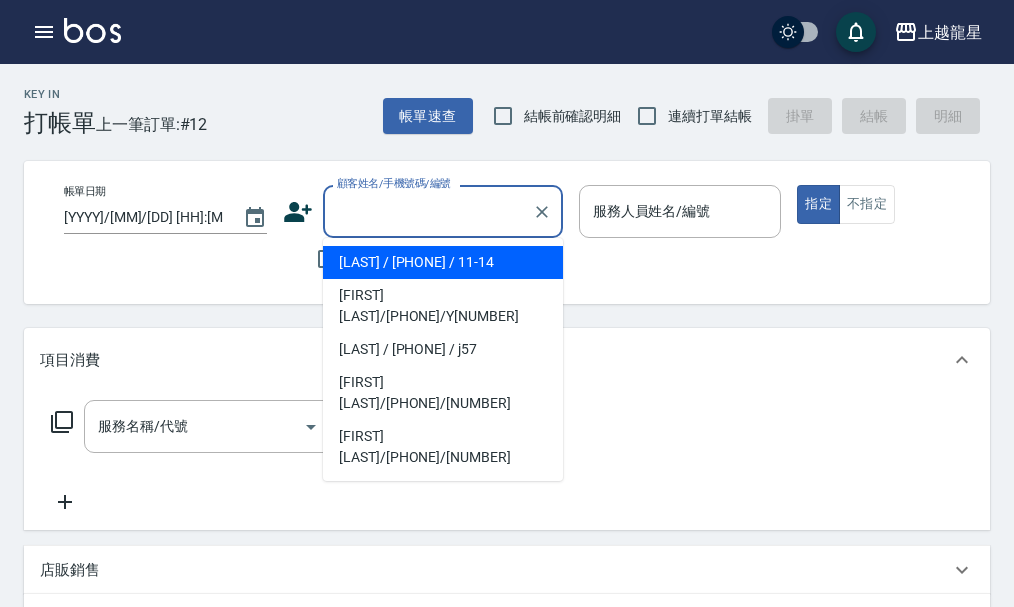 click on "顧客姓名/手機號碼/編號" at bounding box center (428, 211) 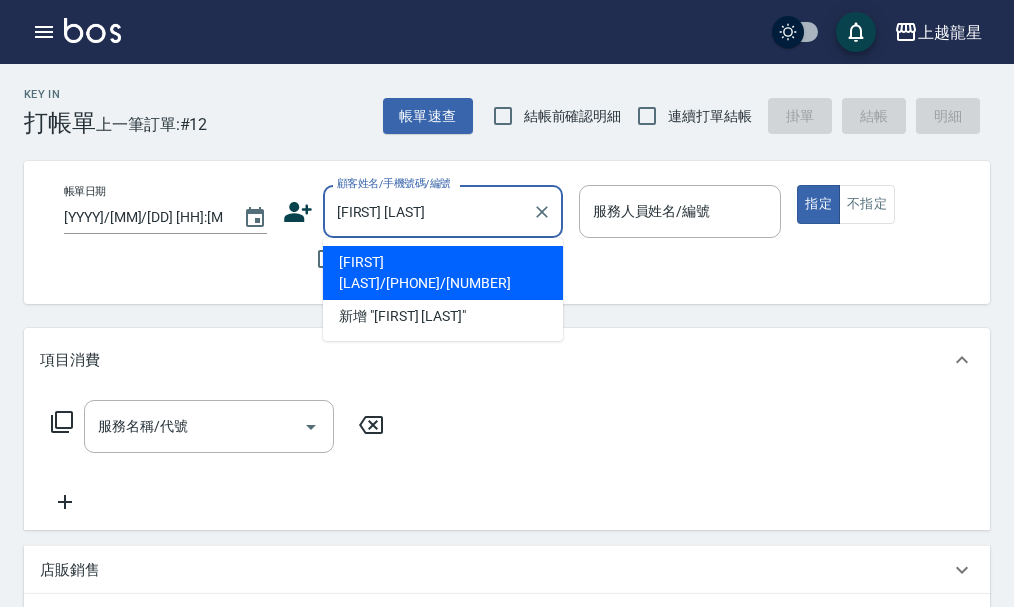 click on "[NAME]/[PHONE]/[NUMBER]" at bounding box center [443, 273] 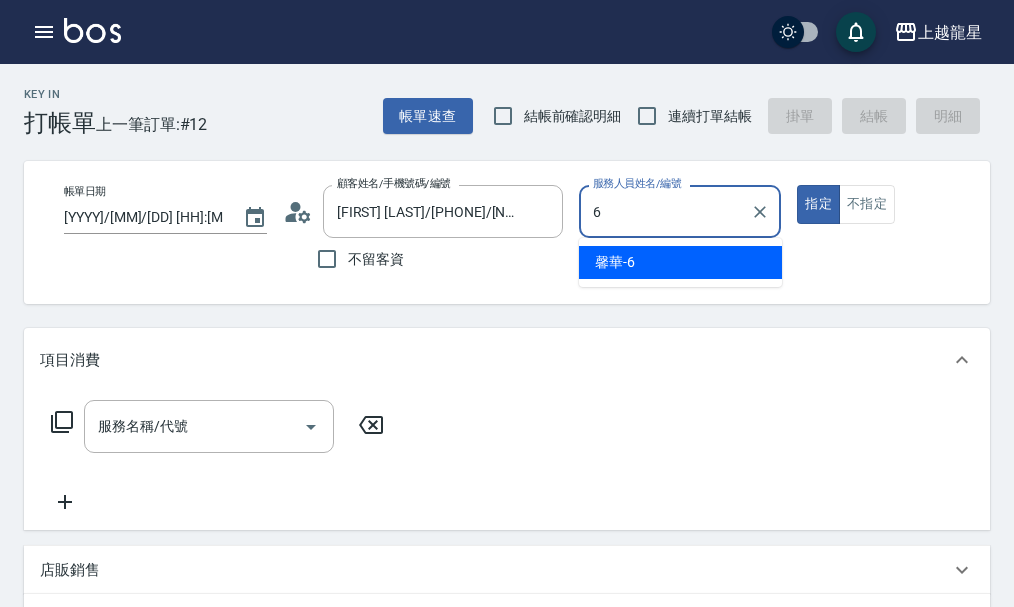 type on "馨華-6" 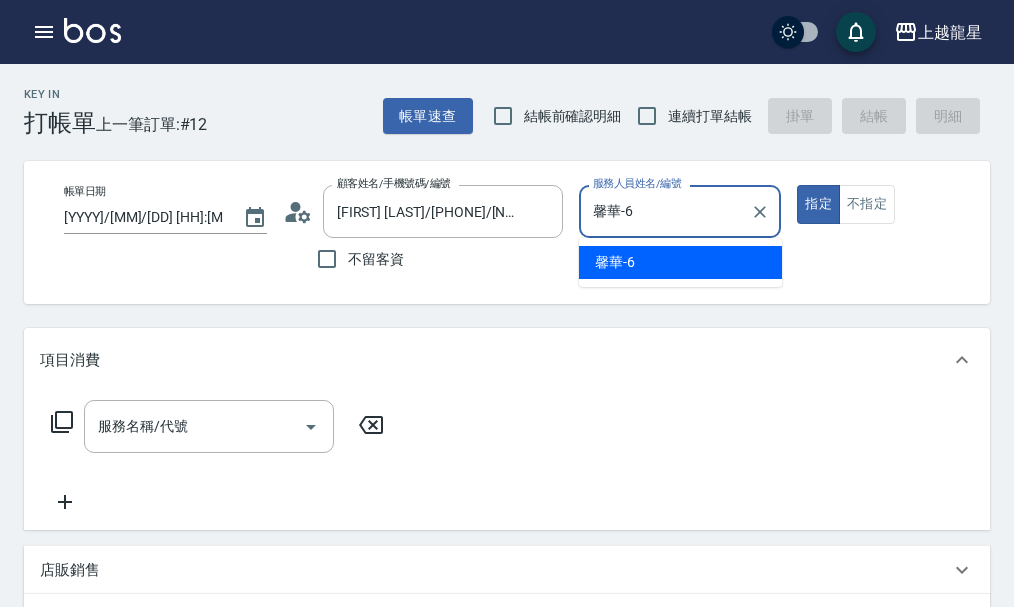 type on "true" 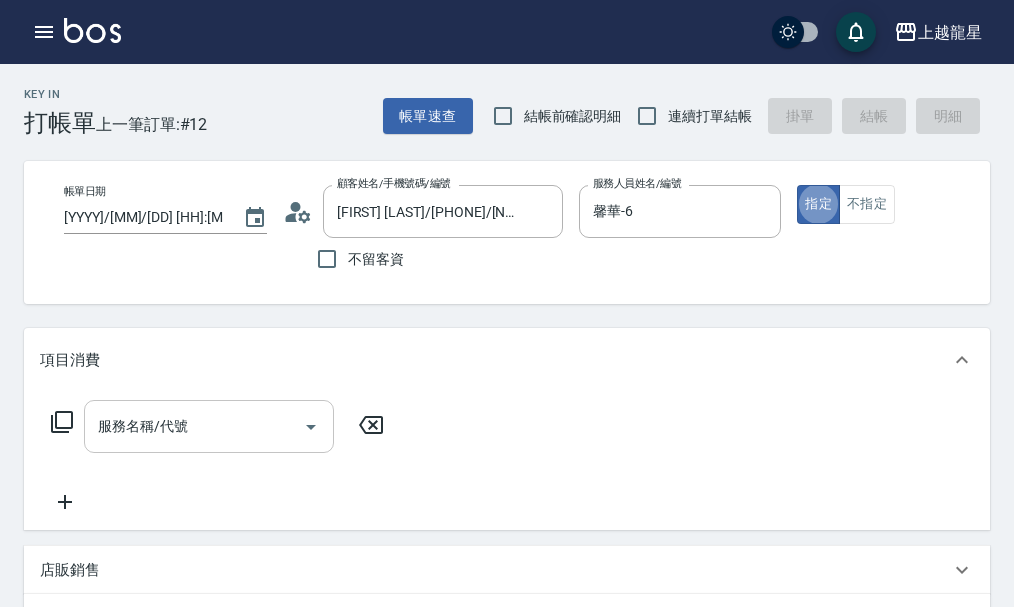 click on "服務名稱/代號 服務名稱/代號" at bounding box center [209, 426] 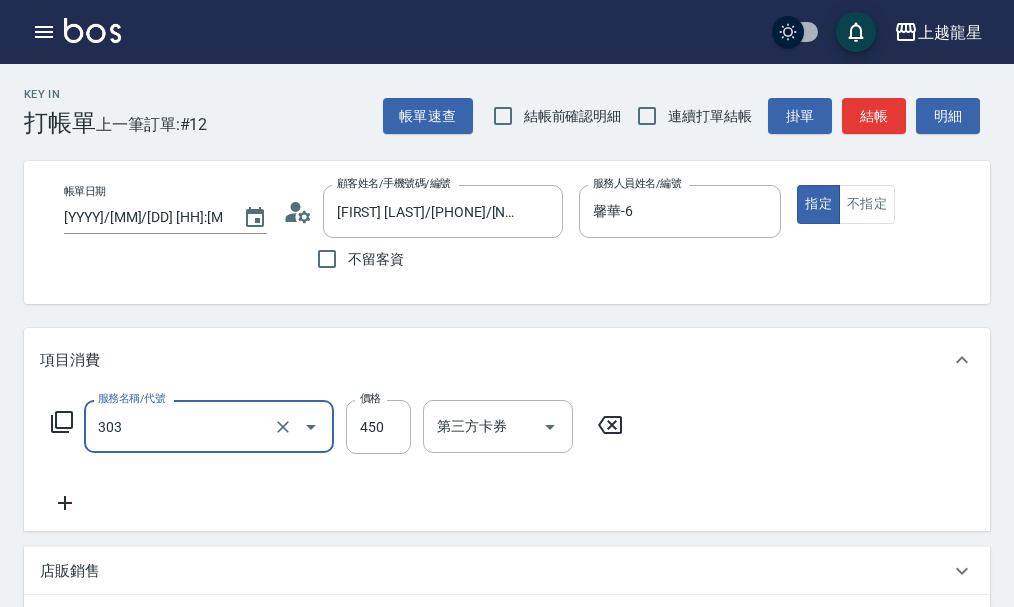 type on "剪髮(303)" 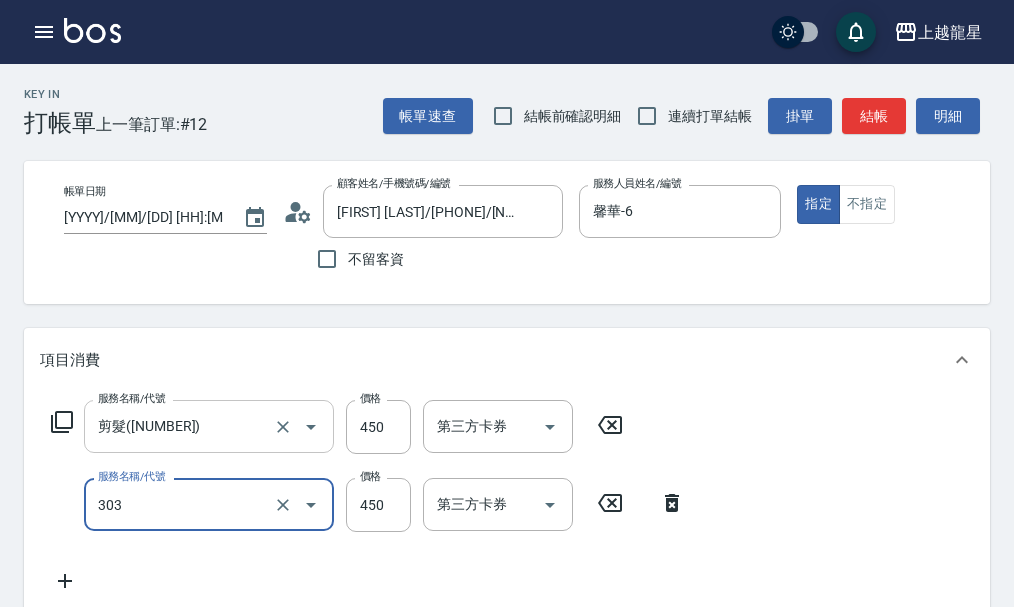 type on "剪髮(303)" 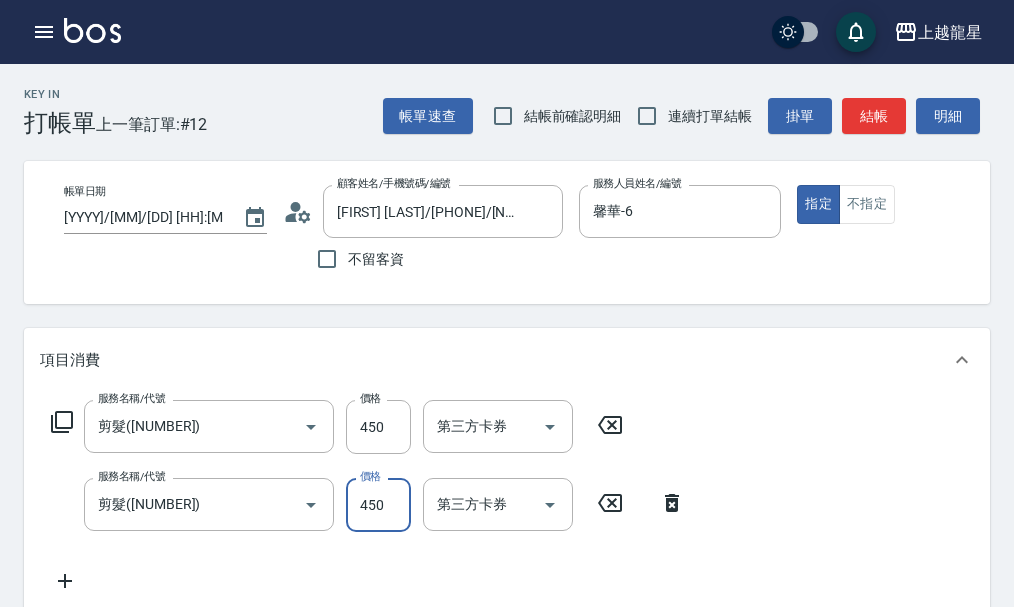 click 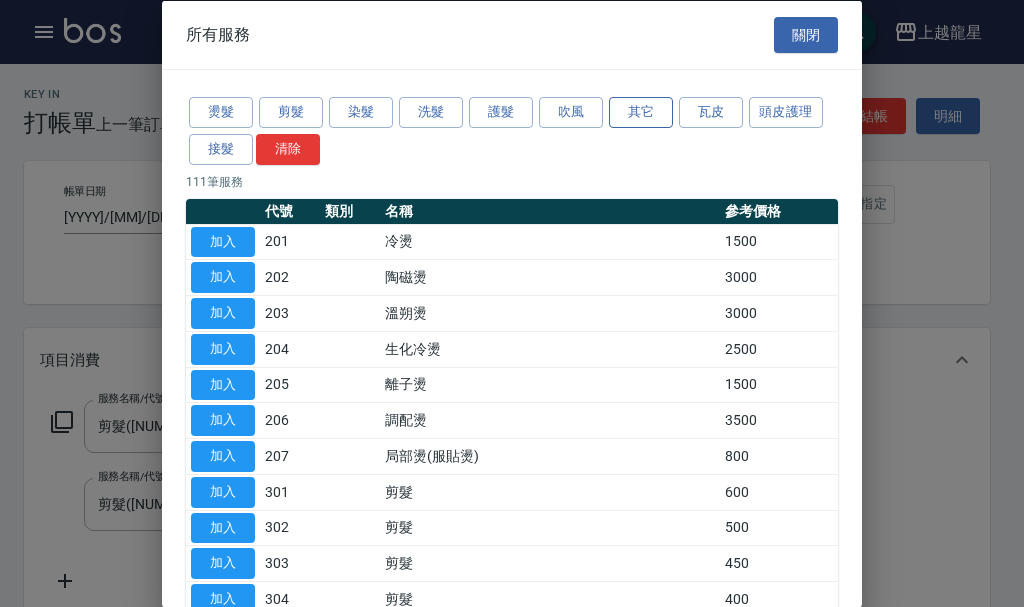 click on "其它" at bounding box center [641, 112] 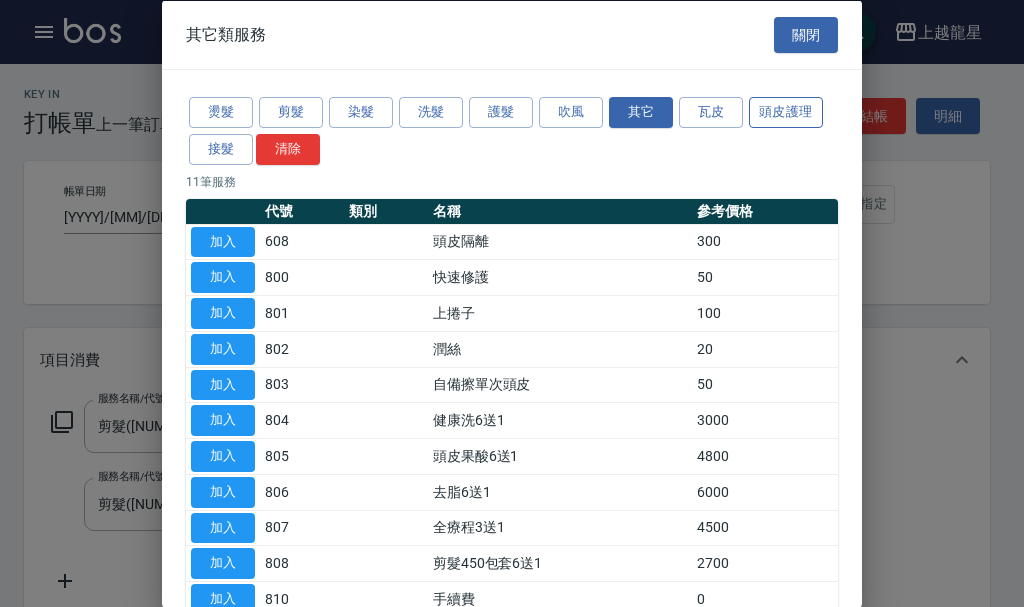 click on "頭皮護理" at bounding box center [786, 112] 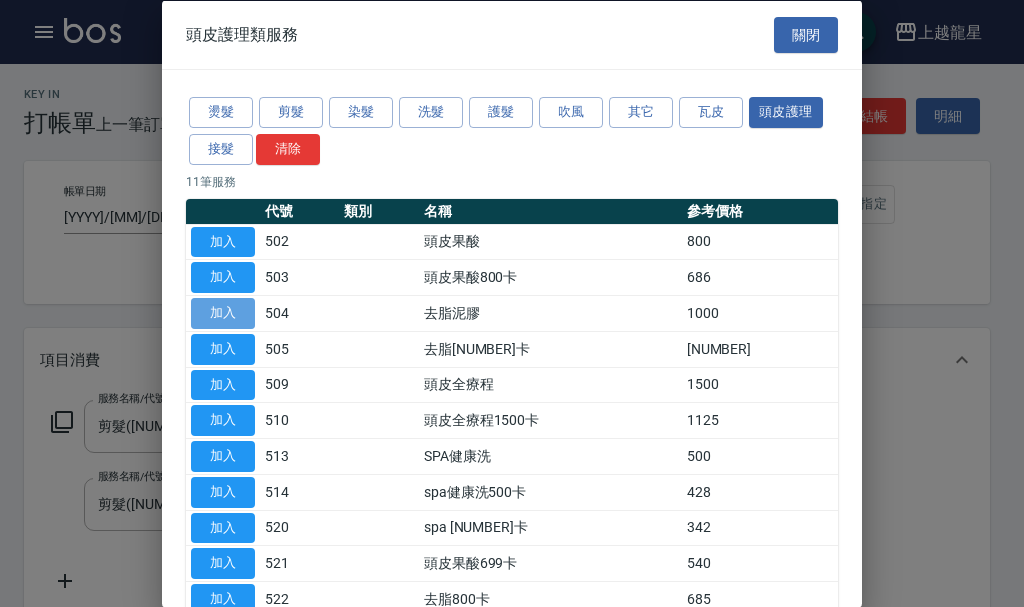 click on "加入" at bounding box center (223, 313) 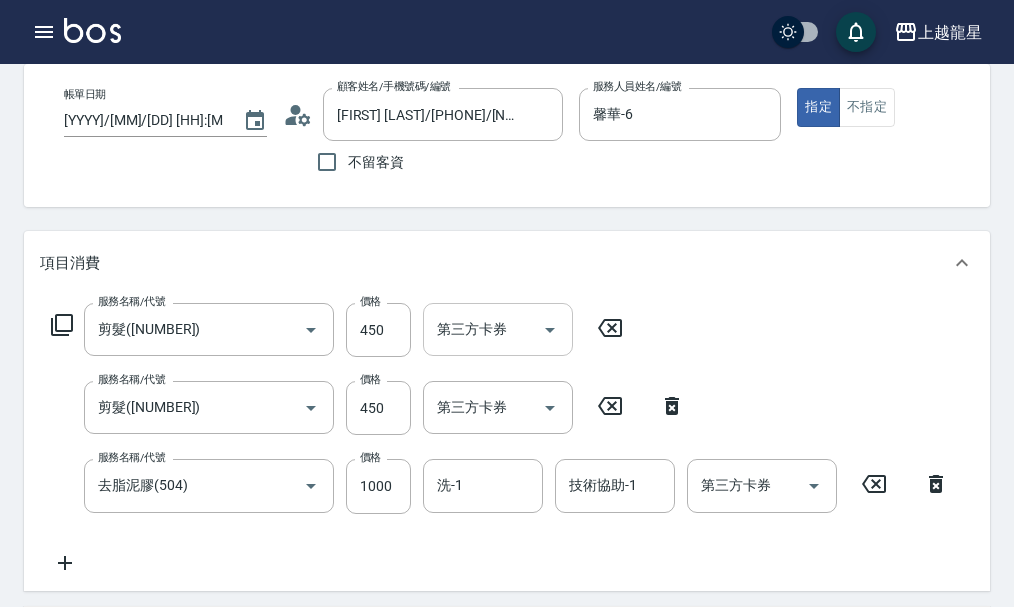 scroll, scrollTop: 219, scrollLeft: 0, axis: vertical 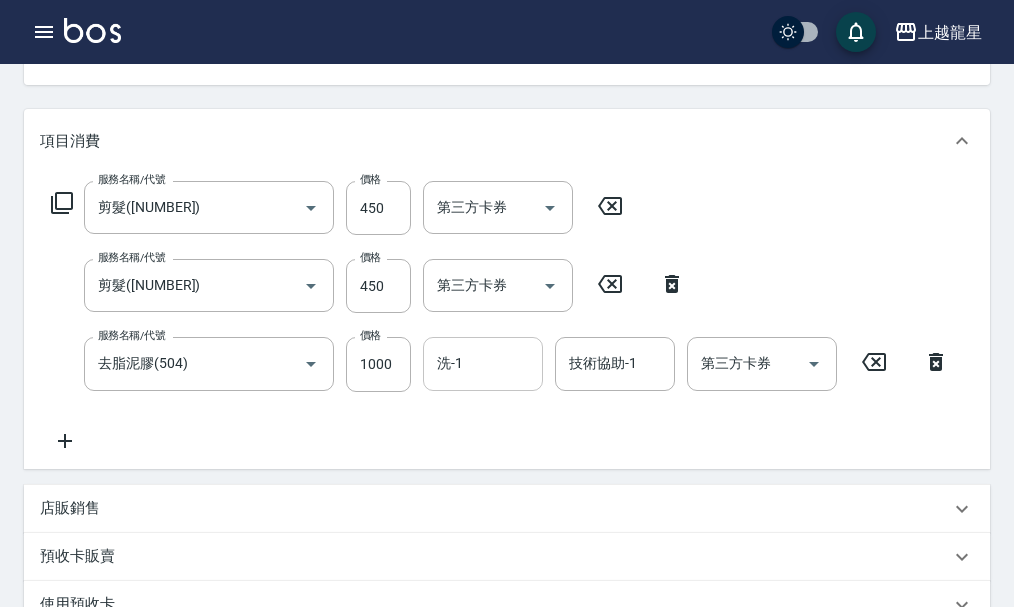 click on "洗-1" at bounding box center [483, 363] 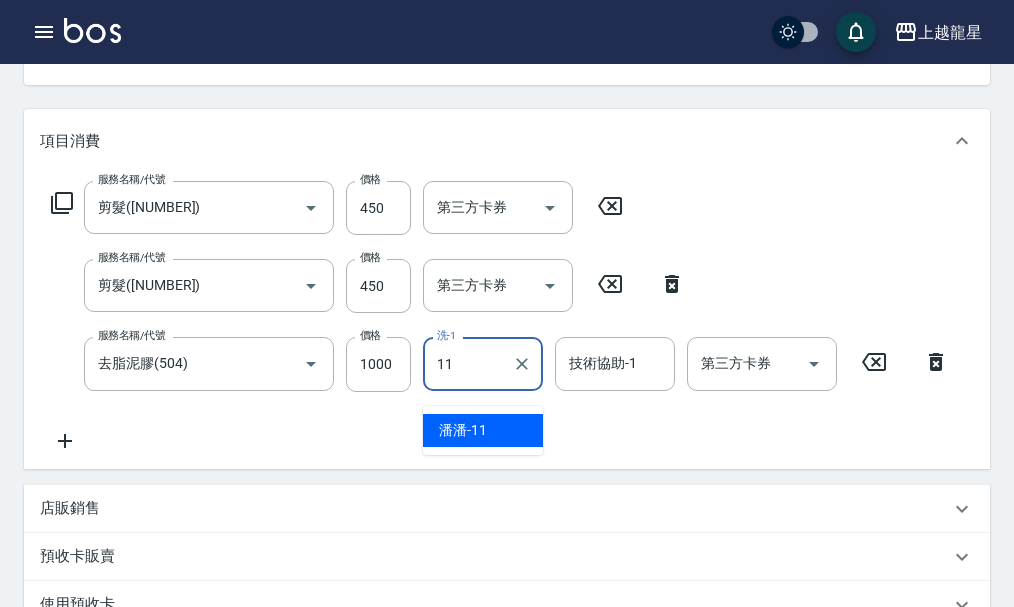 type on "潘潘-11" 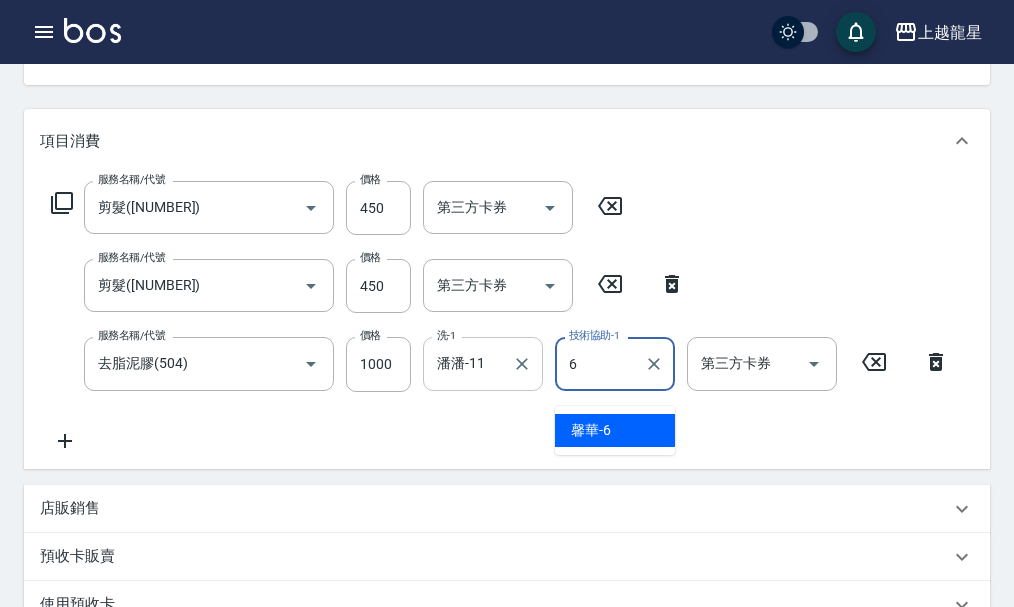 type on "馨華-6" 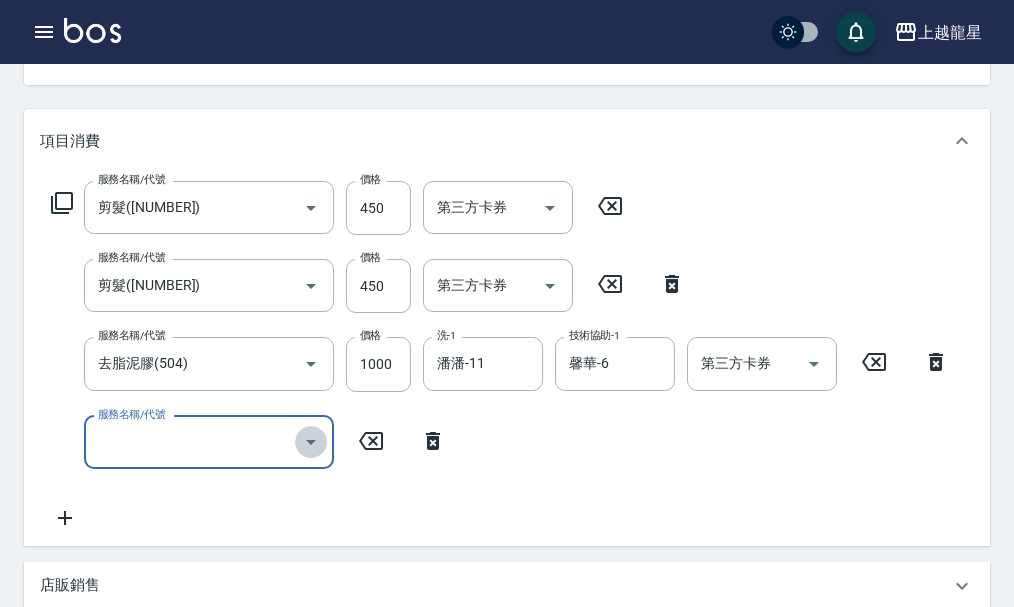 click 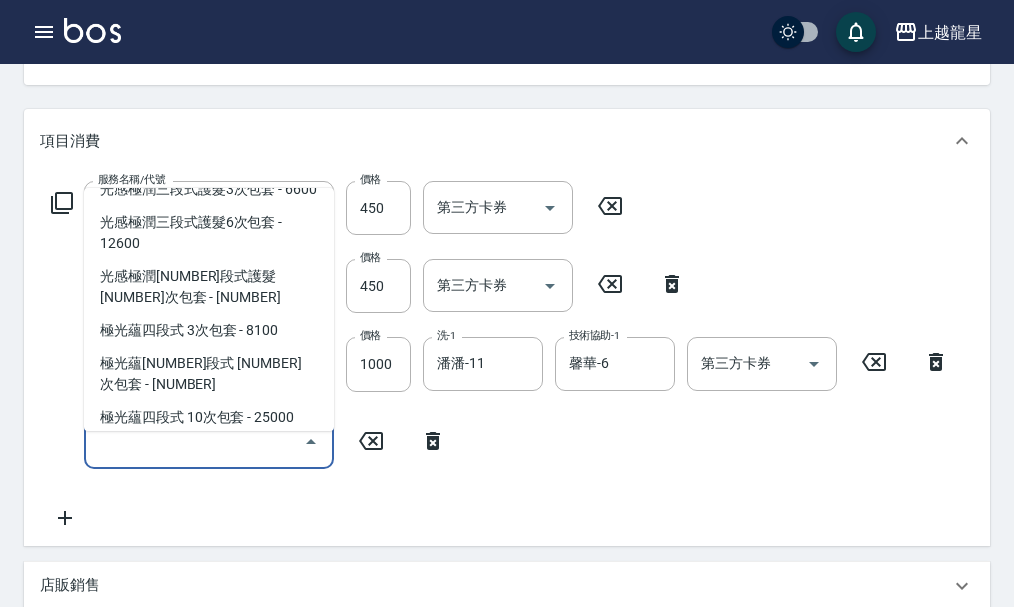 scroll, scrollTop: 2700, scrollLeft: 0, axis: vertical 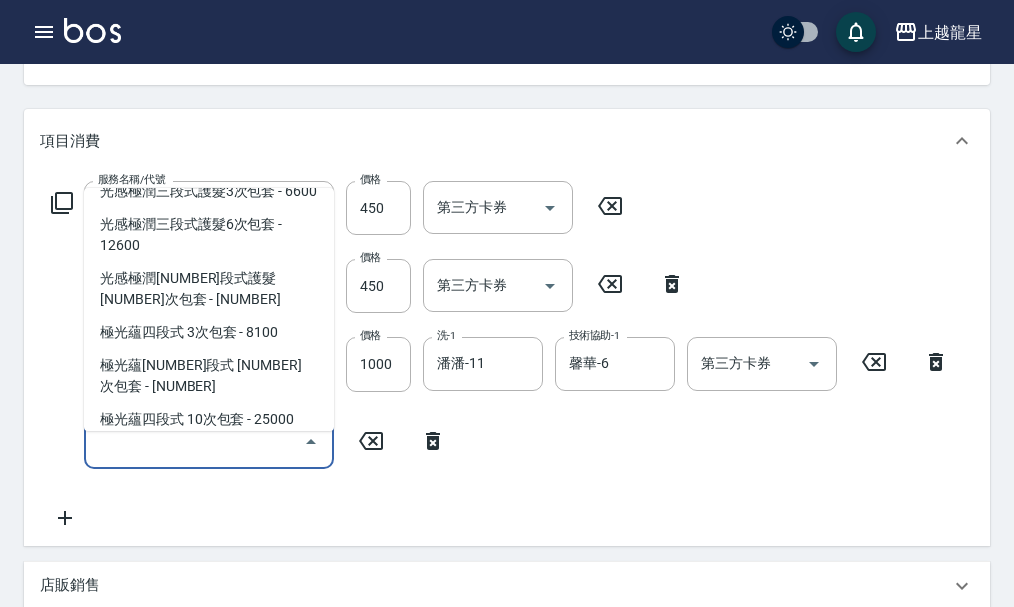 click on "快速修護 - 50" at bounding box center (209, 704) 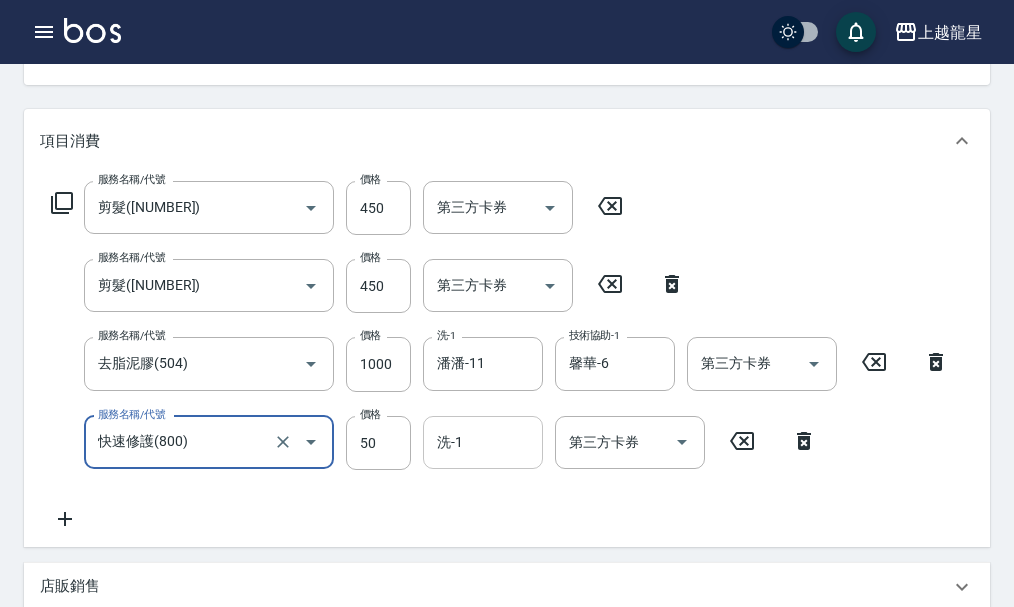 click on "洗-1" at bounding box center (483, 442) 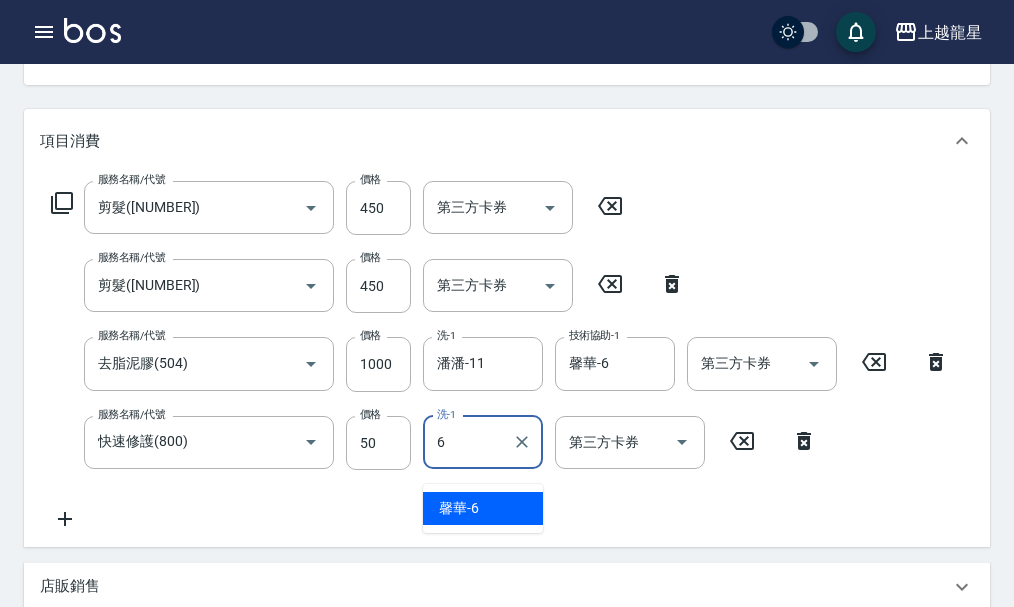 type on "馨華-6" 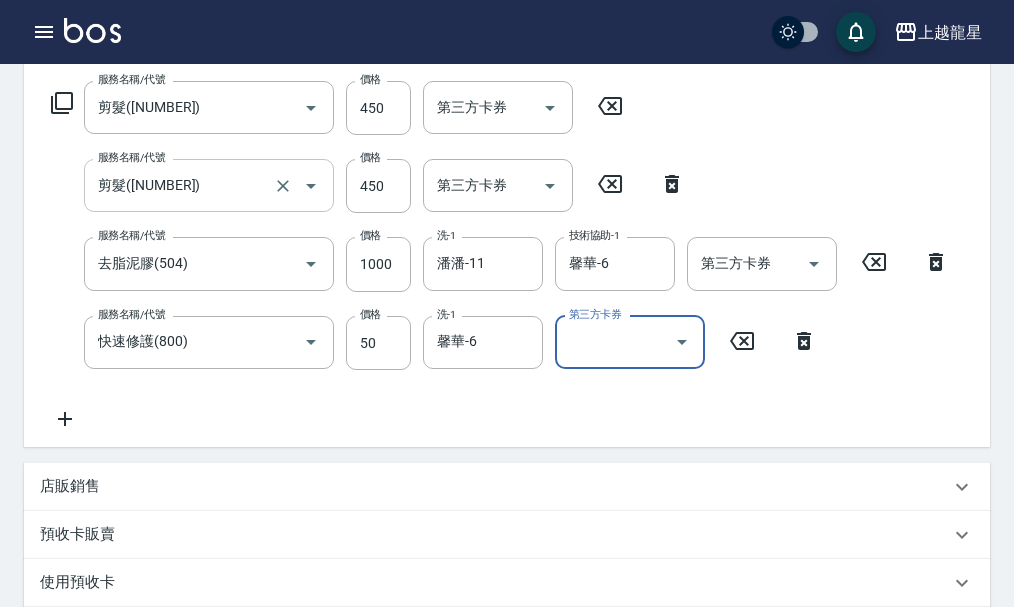 scroll, scrollTop: 762, scrollLeft: 0, axis: vertical 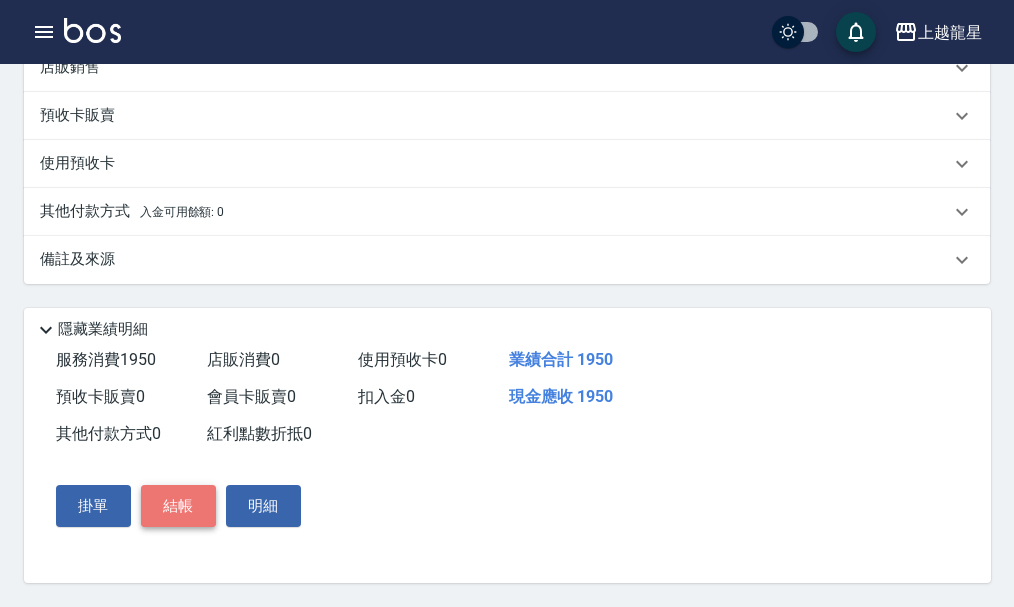 click on "結帳" at bounding box center [178, 506] 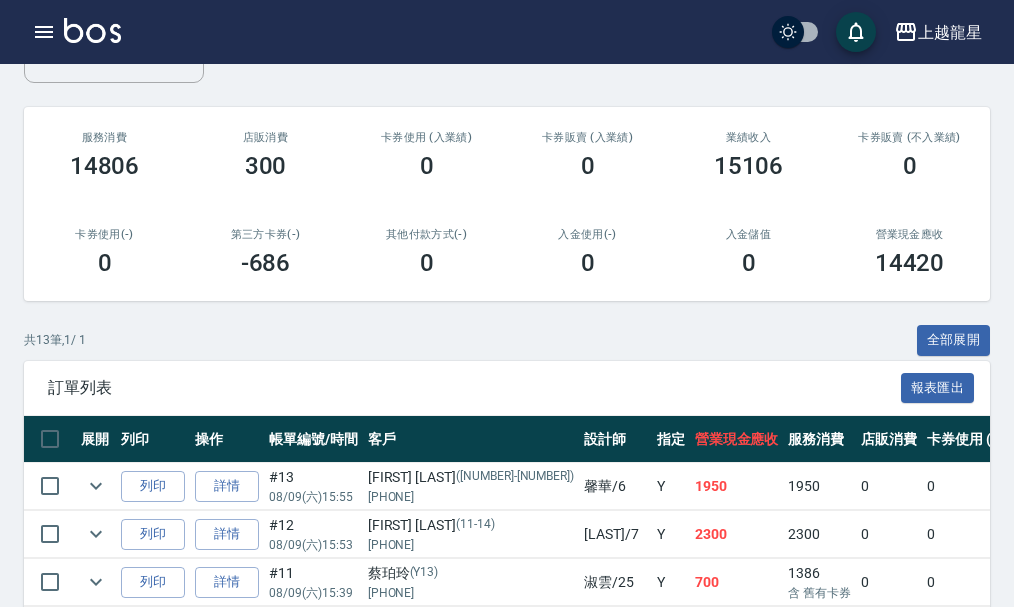 scroll, scrollTop: 100, scrollLeft: 0, axis: vertical 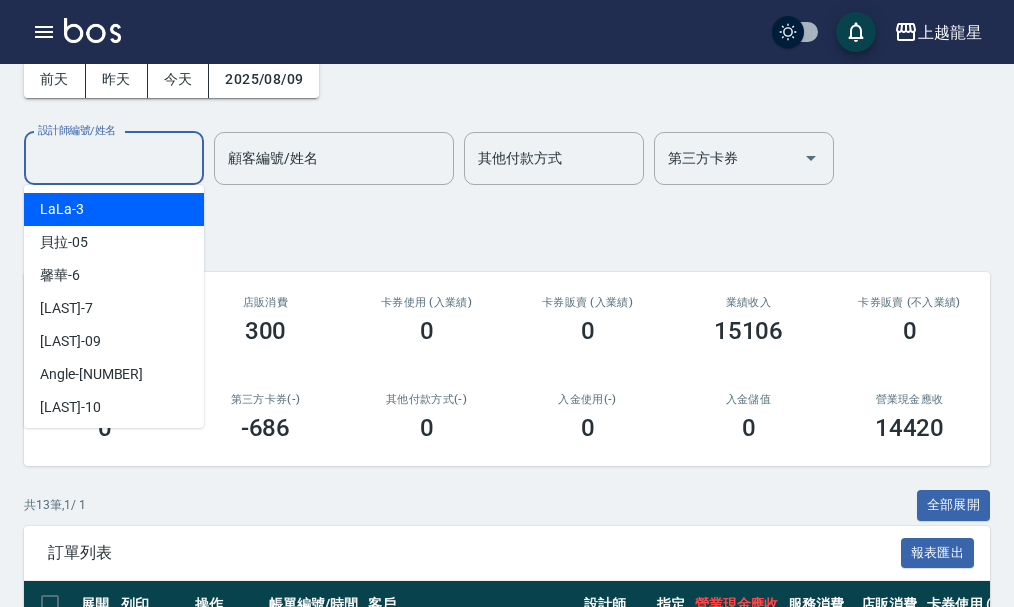 click on "設計師編號/姓名" at bounding box center [114, 158] 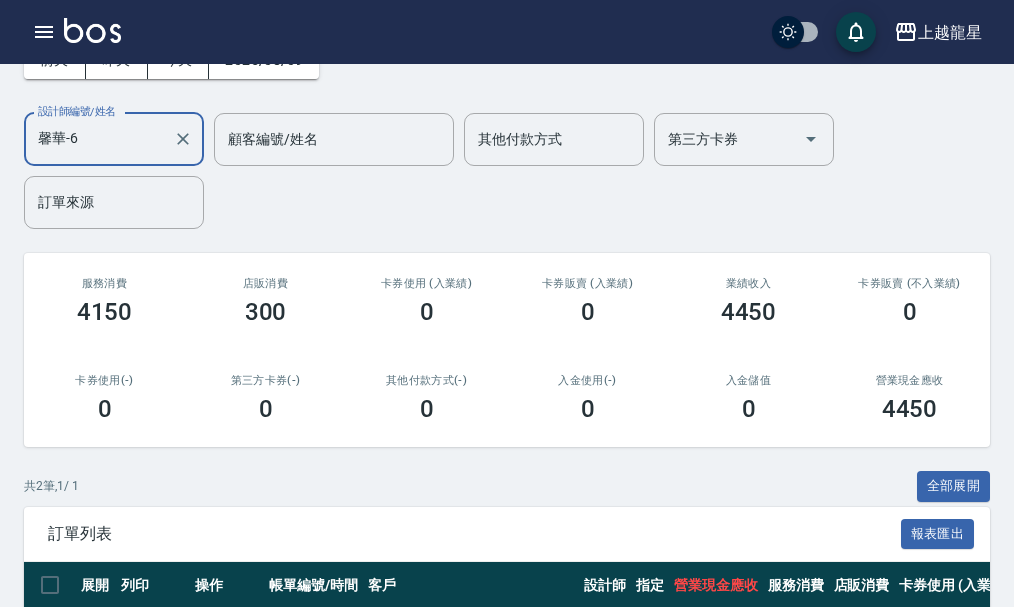 scroll, scrollTop: 310, scrollLeft: 0, axis: vertical 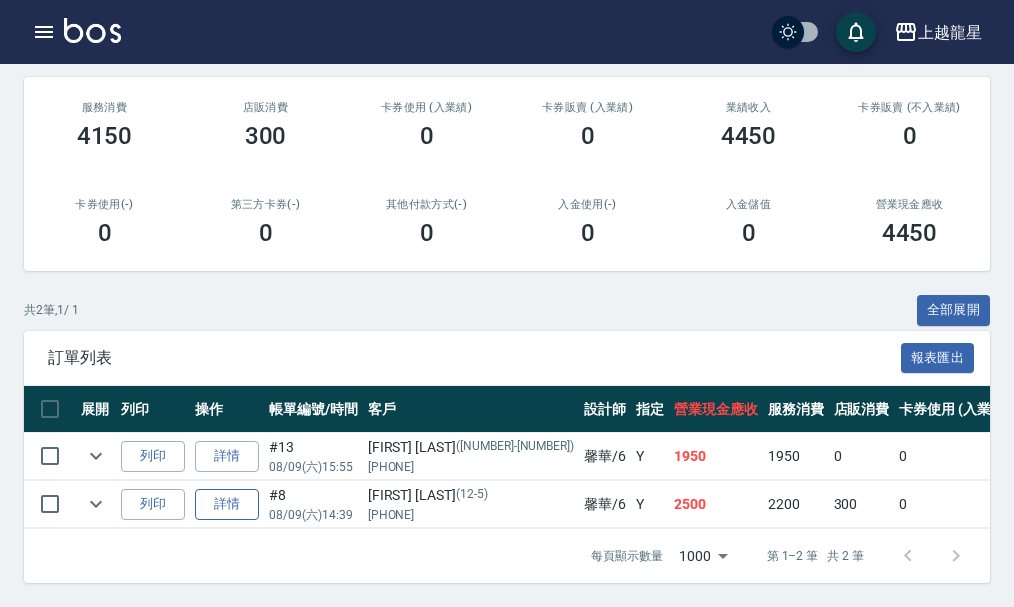 type on "馨華-6" 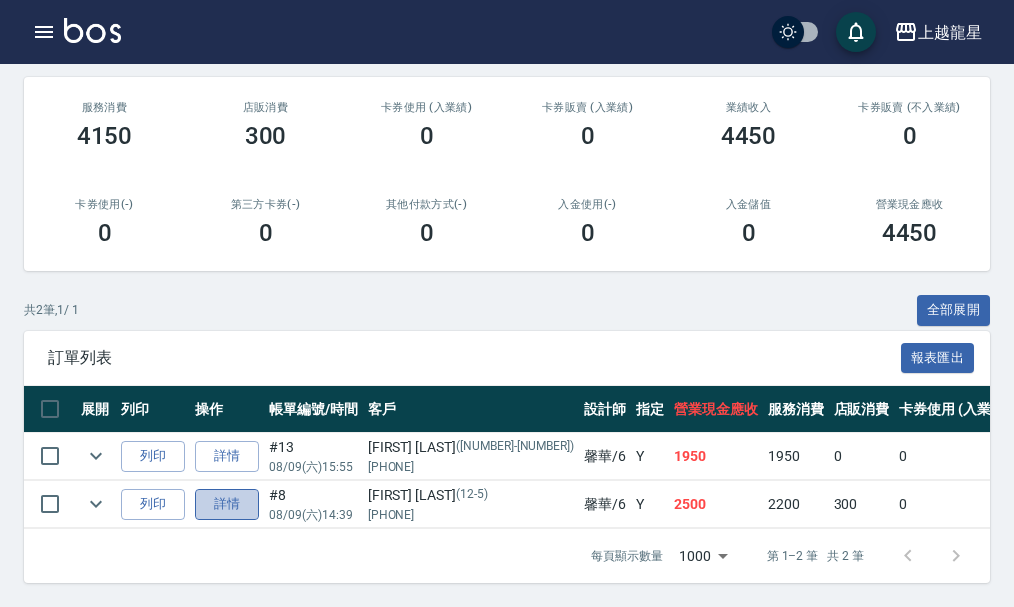 click on "詳情" at bounding box center [227, 504] 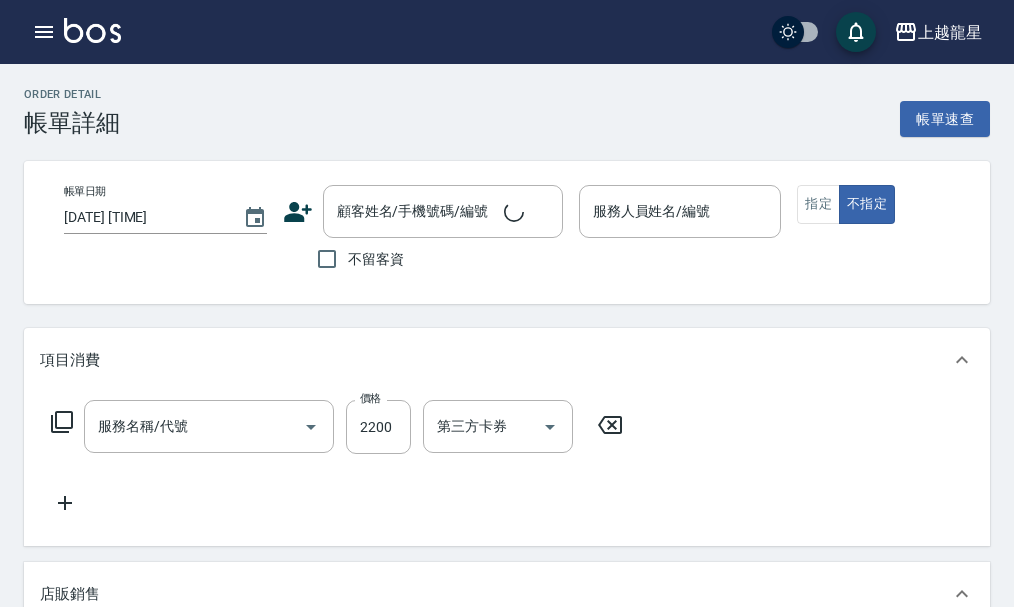 scroll, scrollTop: 1, scrollLeft: 0, axis: vertical 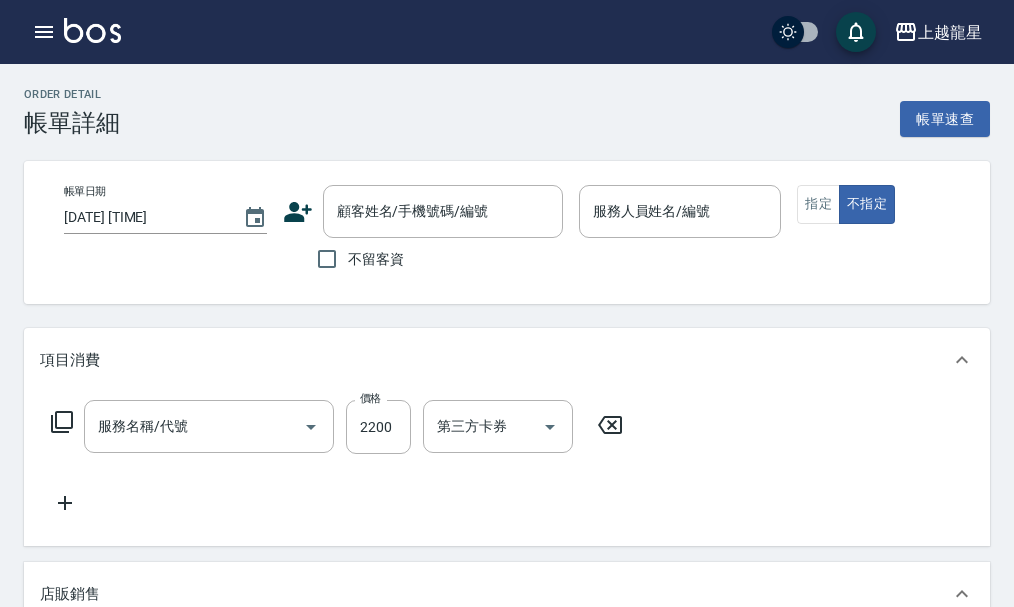 type on "生化冷燙(204)" 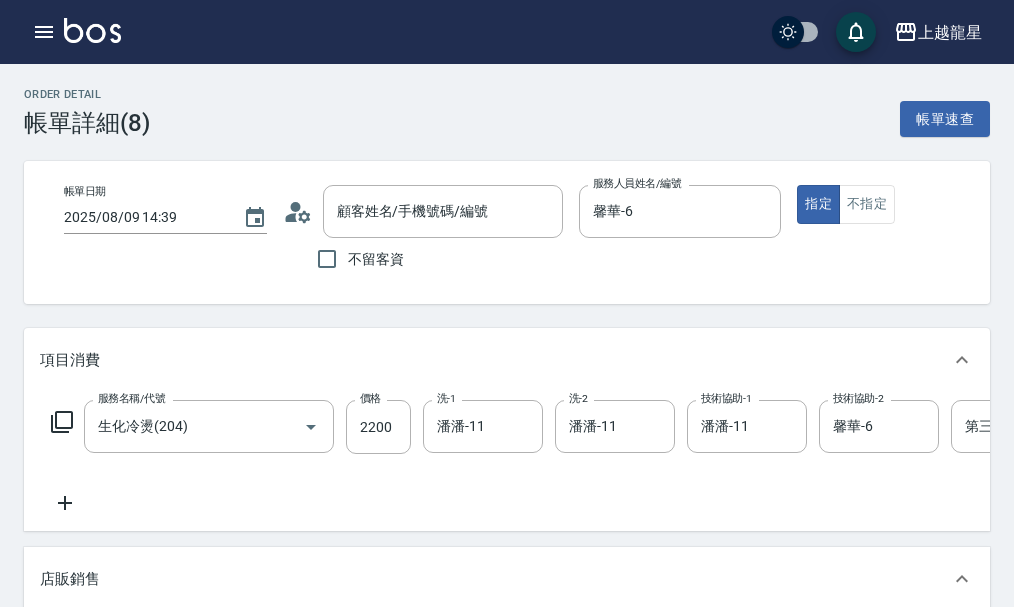 type on "2025/08/09 14:39" 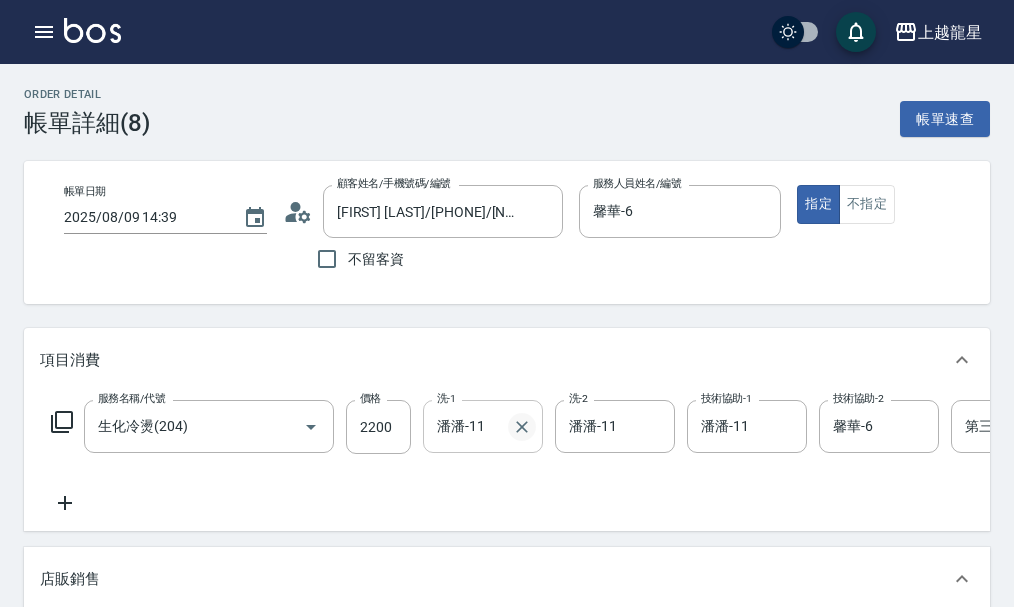 click 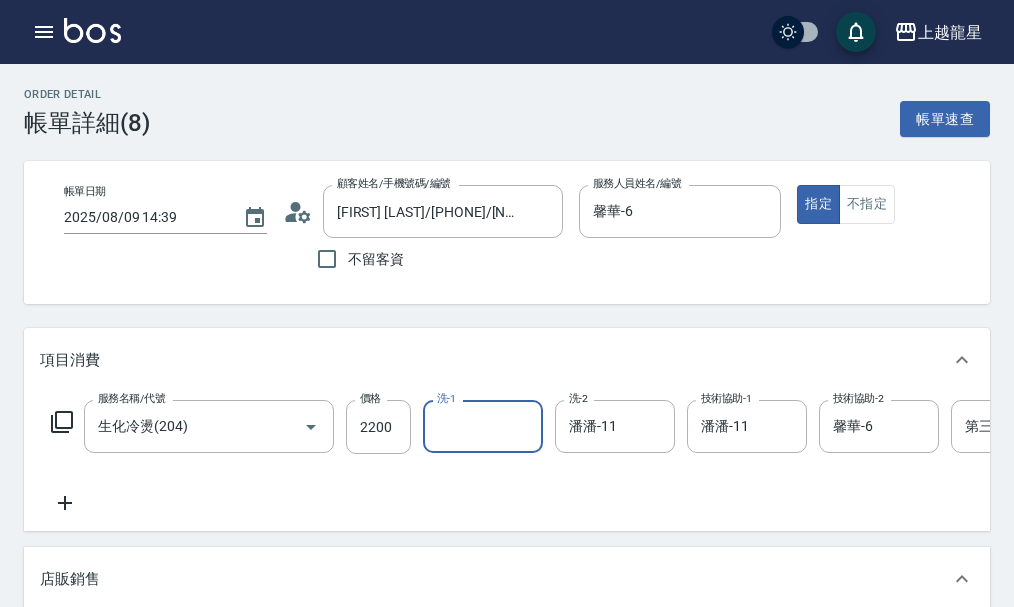 click on "洗-1" at bounding box center (483, 426) 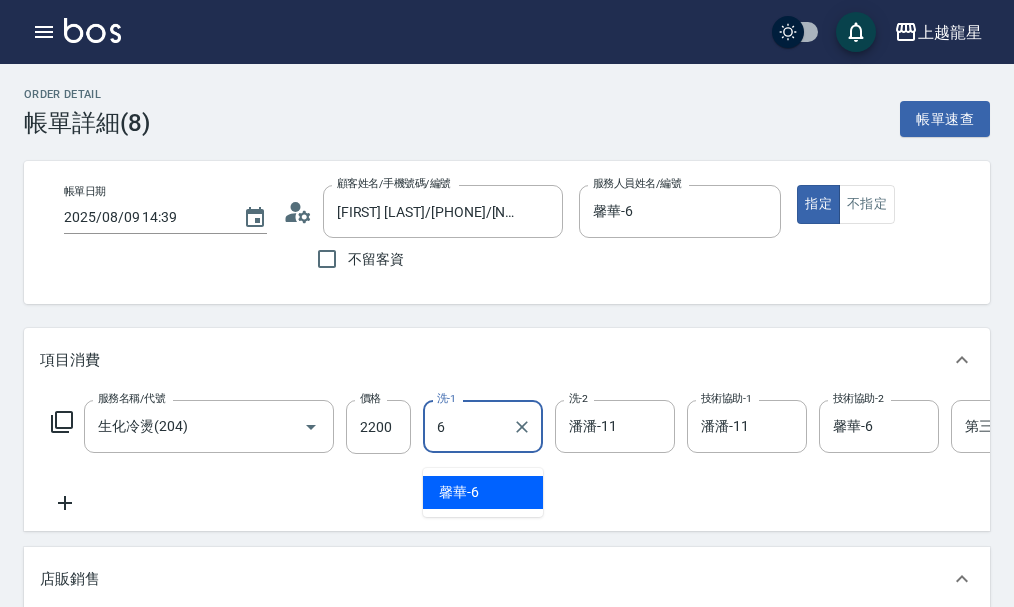 type on "馨華-6" 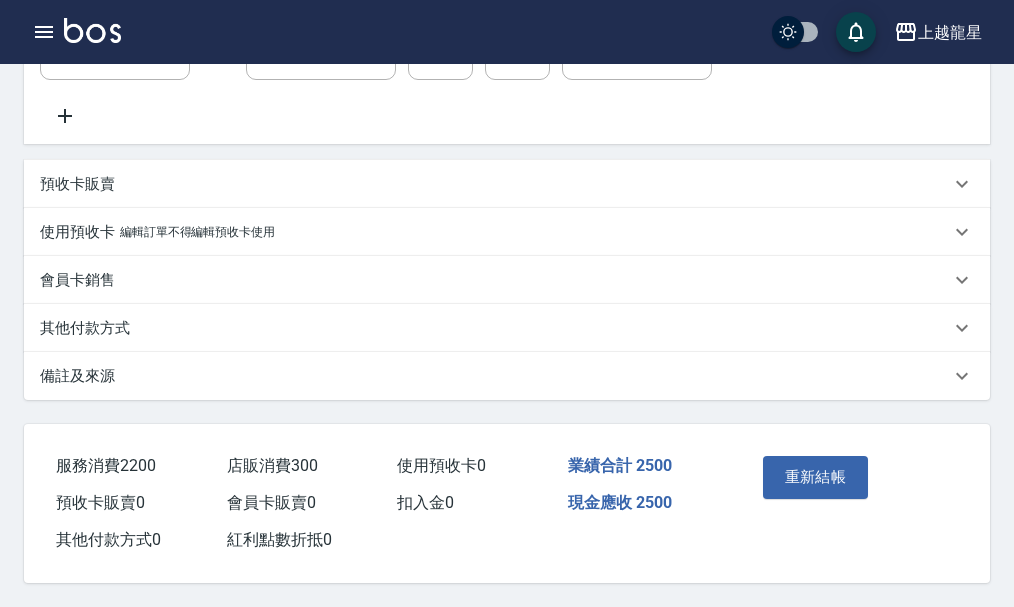 scroll, scrollTop: 647, scrollLeft: 0, axis: vertical 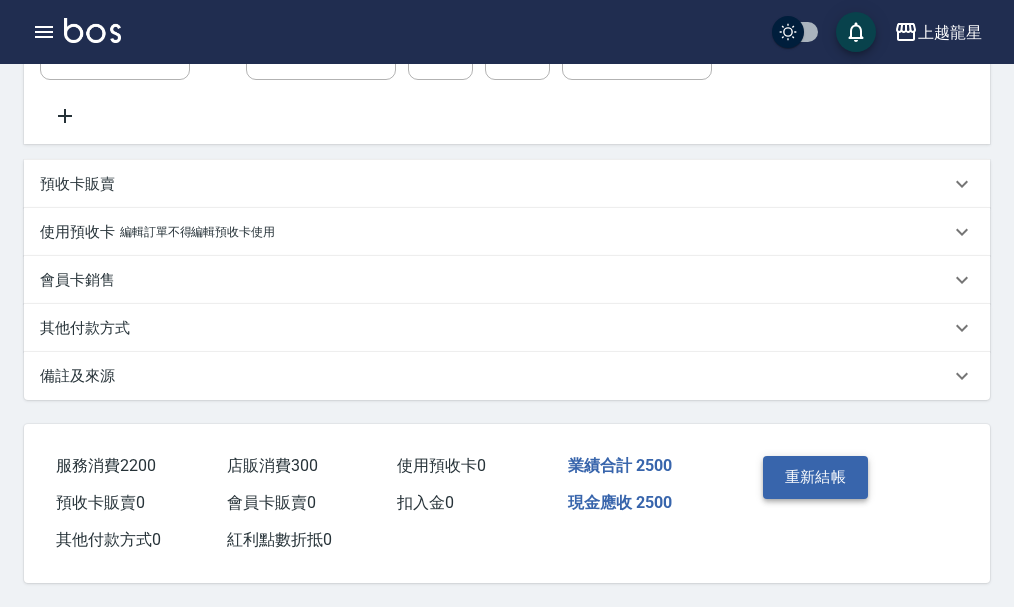 click on "重新結帳" at bounding box center (816, 477) 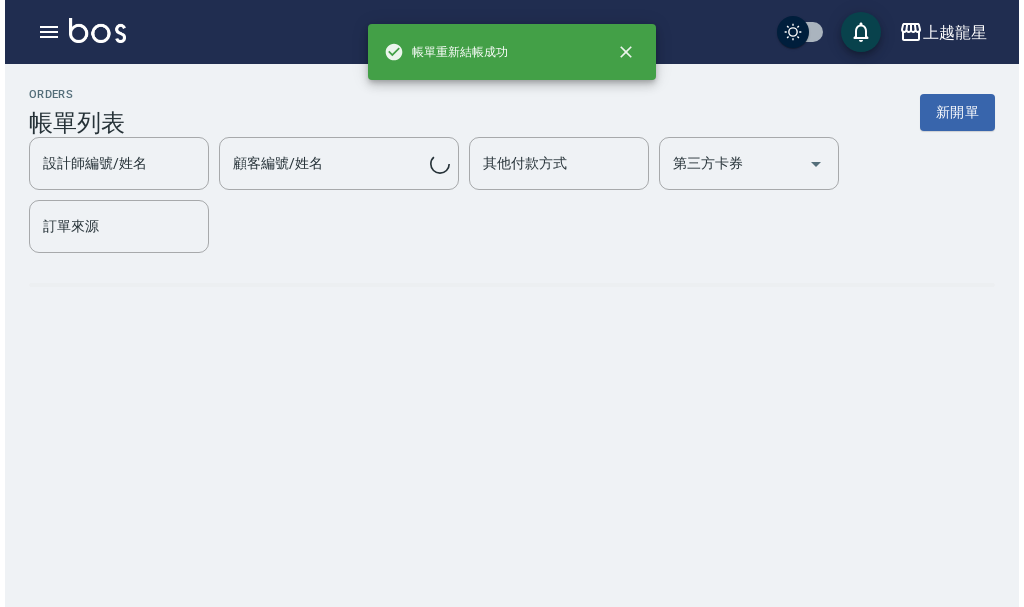 scroll, scrollTop: 0, scrollLeft: 0, axis: both 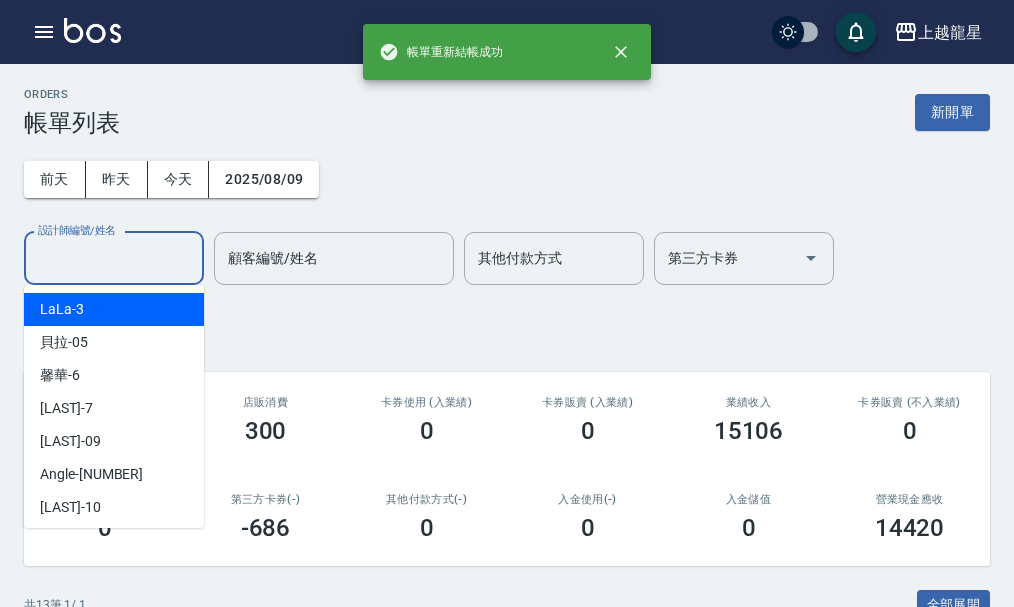 click on "設計師編號/姓名" at bounding box center (114, 258) 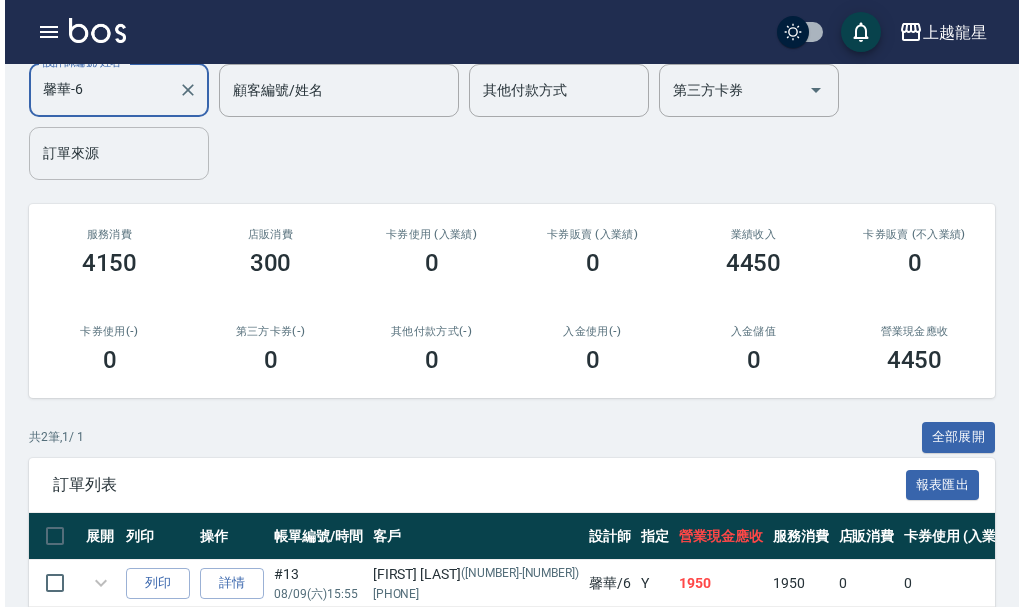 scroll, scrollTop: 310, scrollLeft: 0, axis: vertical 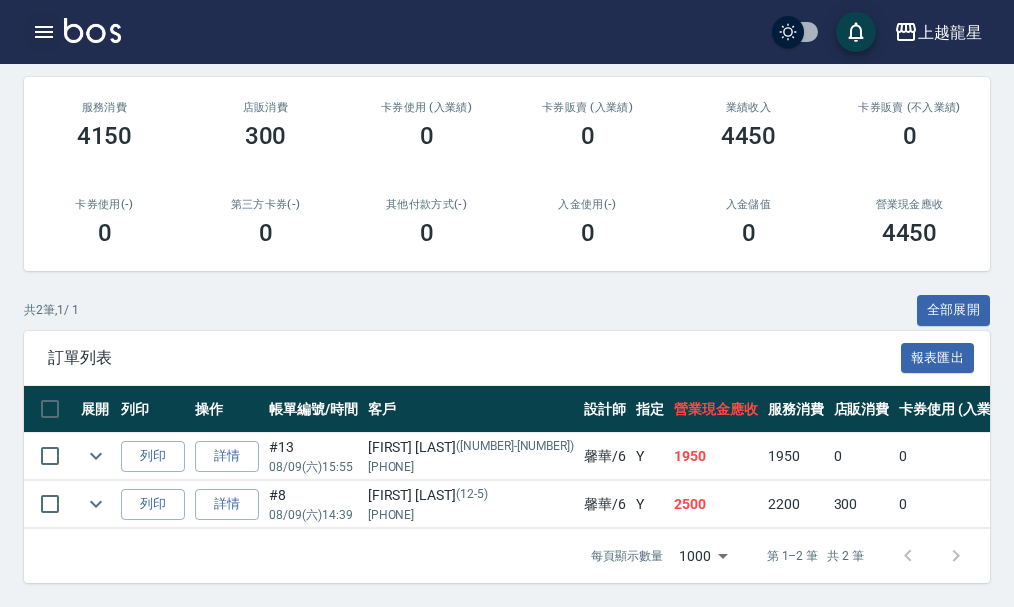 type on "馨華-6" 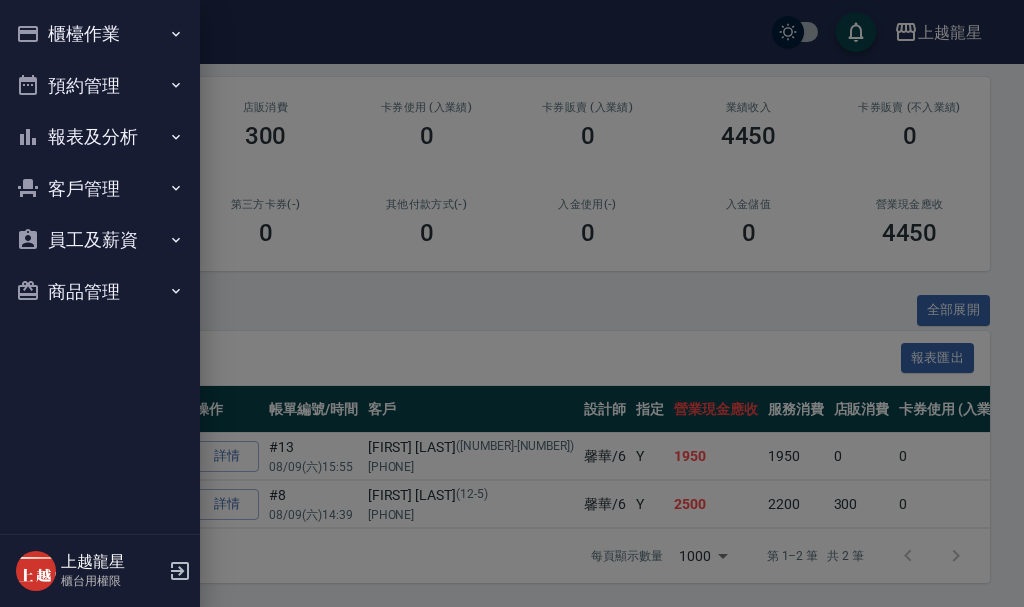 click on "櫃檯作業" at bounding box center [100, 34] 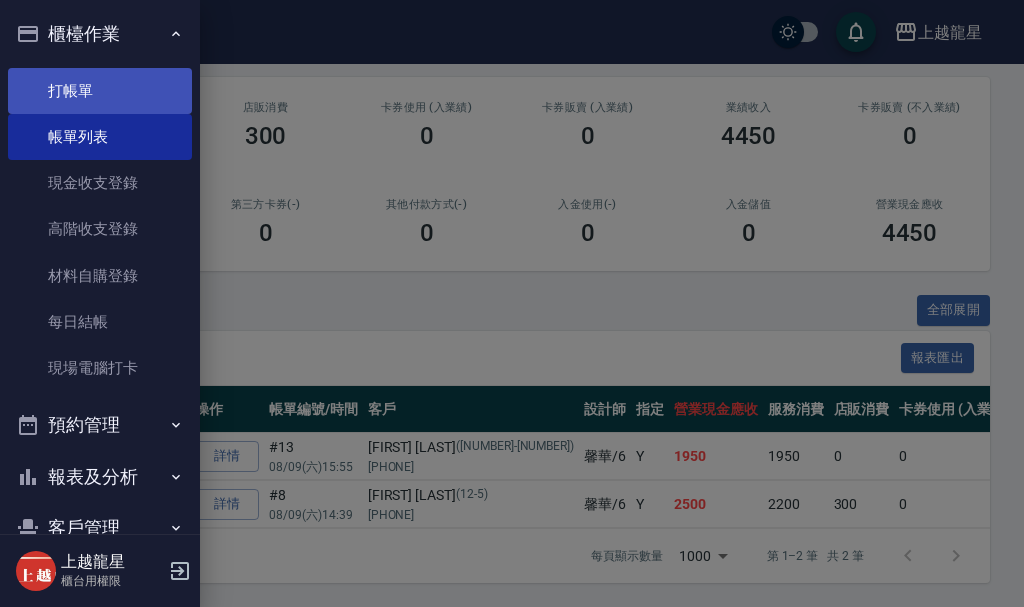 click on "打帳單" at bounding box center (100, 91) 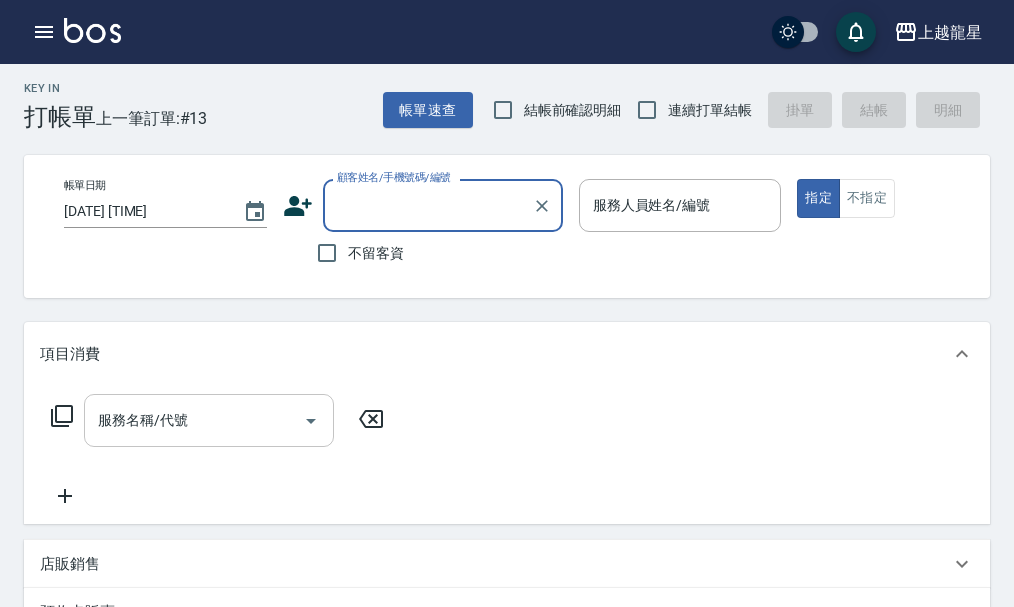 scroll, scrollTop: 0, scrollLeft: 0, axis: both 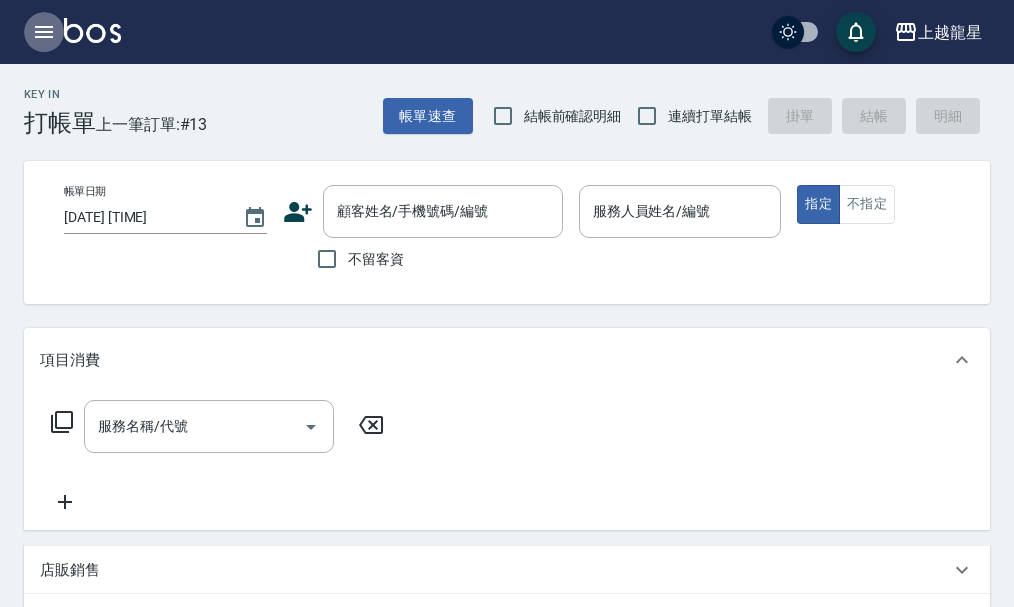 click 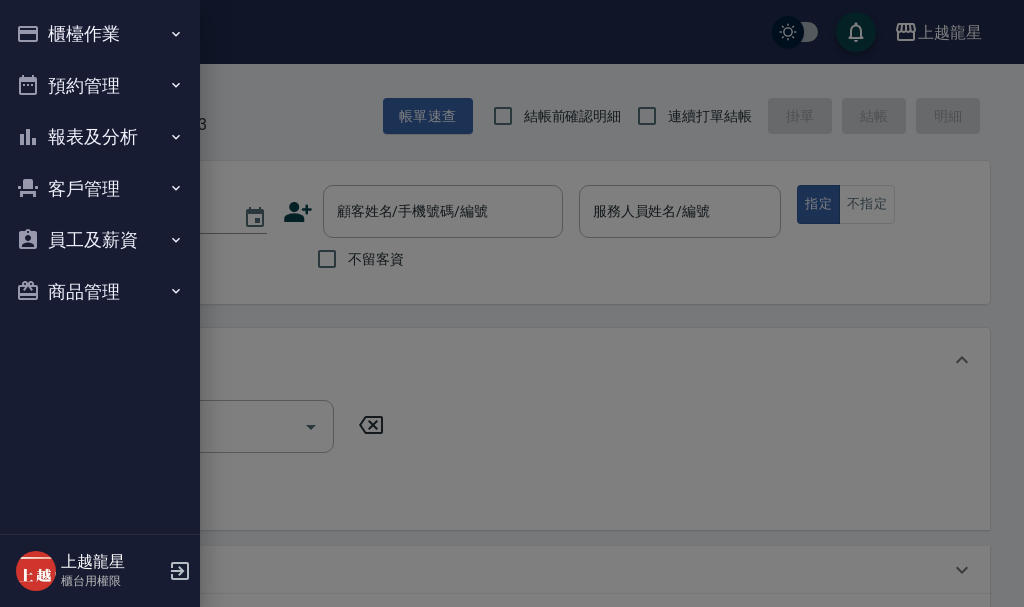 click on "櫃檯作業" at bounding box center (100, 34) 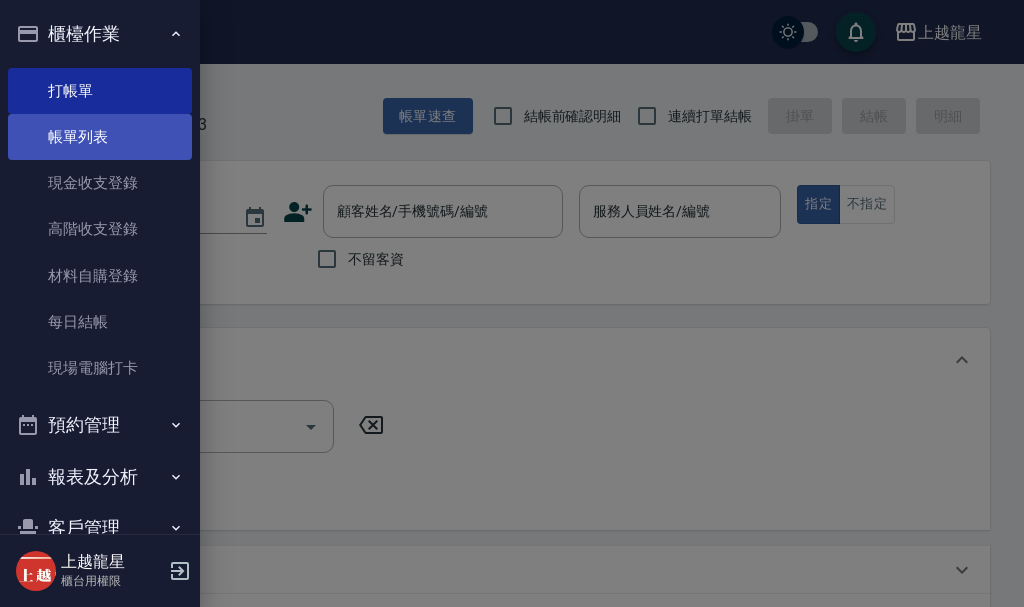 click on "帳單列表" at bounding box center (100, 137) 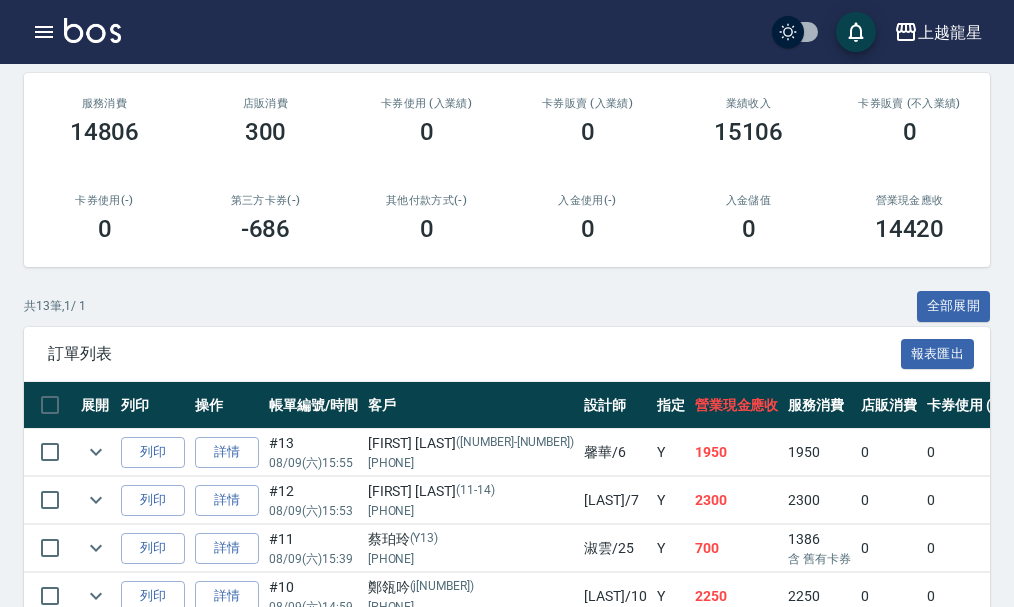 scroll, scrollTop: 300, scrollLeft: 0, axis: vertical 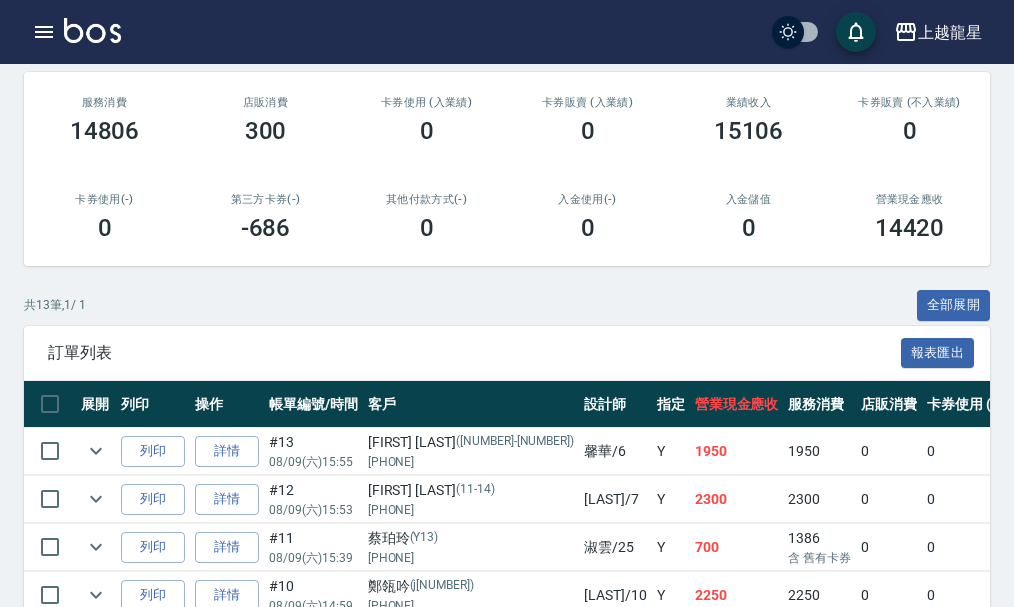 click on "共  13  筆,  1  /   1 全部展開" at bounding box center [507, 305] 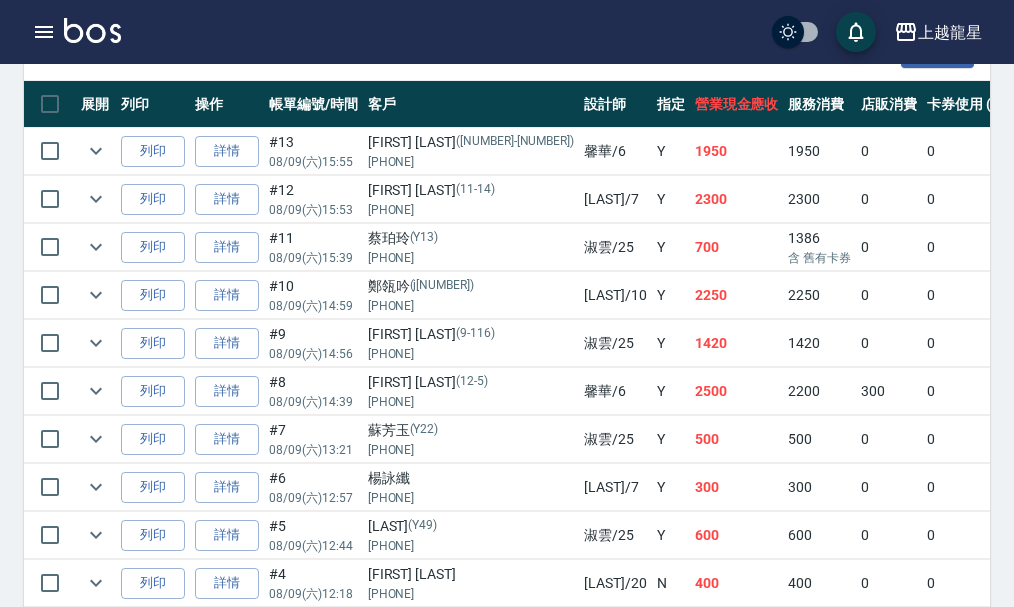 scroll, scrollTop: 0, scrollLeft: 0, axis: both 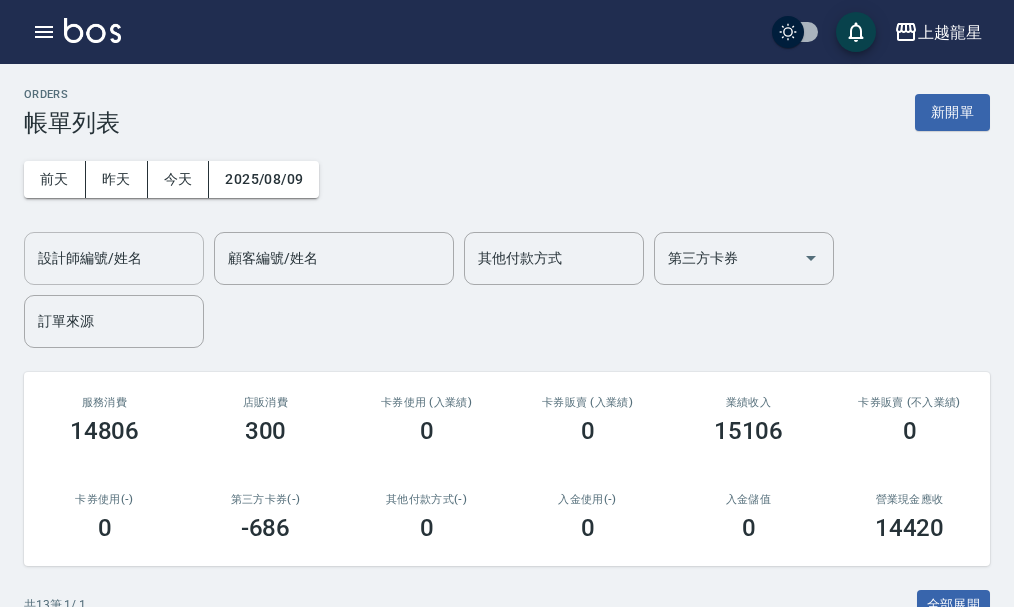 click on "設計師編號/姓名" at bounding box center [114, 258] 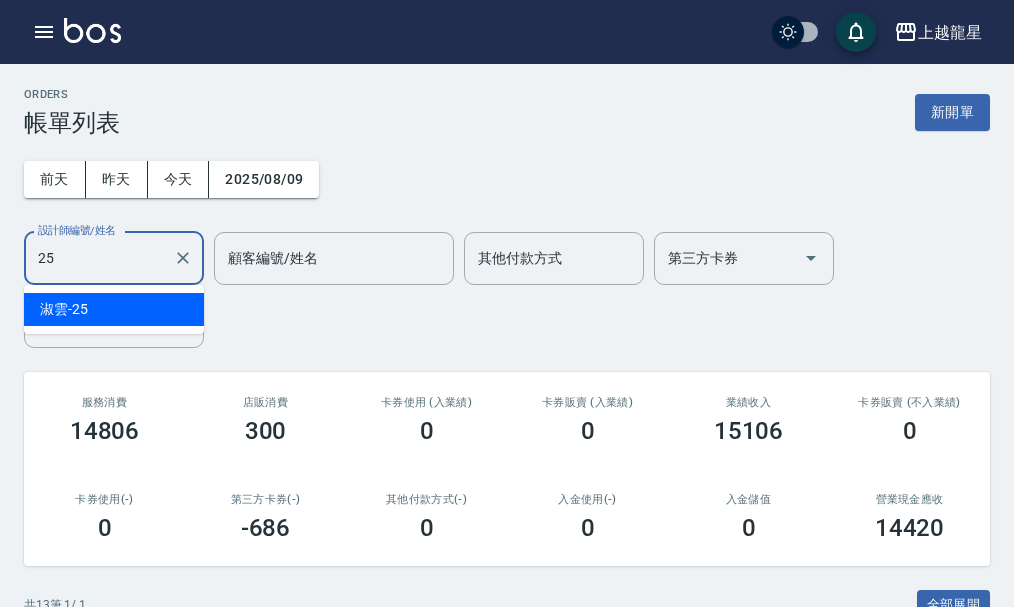 click on "淑雲 -25" at bounding box center (114, 309) 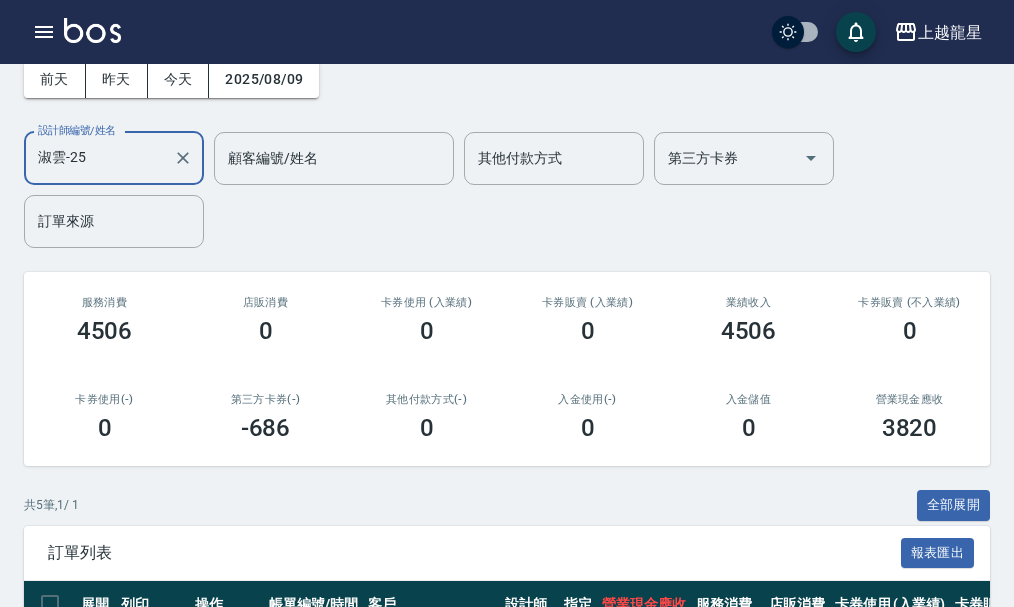 scroll, scrollTop: 0, scrollLeft: 0, axis: both 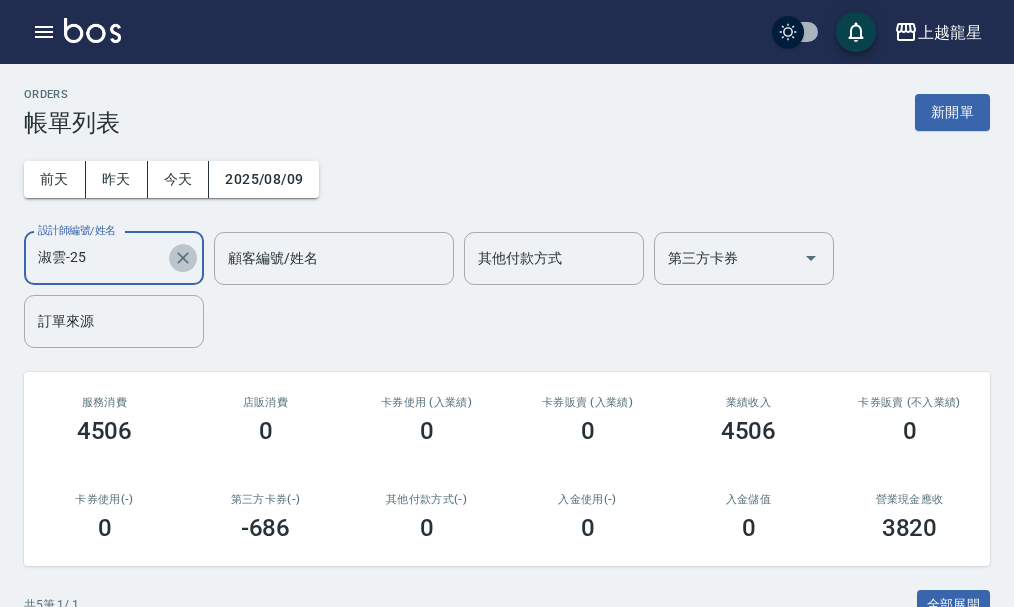 click at bounding box center [183, 258] 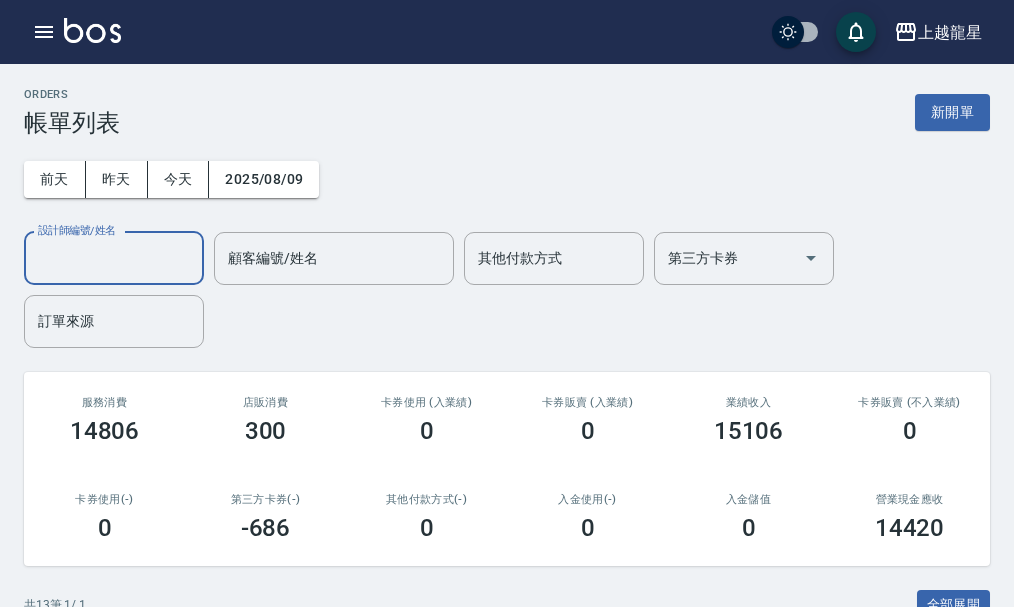 click at bounding box center (92, 30) 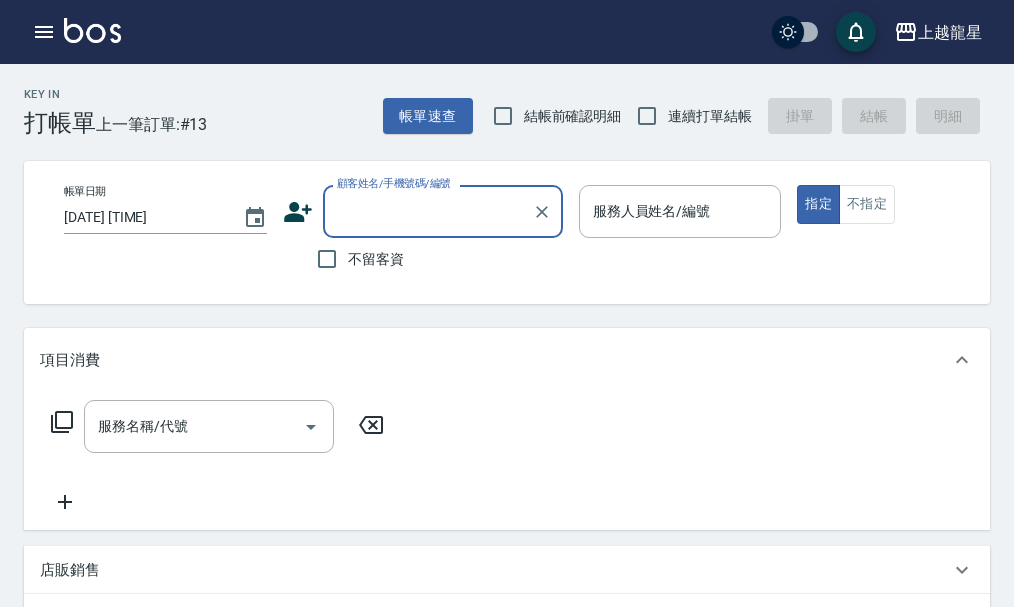 click on "顧客姓名/手機號碼/編號" at bounding box center (428, 211) 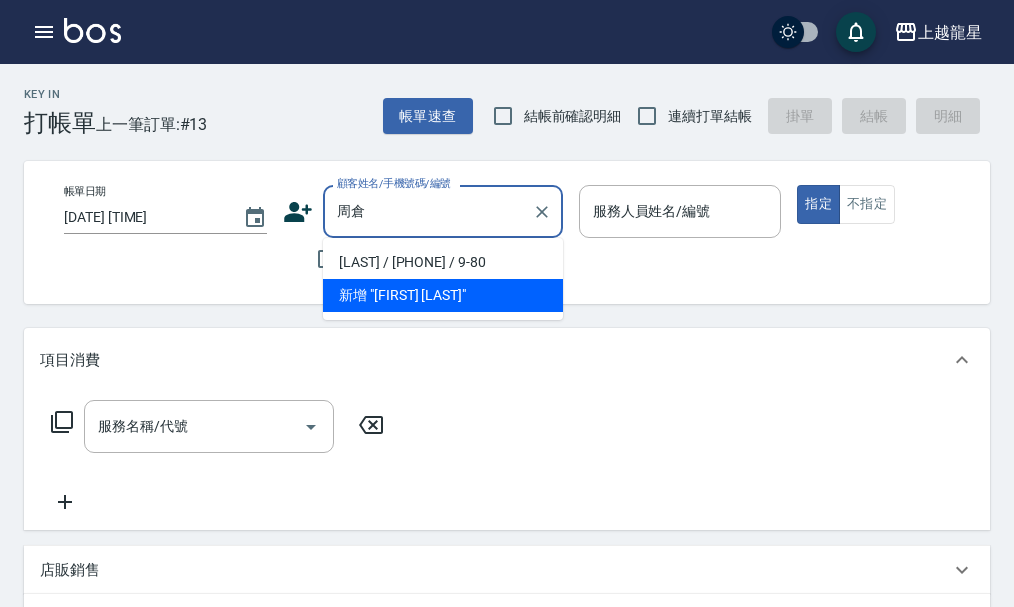 type on "周倉田/0955138880/9-80" 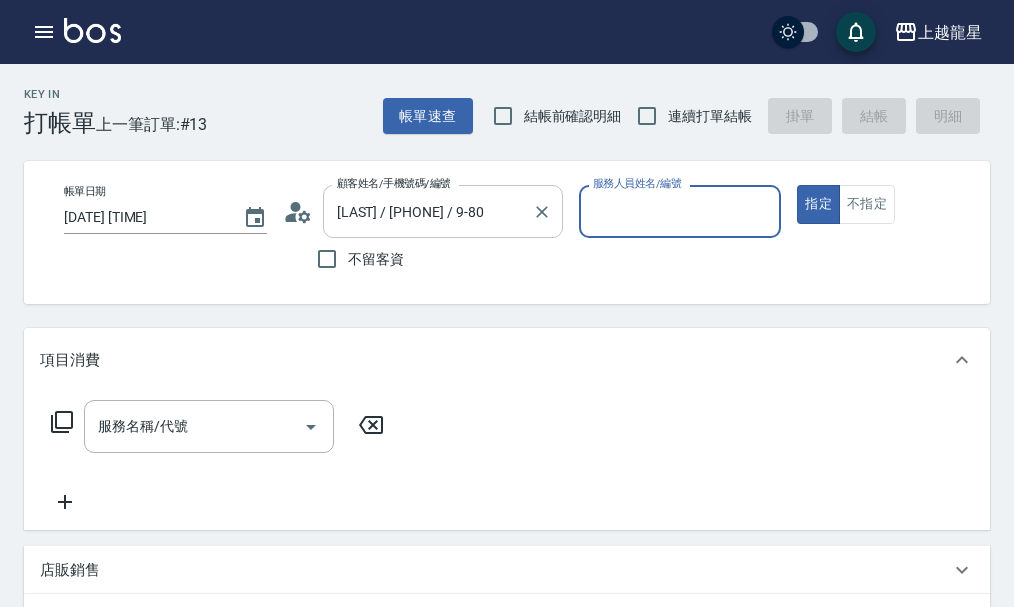 type on "馨華-6" 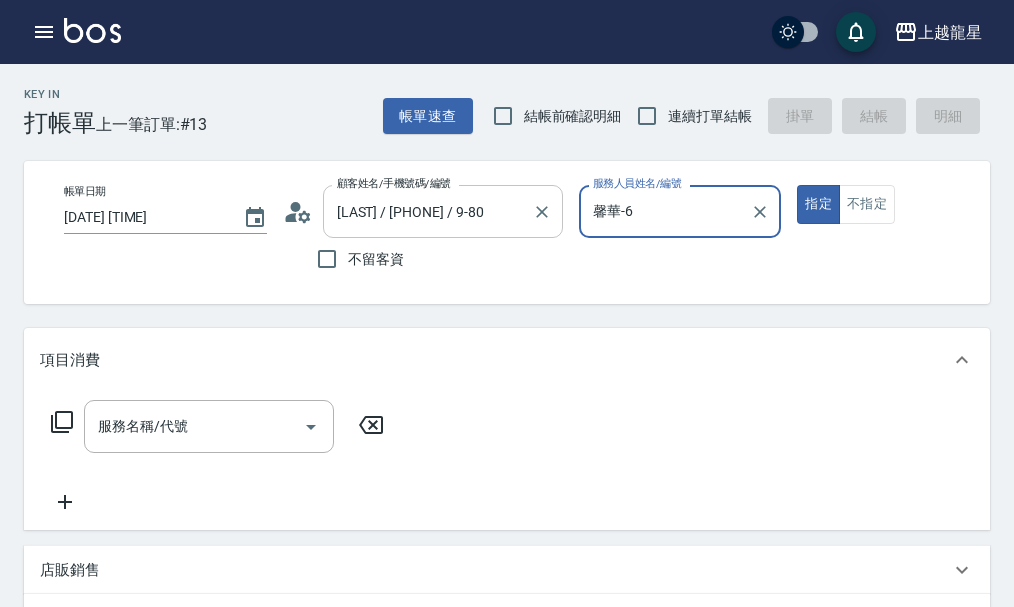 click on "指定" at bounding box center (818, 204) 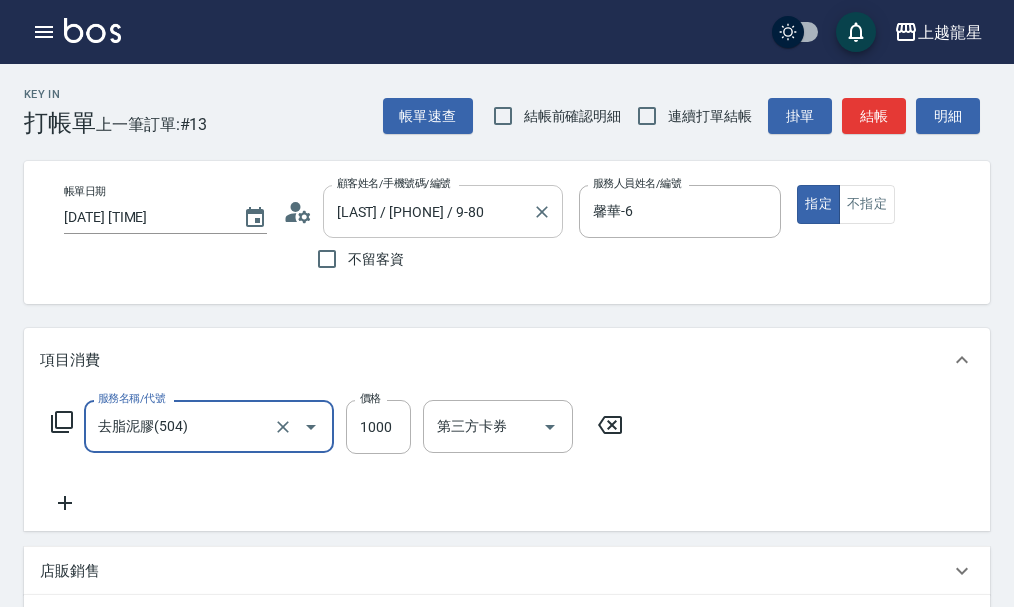type on "去脂泥膠(504)" 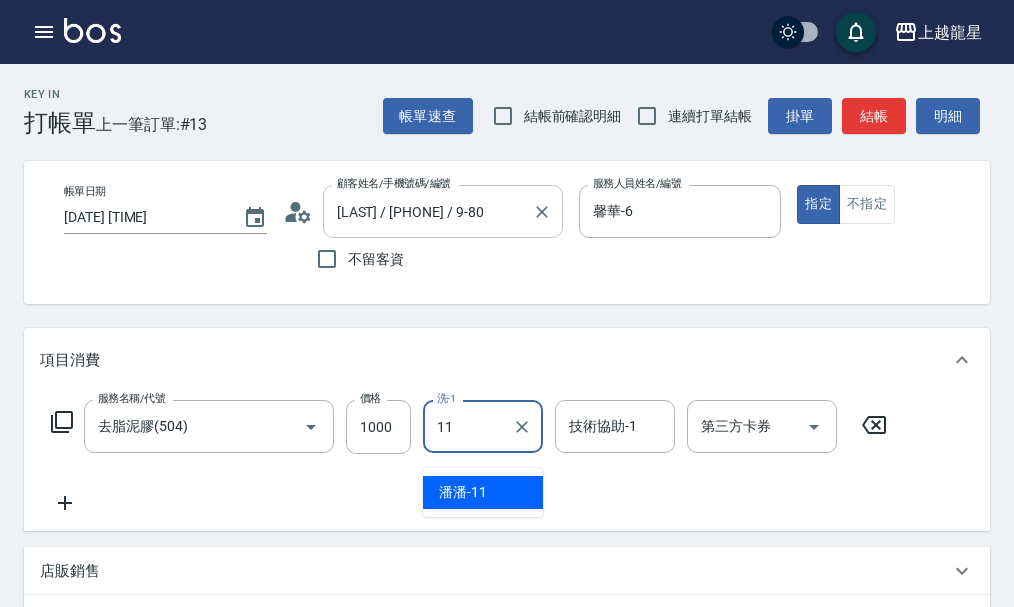 type on "潘潘-11" 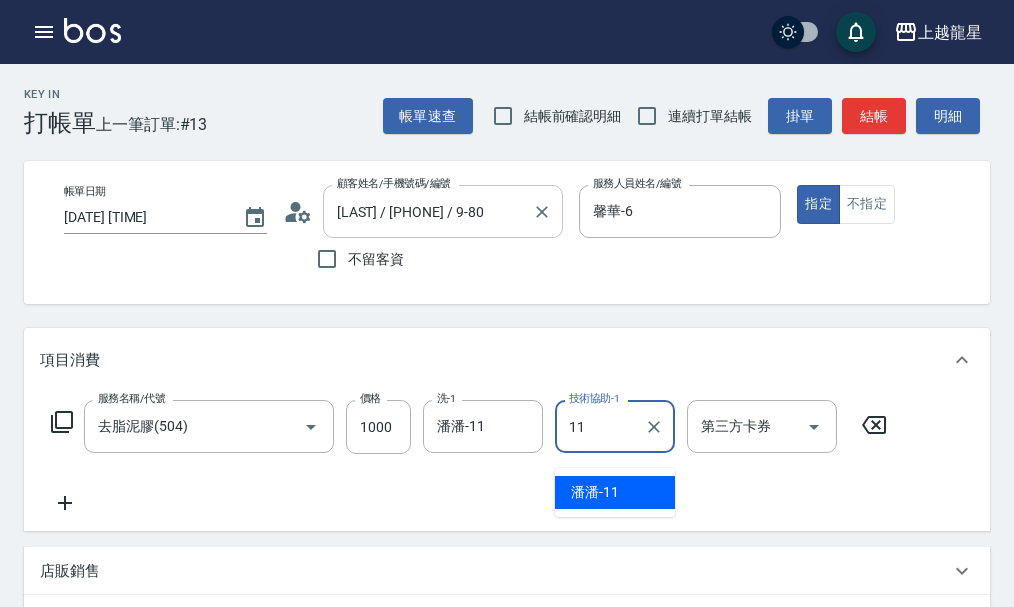 type on "潘潘-11" 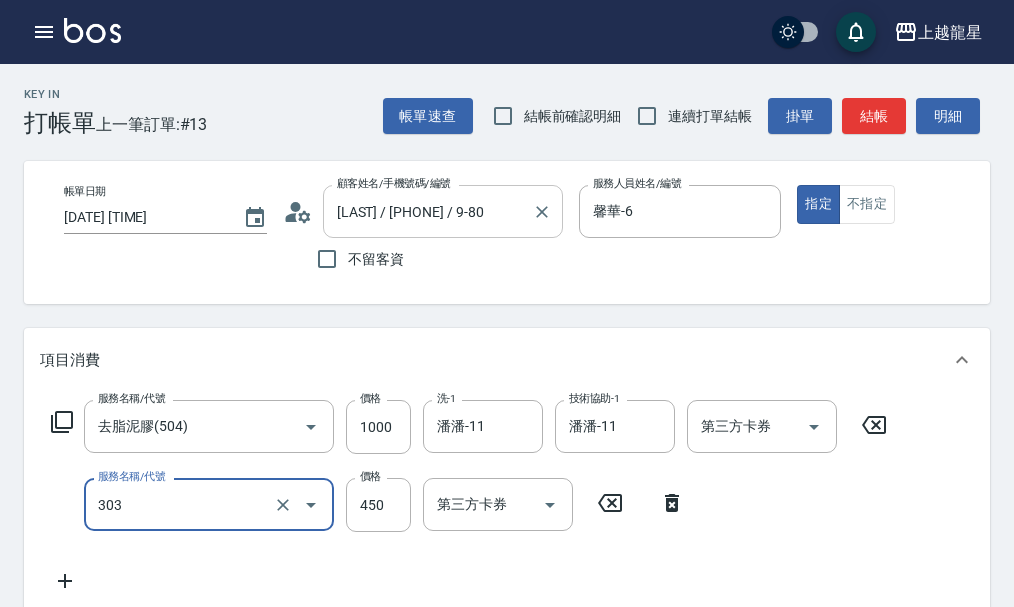 type on "剪髮(303)" 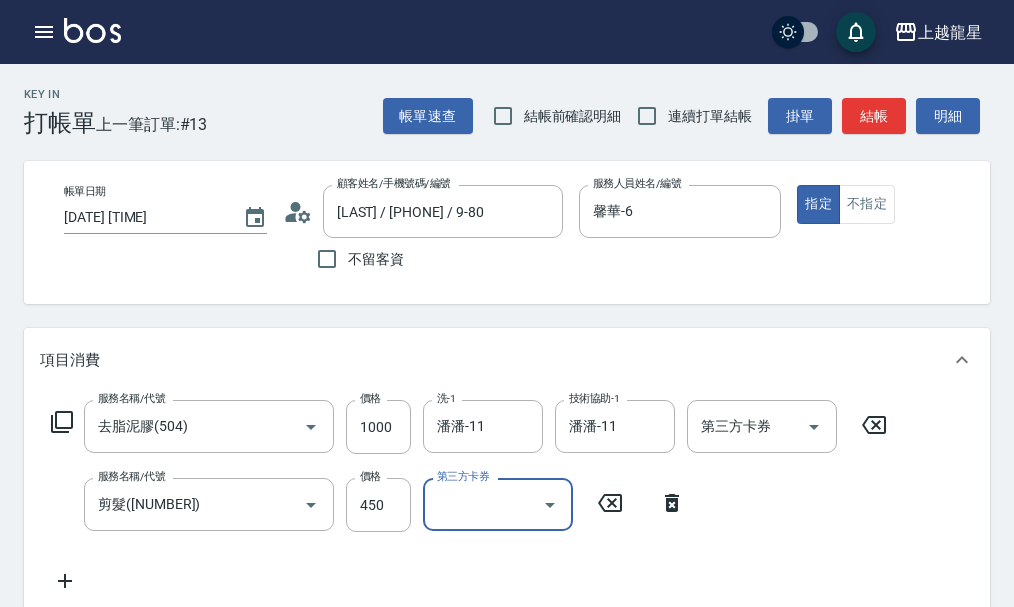 click on "結帳" at bounding box center [874, 116] 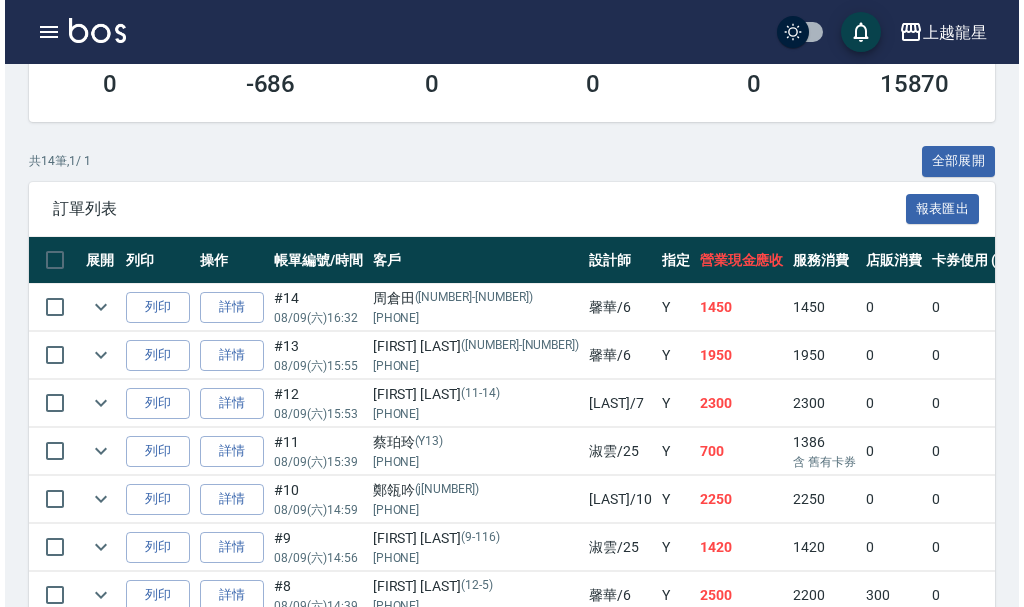 scroll, scrollTop: 500, scrollLeft: 0, axis: vertical 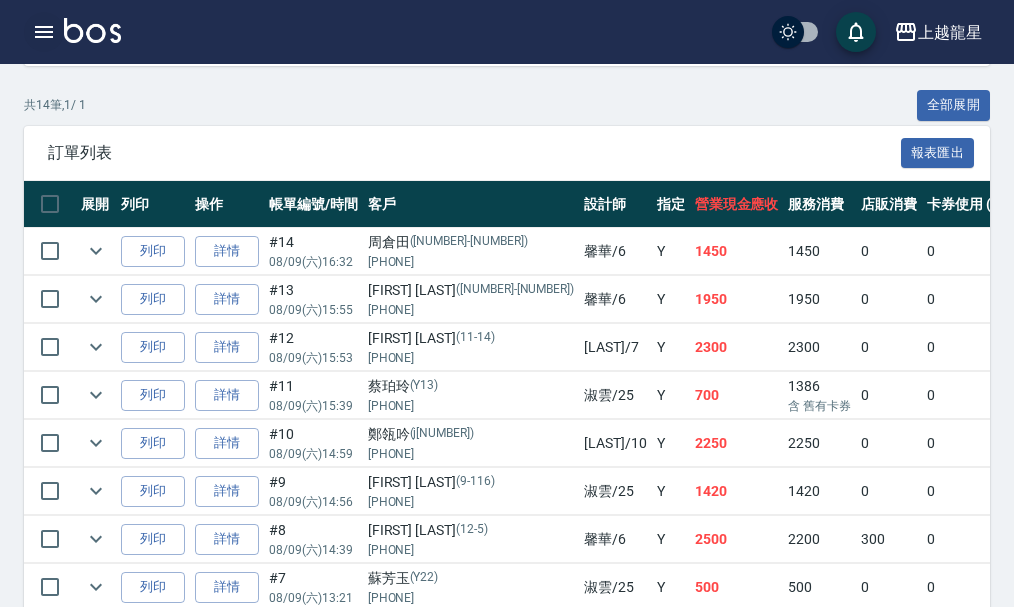 click 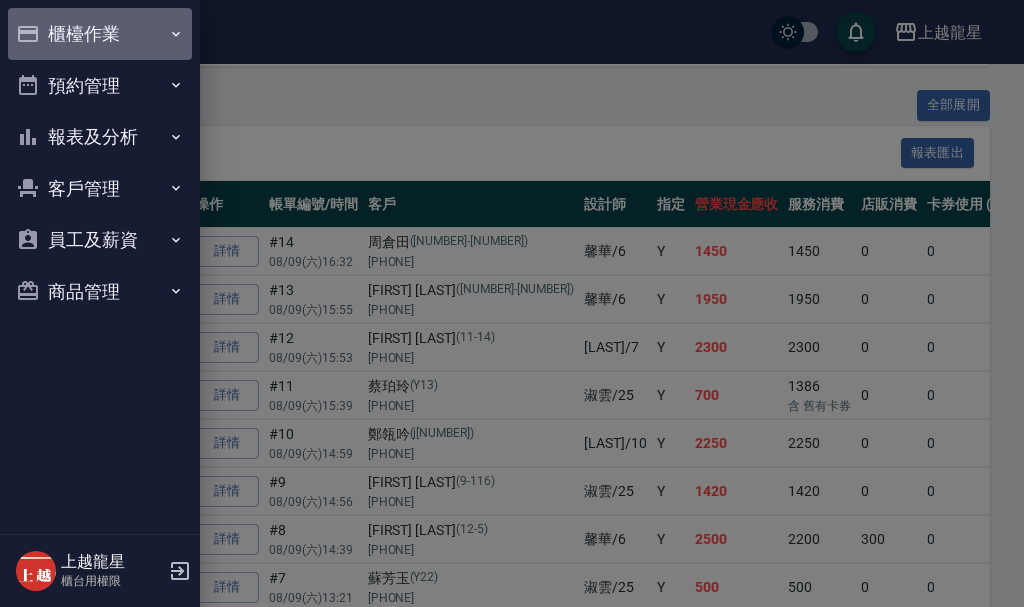 click on "櫃檯作業" at bounding box center (100, 34) 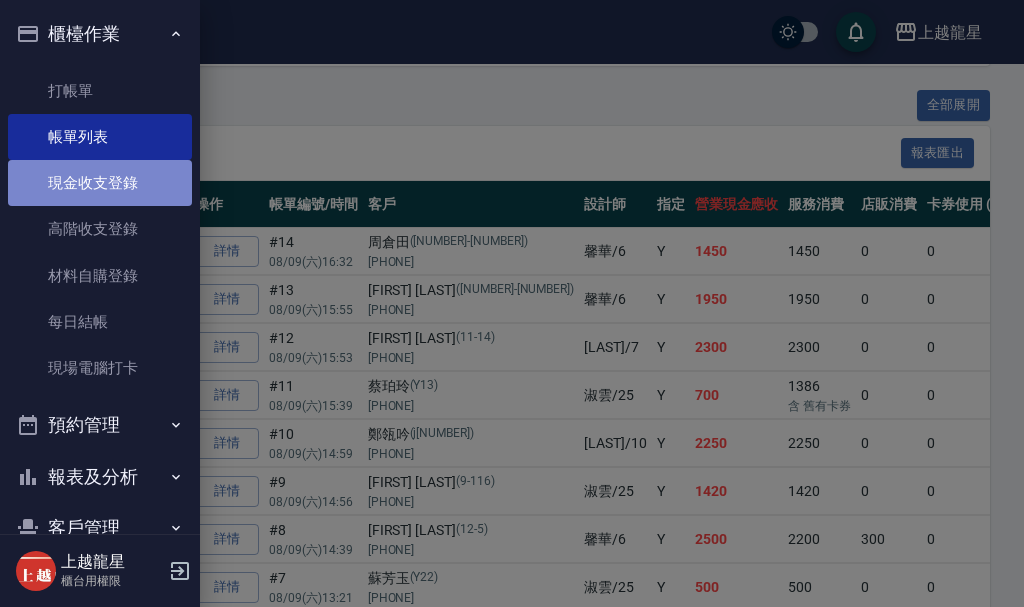 click on "現金收支登錄" at bounding box center (100, 183) 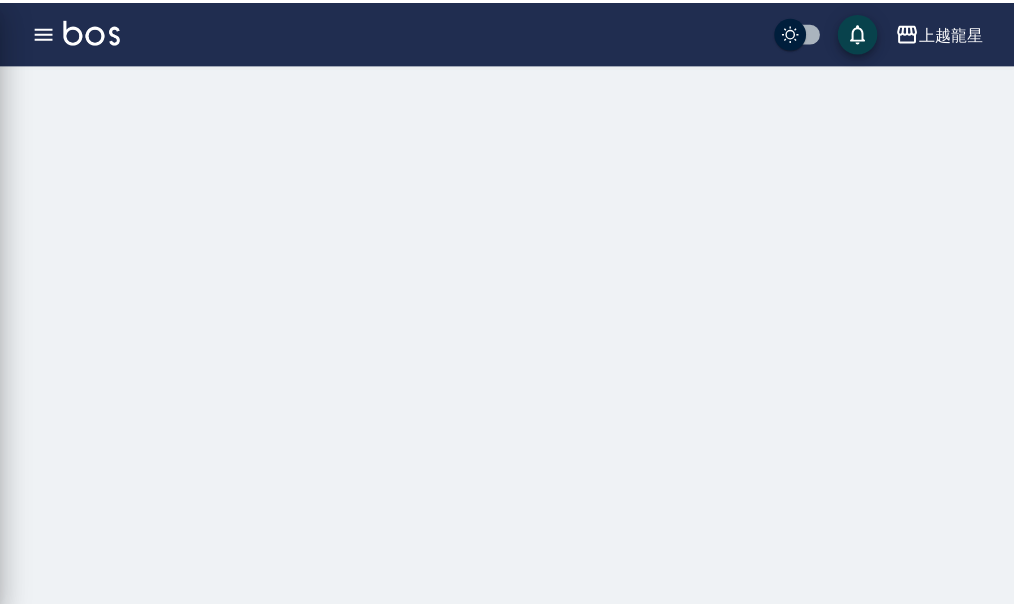 scroll, scrollTop: 0, scrollLeft: 0, axis: both 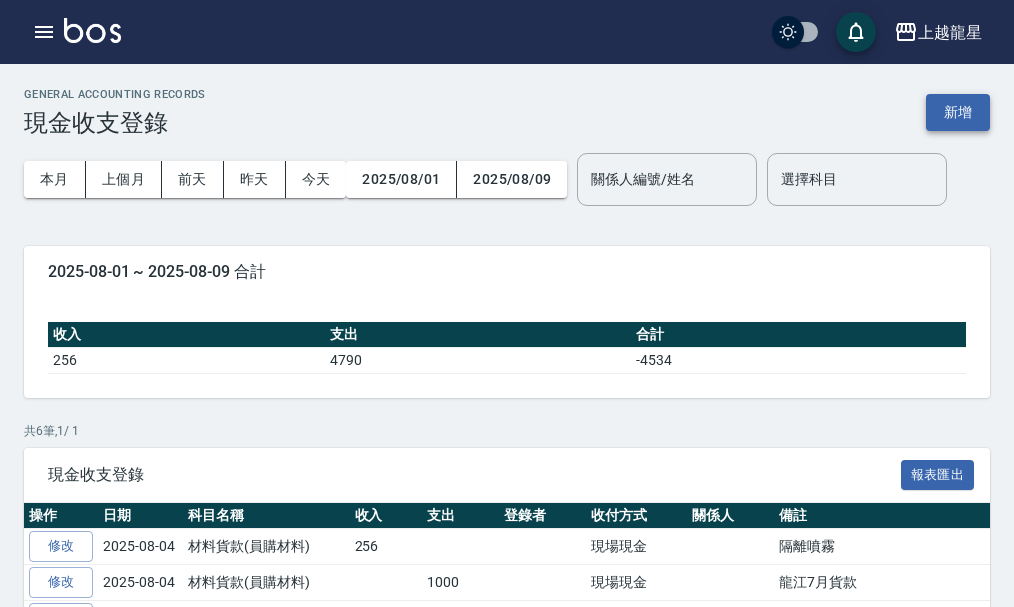 click on "新增" at bounding box center (958, 112) 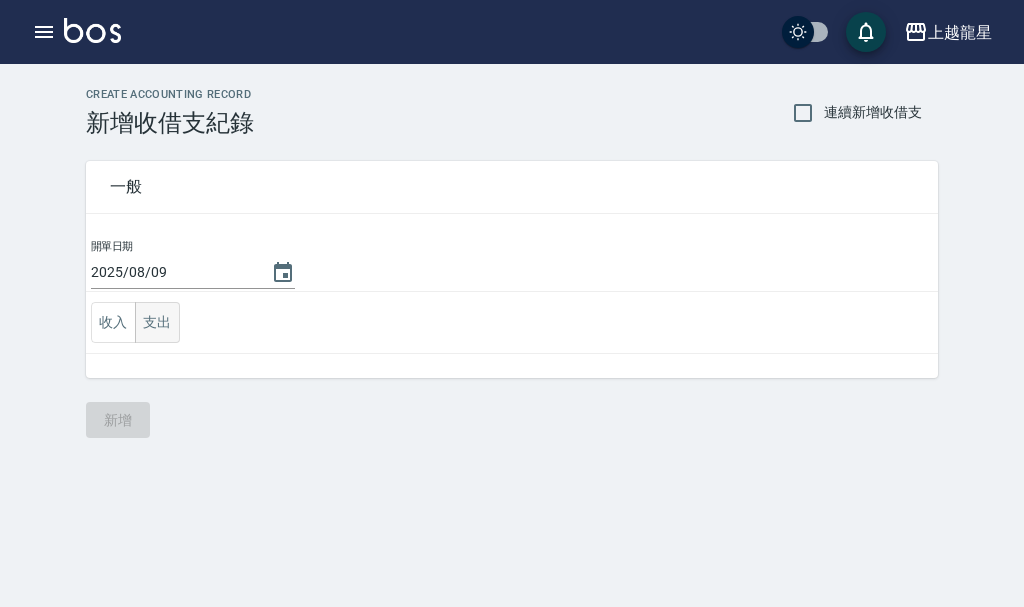 click on "支出" at bounding box center [157, 322] 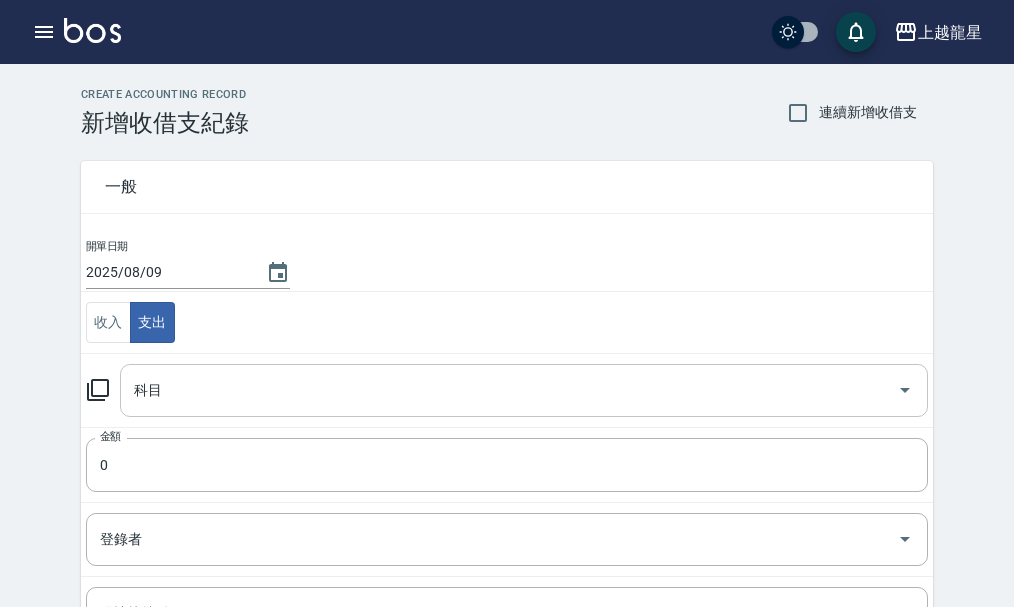 click 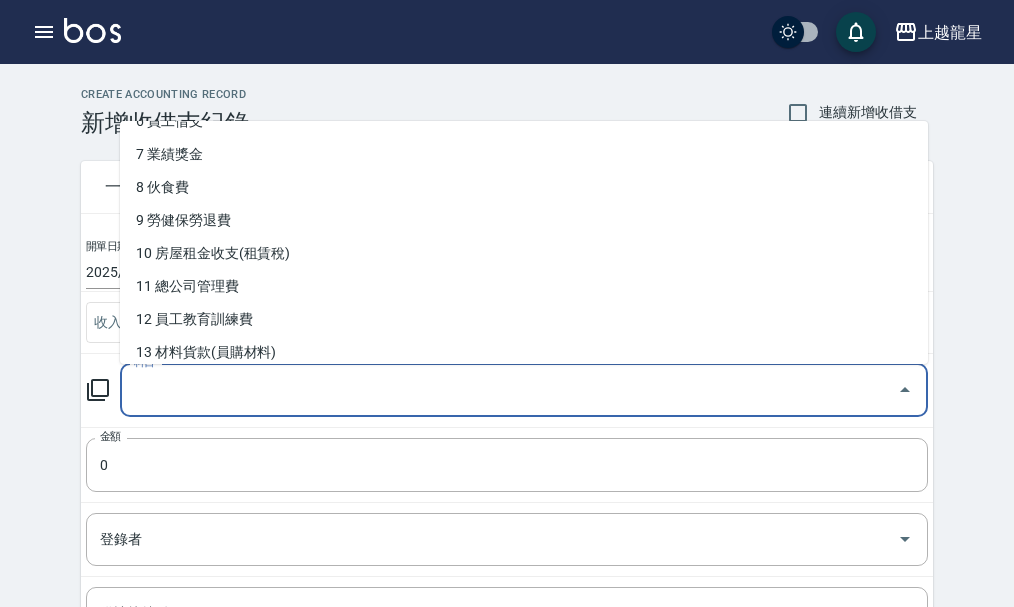 scroll, scrollTop: 300, scrollLeft: 0, axis: vertical 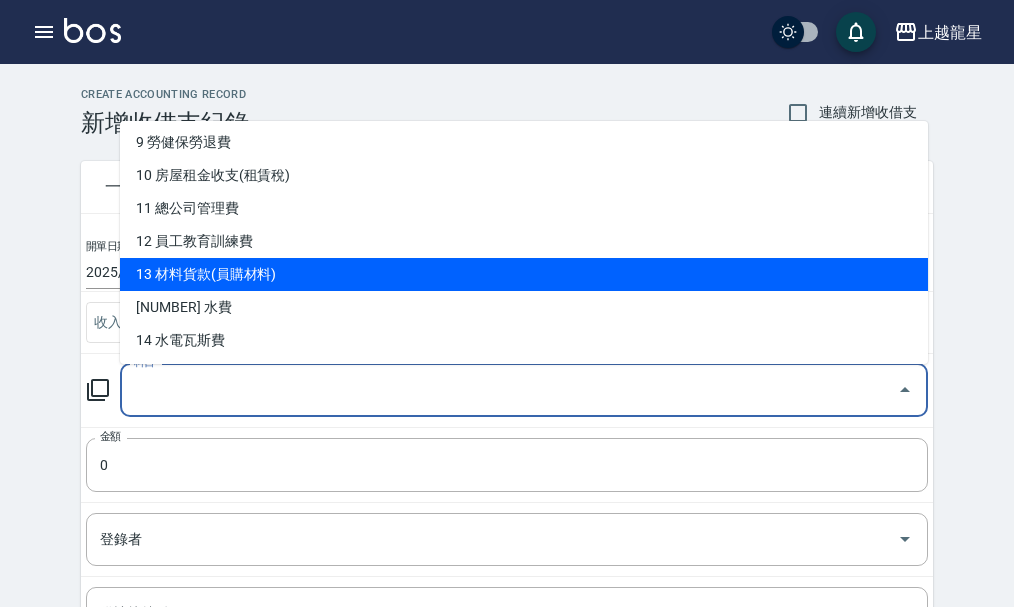 click on "13 材料貨款(員購材料)" at bounding box center (524, 274) 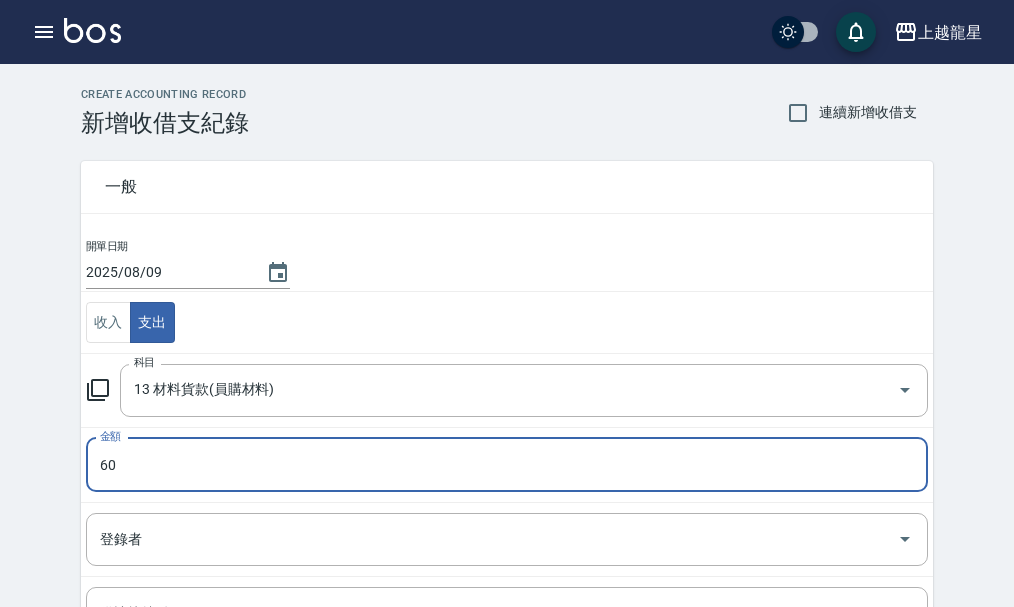 type on "60" 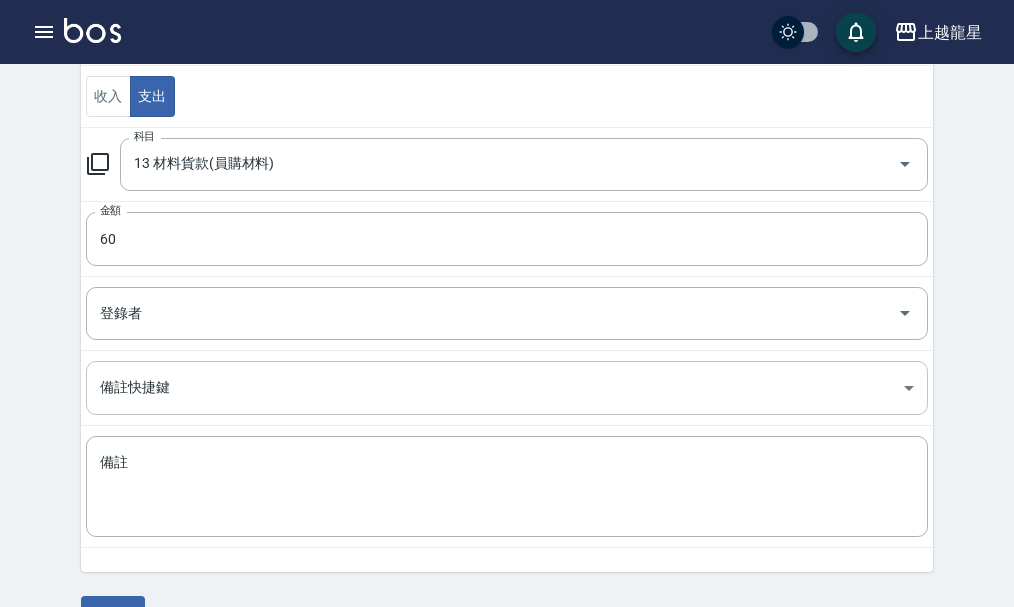 scroll, scrollTop: 276, scrollLeft: 0, axis: vertical 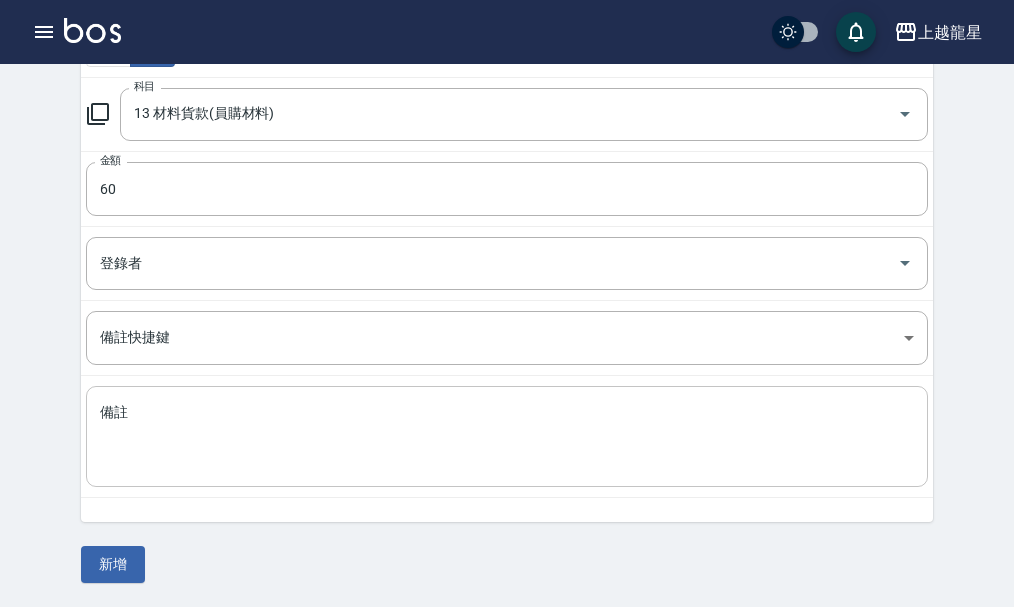 click on "備註" at bounding box center [507, 437] 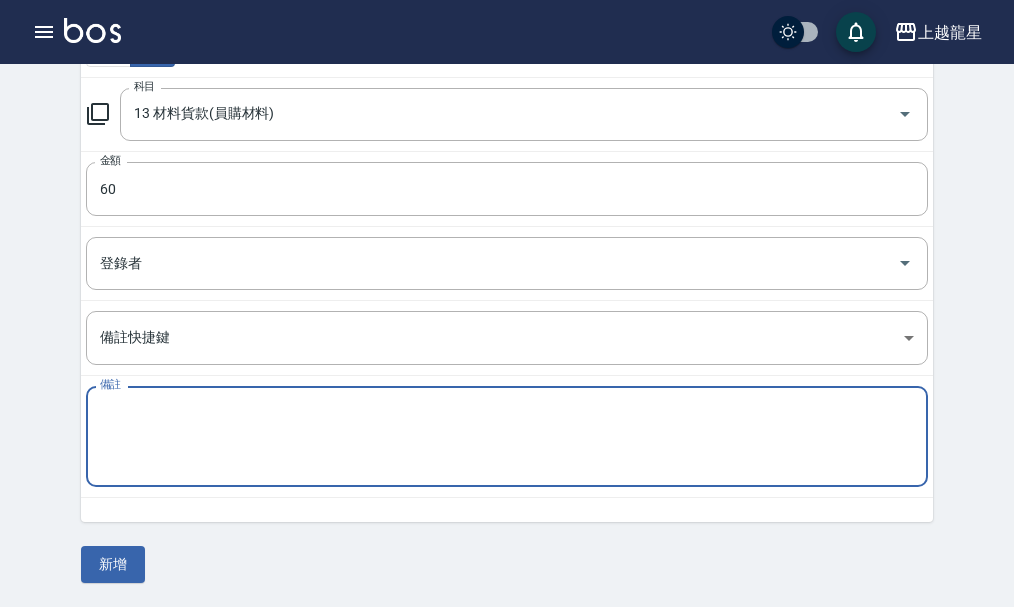 type on "v" 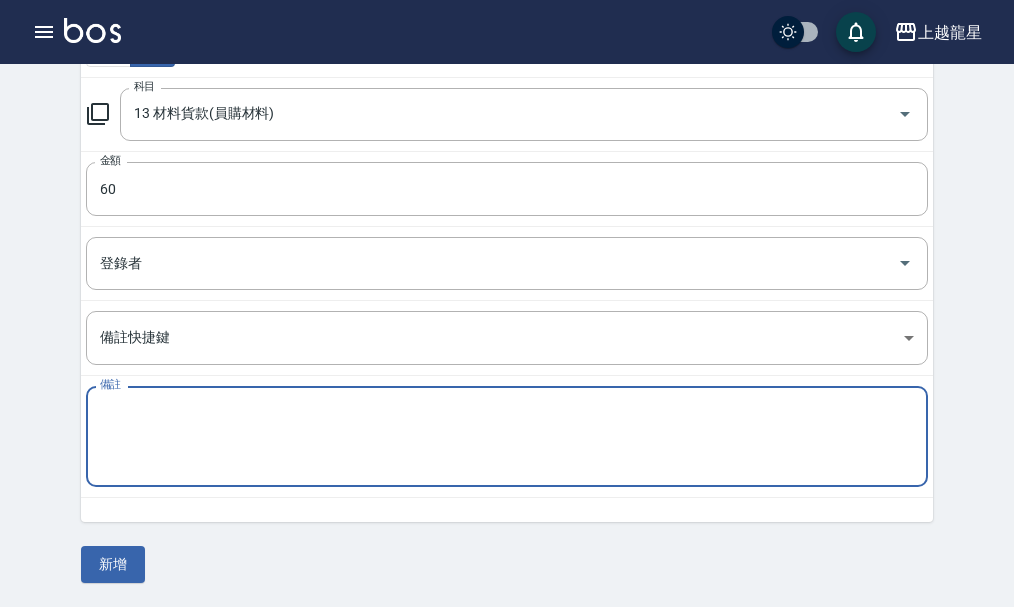 type on "v" 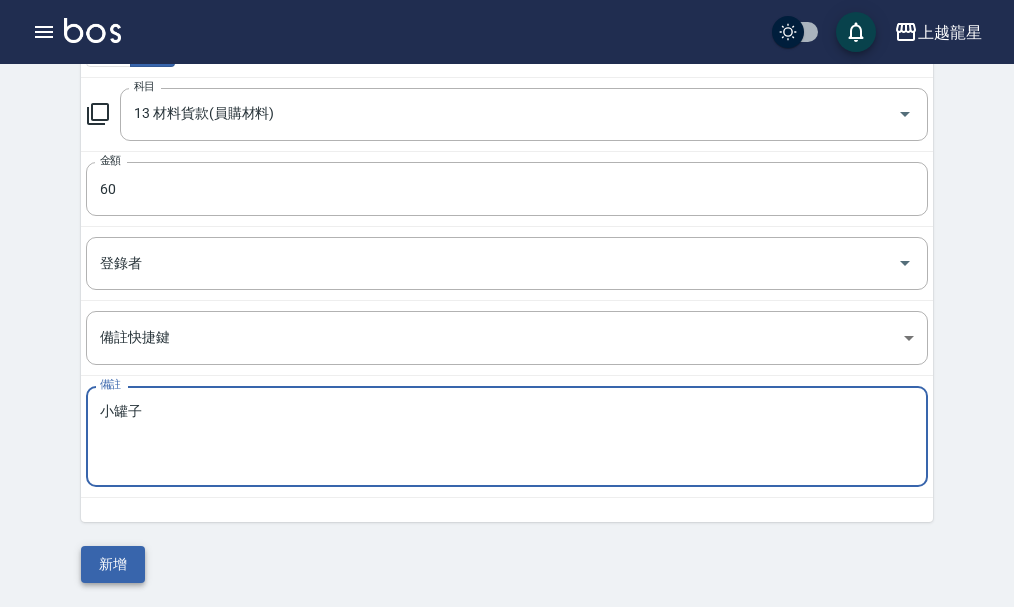 type on "小罐子罐子" 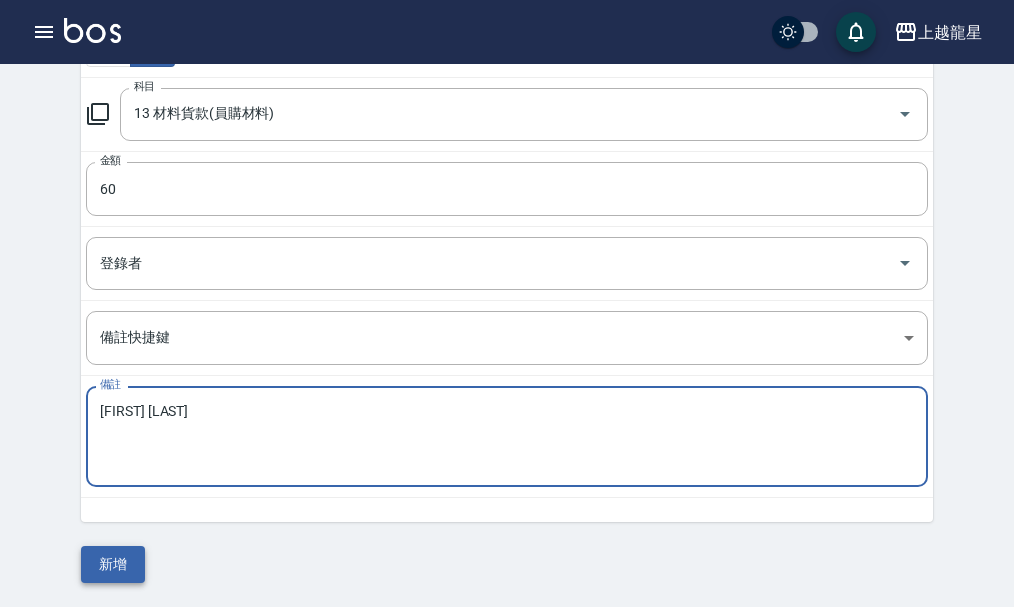 click on "新增" at bounding box center (113, 564) 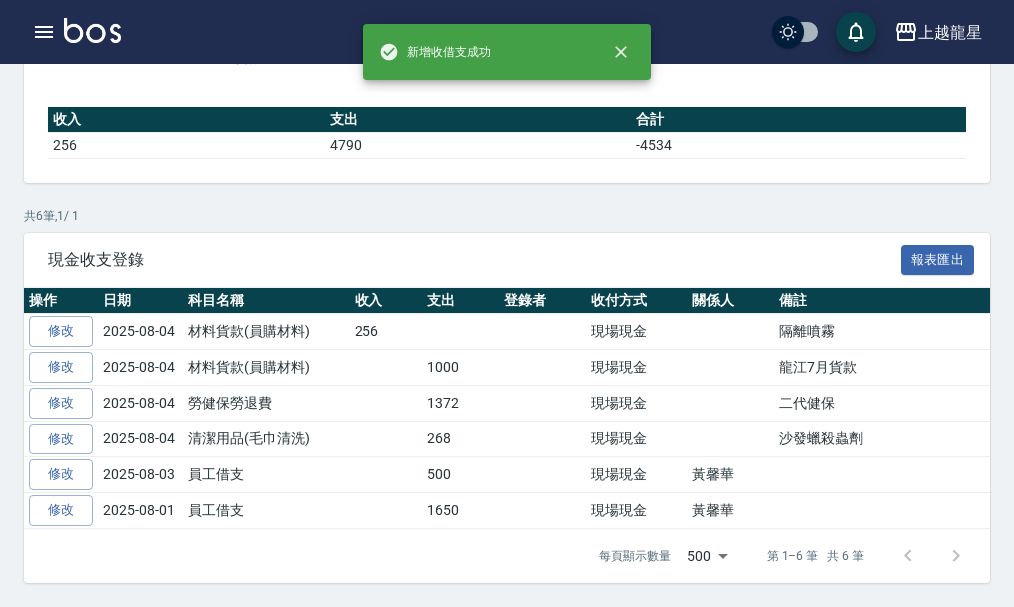 scroll, scrollTop: 0, scrollLeft: 0, axis: both 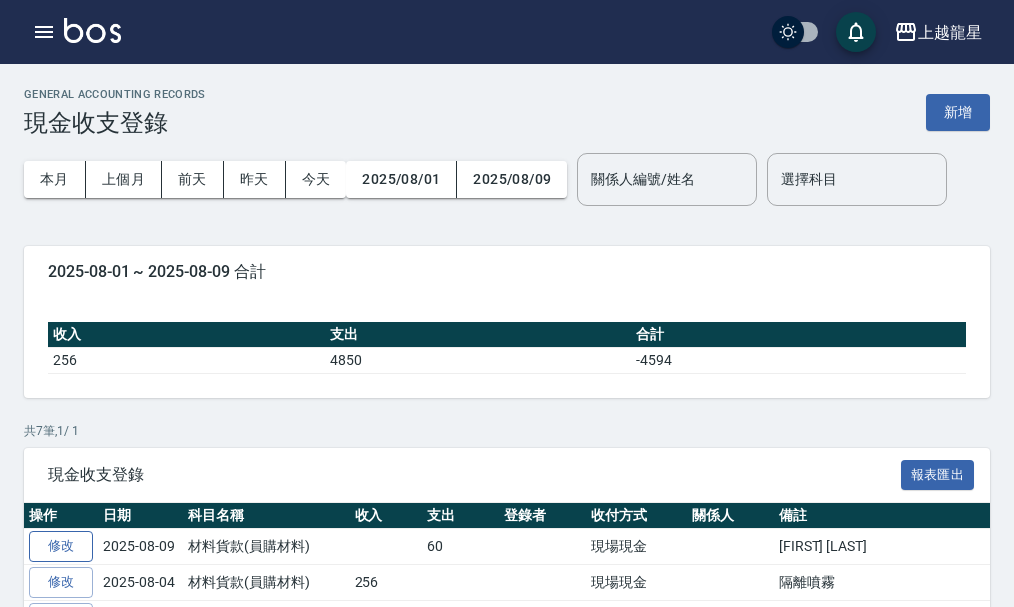 click on "修改" at bounding box center [61, 546] 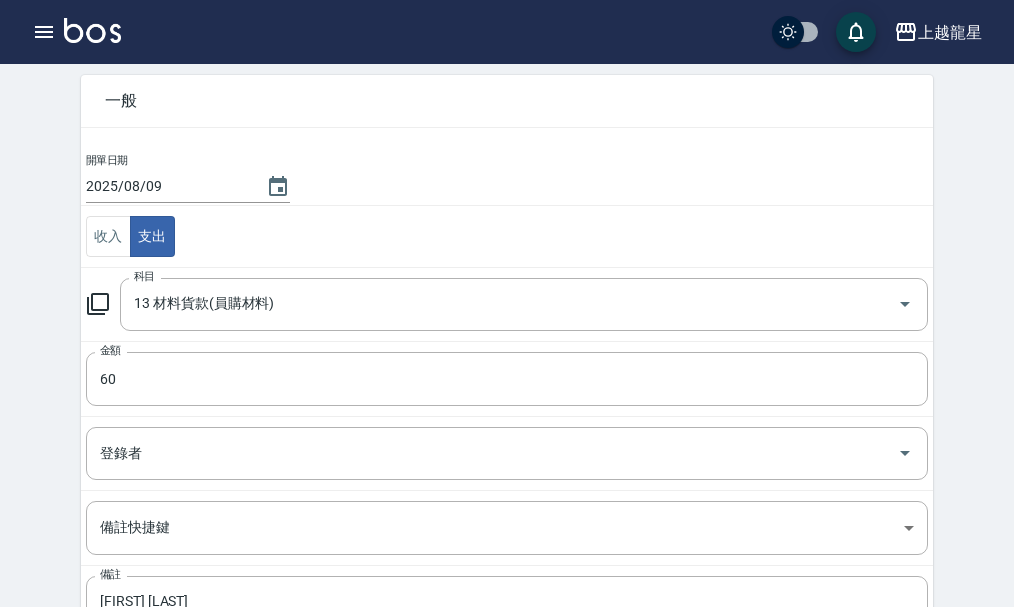 scroll, scrollTop: 252, scrollLeft: 0, axis: vertical 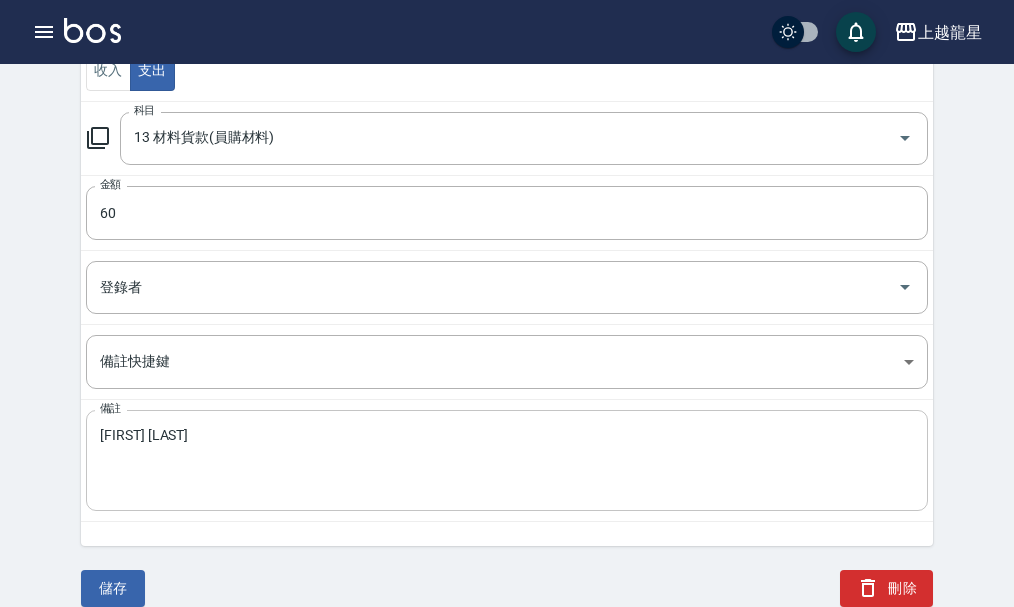 click on "小罐子罐子" at bounding box center [507, 461] 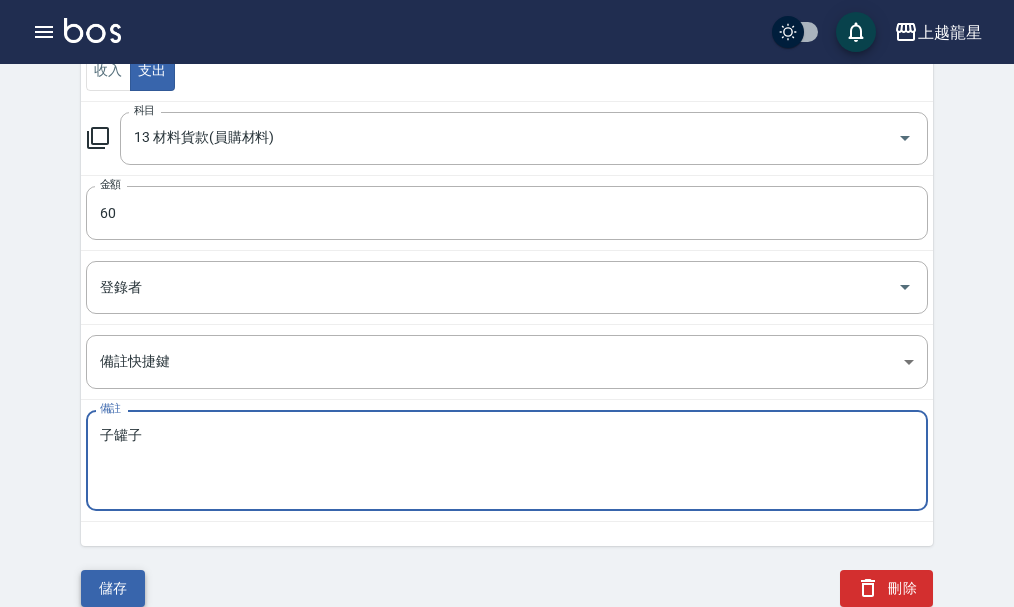 type on "子罐子" 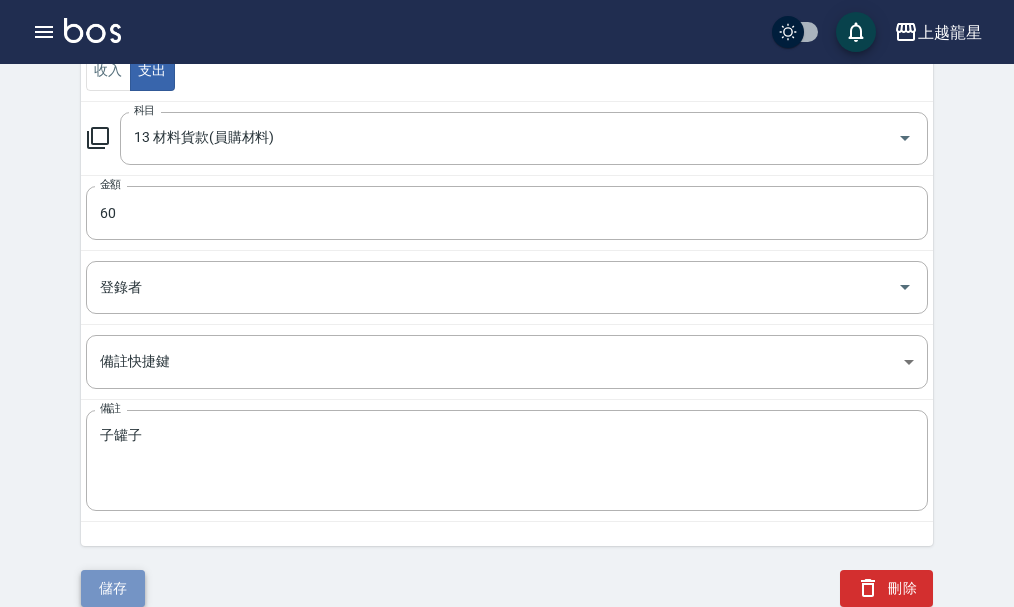 click on "儲存" at bounding box center [113, 588] 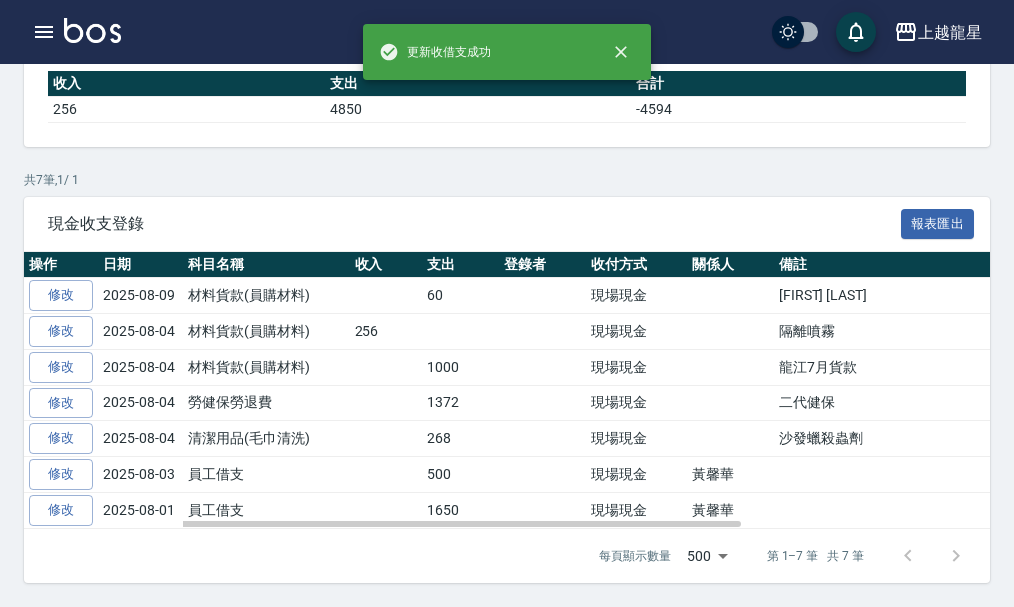 scroll, scrollTop: 0, scrollLeft: 0, axis: both 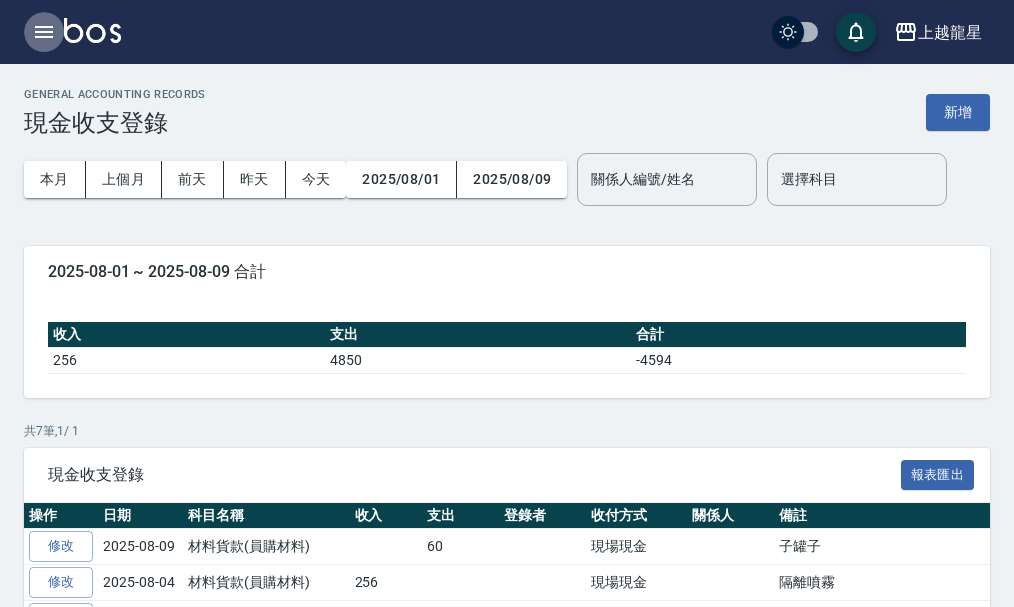 click at bounding box center (44, 32) 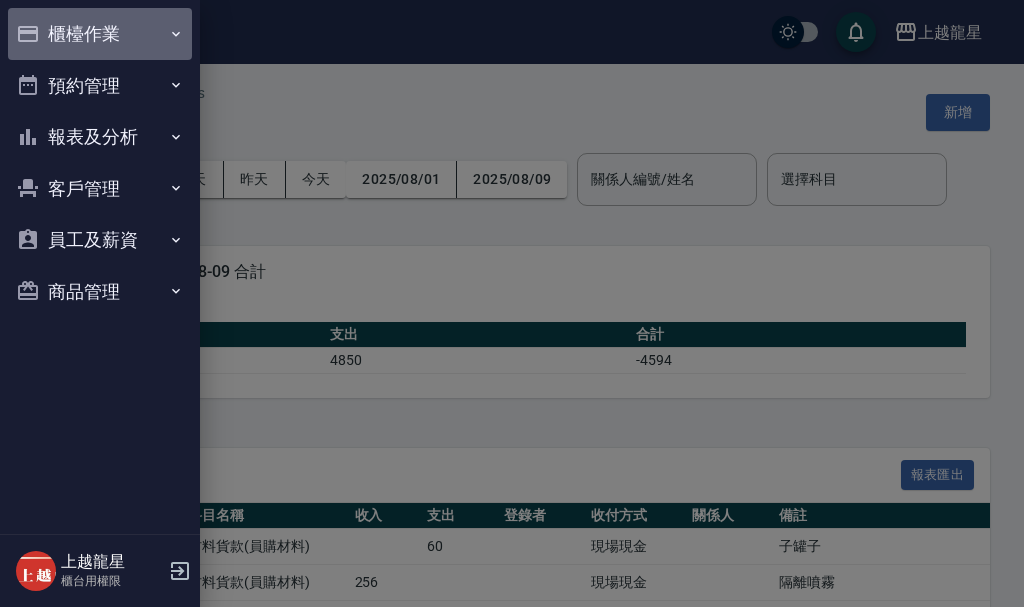 click on "櫃檯作業" at bounding box center (100, 34) 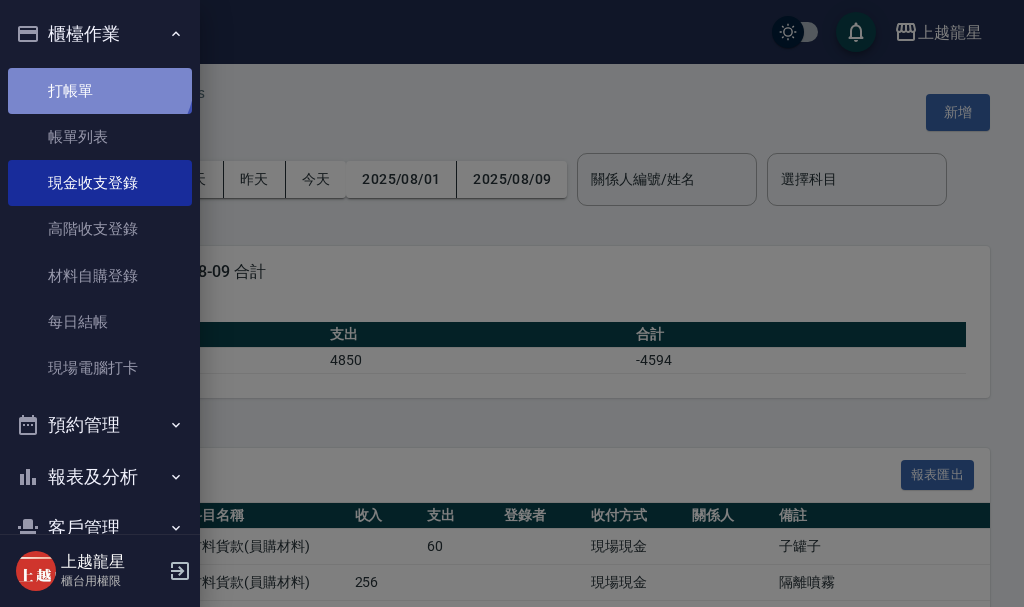 click on "打帳單" at bounding box center [100, 91] 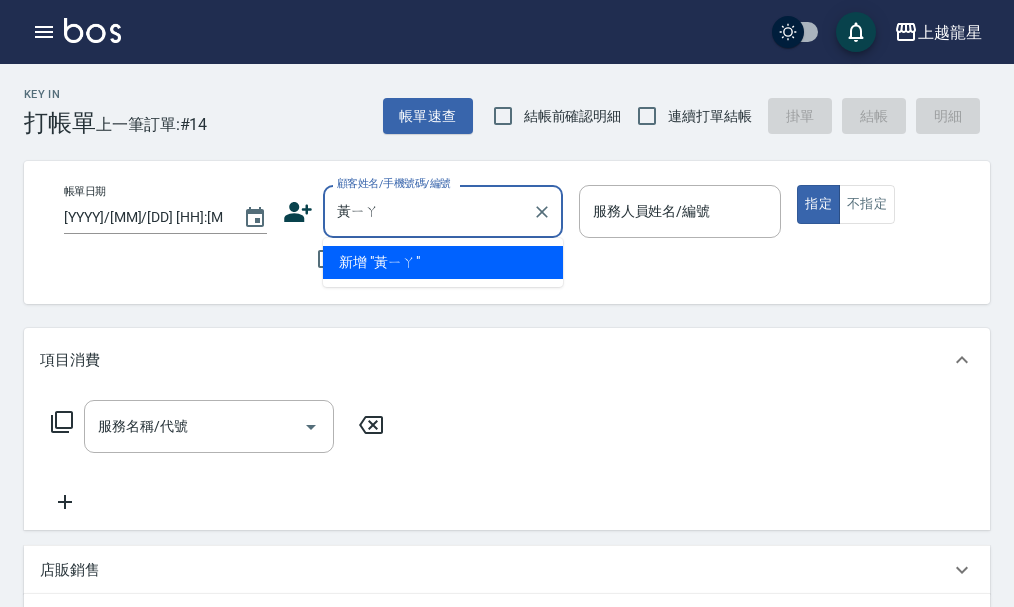 type on "黃雅" 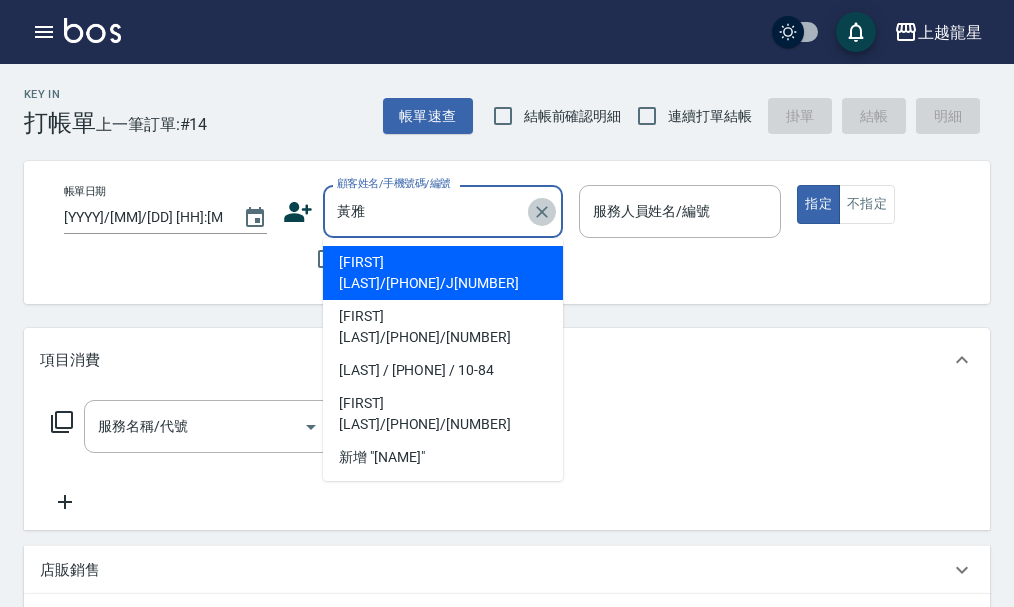 click 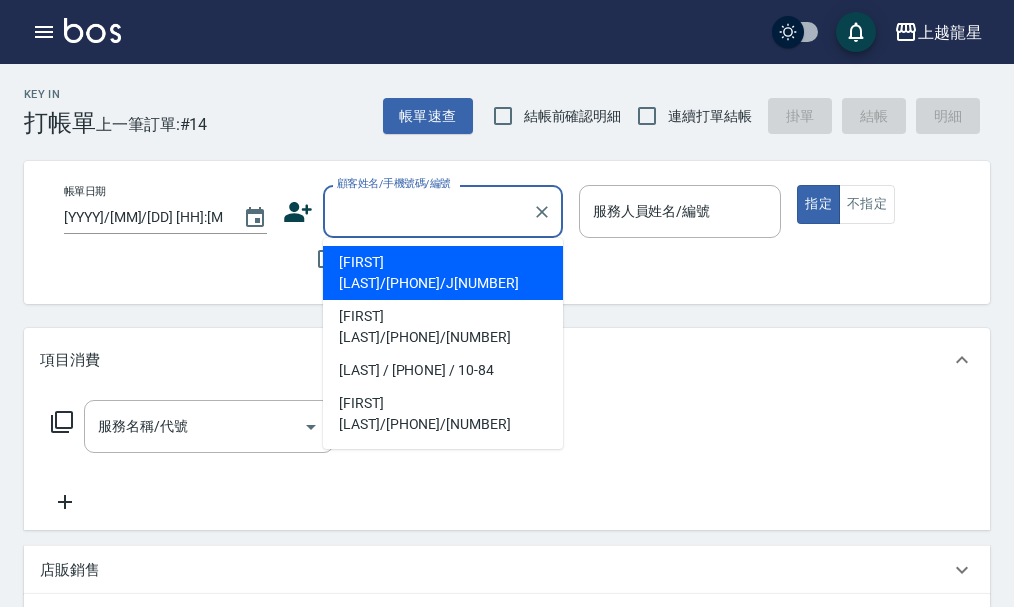 click on "顧客姓名/手機號碼/編號" at bounding box center [428, 211] 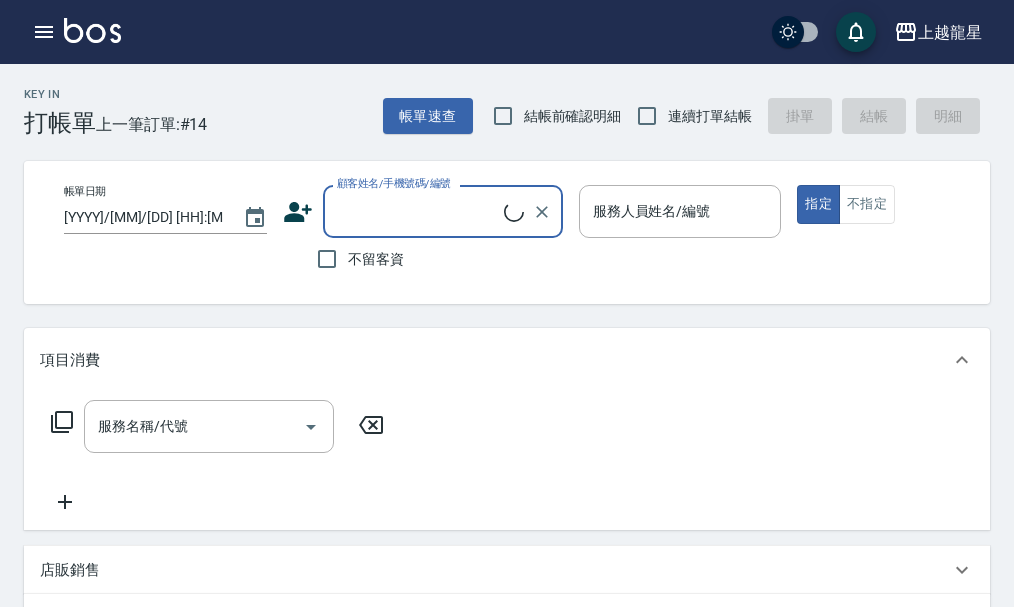 click on "不留客資" at bounding box center [376, 259] 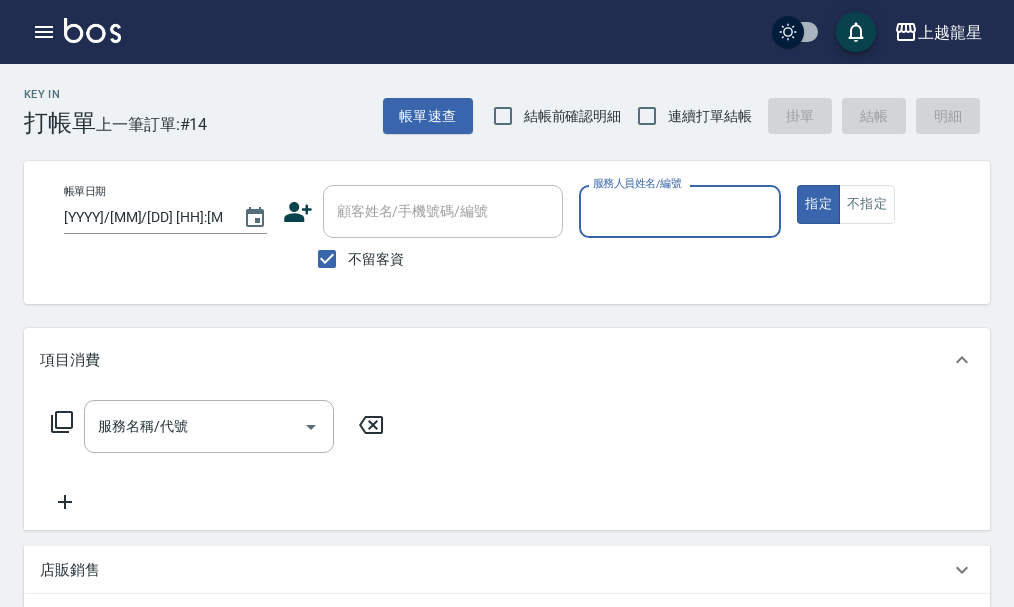 click on "服務人員姓名/編號" at bounding box center [680, 211] 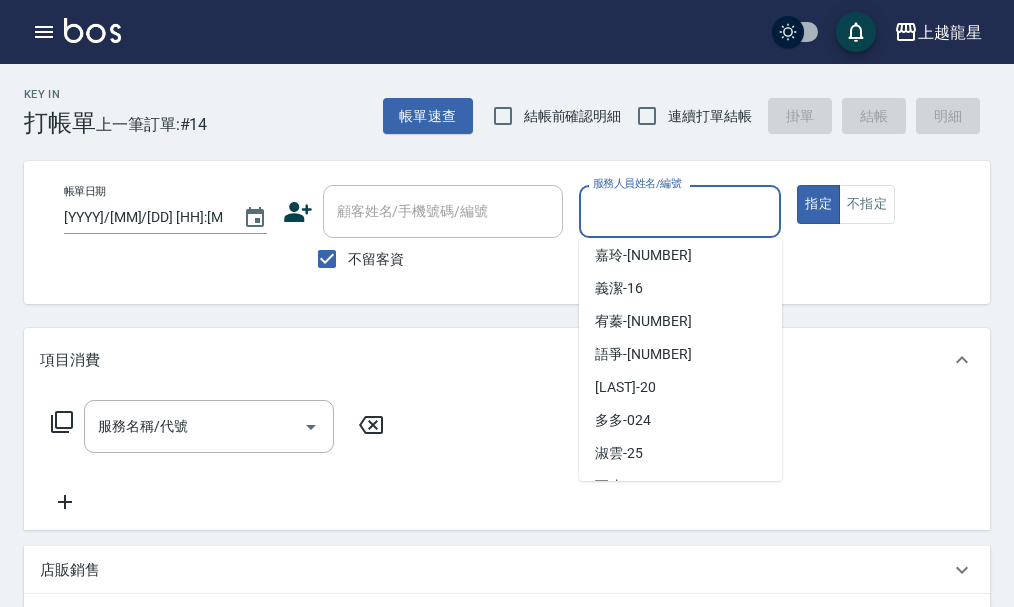 scroll, scrollTop: 367, scrollLeft: 0, axis: vertical 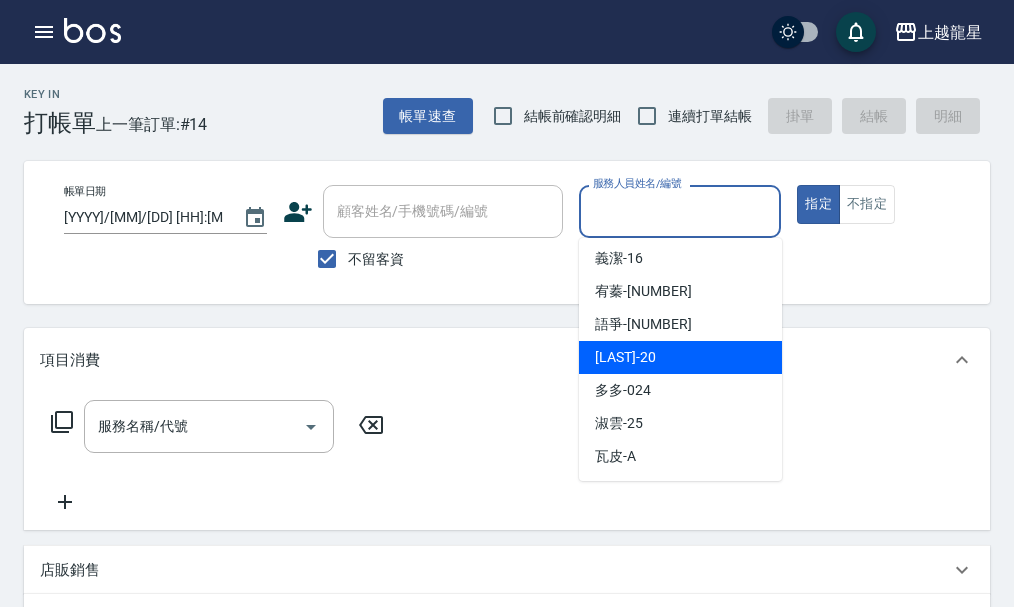 click on "Lily -20" at bounding box center [680, 357] 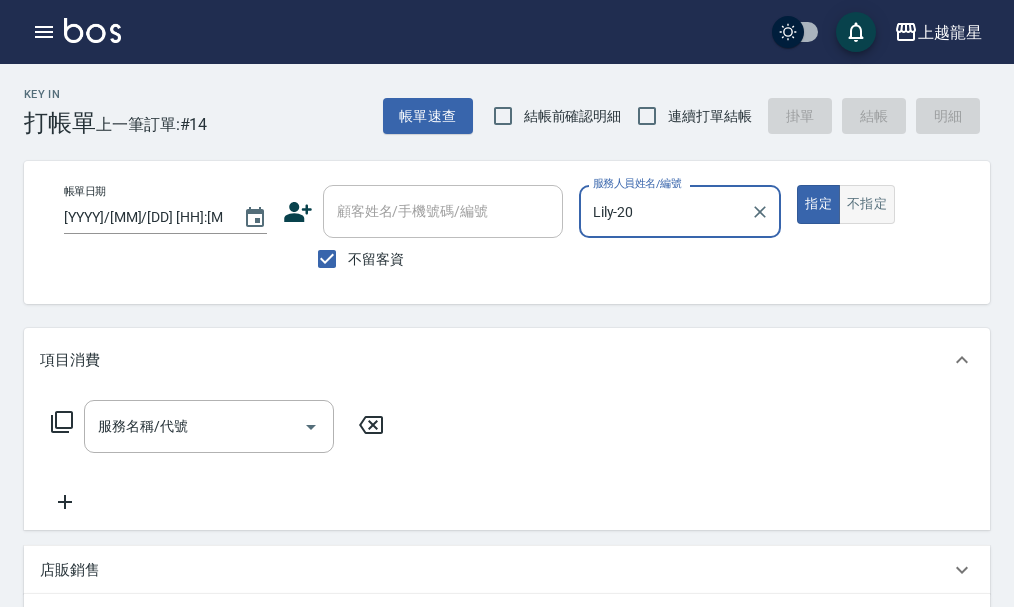 click on "不指定" at bounding box center (867, 204) 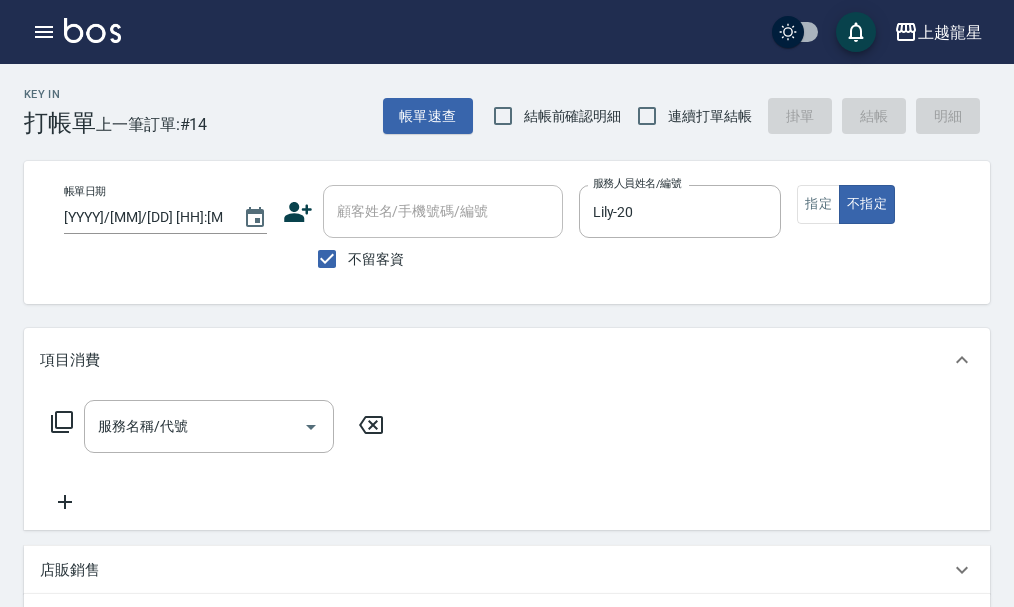 click on "服務名稱/代號 服務名稱/代號" at bounding box center (218, 426) 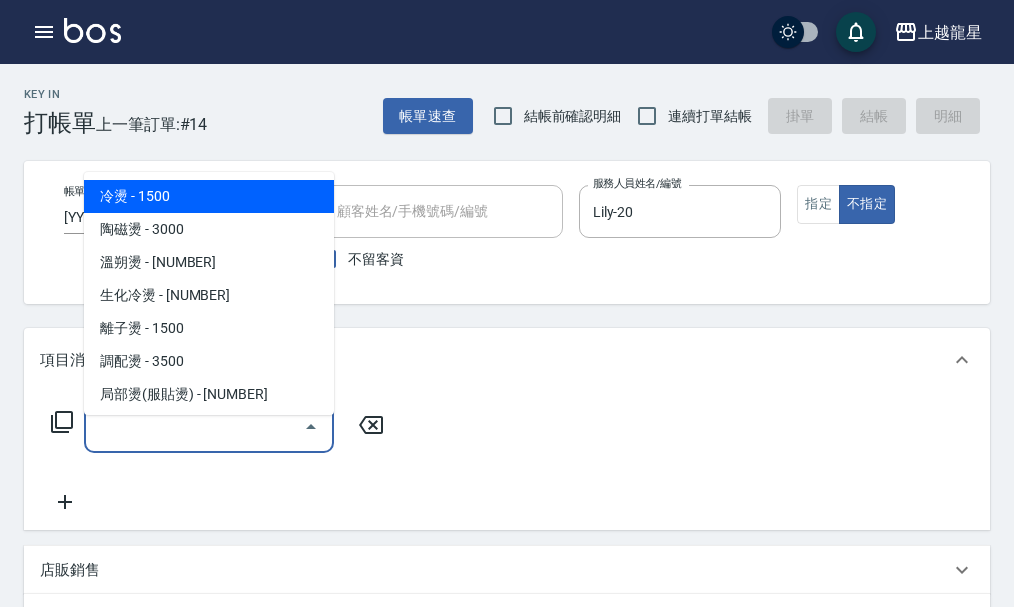 click on "服務名稱/代號 服務名稱/代號" at bounding box center [209, 426] 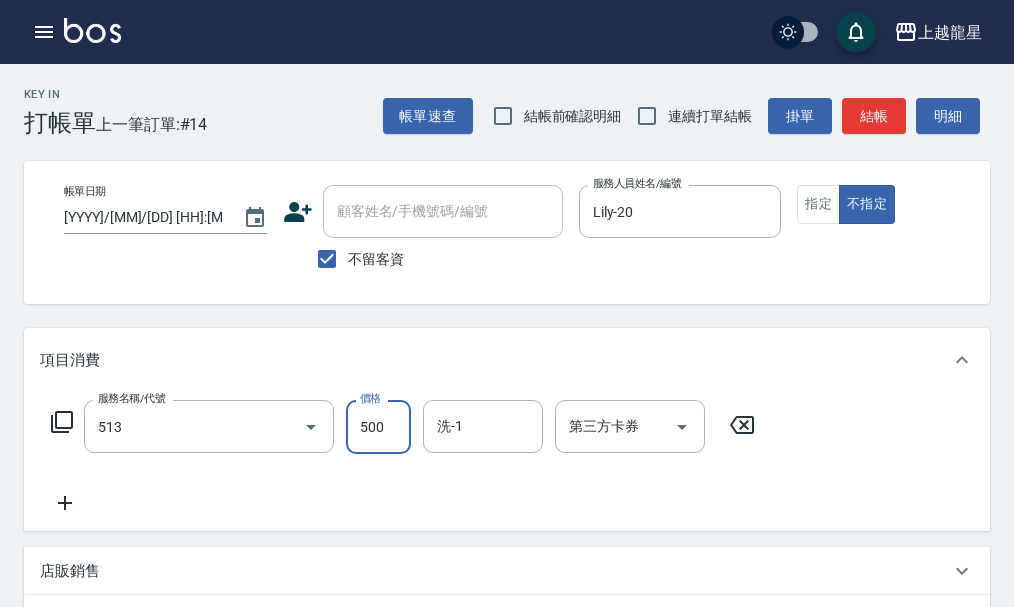 type on "SPA健康洗(513)" 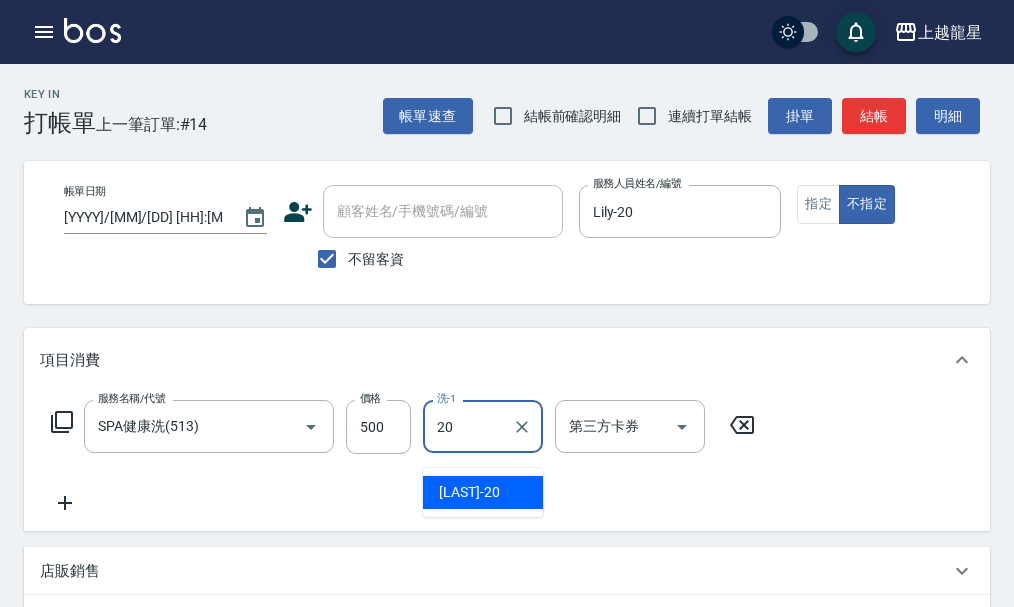 type on "Lily-20" 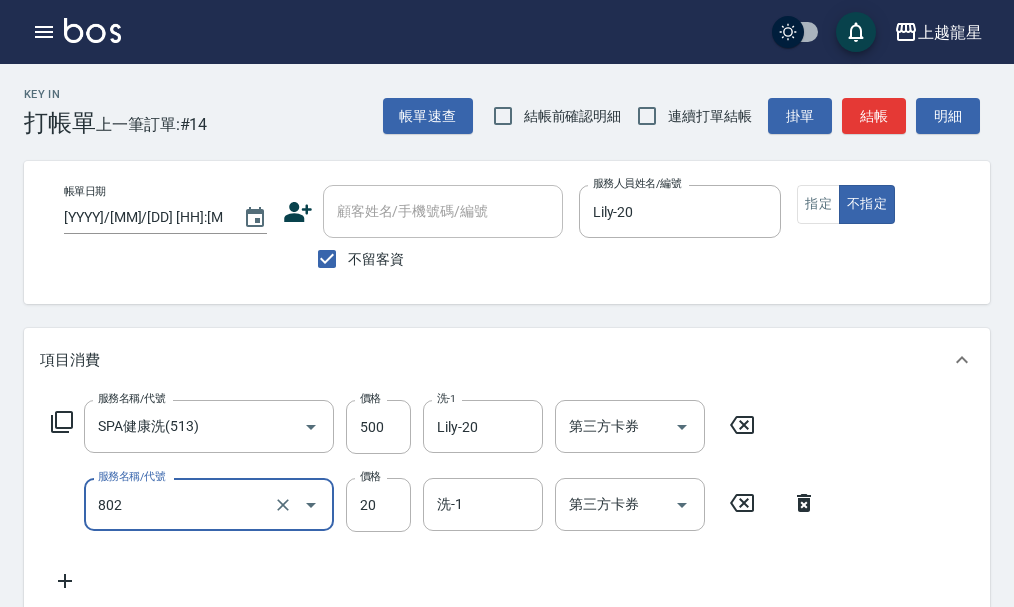 type on "潤絲(802)" 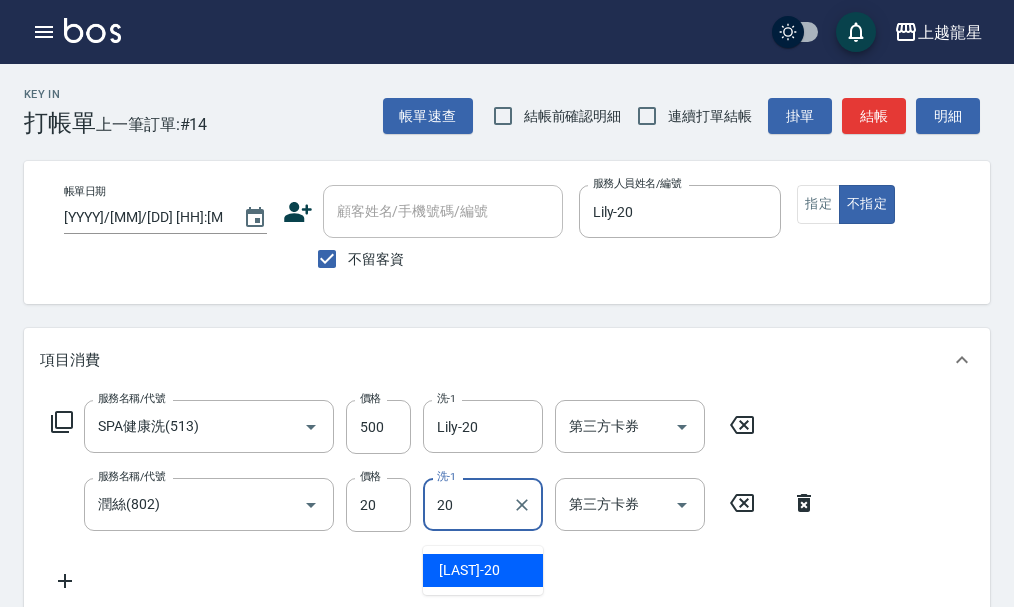 type on "Lily-20" 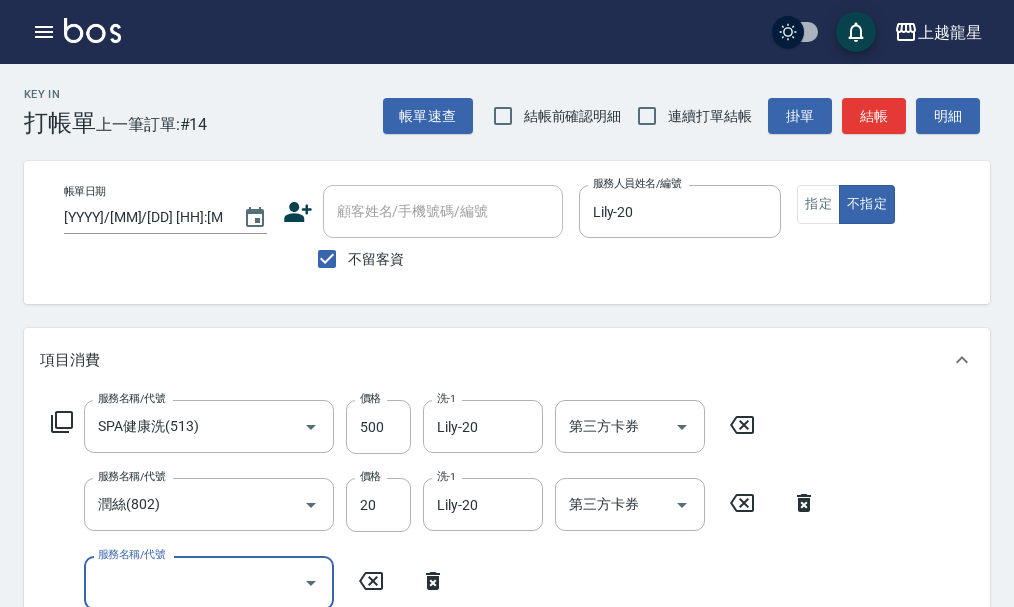 scroll, scrollTop: 9, scrollLeft: 0, axis: vertical 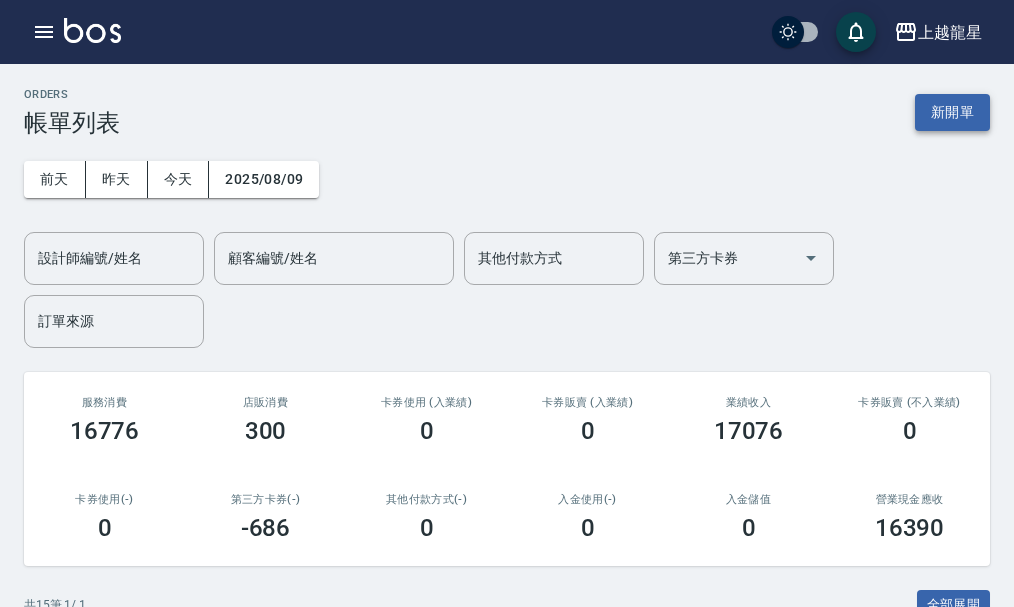 click on "新開單" at bounding box center (952, 112) 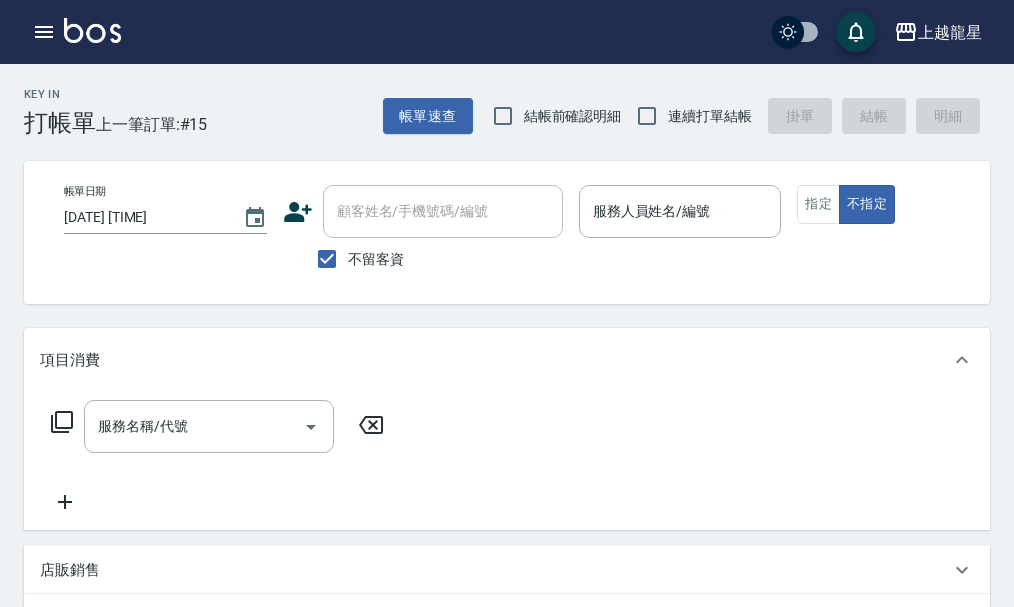 click on "不留客資" at bounding box center (376, 259) 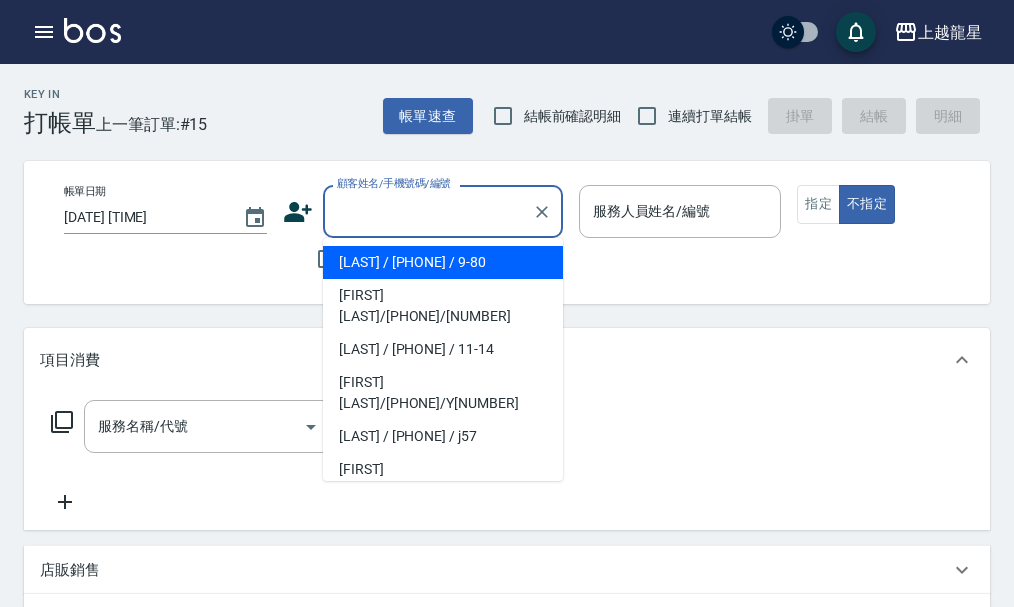 click on "顧客姓名/手機號碼/編號" at bounding box center (428, 211) 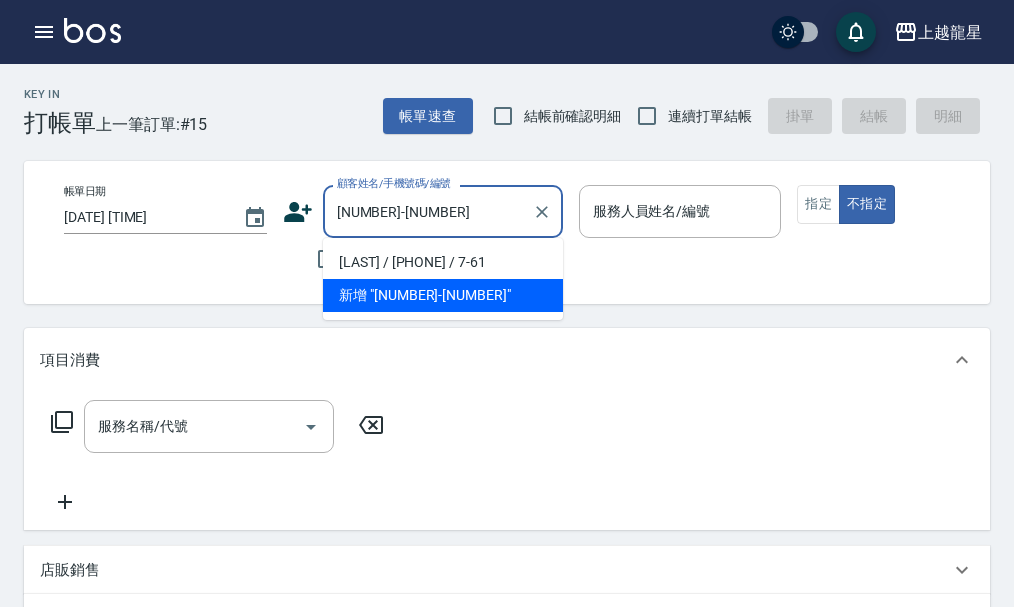 click on "蘇如美/0929288519/7-61" at bounding box center (443, 262) 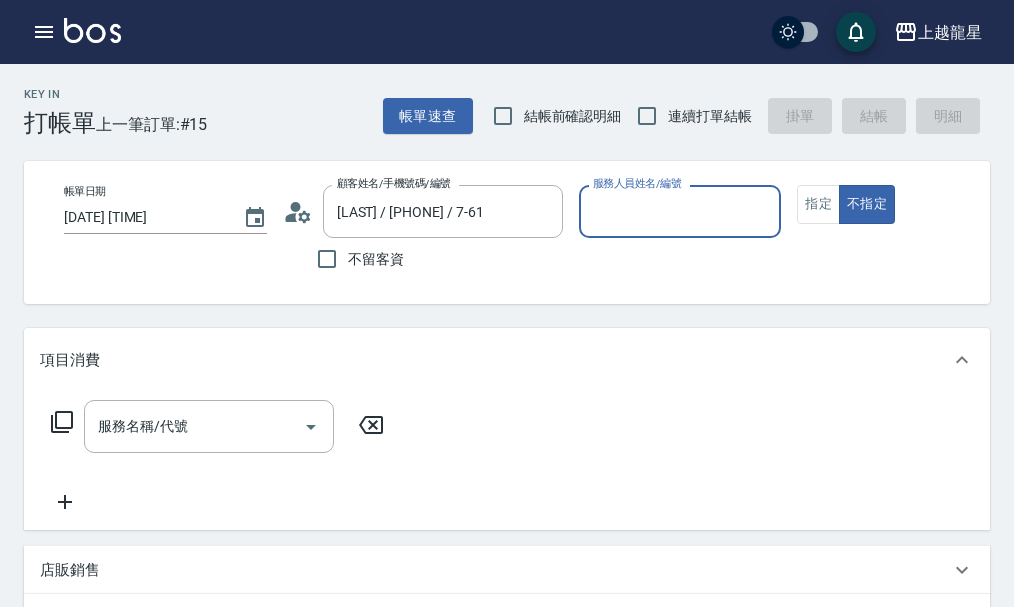 type on "雅君-7" 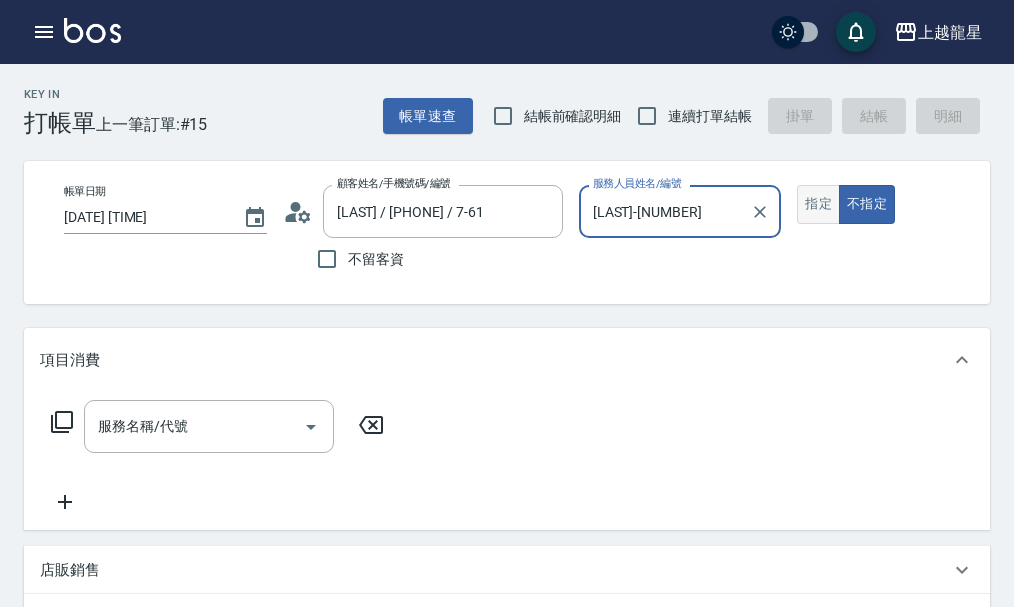 click on "指定" at bounding box center (818, 204) 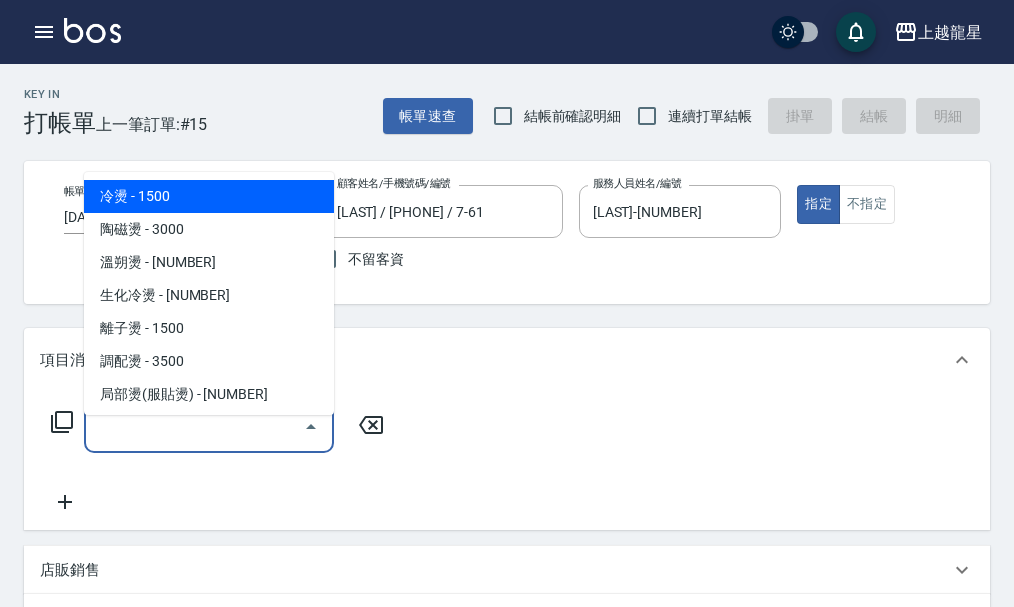 click on "服務名稱/代號" at bounding box center (194, 426) 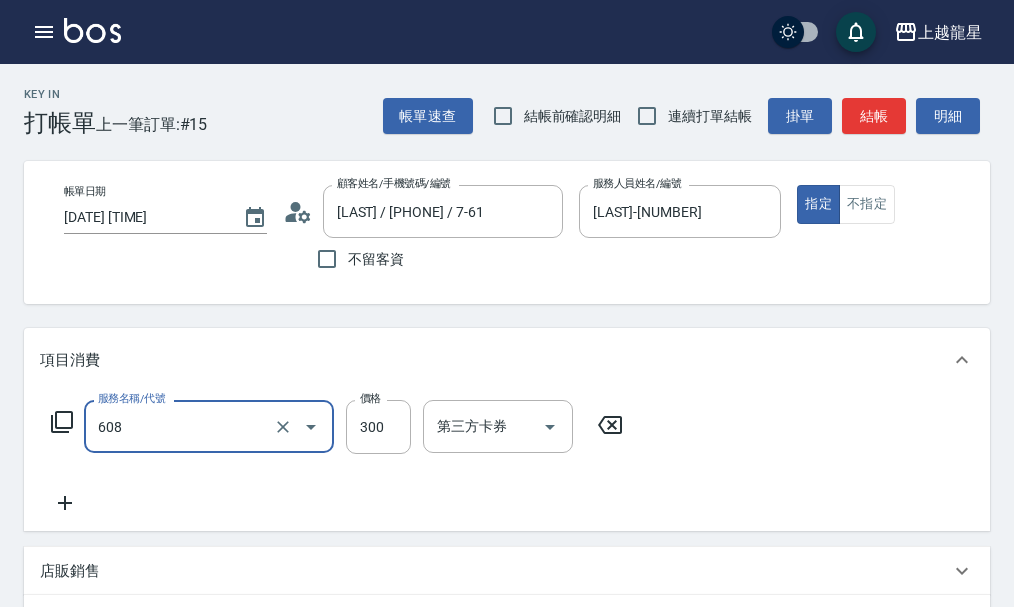 type on "頭皮隔離(608)" 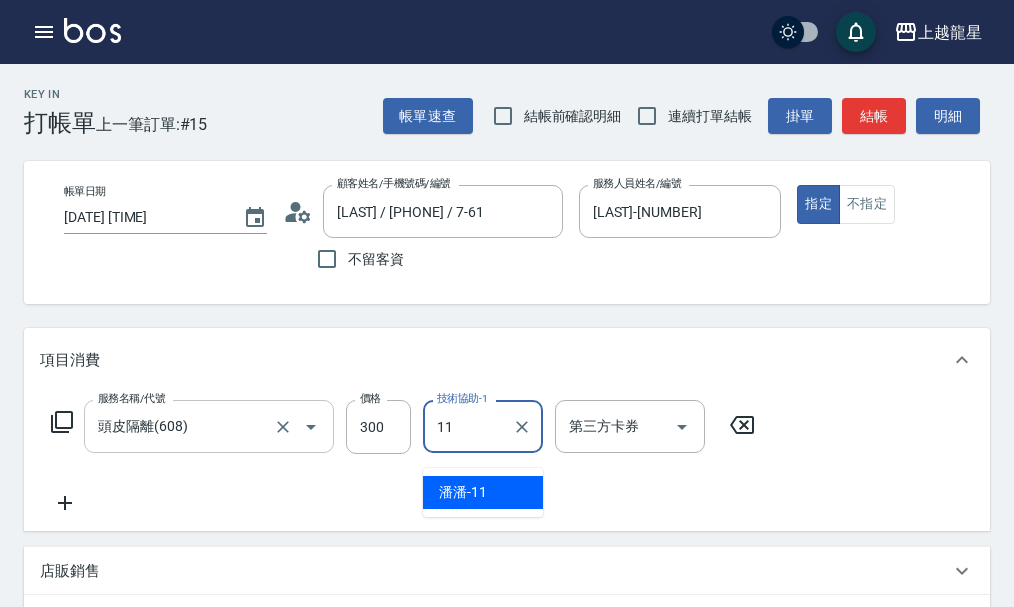type on "潘潘-11" 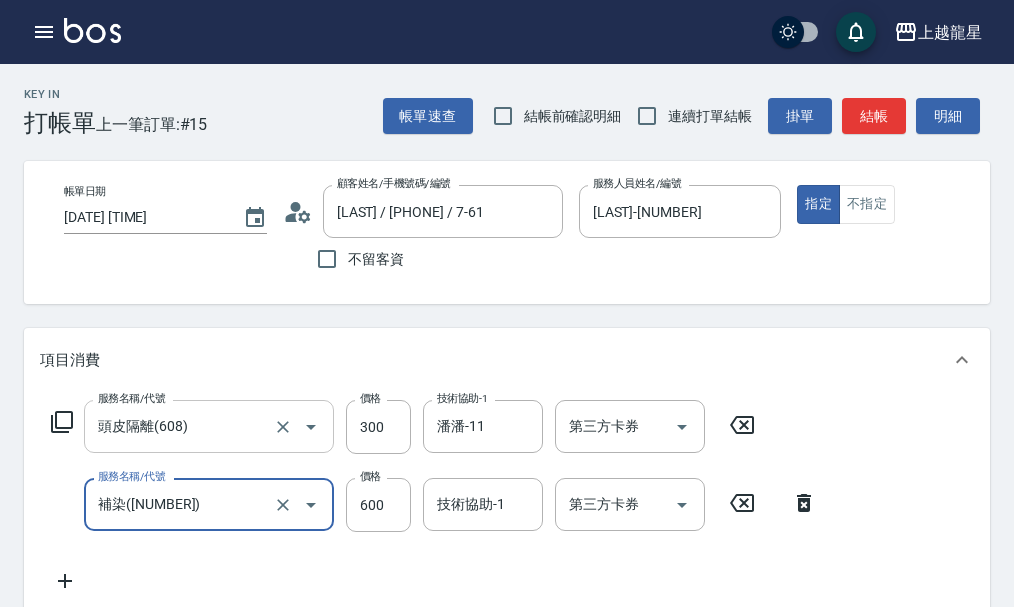 type on "補染(405)" 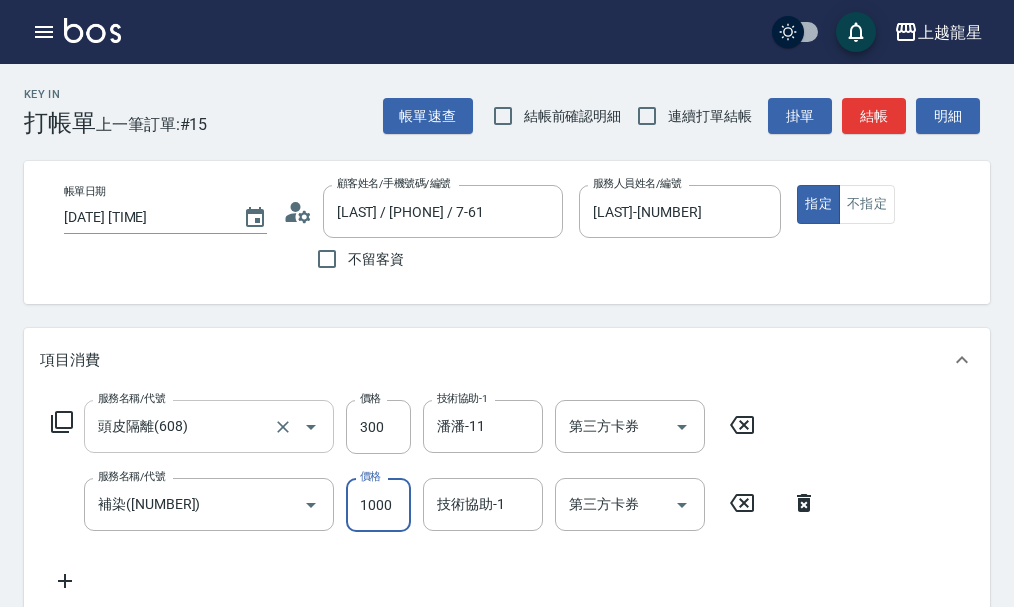 type on "1000" 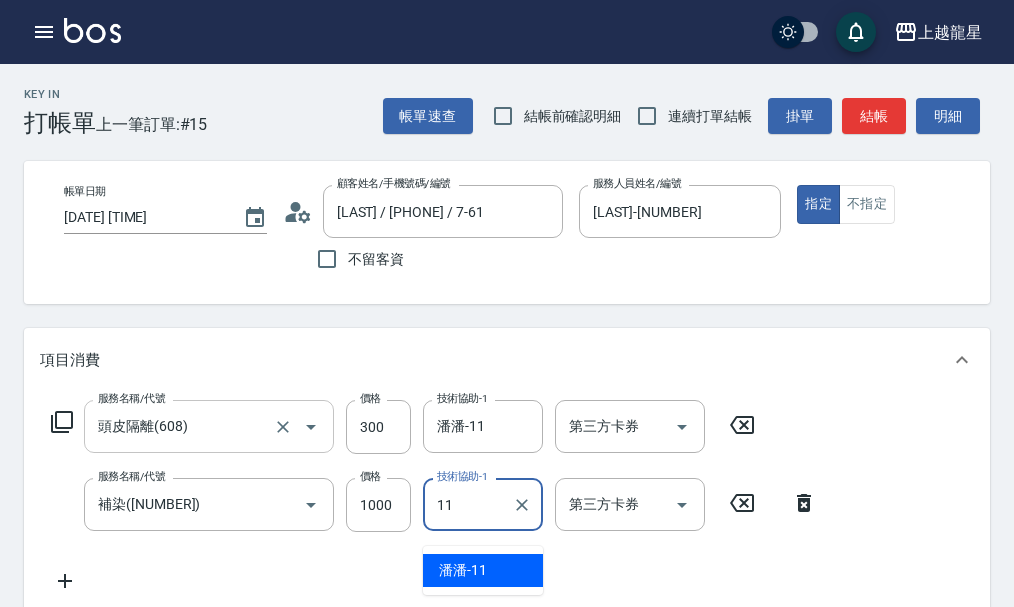 type on "1" 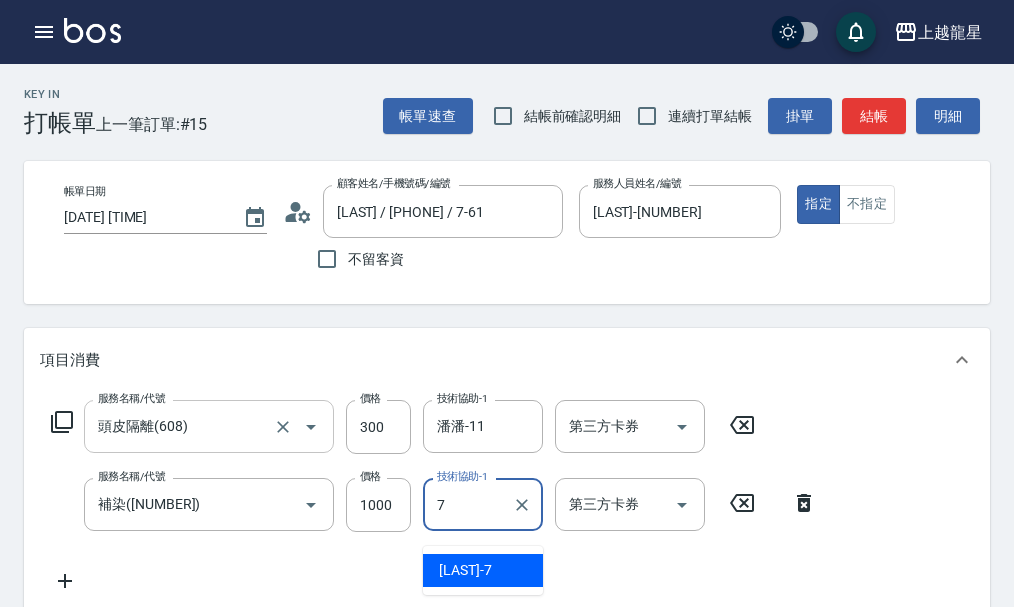 type on "雅君-7" 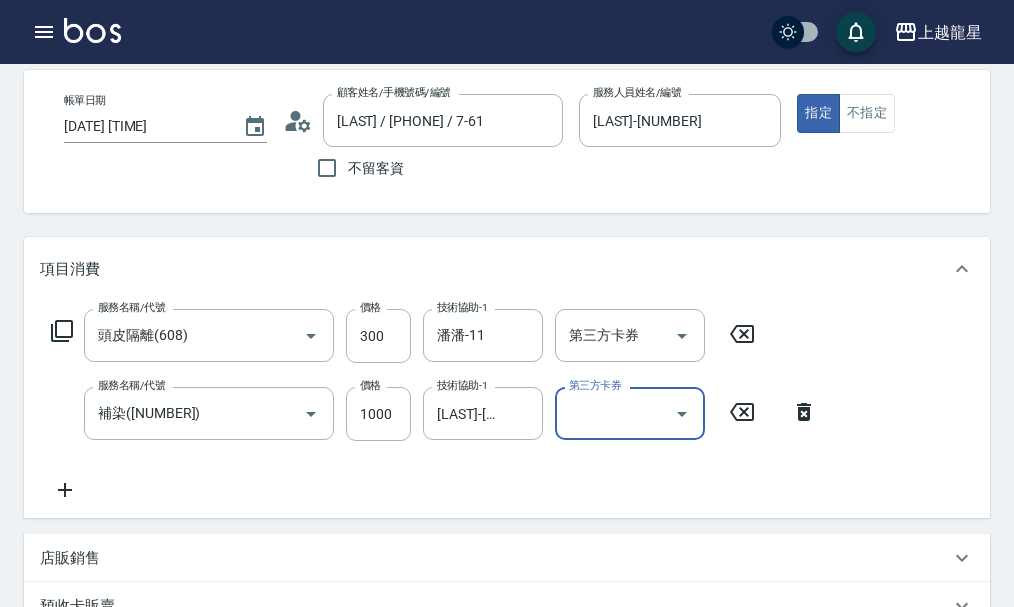 scroll, scrollTop: 200, scrollLeft: 0, axis: vertical 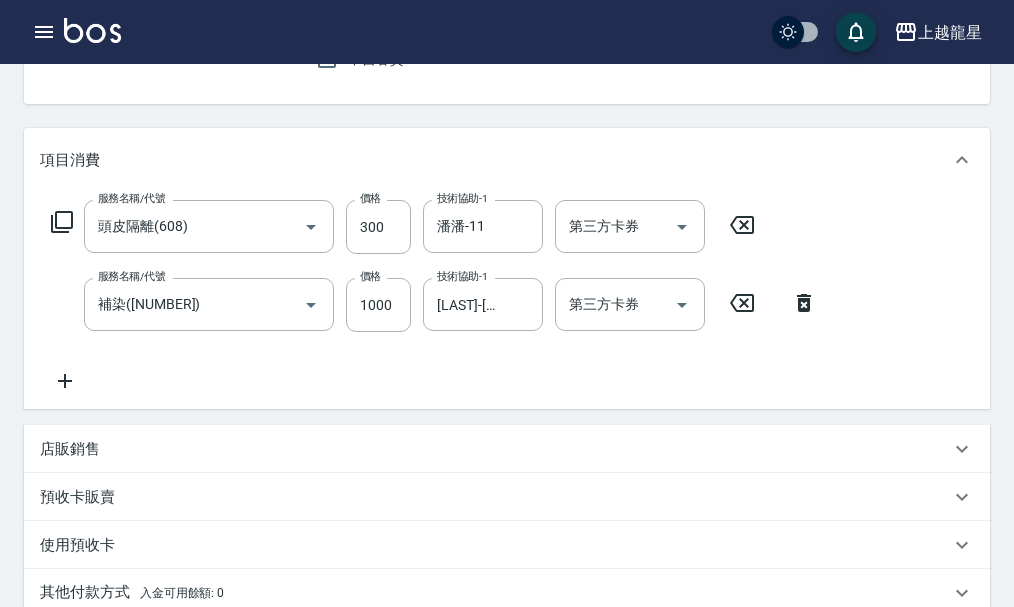 click 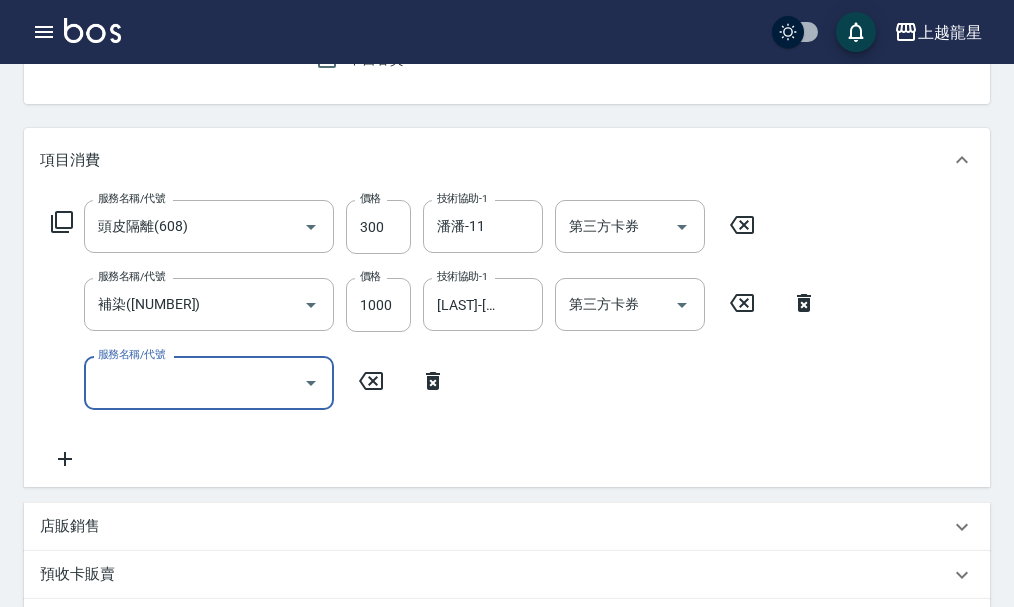 click on "服務名稱/代號" at bounding box center (194, 382) 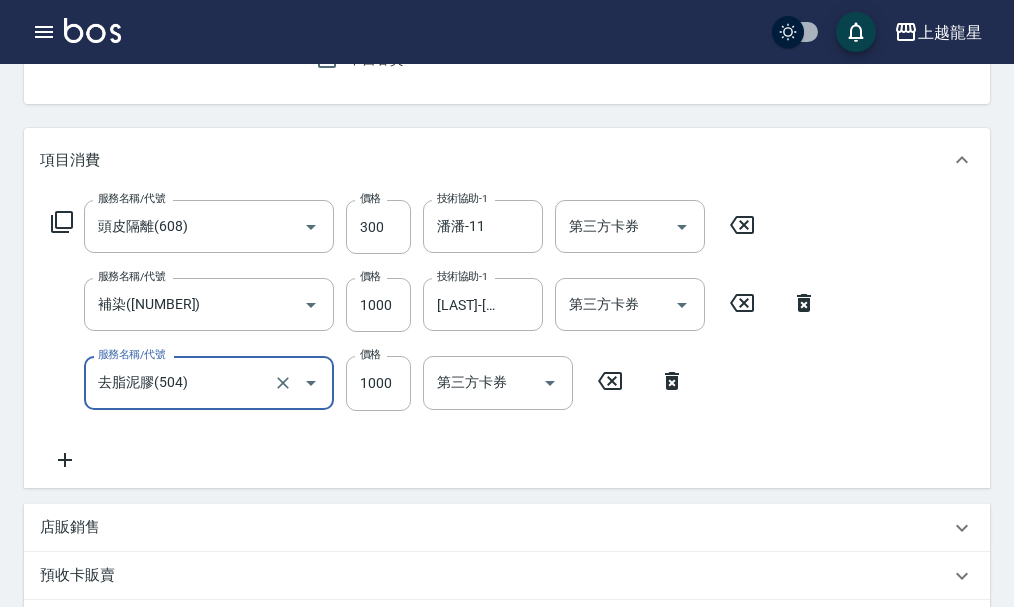 type on "去脂泥膠(504)" 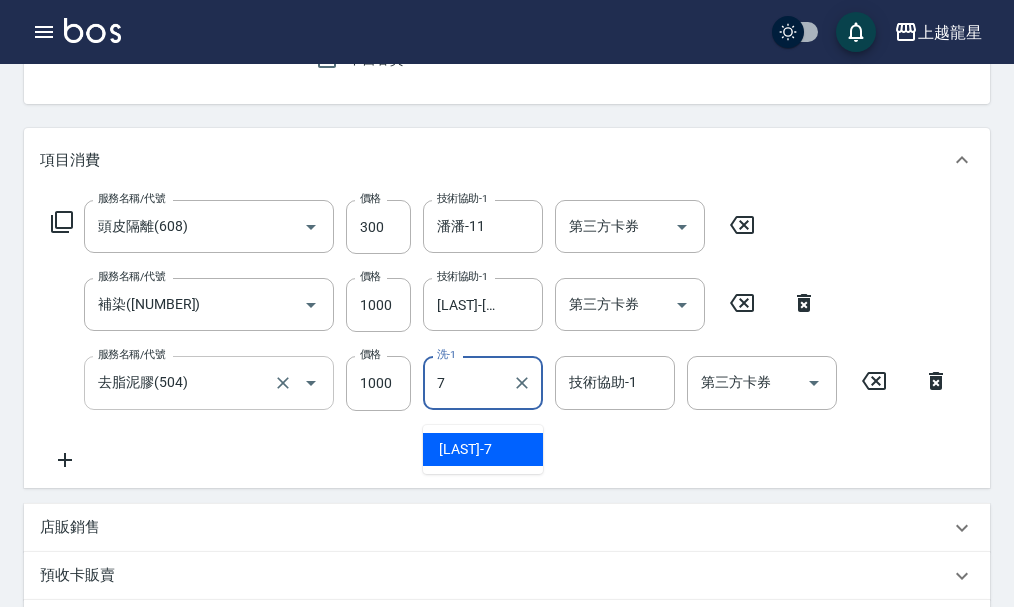 type on "雅君-7" 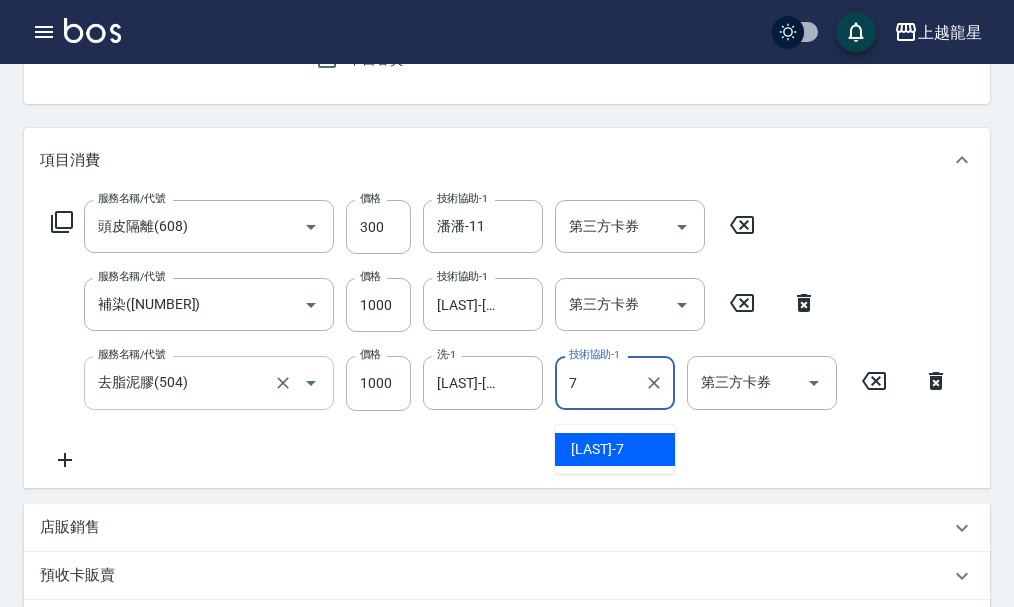 type on "雅君-7" 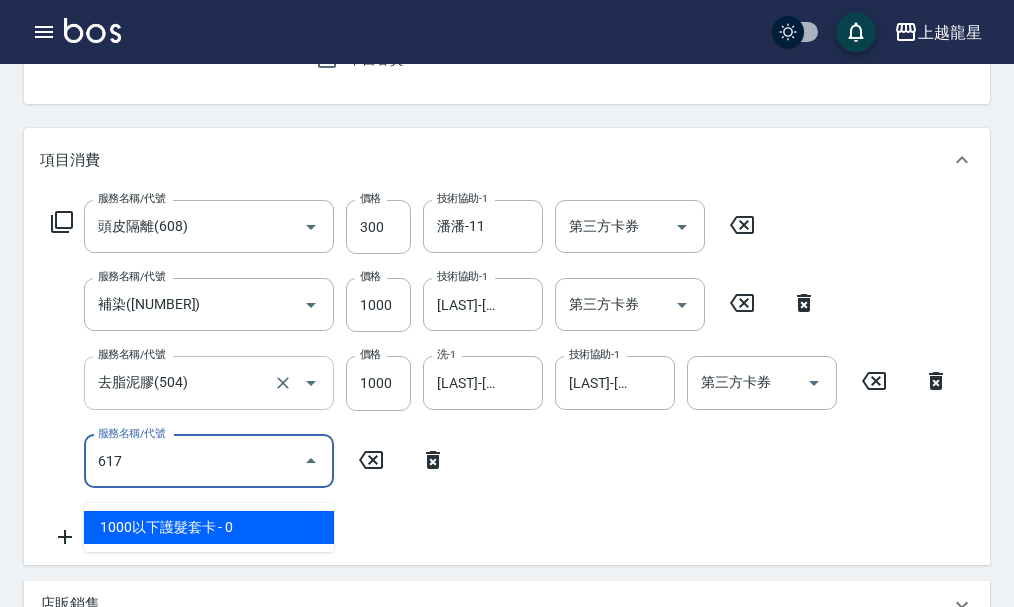 type on "1000以下護髮套卡(617)" 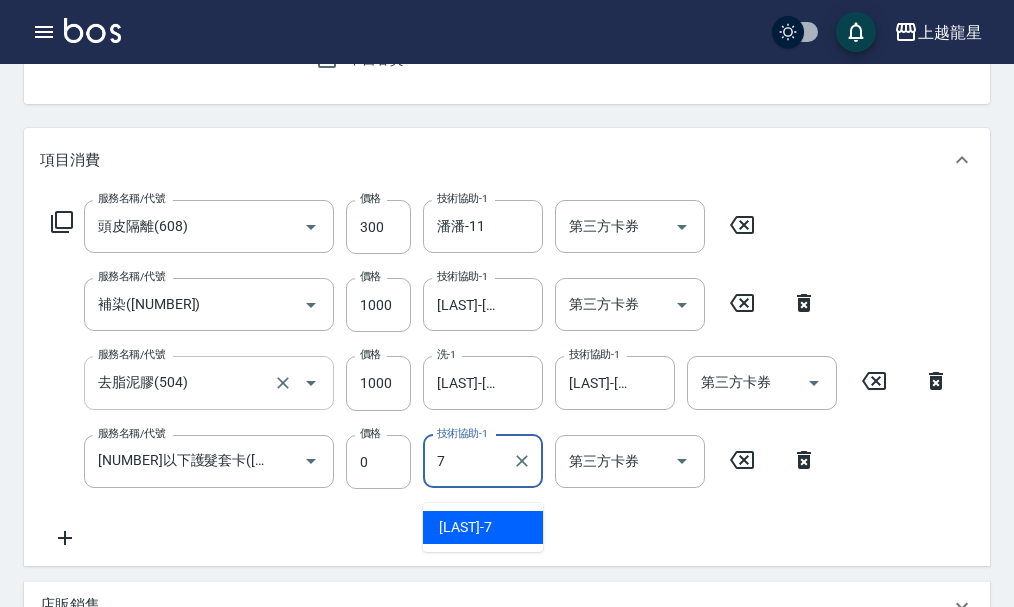 type on "雅君-7" 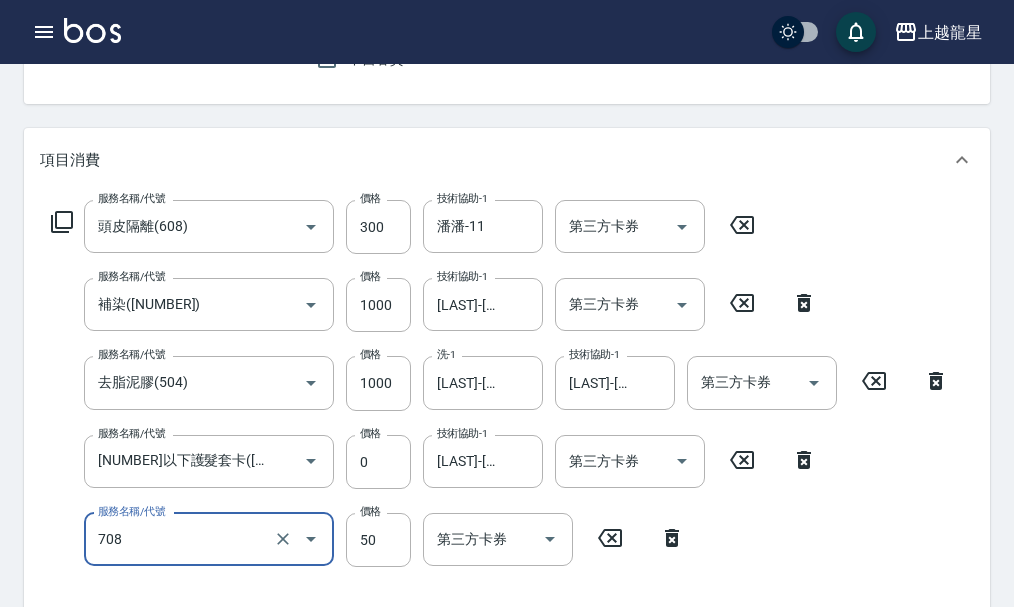 type on "吹捲.造型.包頭(708)" 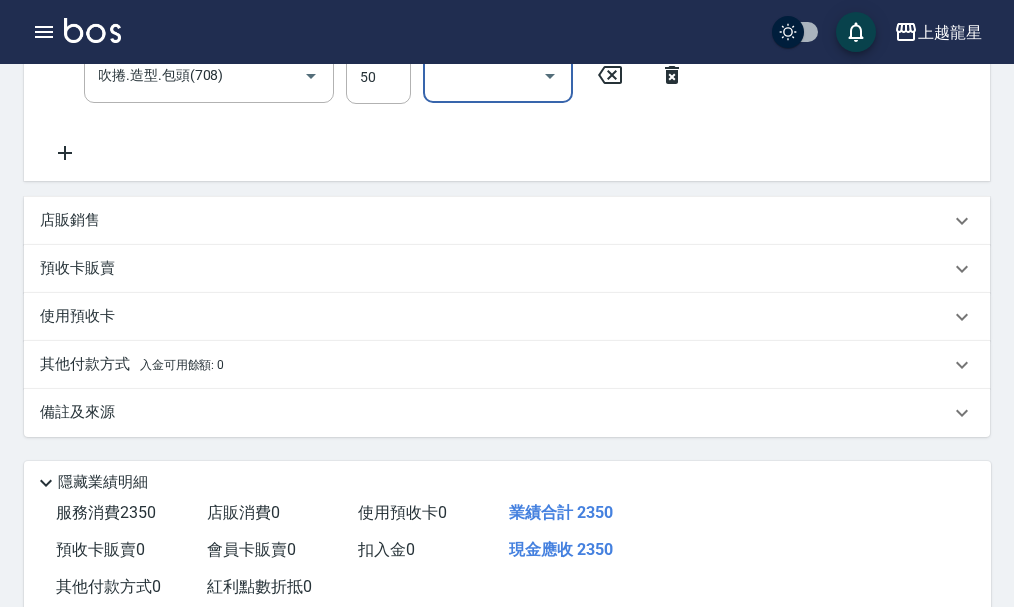 scroll, scrollTop: 740, scrollLeft: 0, axis: vertical 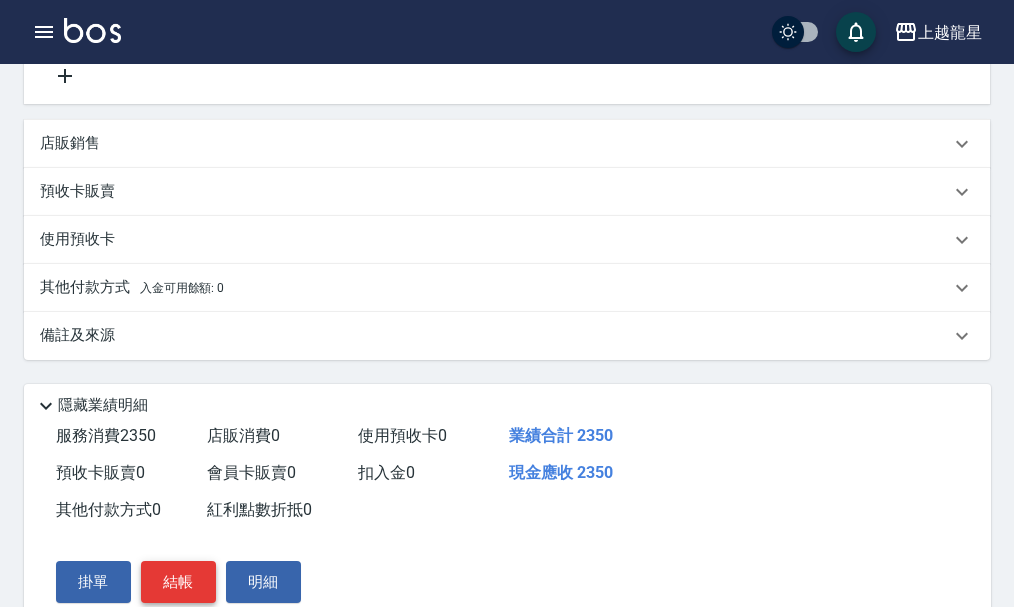 click on "結帳" at bounding box center [178, 582] 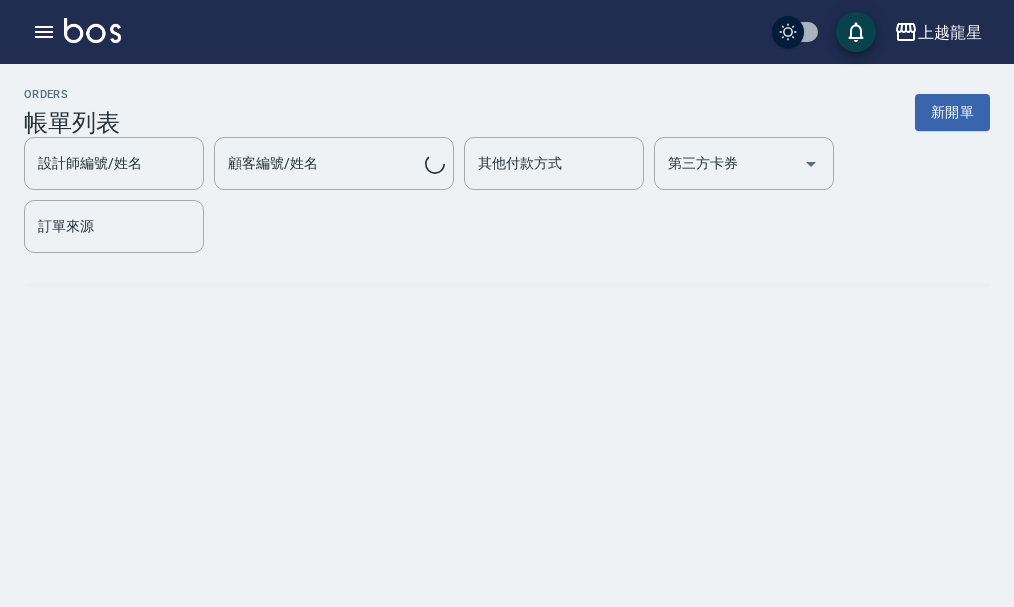 scroll, scrollTop: 0, scrollLeft: 0, axis: both 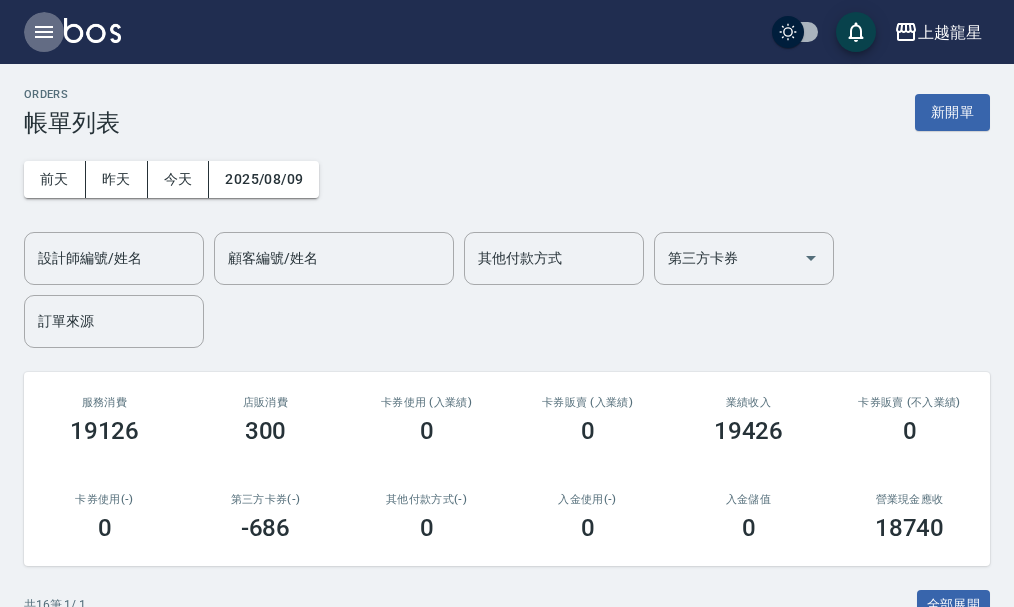 click 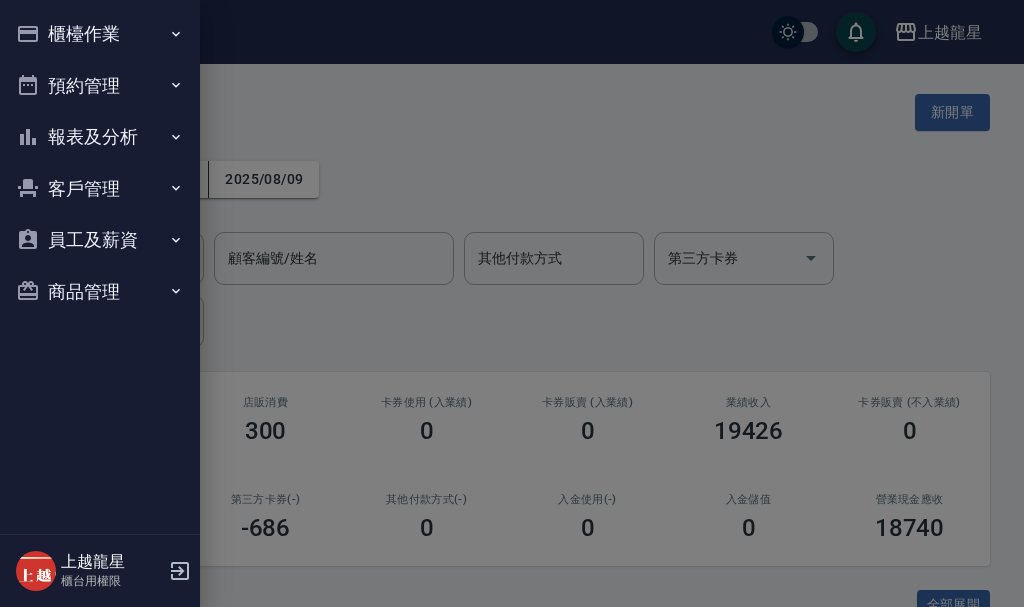 click at bounding box center (512, 303) 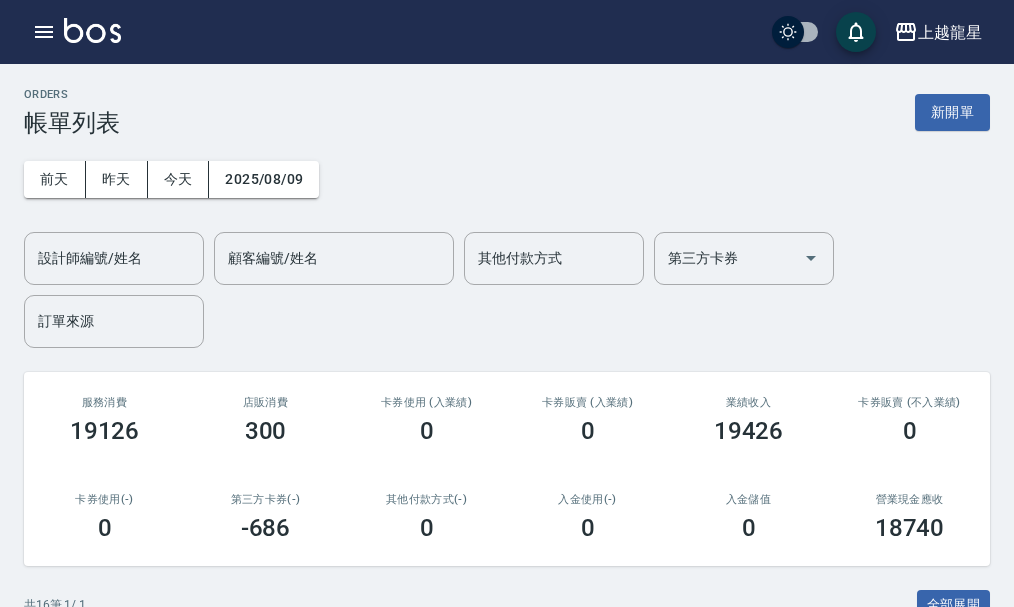 click at bounding box center (92, 30) 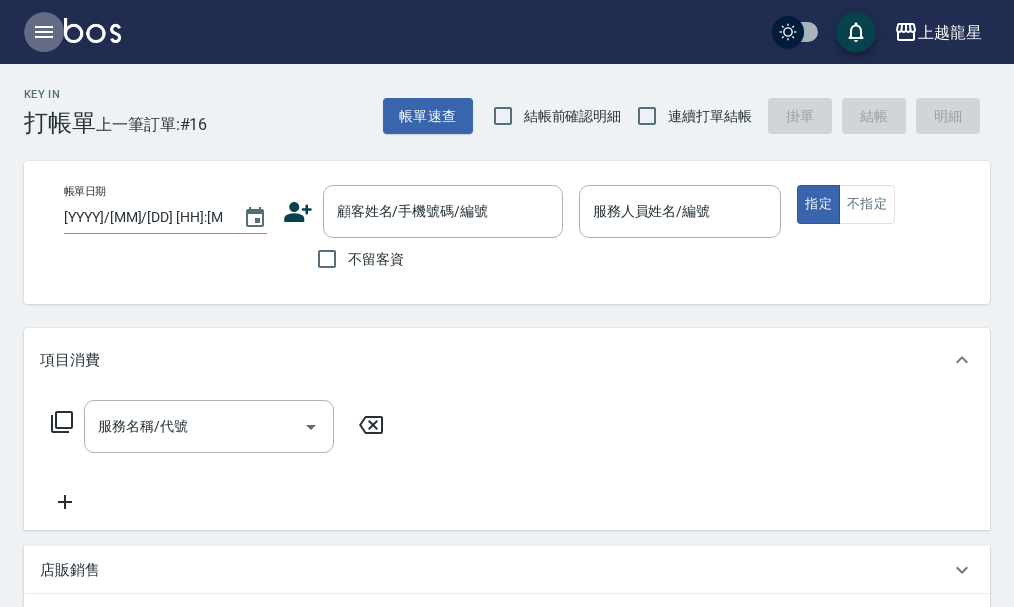 click 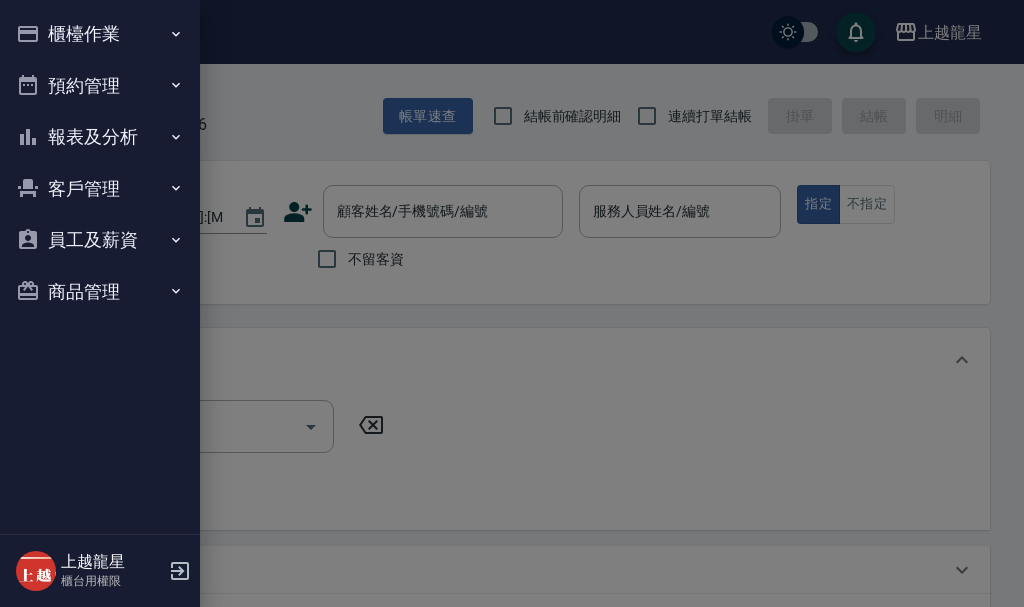 click on "櫃檯作業" at bounding box center [100, 34] 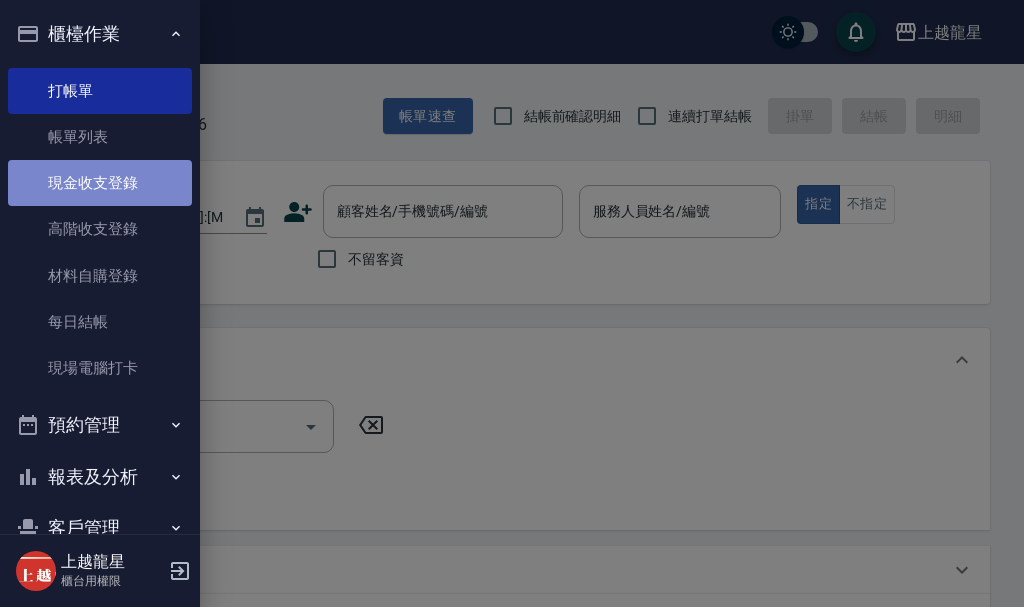 click on "現金收支登錄" at bounding box center [100, 183] 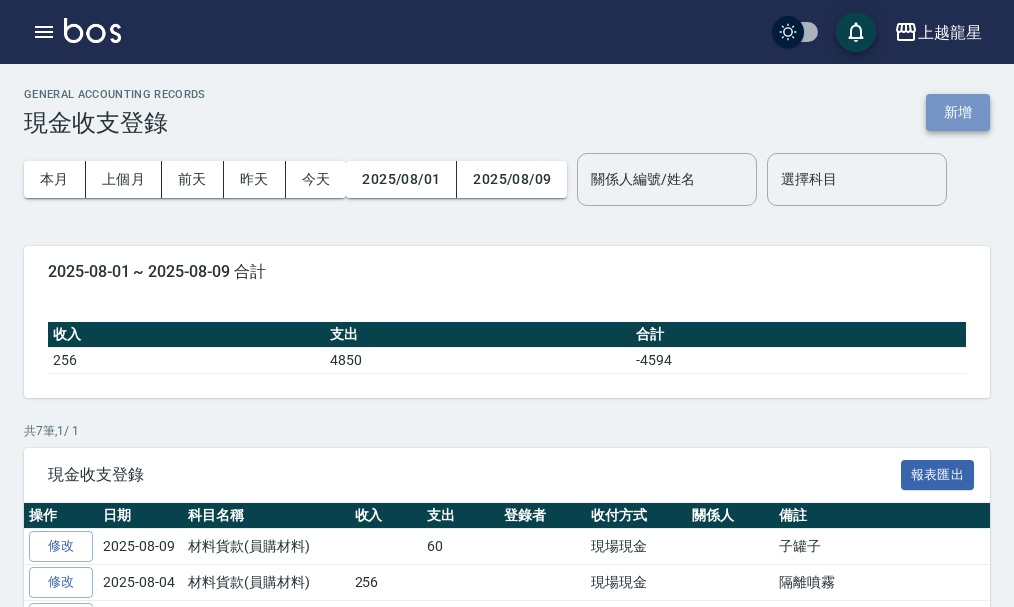 click on "新增" at bounding box center (958, 112) 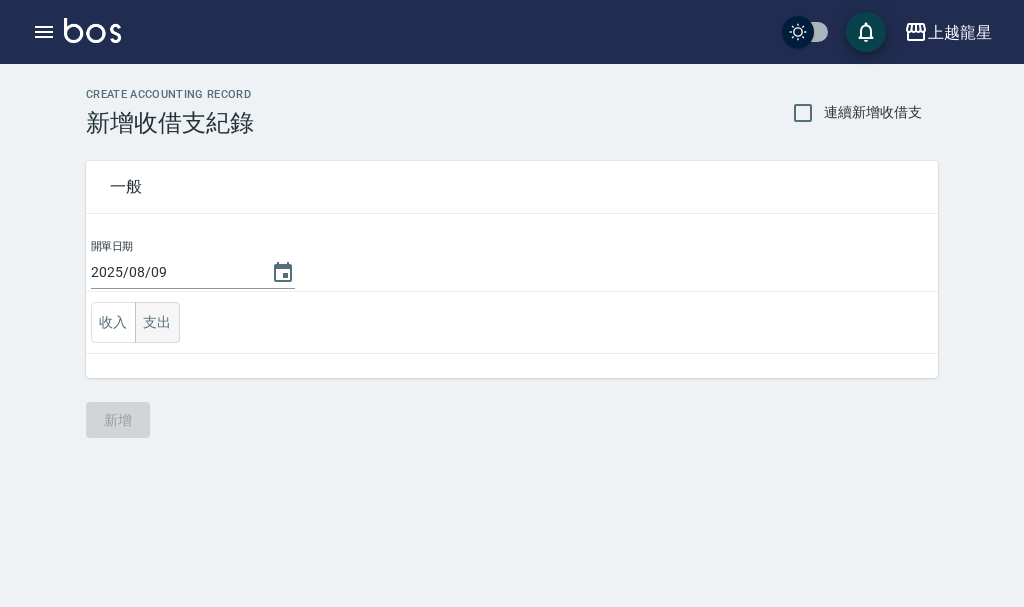 click on "支出" at bounding box center (157, 322) 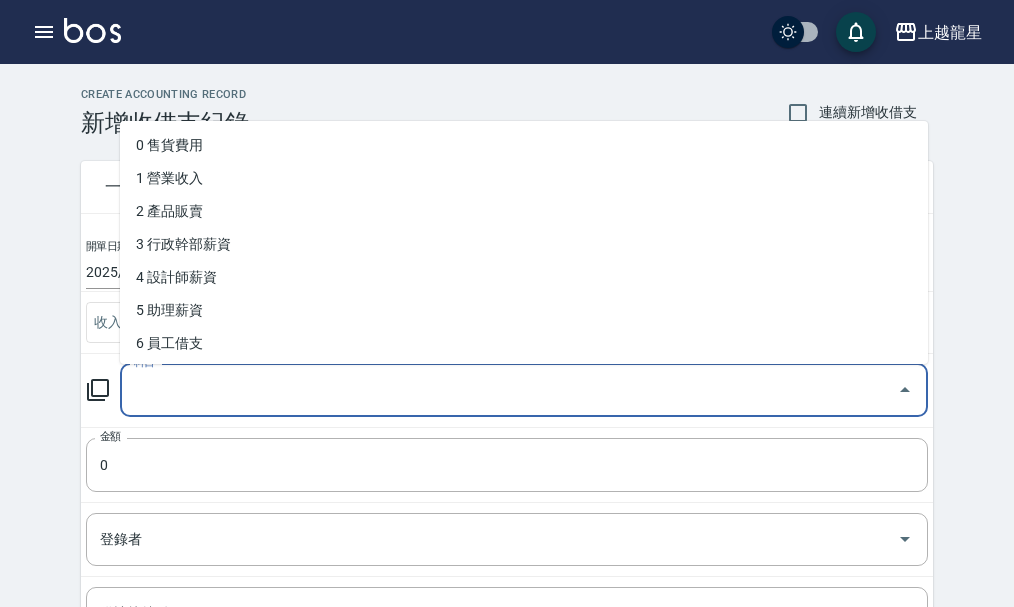 drag, startPoint x: 151, startPoint y: 400, endPoint x: 160, endPoint y: 383, distance: 19.235384 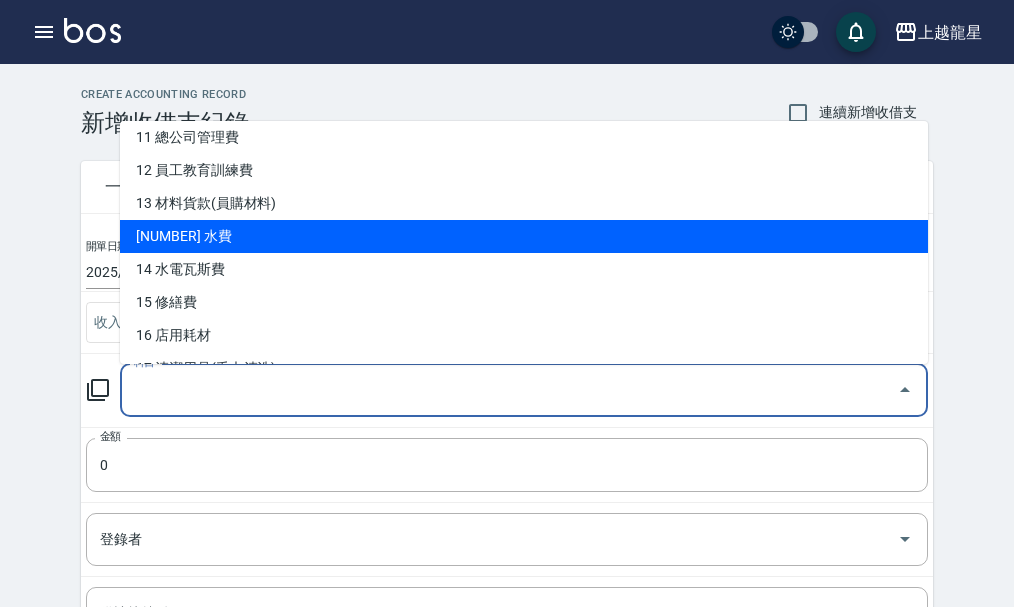 scroll, scrollTop: 400, scrollLeft: 0, axis: vertical 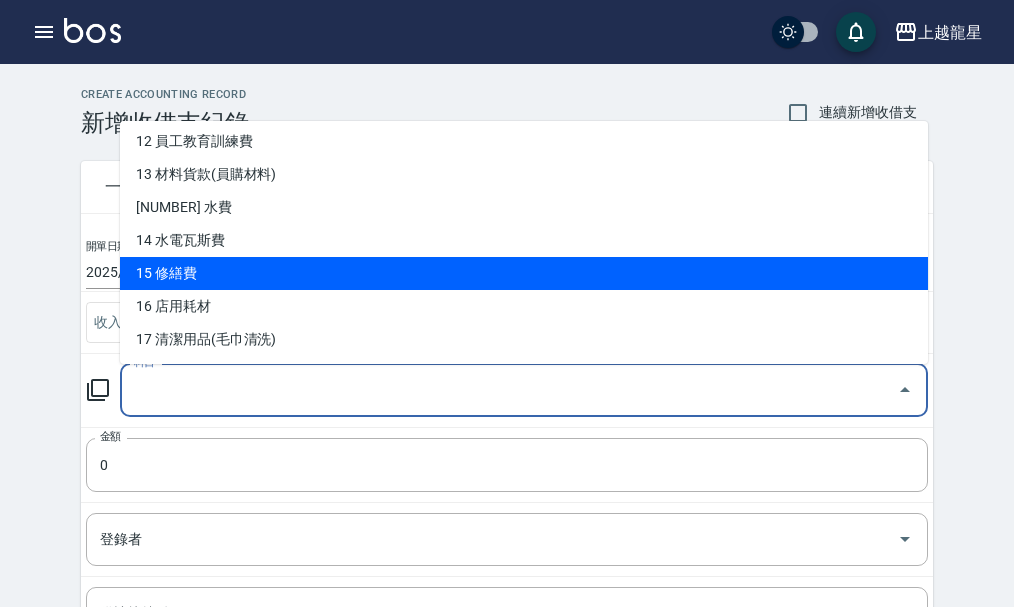 click on "15 修繕費" at bounding box center [524, 273] 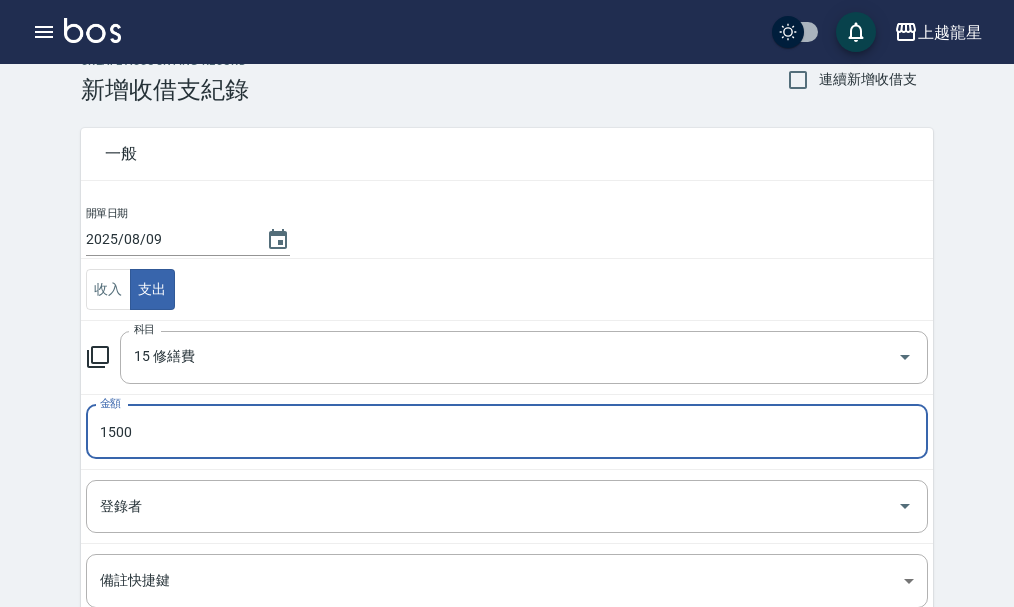 scroll, scrollTop: 276, scrollLeft: 0, axis: vertical 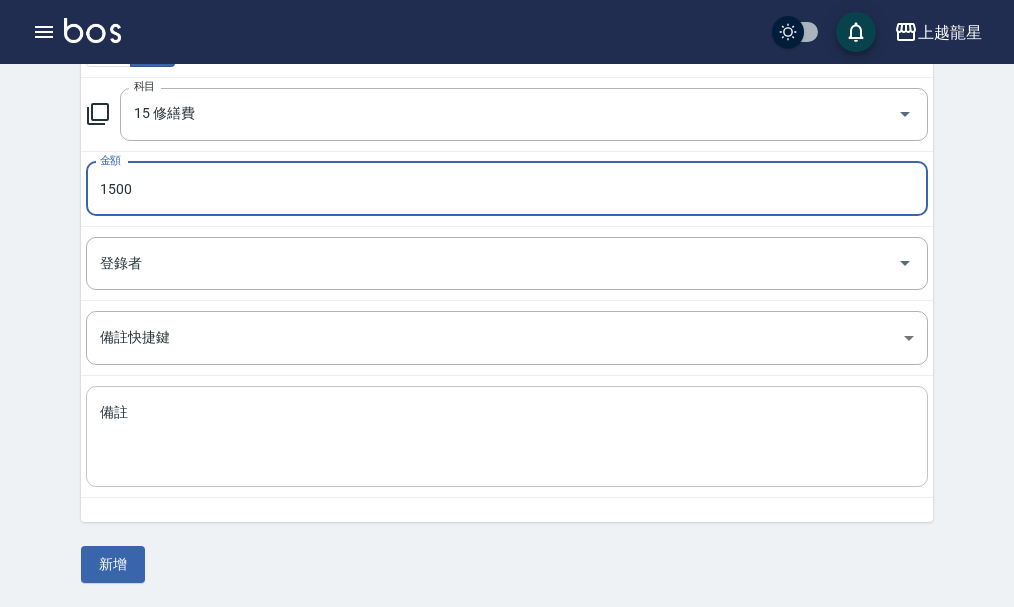 type on "1500" 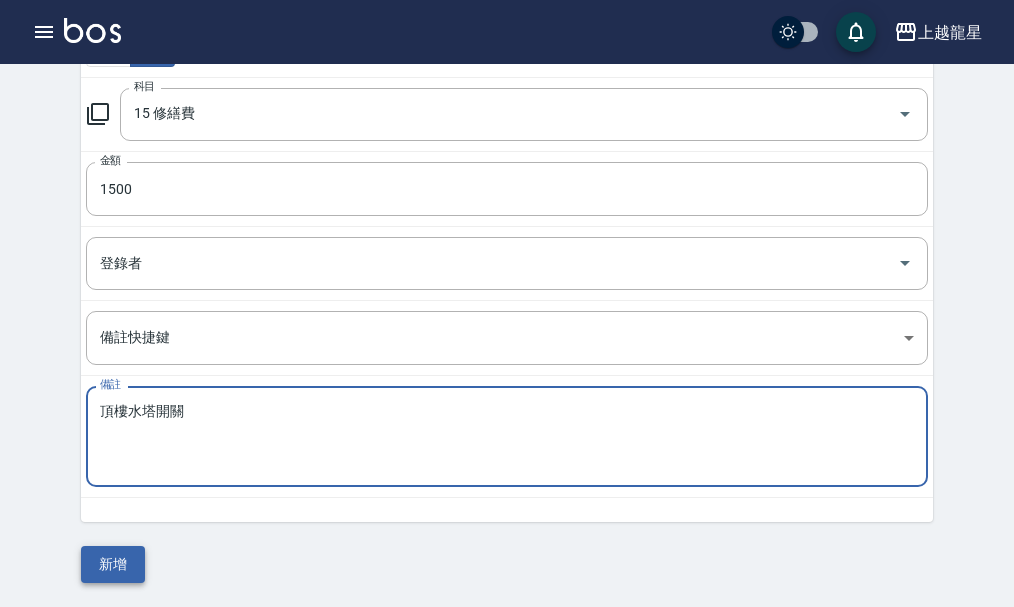 type on "頂樓水塔開關" 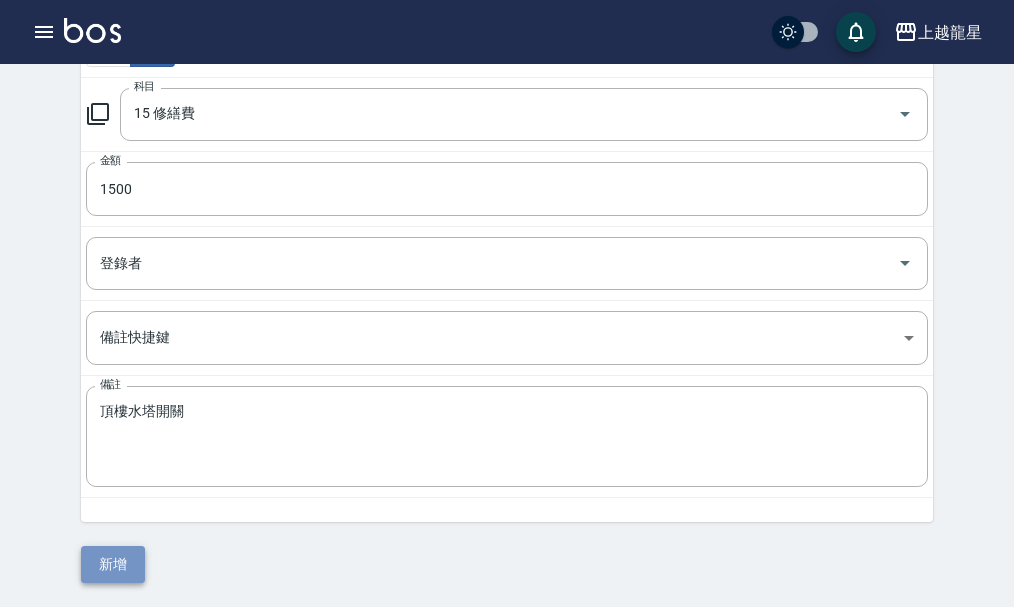 click on "新增" at bounding box center [113, 564] 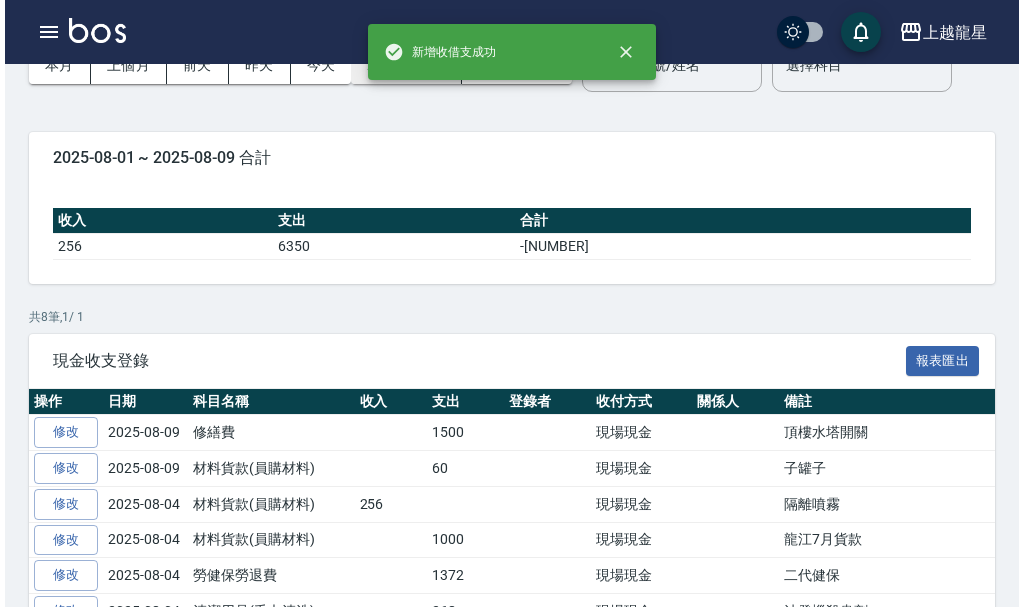 scroll, scrollTop: 286, scrollLeft: 0, axis: vertical 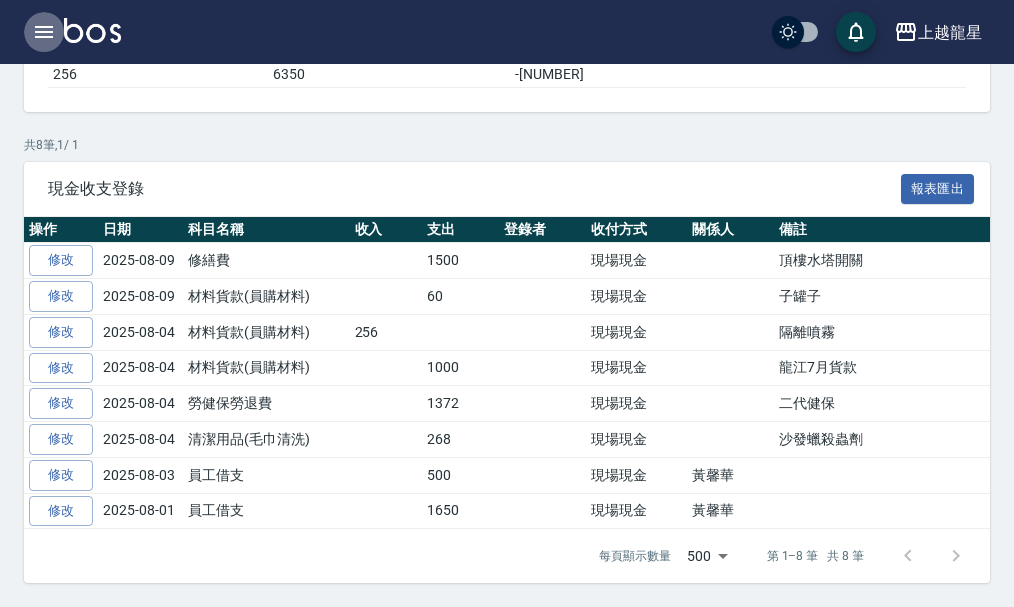 click 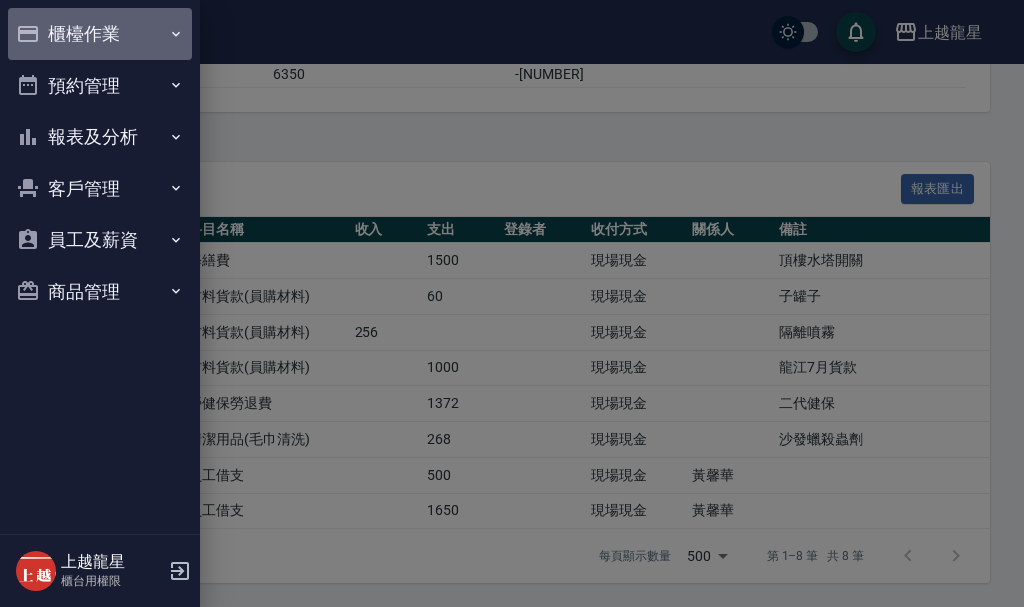 click on "櫃檯作業" at bounding box center (100, 34) 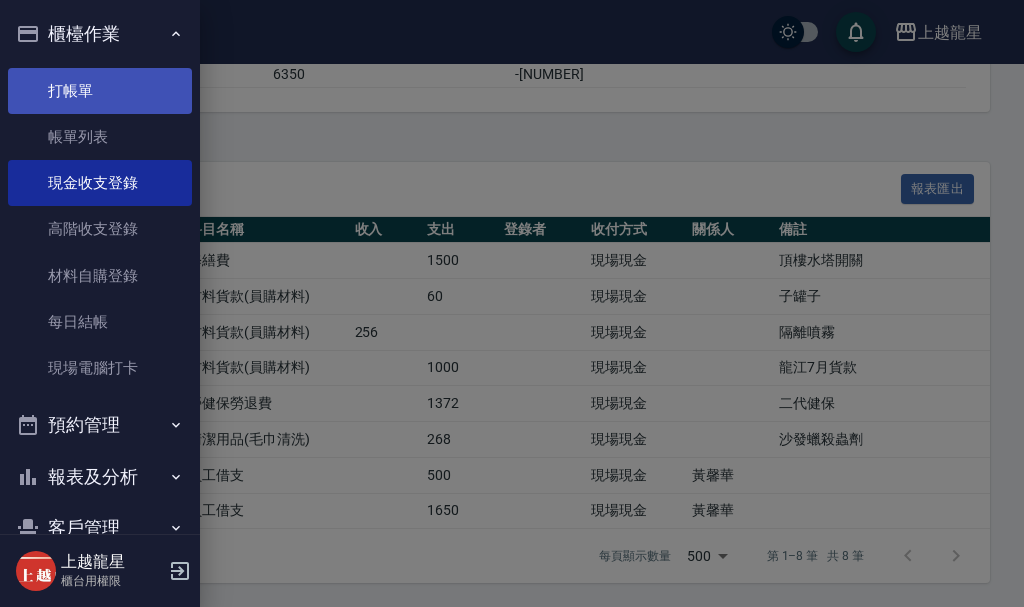 click on "打帳單" at bounding box center (100, 91) 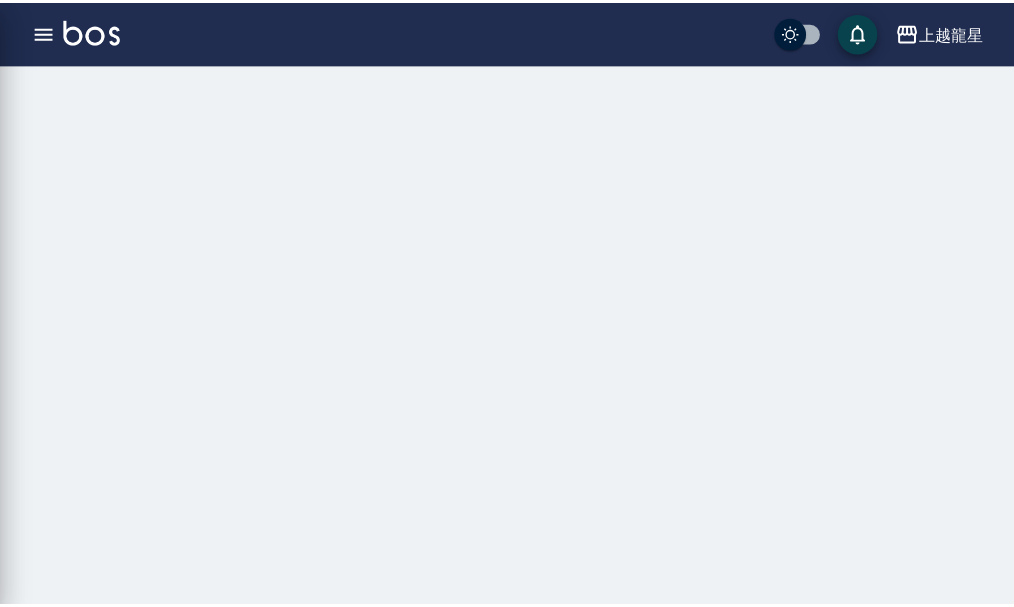 scroll, scrollTop: 0, scrollLeft: 0, axis: both 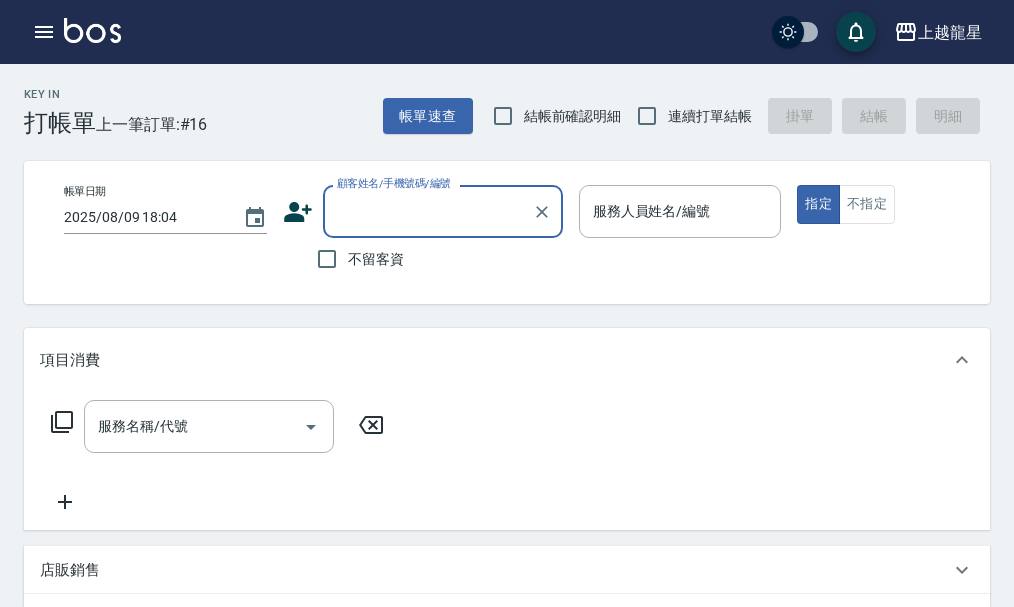 click on "顧客姓名/手機號碼/編號" at bounding box center (428, 211) 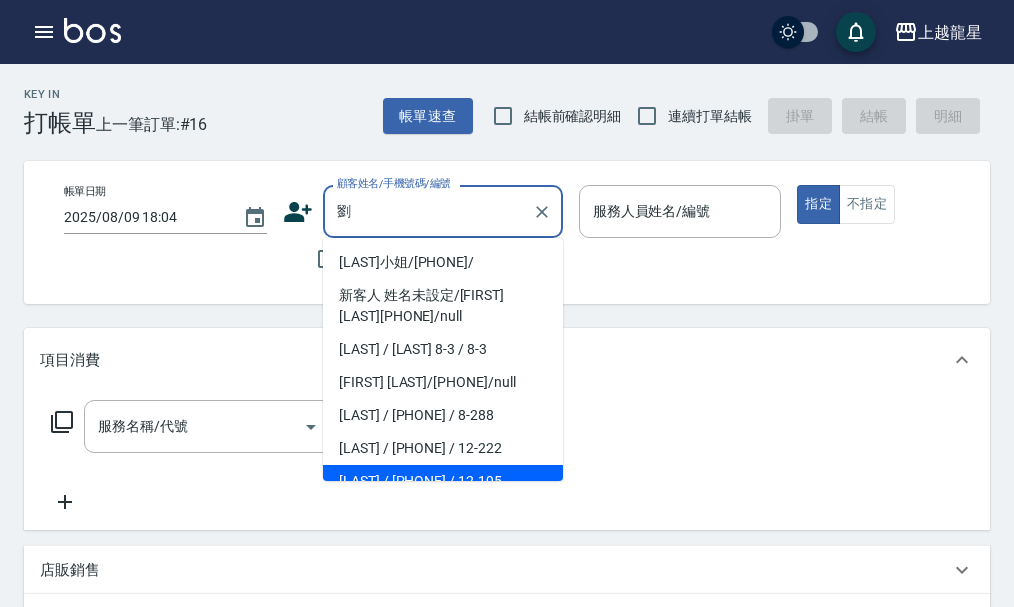 click on "劉俞妏/0952800980/12-195" at bounding box center (443, 481) 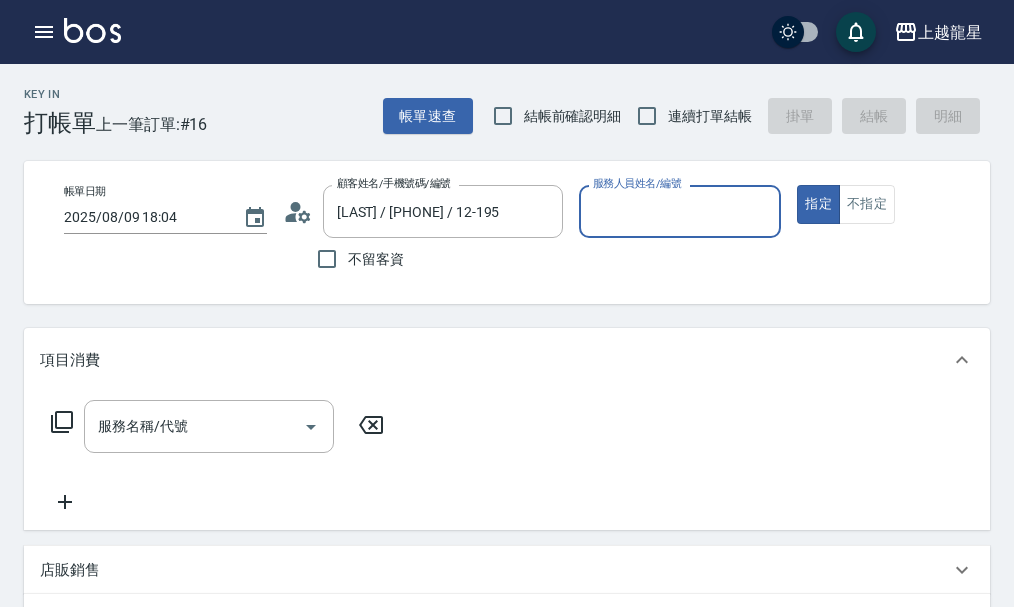 type on "馨華-6" 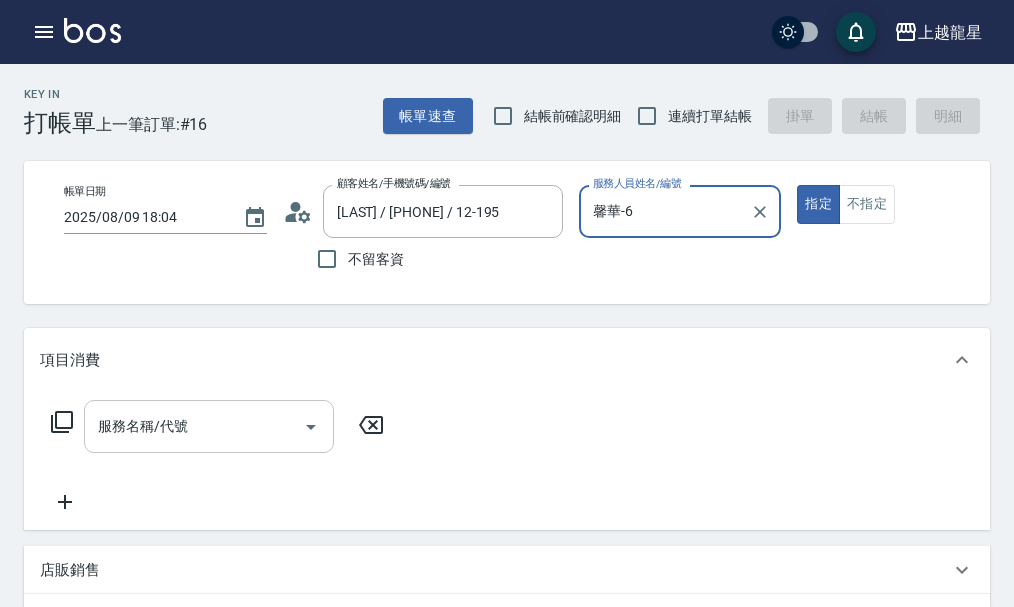 click on "服務名稱/代號" at bounding box center (194, 426) 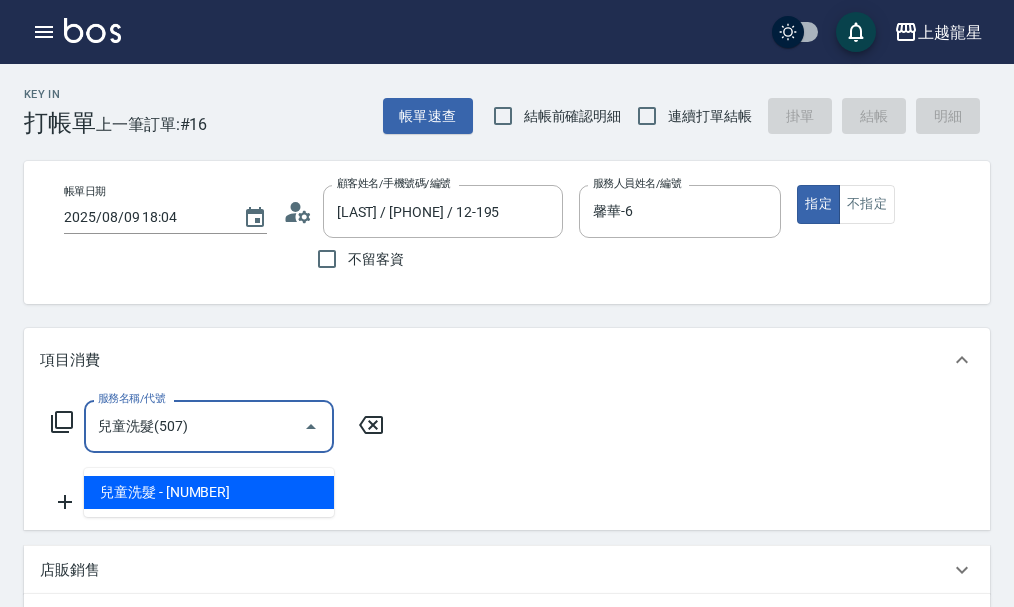 type on "兒童洗髮(507)" 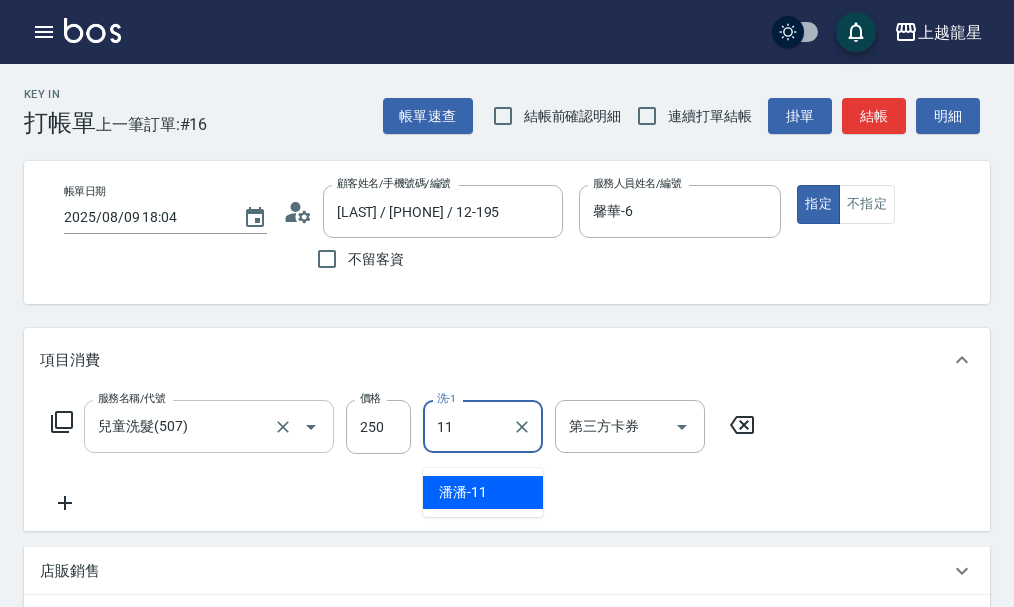 type on "潘潘-11" 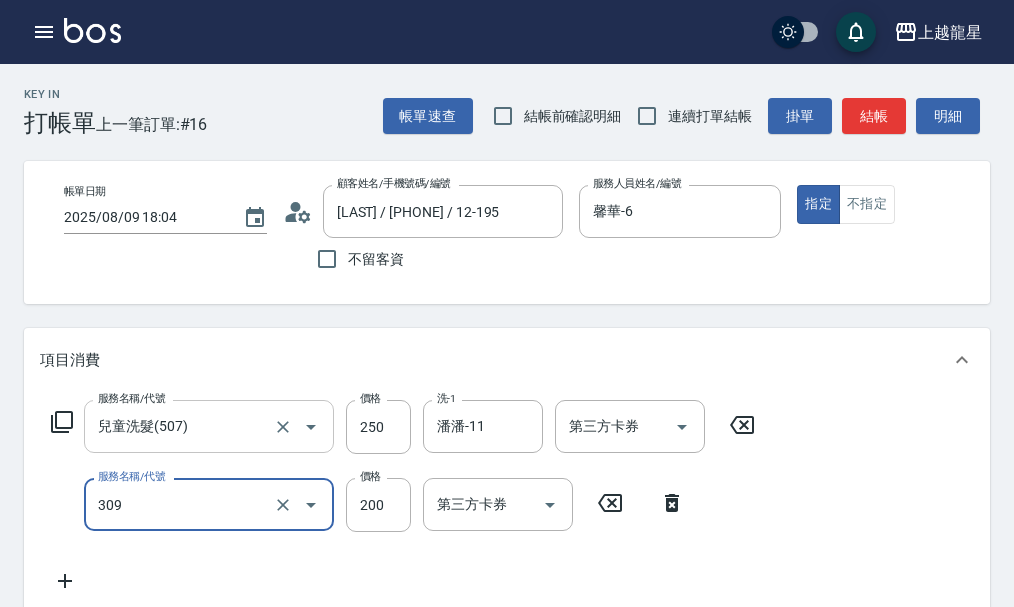 type on "剪髮(國小)(309)" 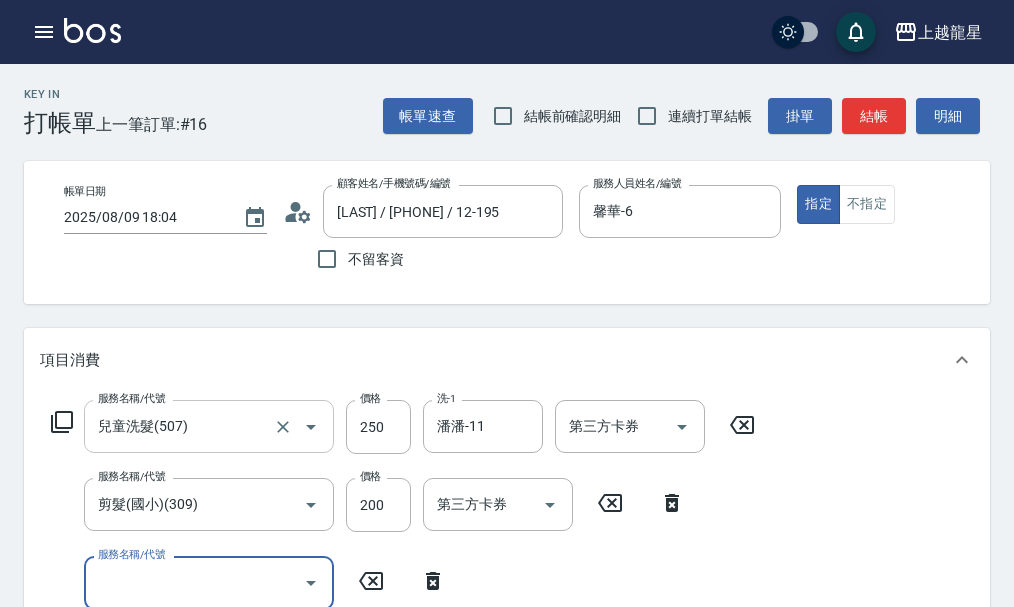 scroll, scrollTop: 9, scrollLeft: 0, axis: vertical 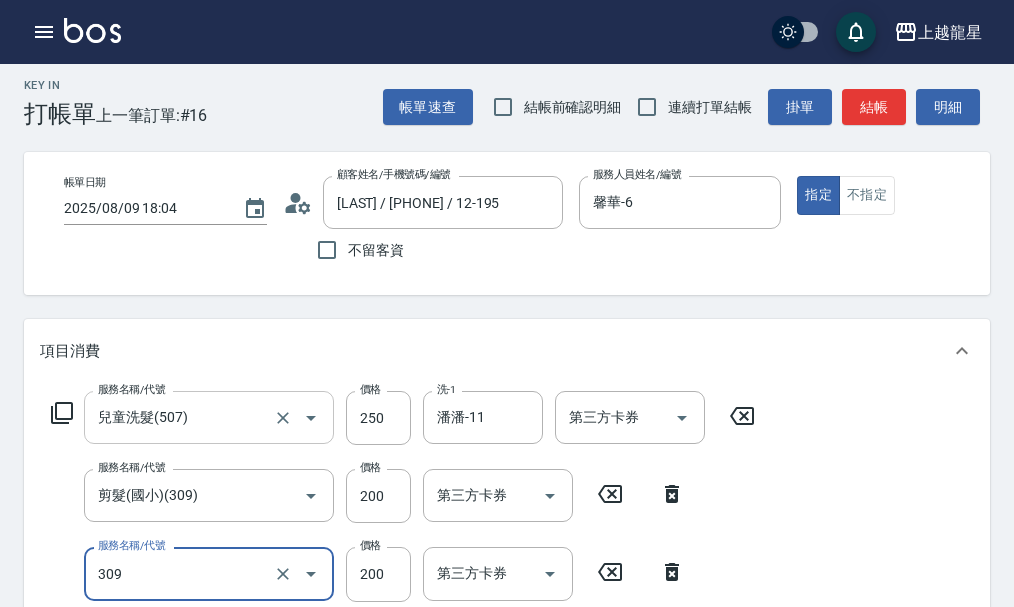 type on "剪髮(國小)(309)" 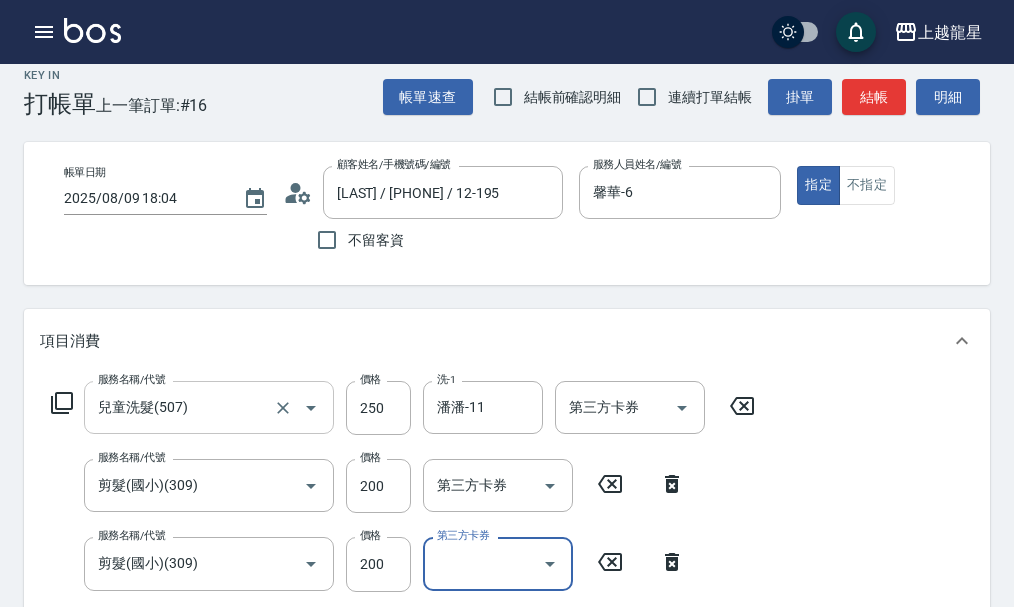scroll, scrollTop: 373, scrollLeft: 0, axis: vertical 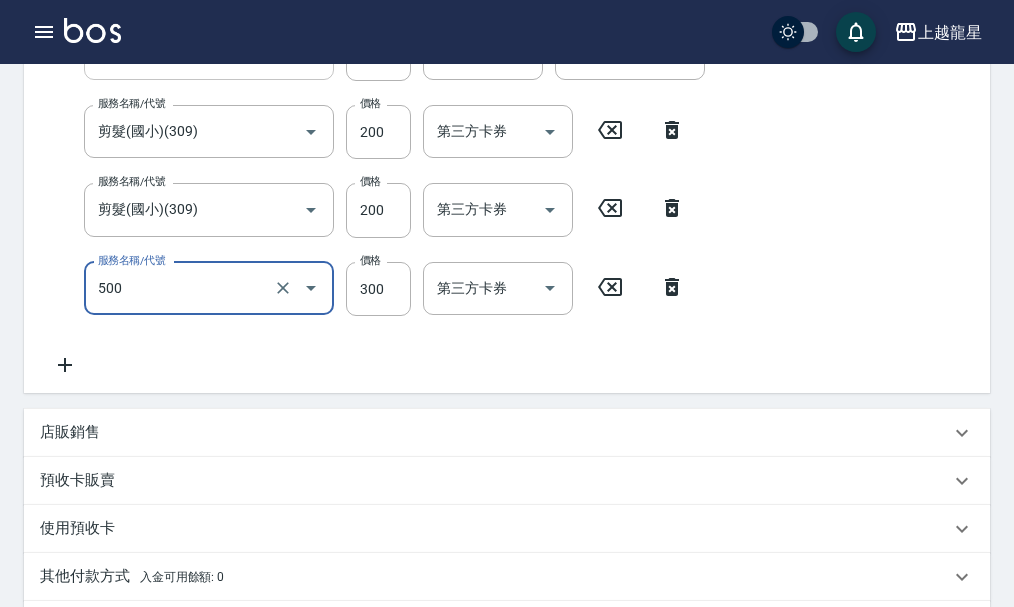 type on "一般洗髮(500)" 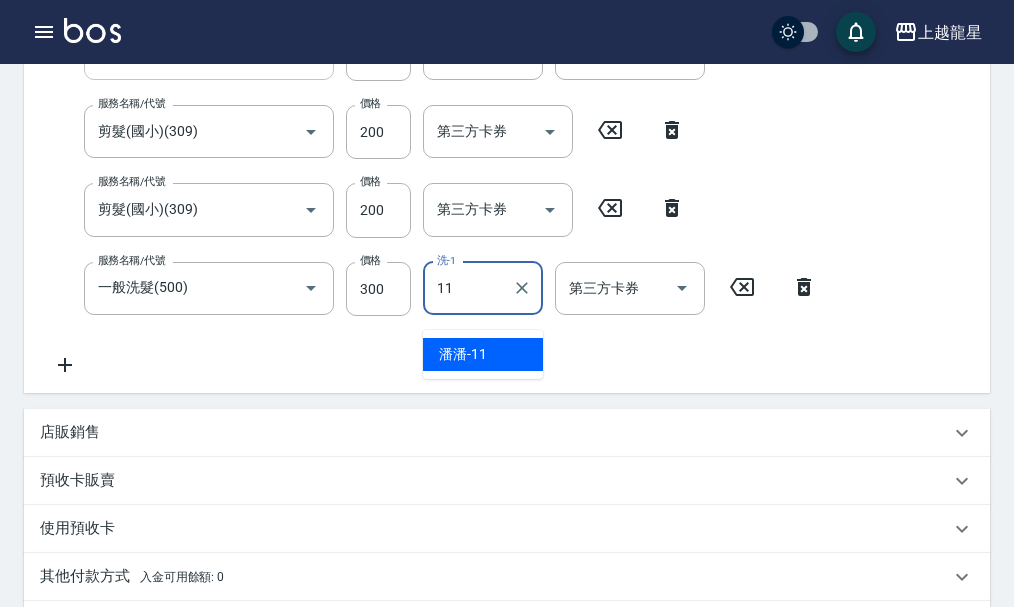 type on "潘潘-11" 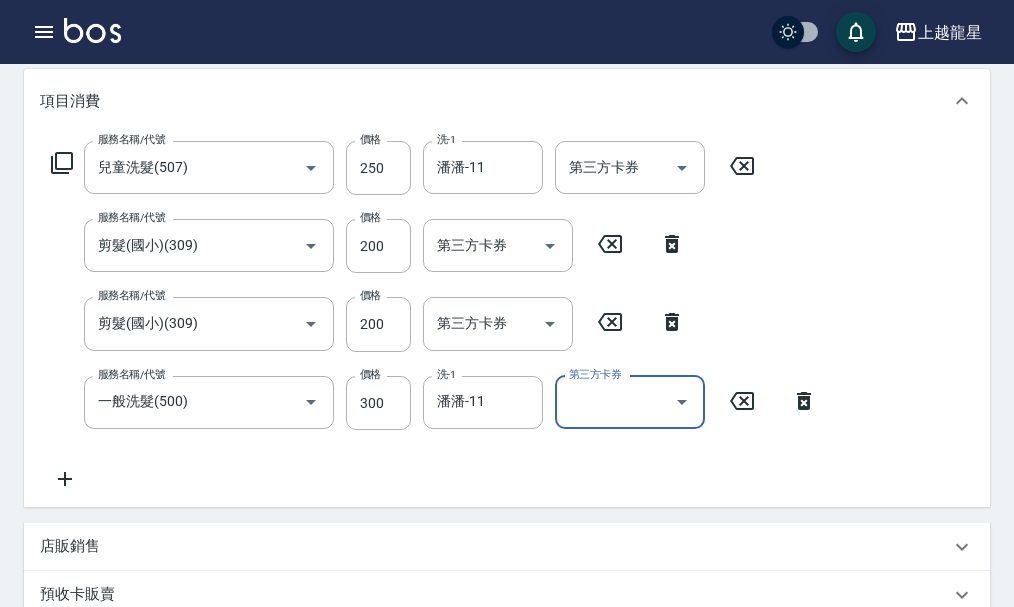 scroll, scrollTop: 573, scrollLeft: 0, axis: vertical 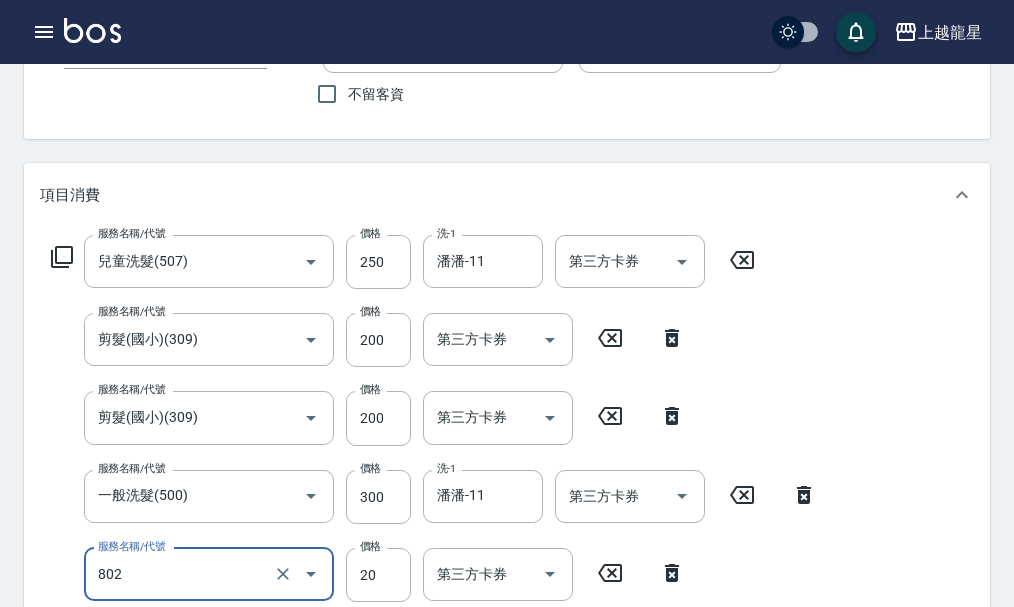 type on "潤絲(802)" 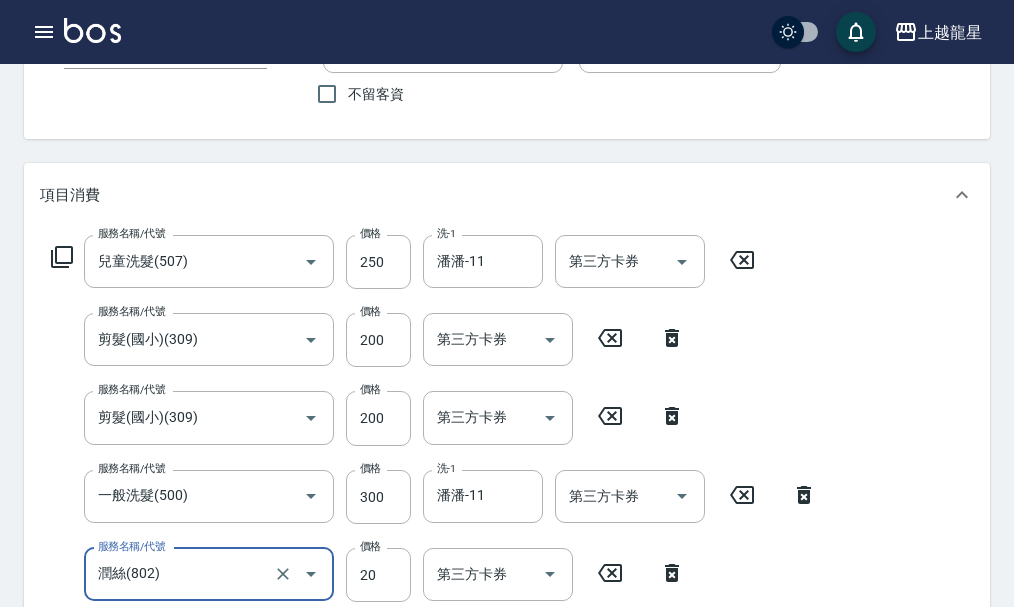 scroll, scrollTop: 175, scrollLeft: 0, axis: vertical 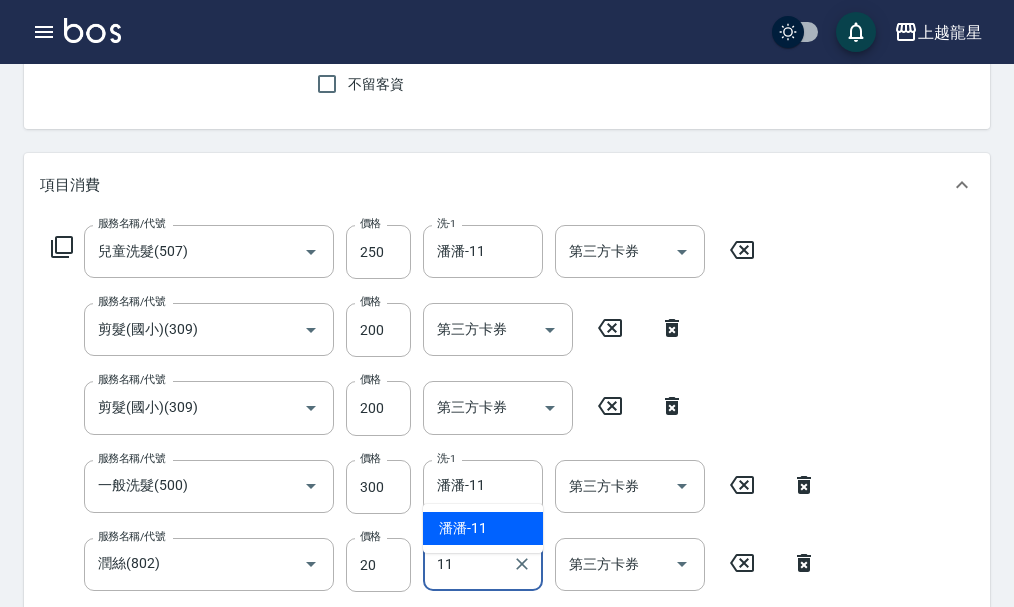 type on "潘潘-11" 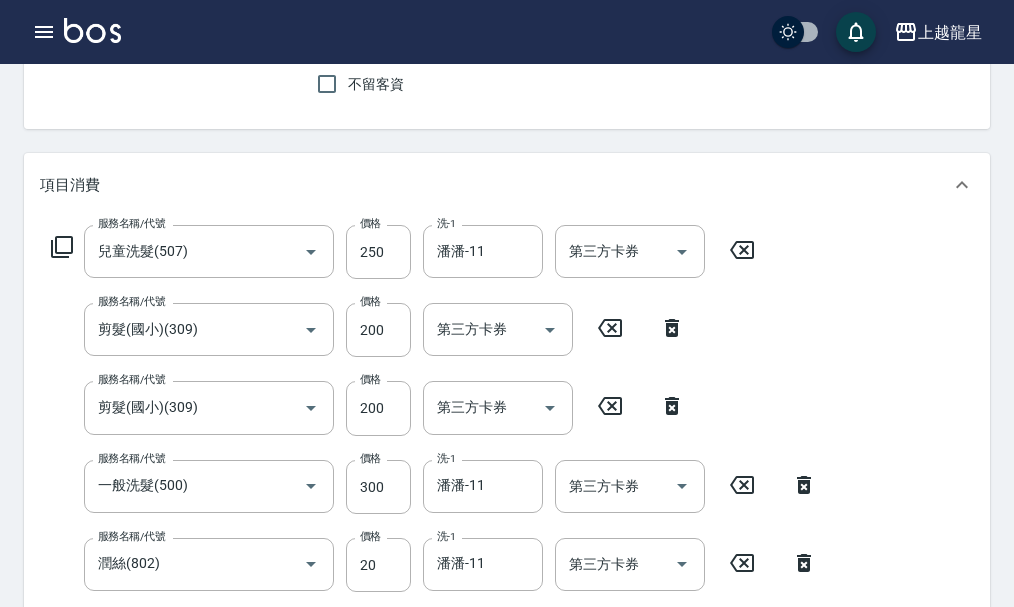 scroll, scrollTop: 529, scrollLeft: 0, axis: vertical 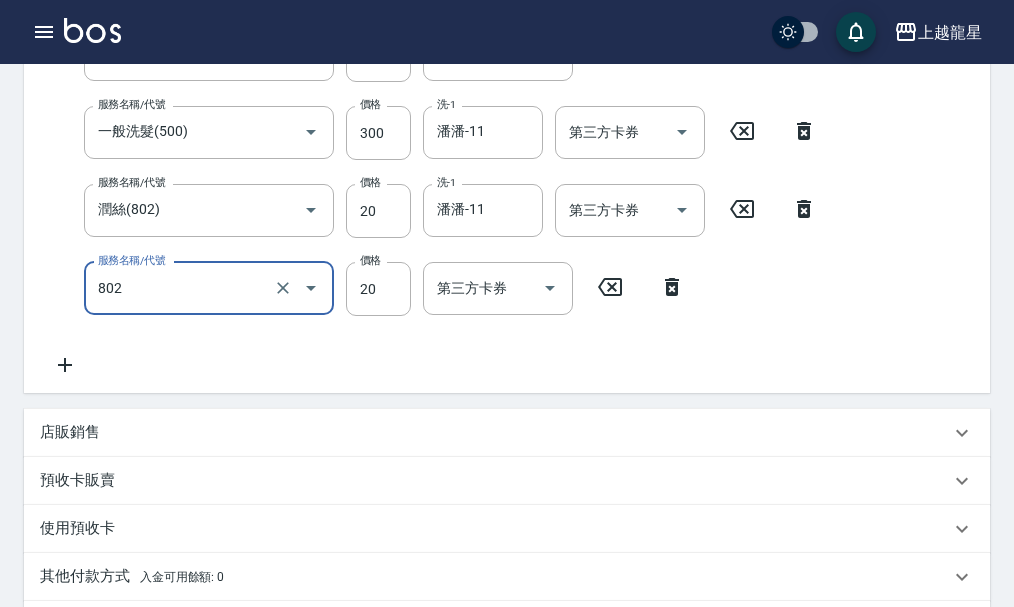 type on "潤絲(802)" 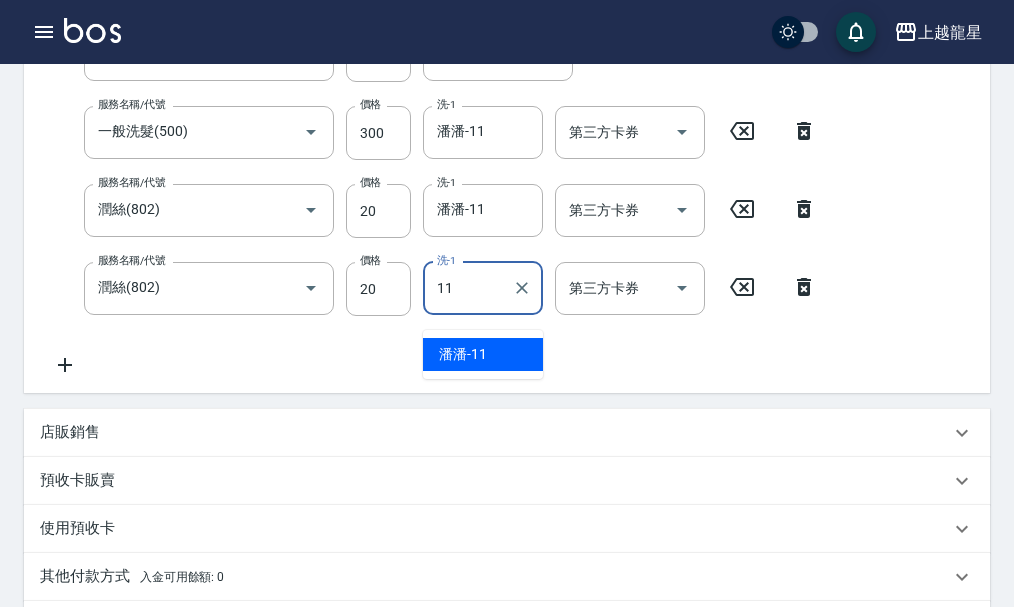 type on "潘潘-11" 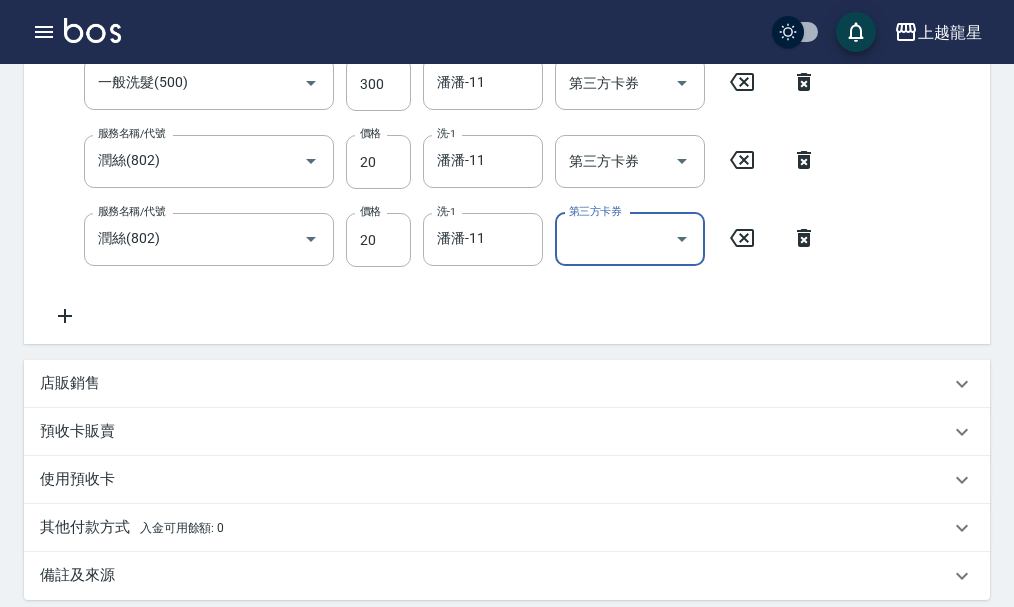 scroll, scrollTop: 918, scrollLeft: 0, axis: vertical 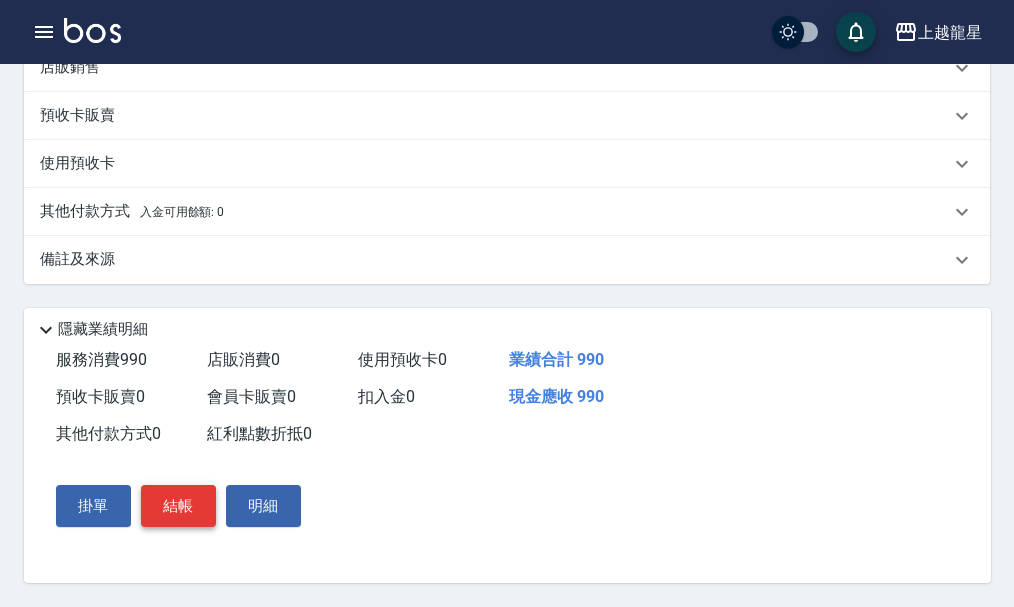 click on "結帳" at bounding box center (178, 506) 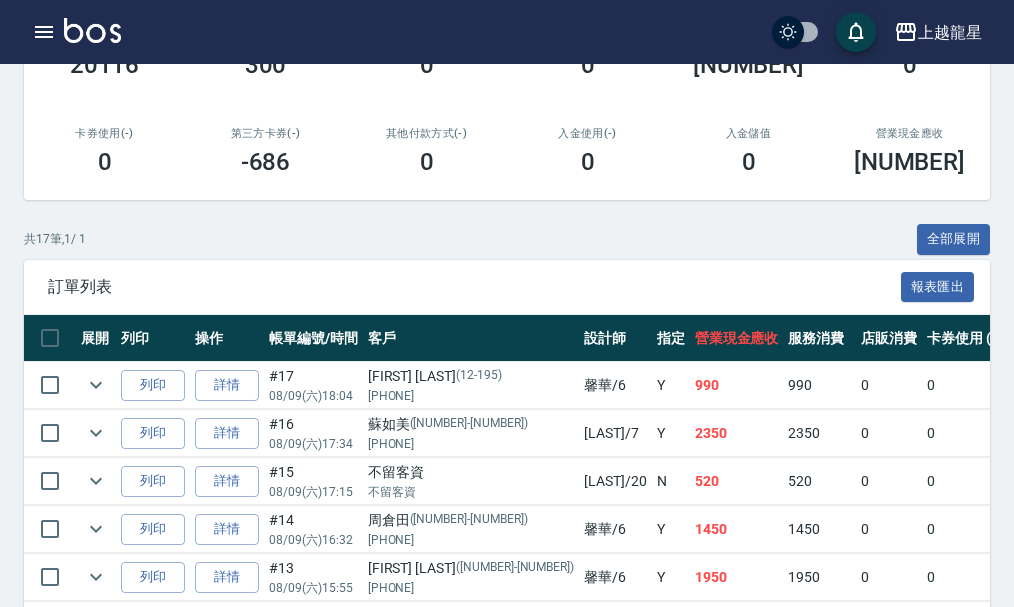 scroll, scrollTop: 400, scrollLeft: 0, axis: vertical 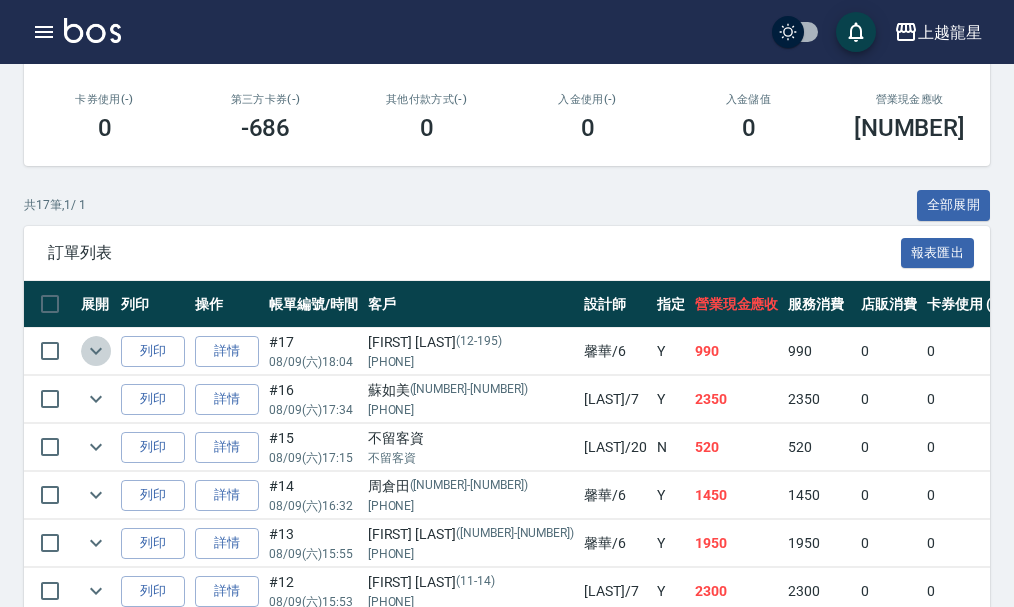 click at bounding box center (96, 351) 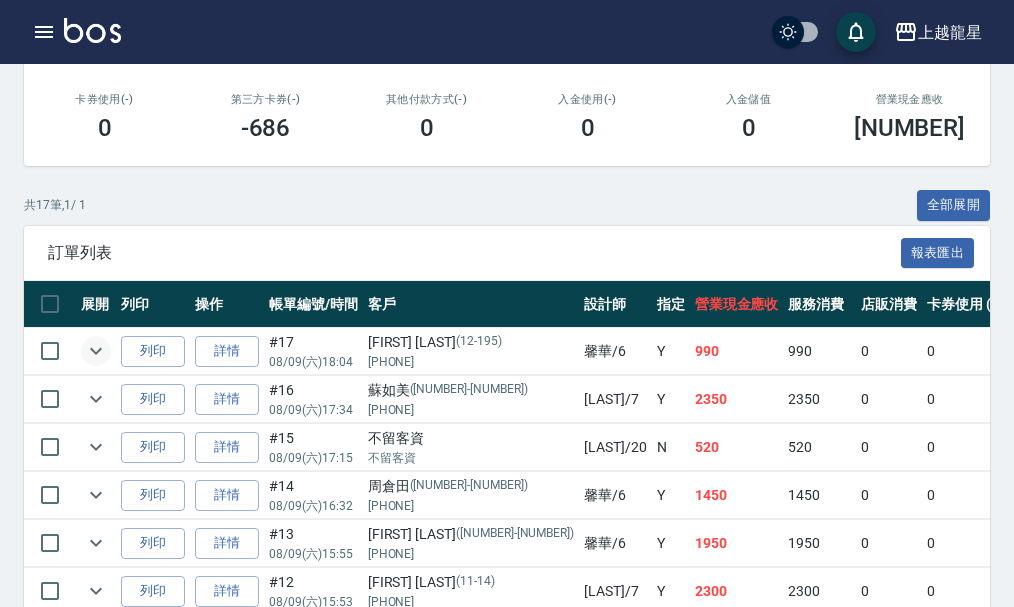 click 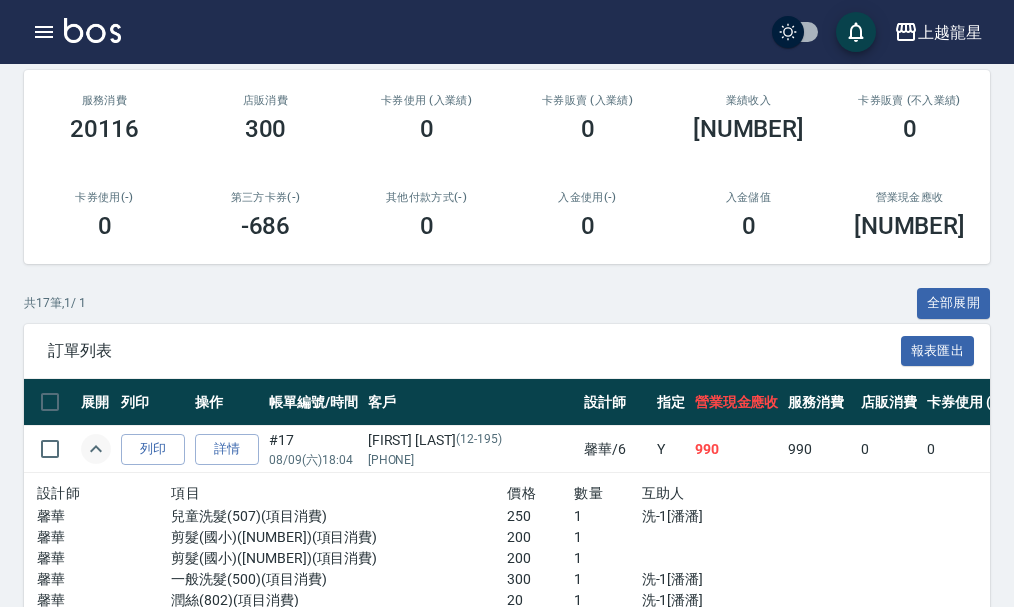 scroll, scrollTop: 300, scrollLeft: 0, axis: vertical 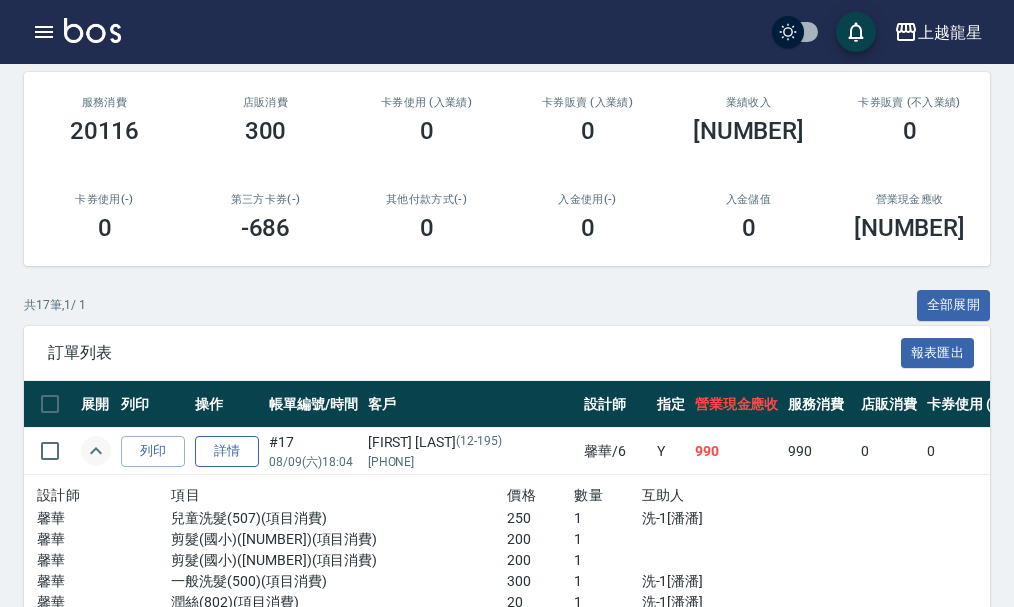 click on "詳情" at bounding box center [227, 451] 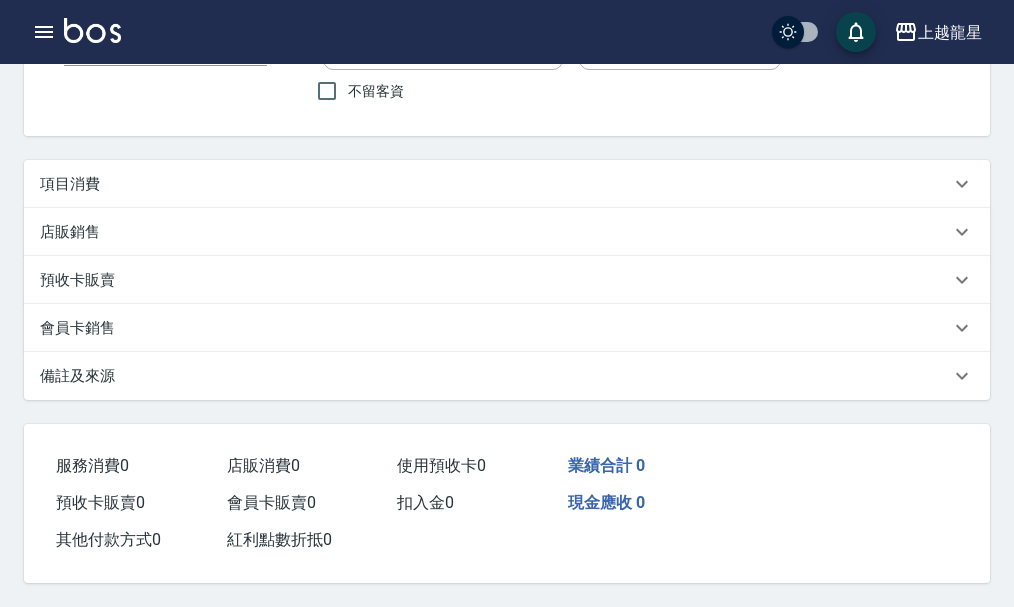 scroll, scrollTop: 0, scrollLeft: 0, axis: both 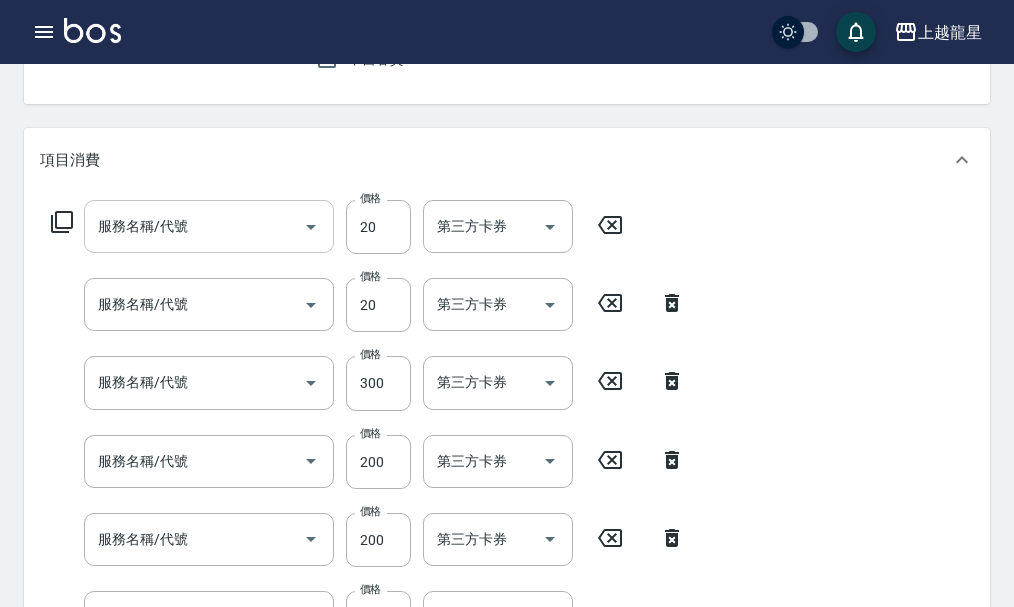 type on "2025/08/09 18:04" 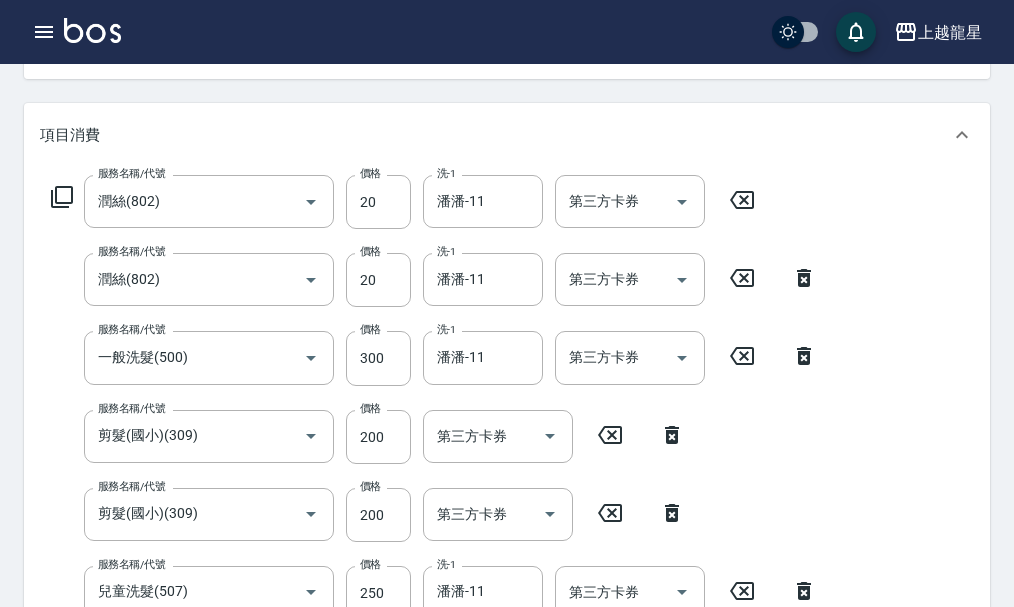 type on "劉俞妏/0952800980/12-195" 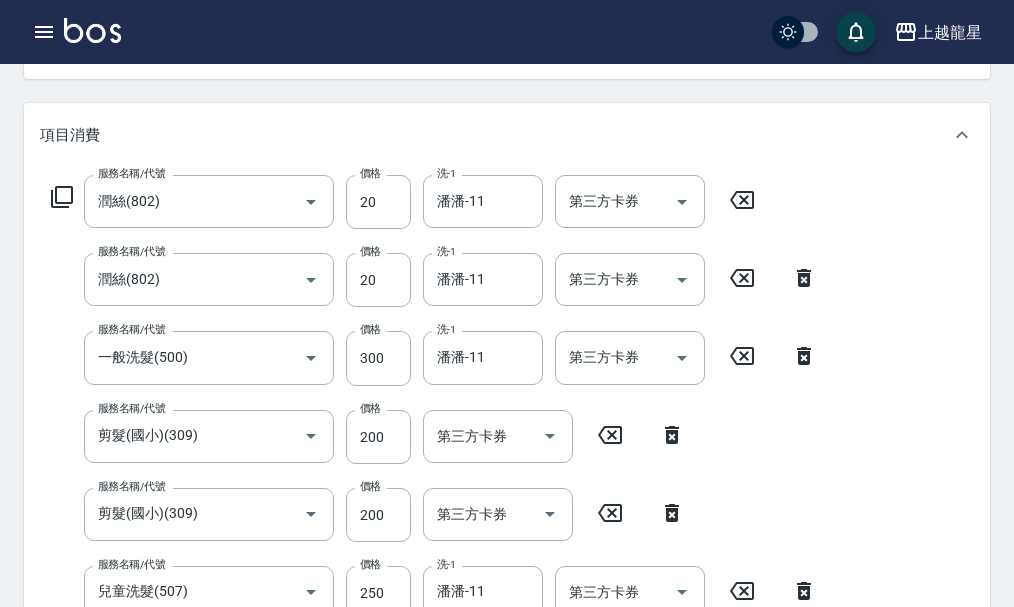 scroll, scrollTop: 300, scrollLeft: 0, axis: vertical 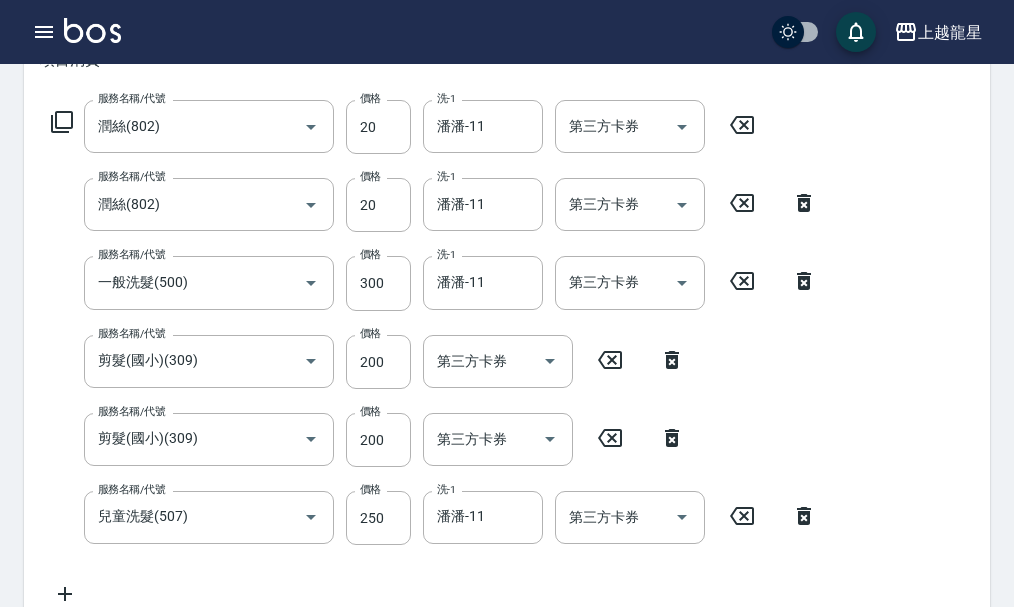 click 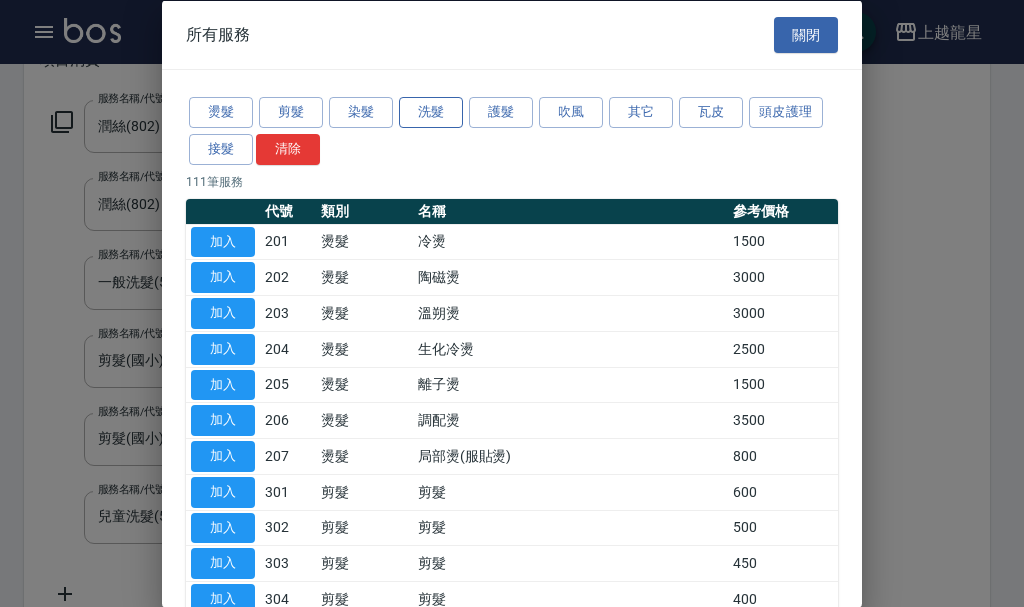 click on "洗髮" at bounding box center [431, 112] 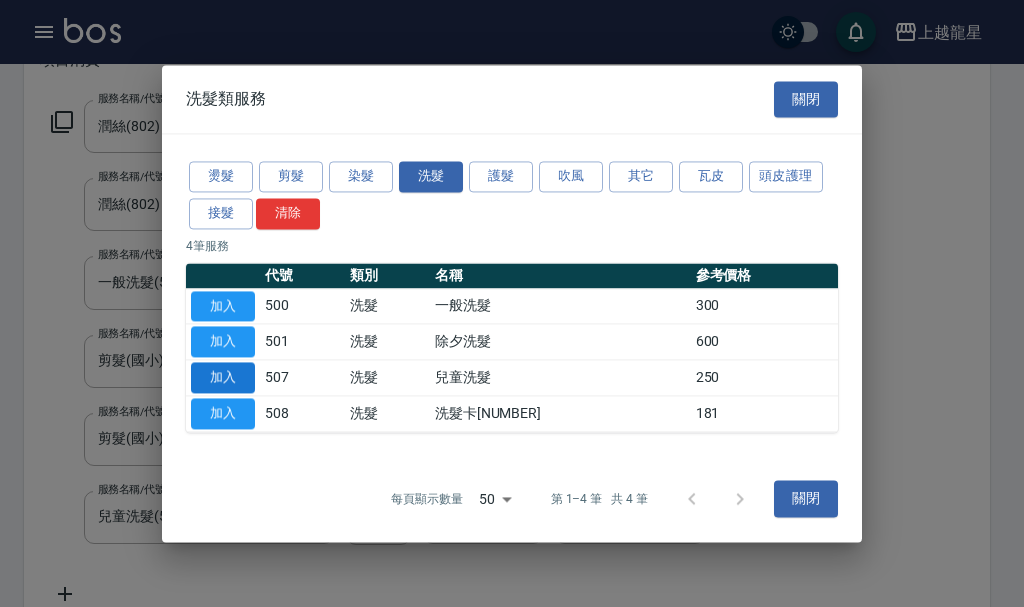 click on "加入" at bounding box center [223, 377] 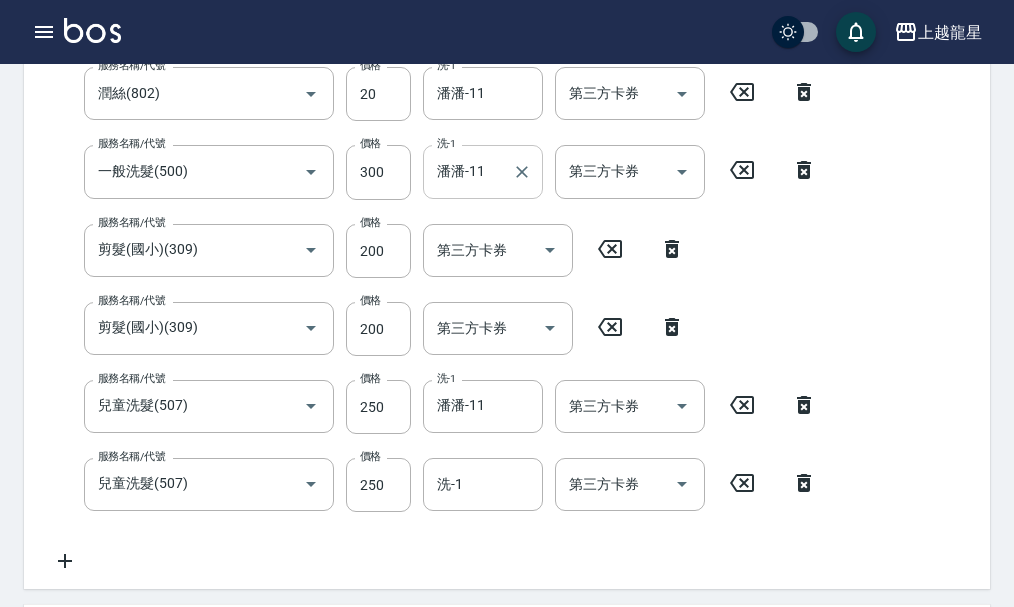 scroll, scrollTop: 600, scrollLeft: 0, axis: vertical 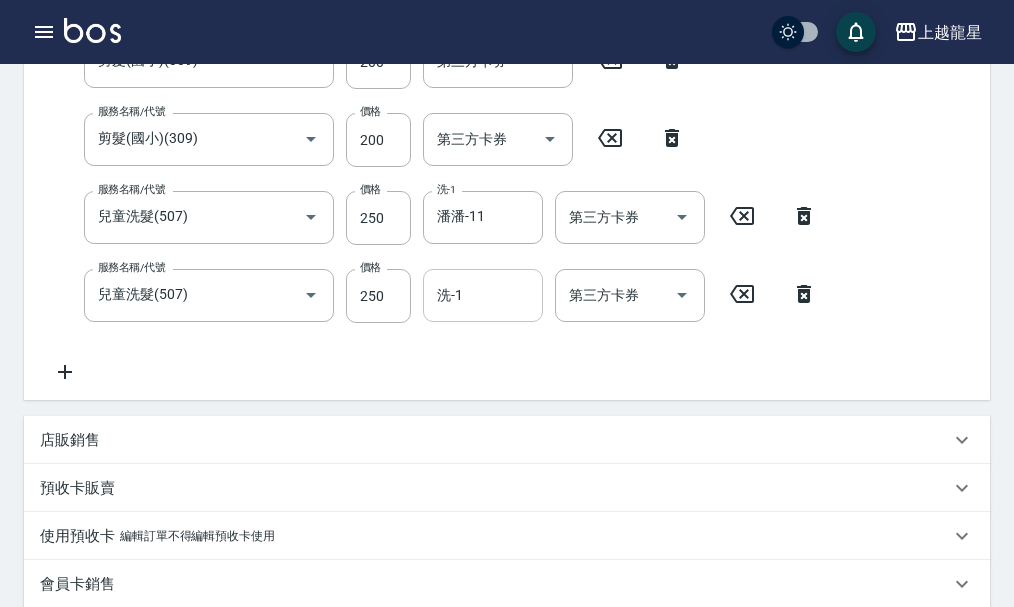 click on "洗-1" at bounding box center (483, 295) 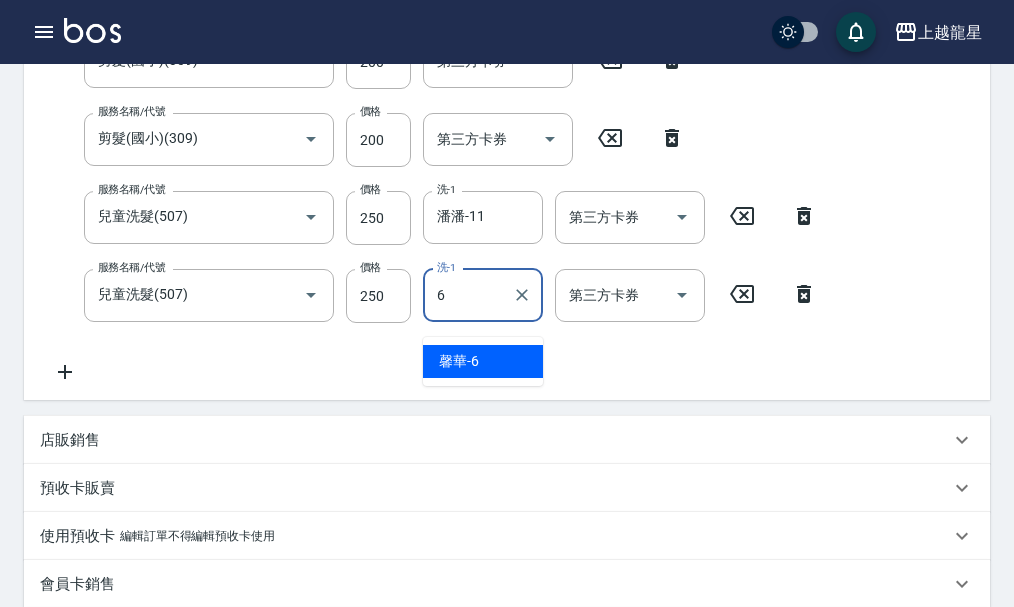 type on "馨華-6" 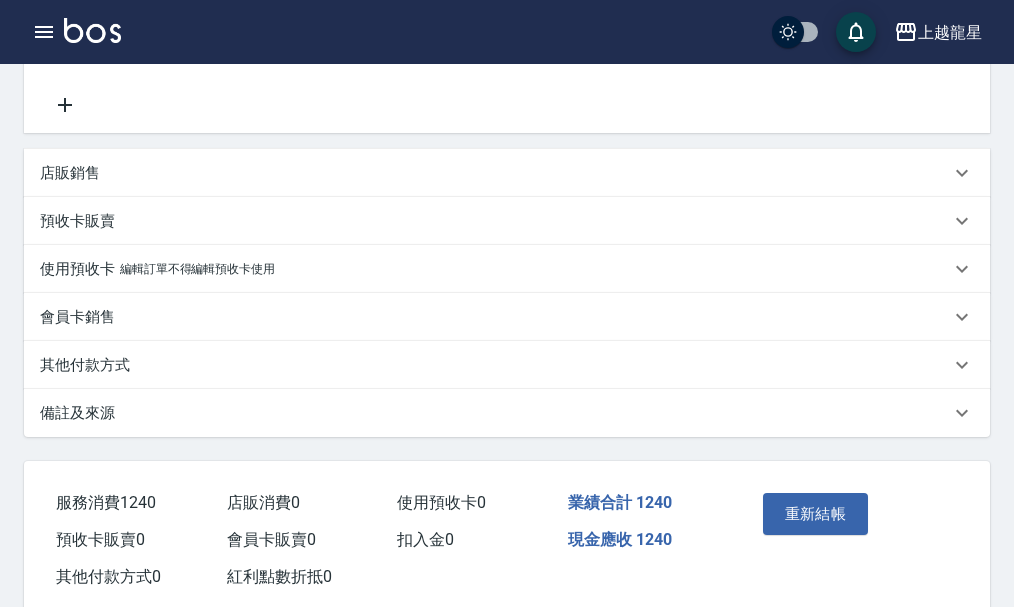 scroll, scrollTop: 928, scrollLeft: 0, axis: vertical 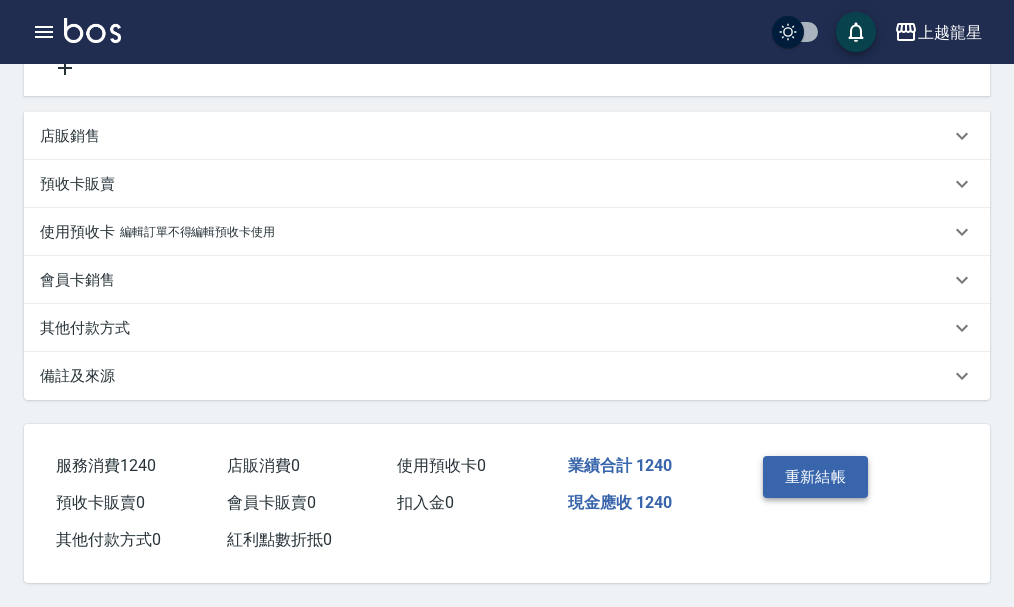 click on "重新結帳" at bounding box center (816, 477) 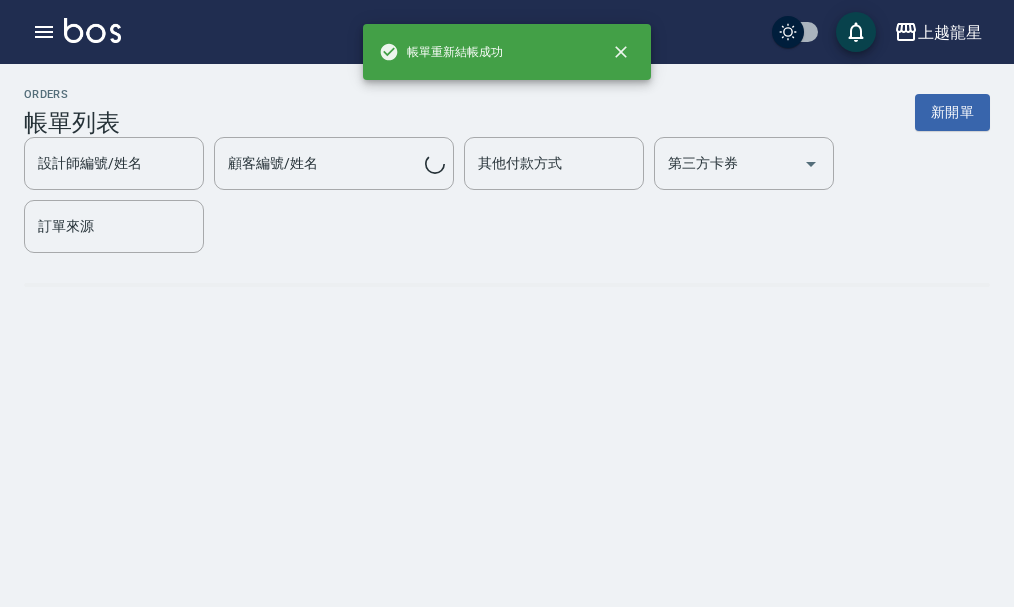 scroll, scrollTop: 0, scrollLeft: 0, axis: both 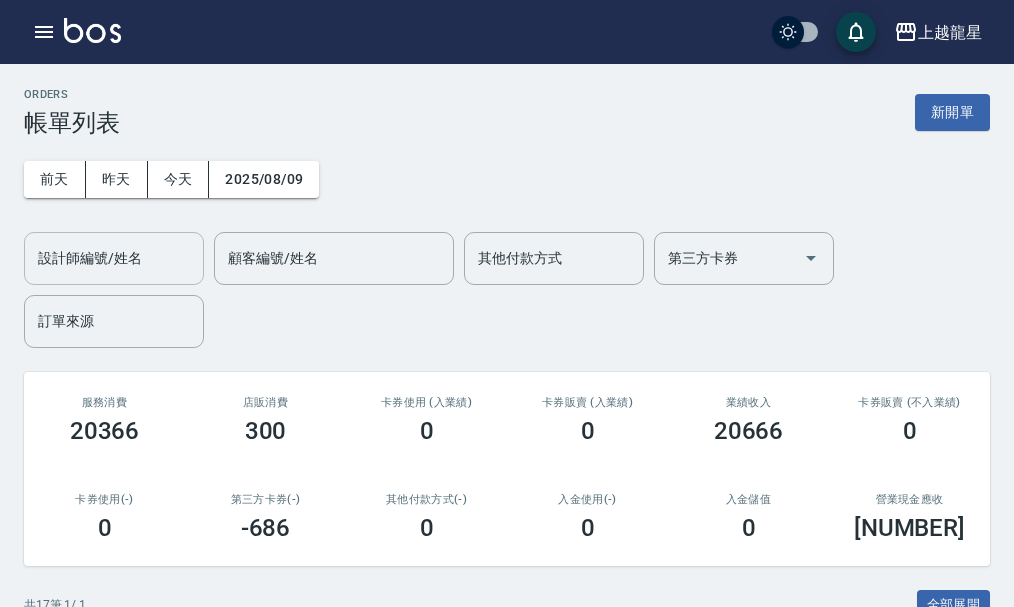 click on "設計師編號/姓名" at bounding box center (114, 258) 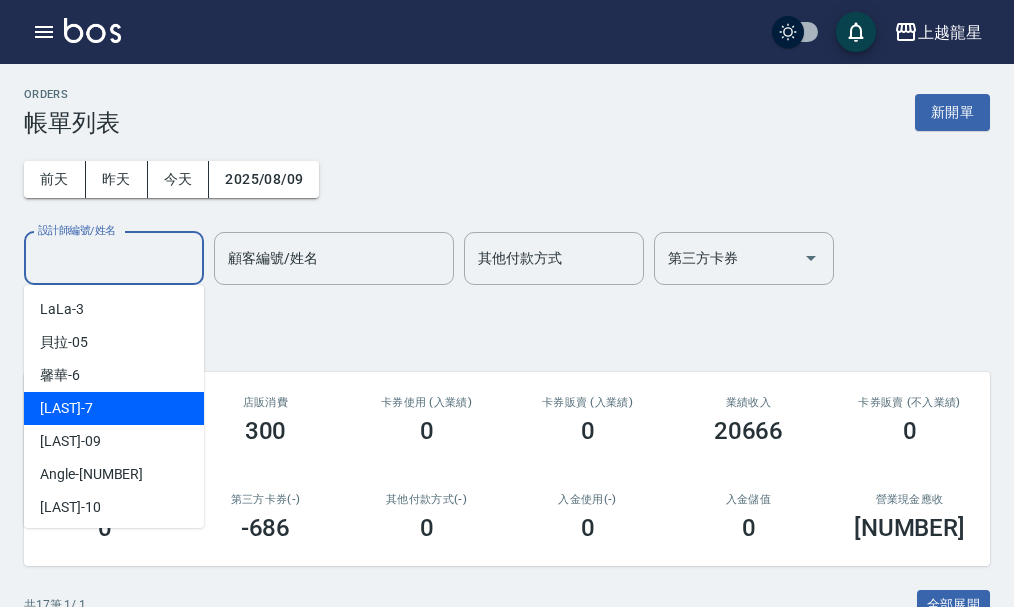 click on "雅君 -7" at bounding box center (114, 408) 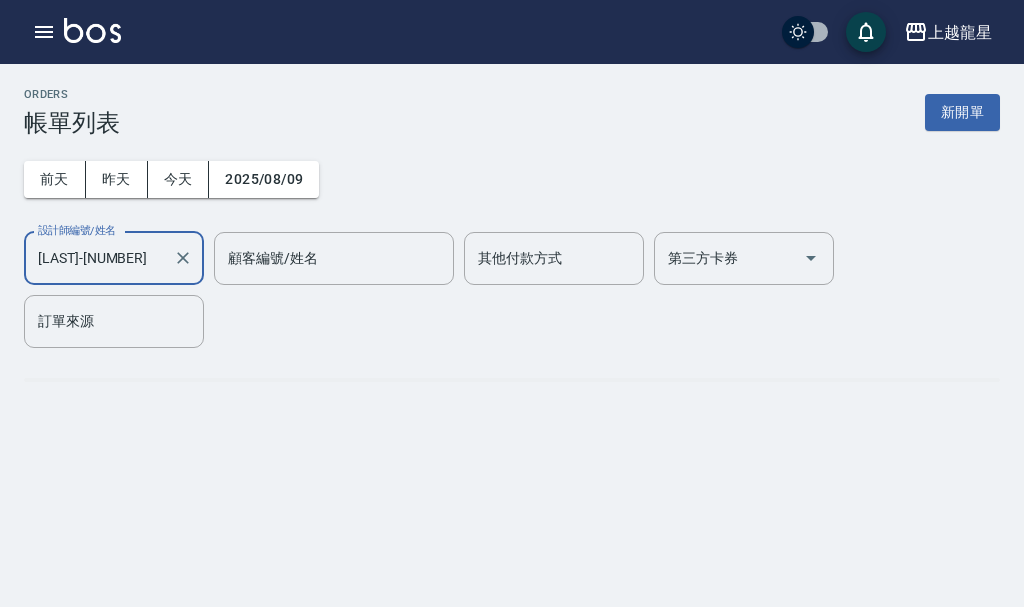 click on "ORDERS 帳單列表 新開單 前天 昨天 今天 2025/08/09 設計師編號/姓名 雅君-7 設計師編號/姓名 顧客編號/姓名 顧客編號/姓名 其他付款方式 其他付款方式 第三方卡券 第三方卡券 訂單來源 訂單來源" at bounding box center [512, 250] 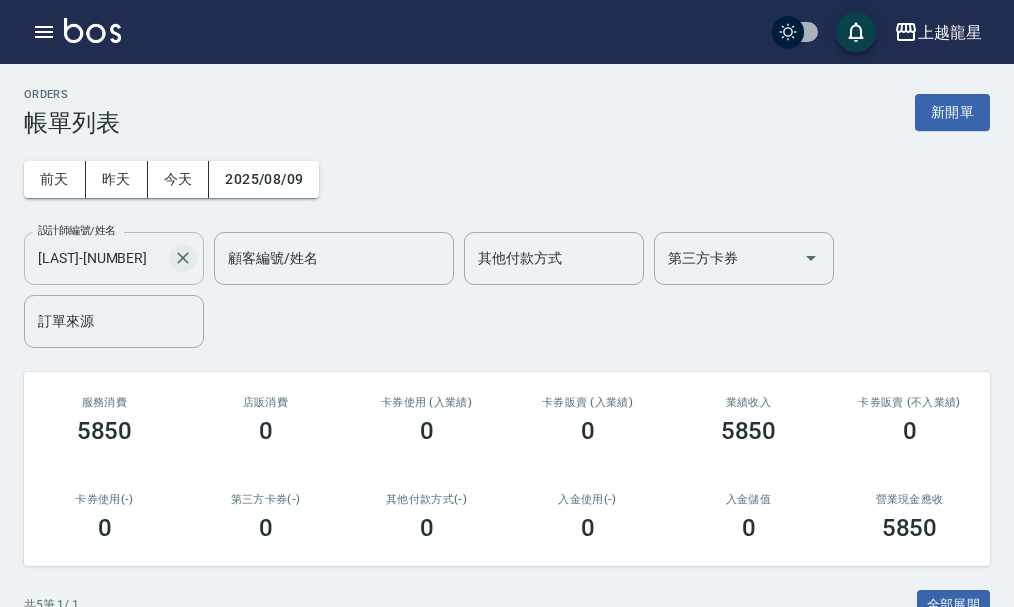 click 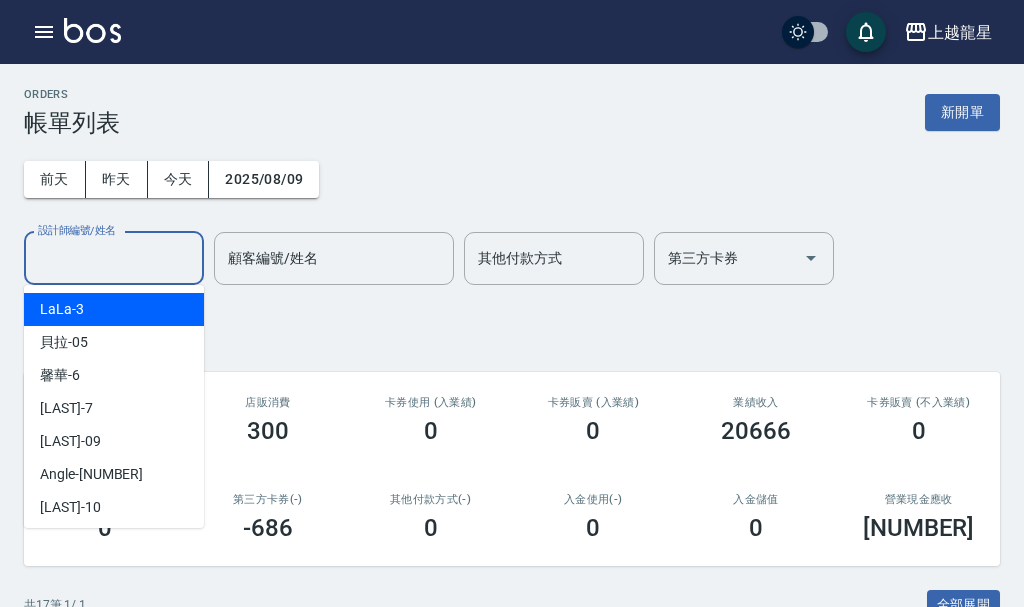 click on "設計師編號/姓名" at bounding box center (114, 258) 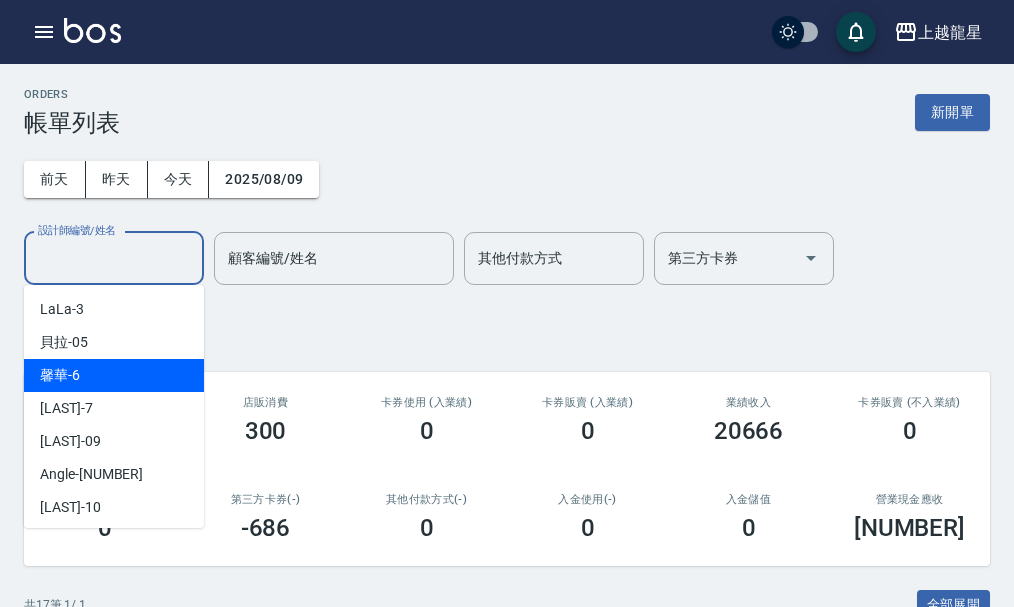 click on "馨華 -6" at bounding box center [114, 375] 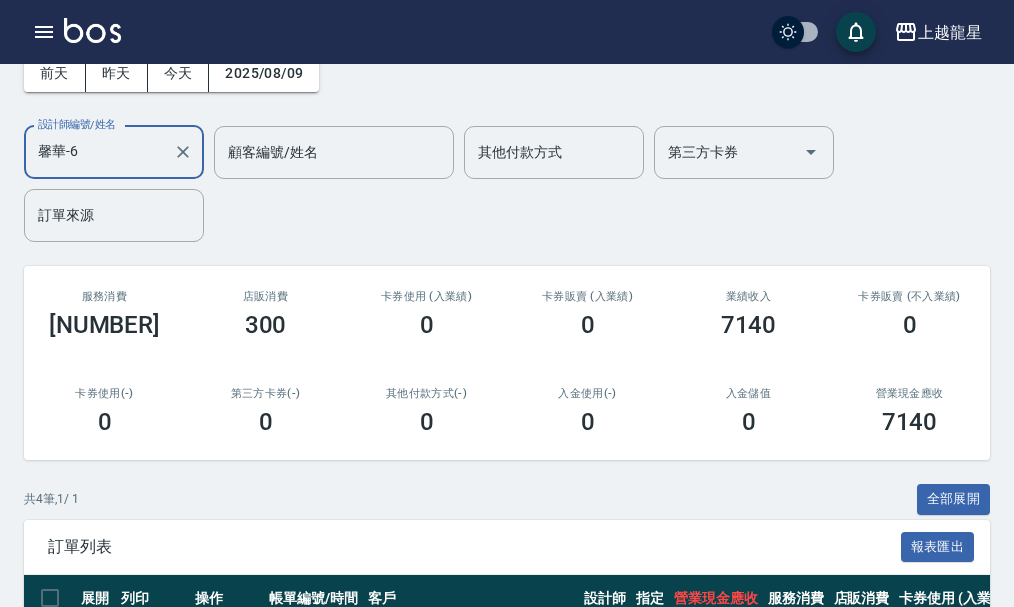 scroll, scrollTop: 0, scrollLeft: 0, axis: both 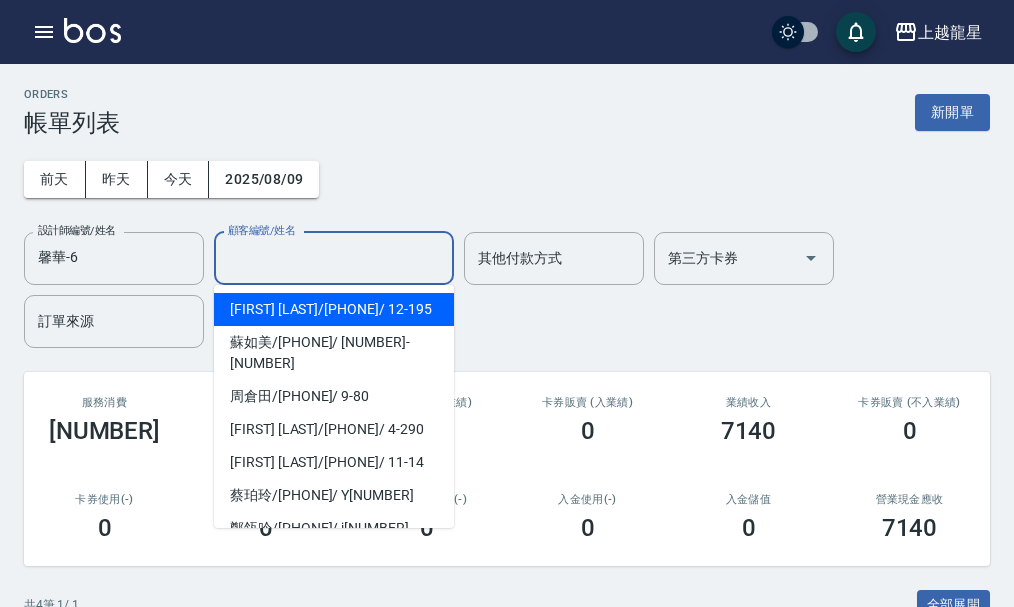 click on "顧客編號/姓名" at bounding box center [334, 258] 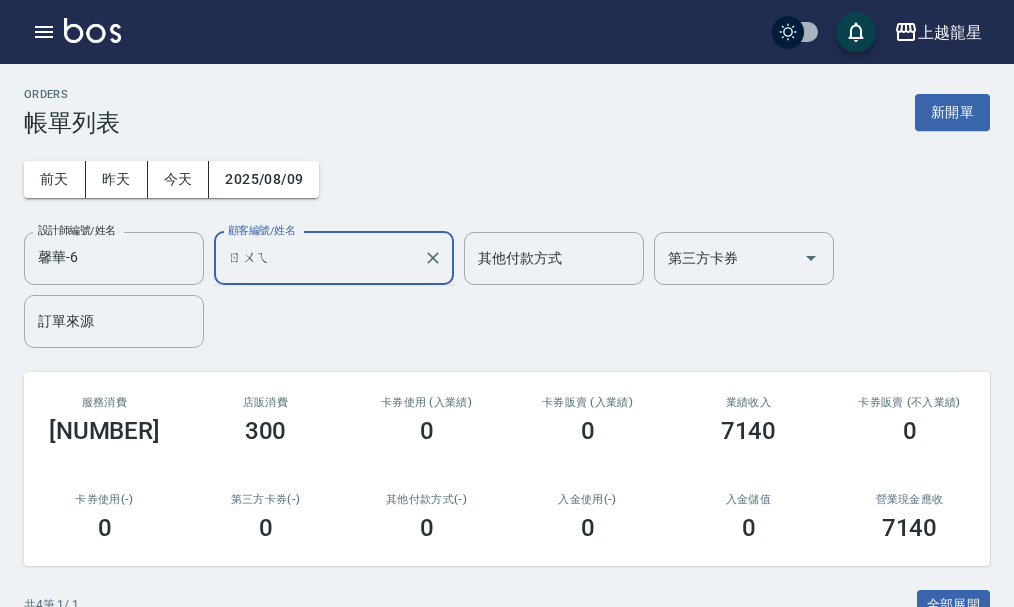 type on "睿" 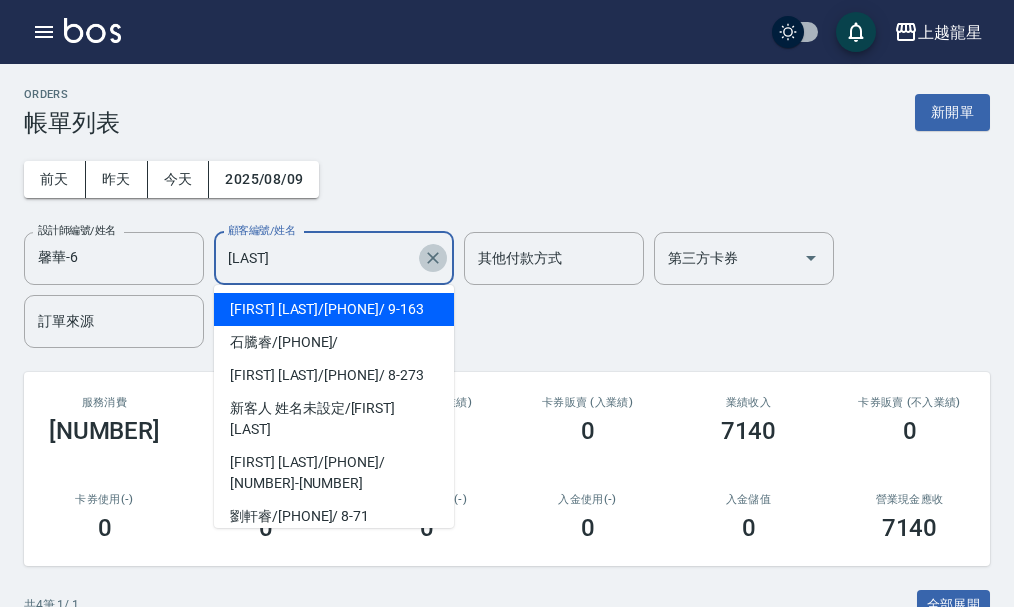 click 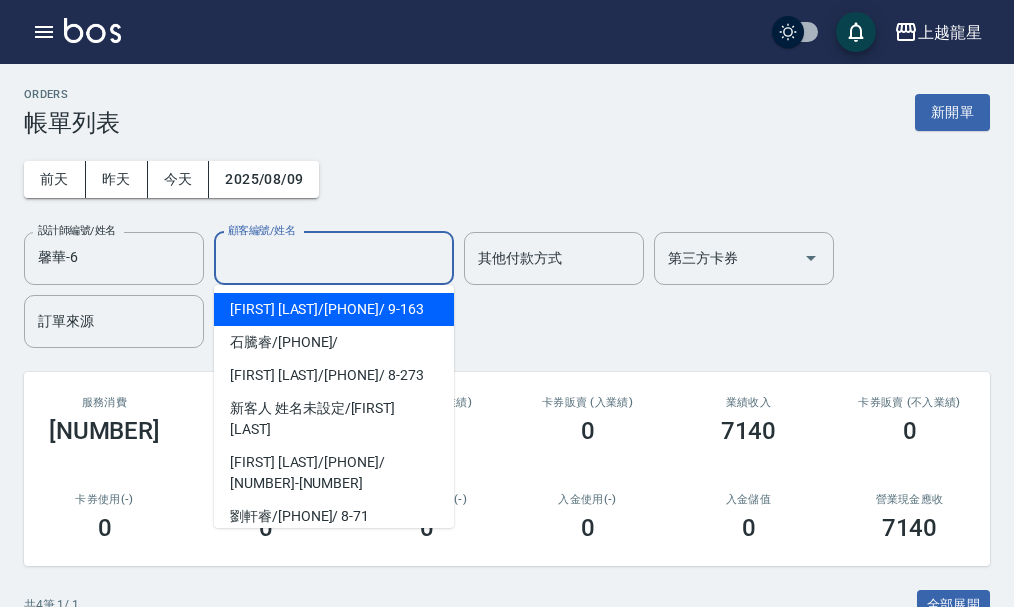 click on "前天 昨天 今天 2025/08/09 設計師編號/姓名 馨華-6 設計師編號/姓名 顧客編號/姓名 顧客編號/姓名 其他付款方式 其他付款方式 第三方卡券 第三方卡券 訂單來源 訂單來源" at bounding box center (507, 242) 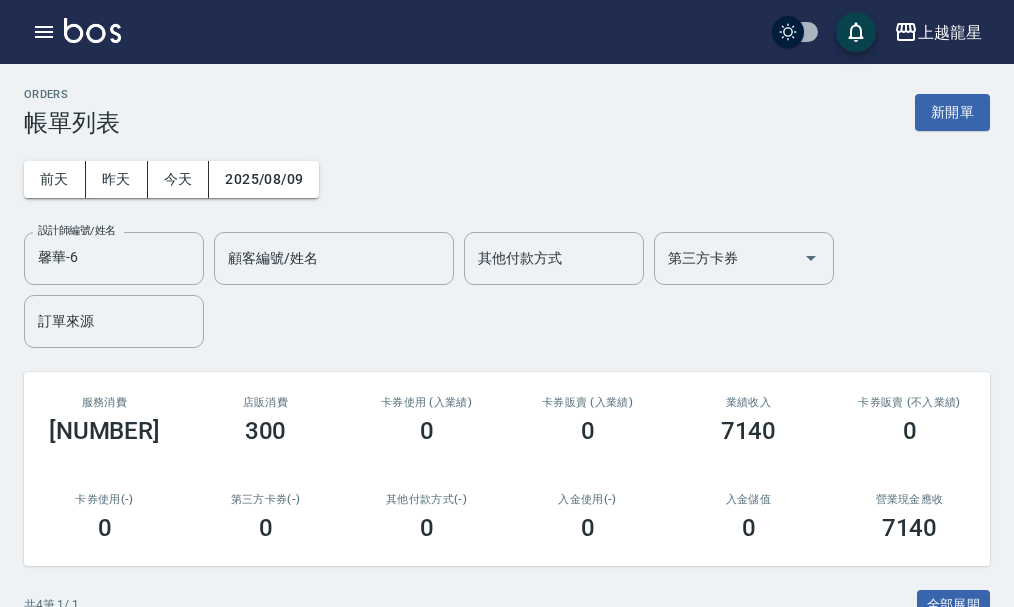 scroll, scrollTop: 406, scrollLeft: 0, axis: vertical 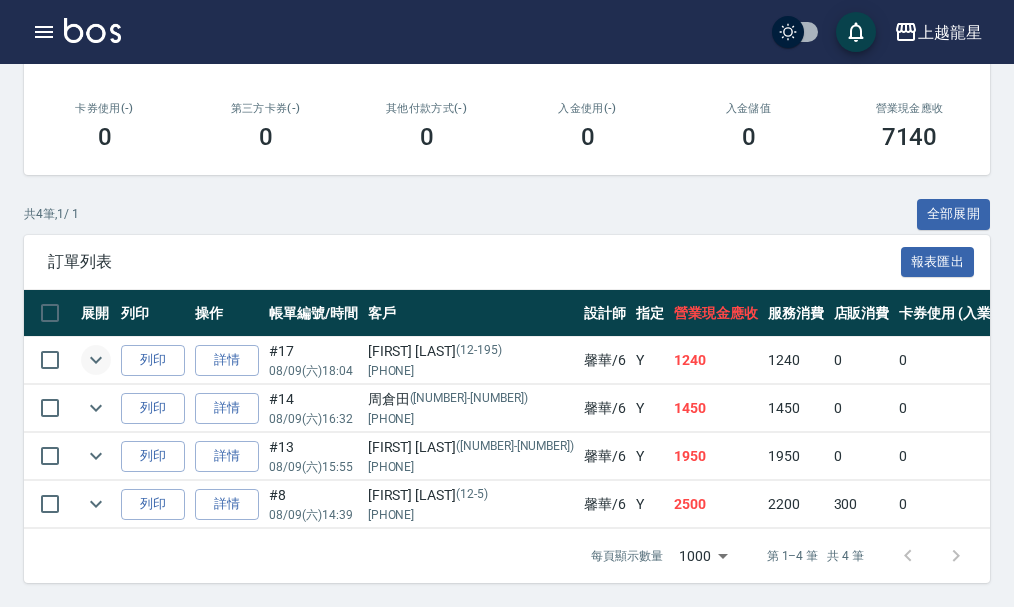 click 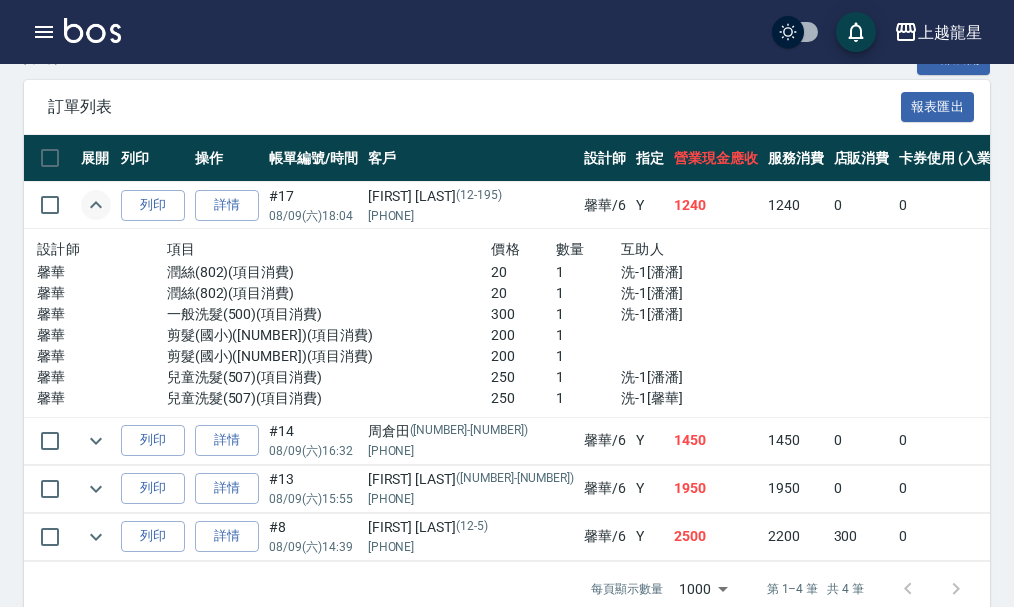 scroll, scrollTop: 594, scrollLeft: 0, axis: vertical 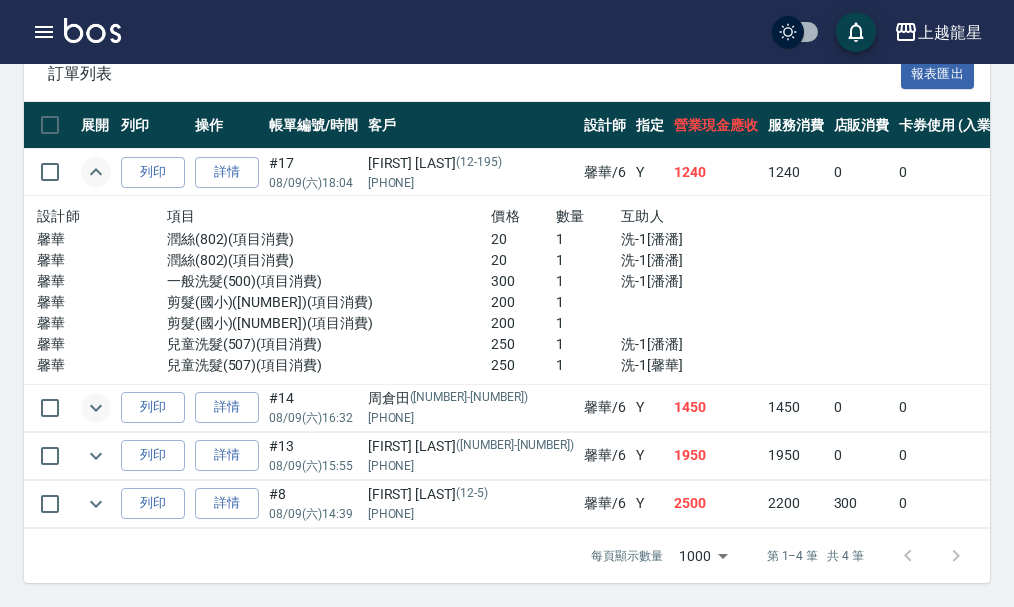 click 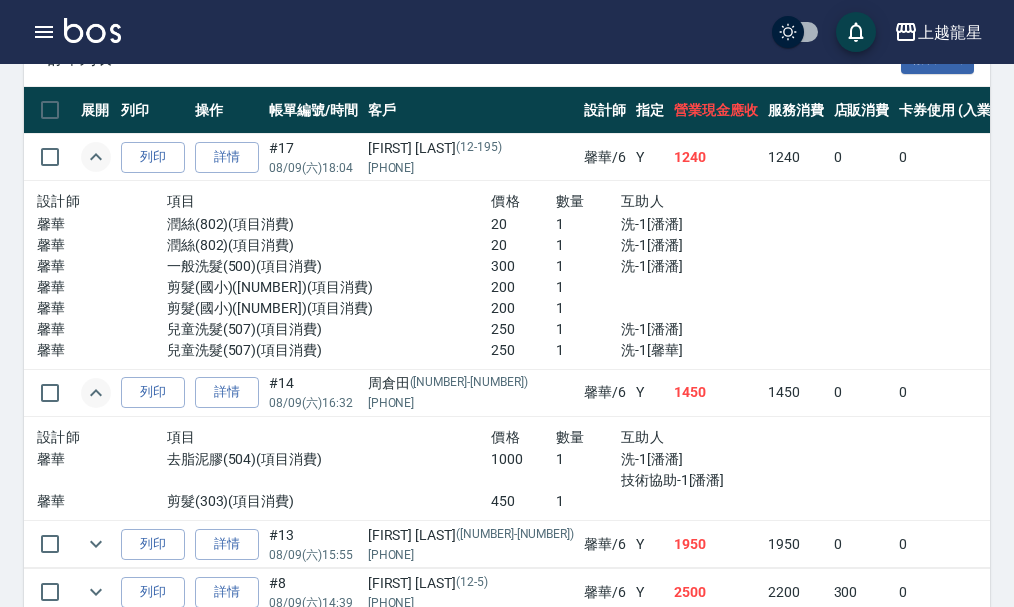 click 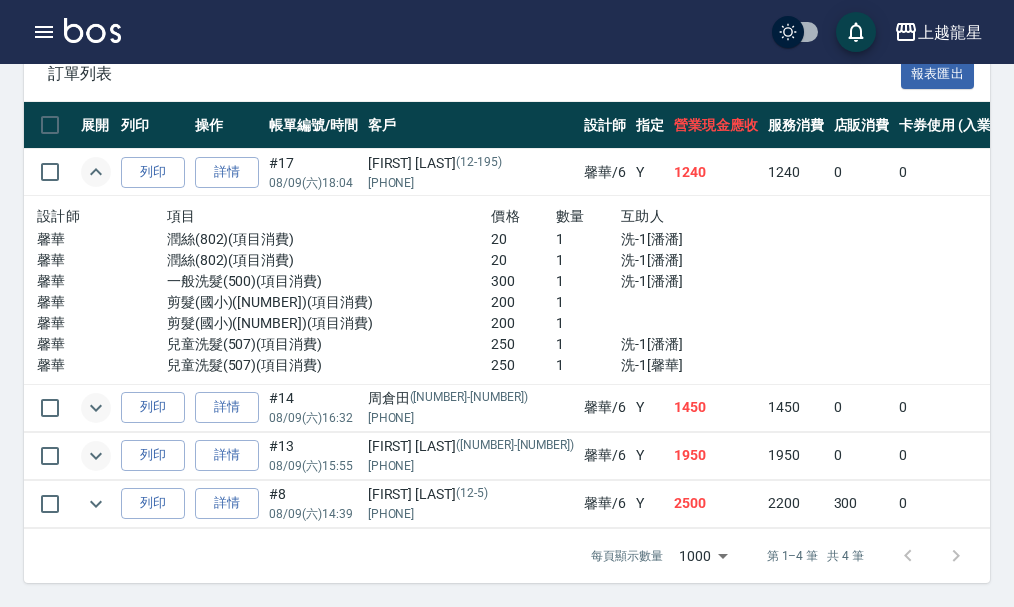 click 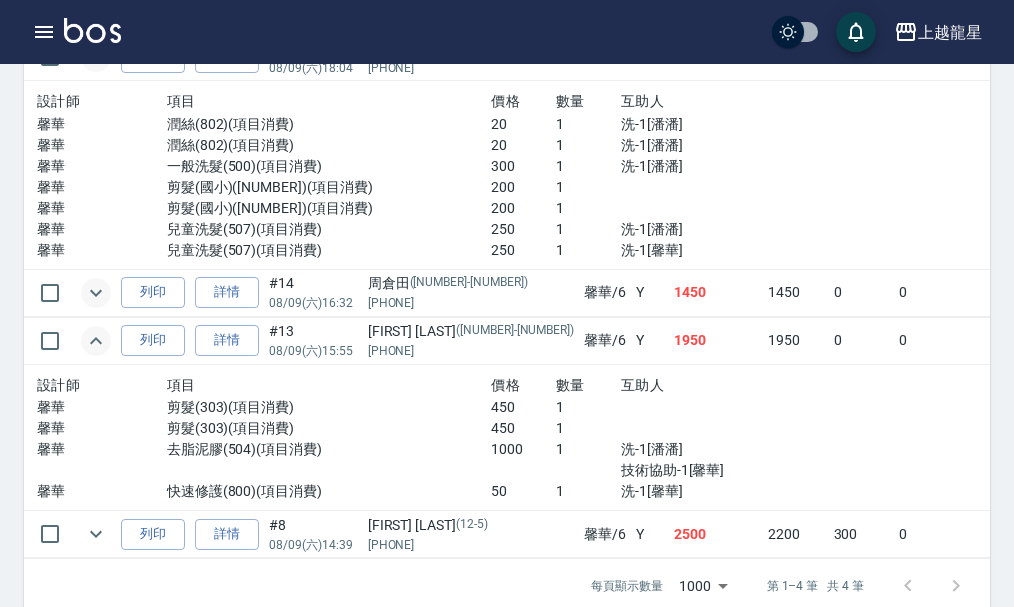 scroll, scrollTop: 739, scrollLeft: 0, axis: vertical 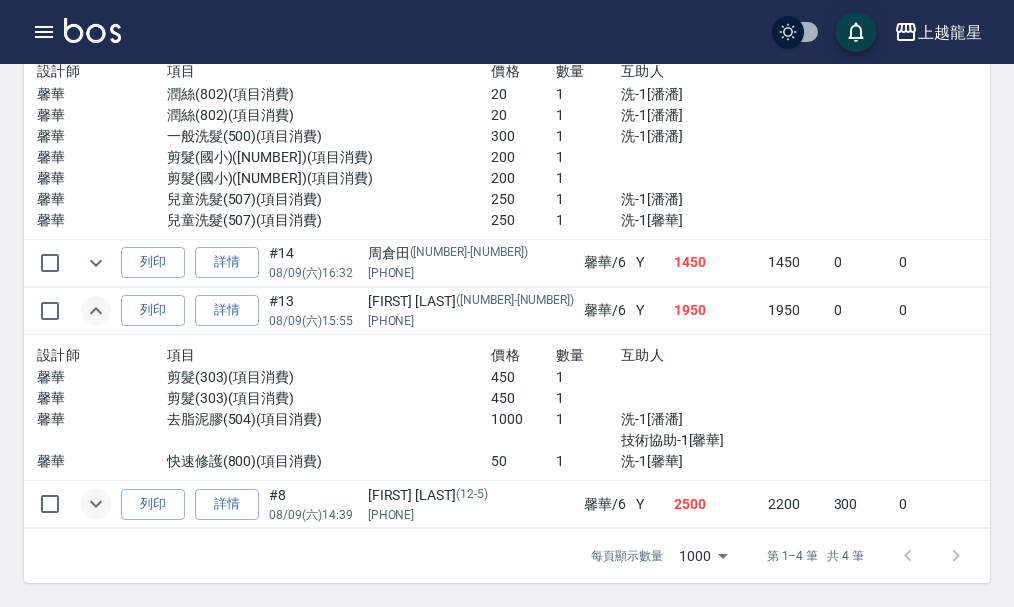 click 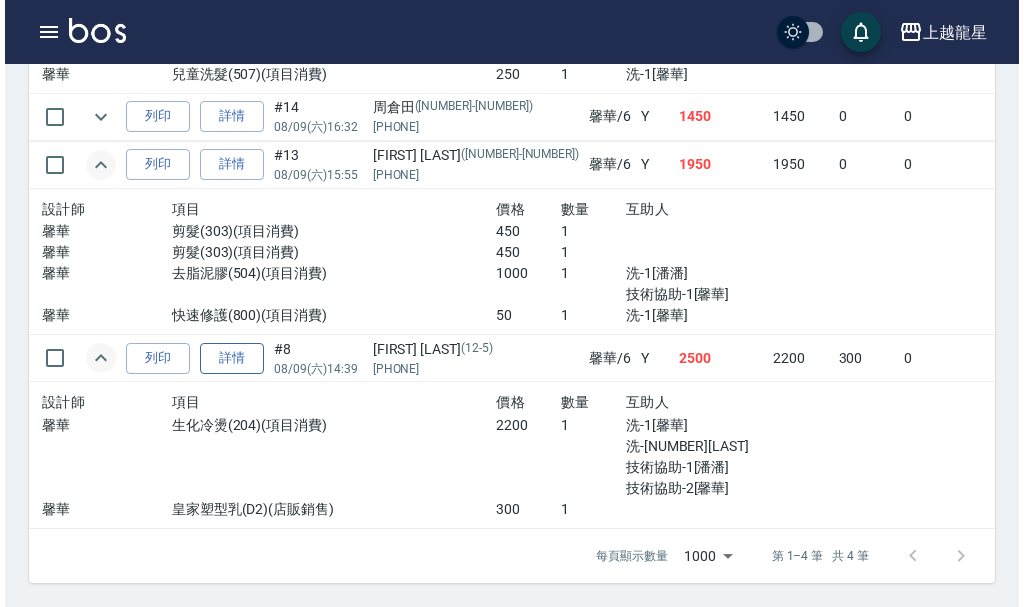 scroll, scrollTop: 285, scrollLeft: 0, axis: vertical 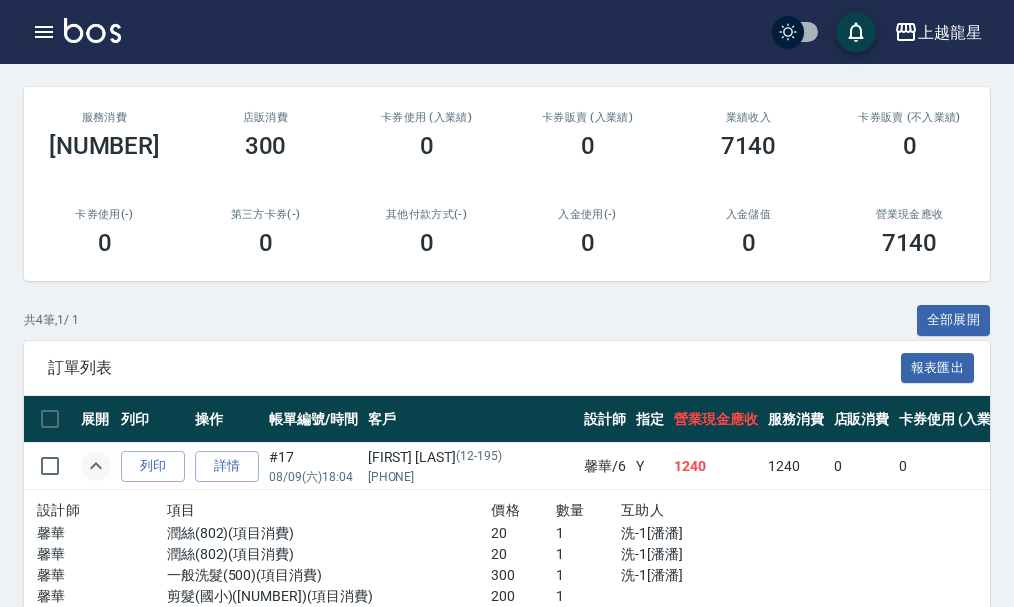 click 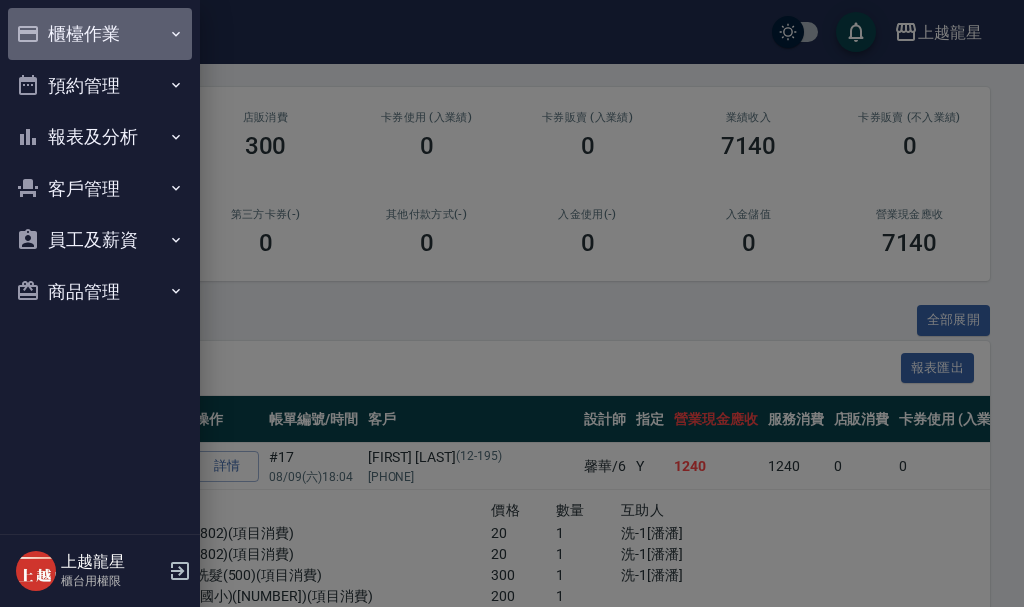 click on "櫃檯作業" at bounding box center (100, 34) 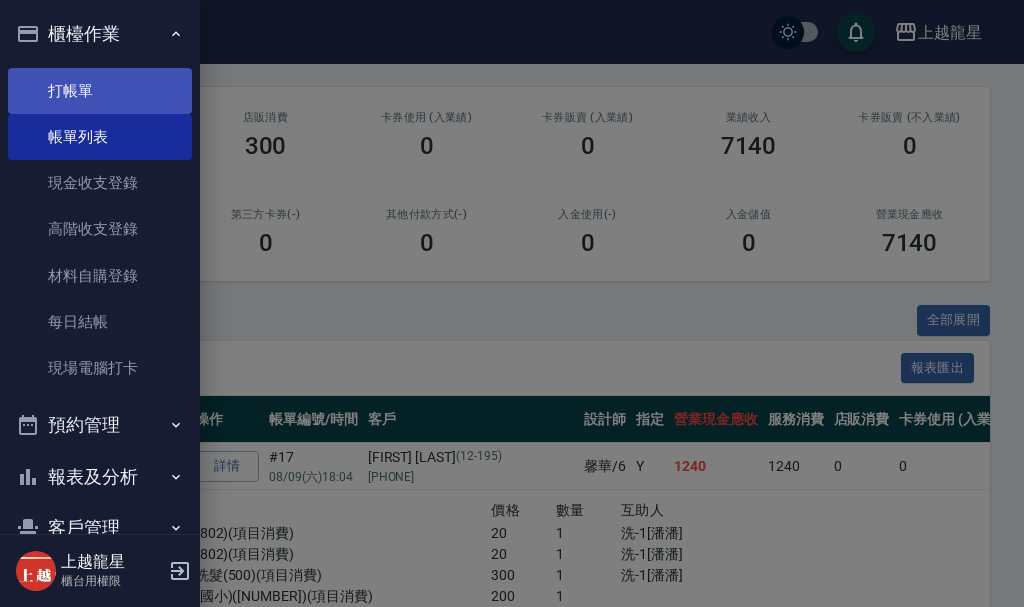 click on "打帳單" at bounding box center [100, 91] 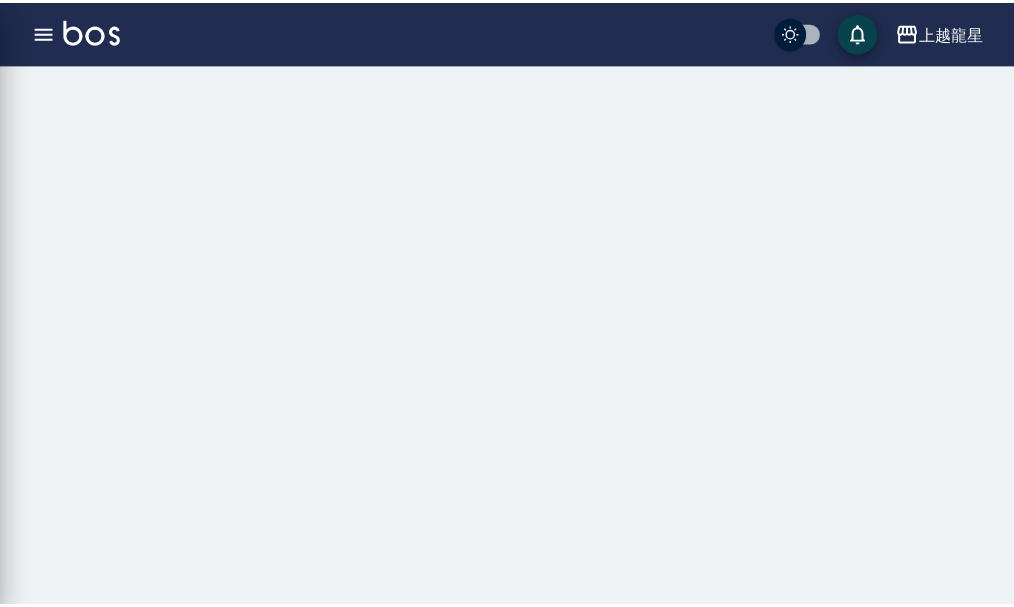 scroll, scrollTop: 0, scrollLeft: 0, axis: both 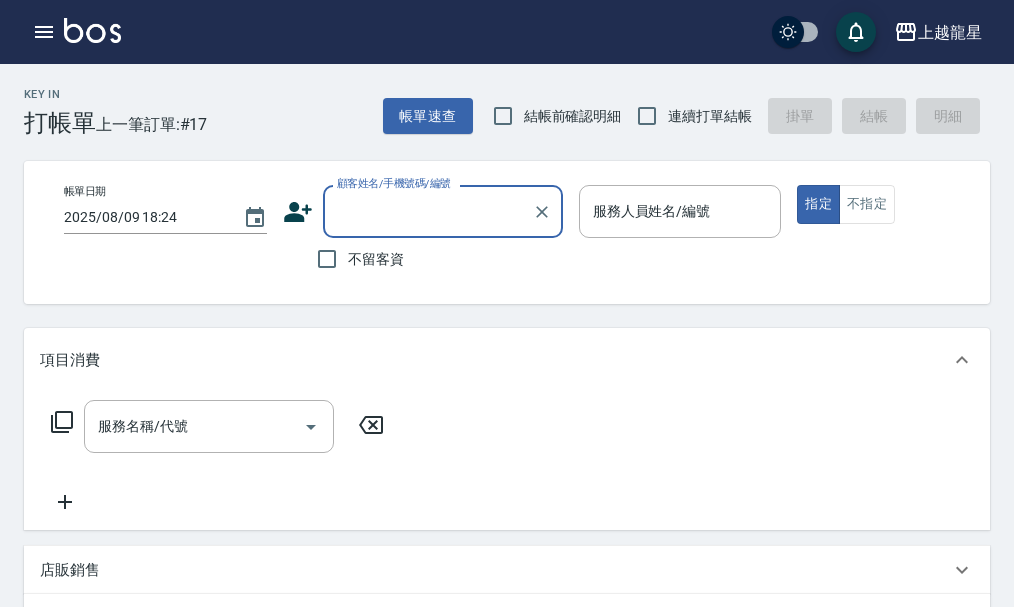 click on "不留客資" at bounding box center [355, 259] 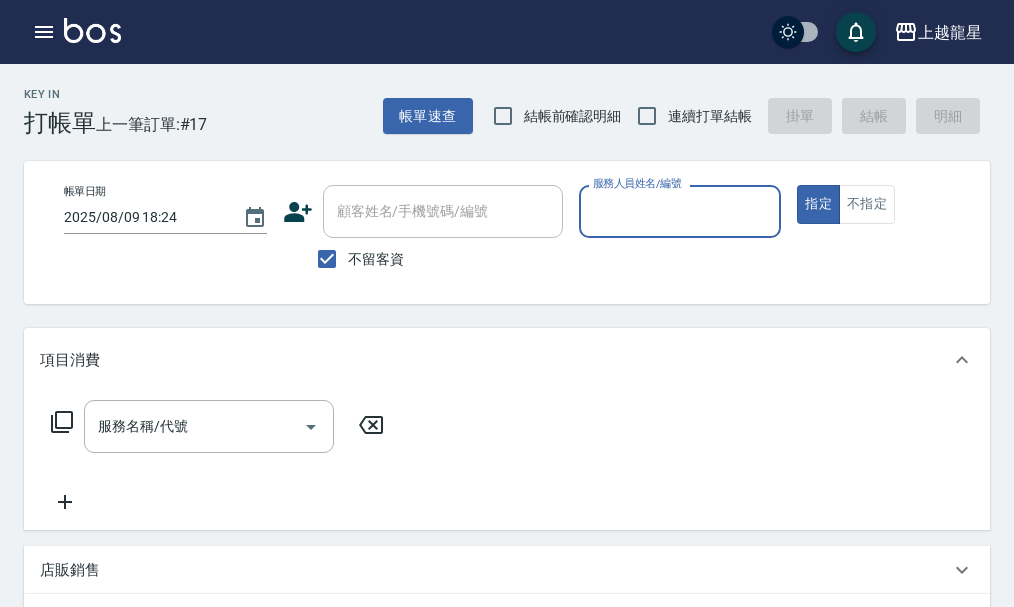 click on "上越龍星 登出 櫃檯作業 打帳單 帳單列表 現金收支登錄 高階收支登錄 材料自購登錄 每日結帳 現場電腦打卡 預約管理 預約管理 單日預約紀錄 單週預約紀錄 報表及分析 報表目錄 店家區間累計表 店家日報表 互助日報表 互助月報表 互助排行榜 互助點數明細 互助業績報表 全店業績分析表 每日業績分析表 營業統計分析表 設計師業績表 設計師日報表 設計師業績分析表 設計師業績月報表 設計師抽成報表 設計師排行榜 商品銷售排行榜 商品消耗明細 服務扣項明細表 單一服務項目查詢 店販抽成明細 顧客入金餘額表 客戶管理 客戶列表 客資篩選匯出 卡券管理 入金管理 員工及薪資 員工列表 商品管理 商品分類設定 商品列表 上越龍星 櫃台用權限 Key In 打帳單 上一筆訂單:#17 帳單速查 結帳前確認明細 連續打單結帳 掛單 結帳 明細 帳單日期 2025/08/09 18:24 不留客資 指定 0" at bounding box center (507, 531) 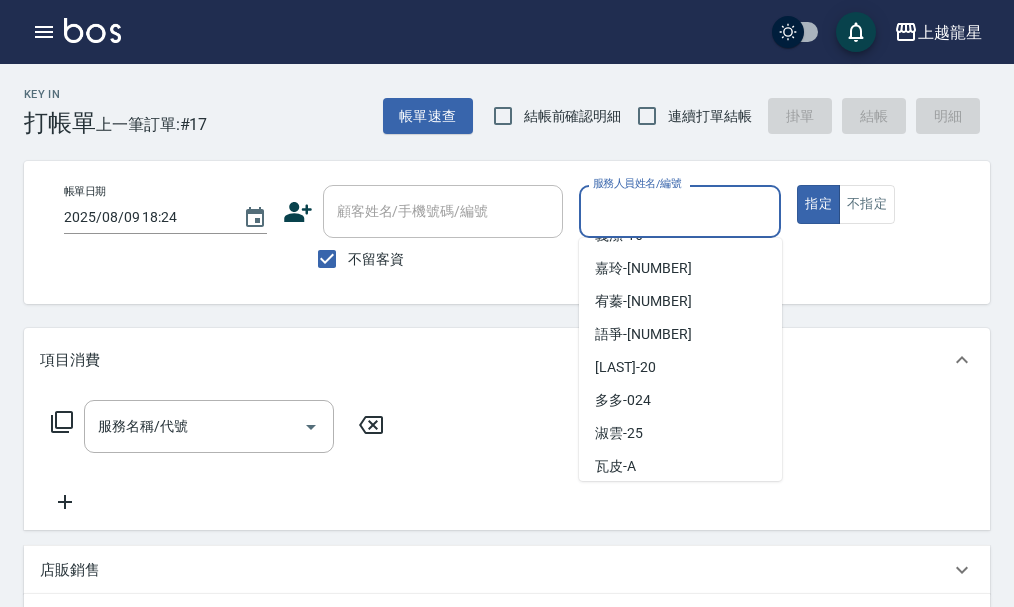 scroll, scrollTop: 367, scrollLeft: 0, axis: vertical 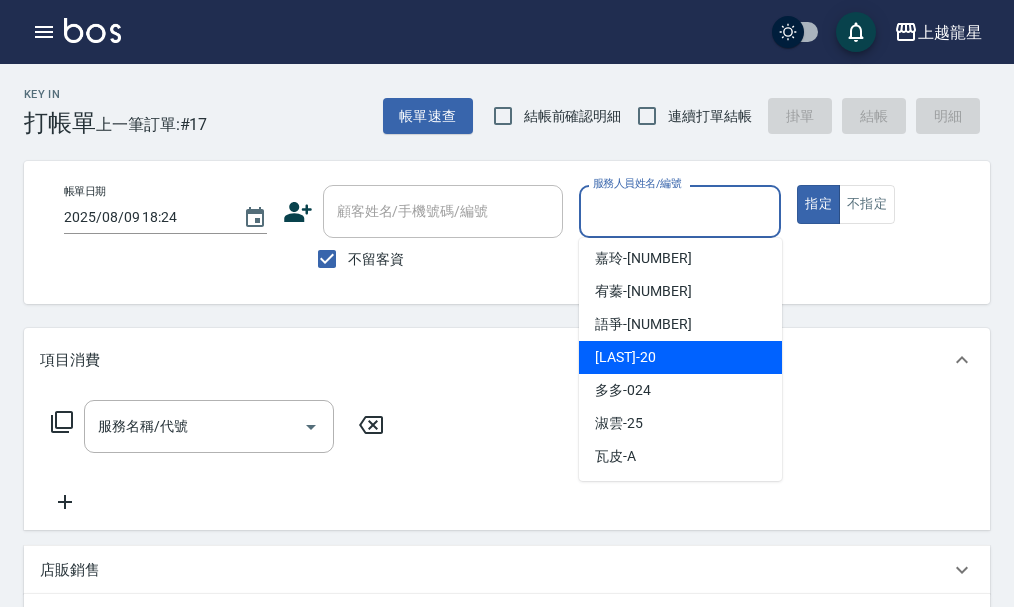 click on "Lily -20" at bounding box center (680, 357) 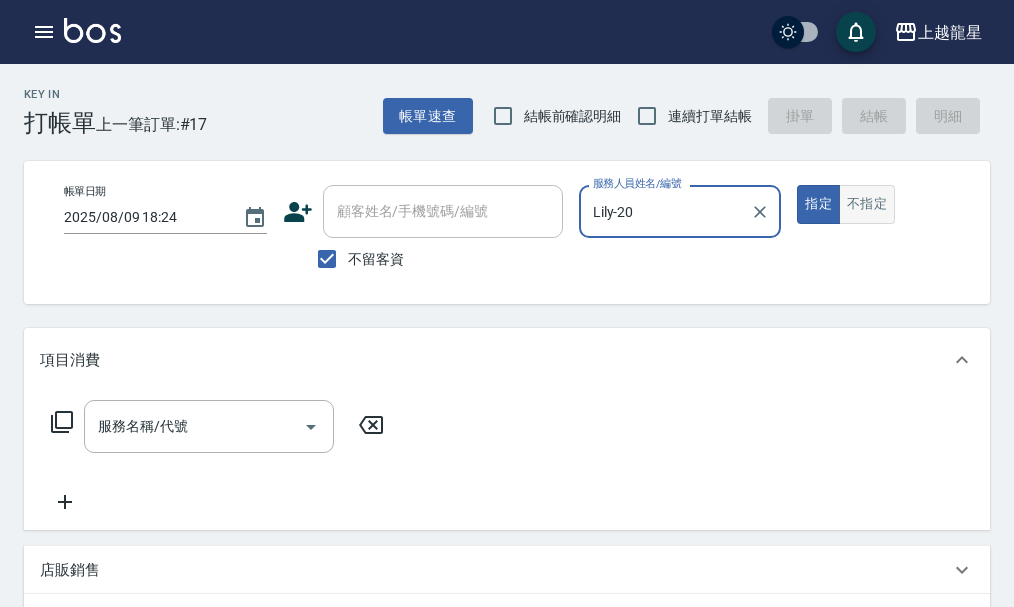 click on "不指定" at bounding box center (867, 204) 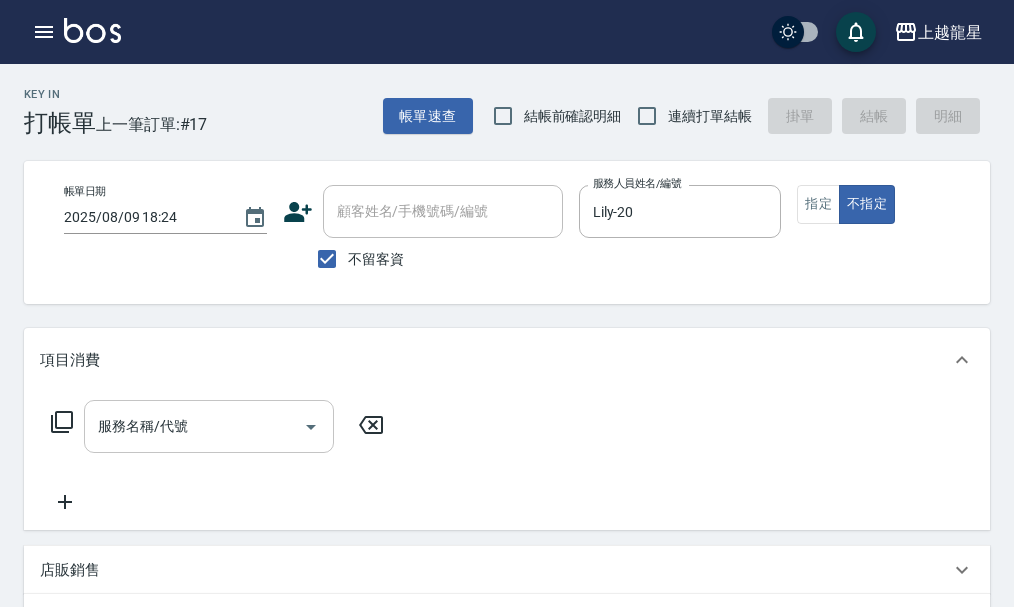 click on "服務名稱/代號" at bounding box center [194, 426] 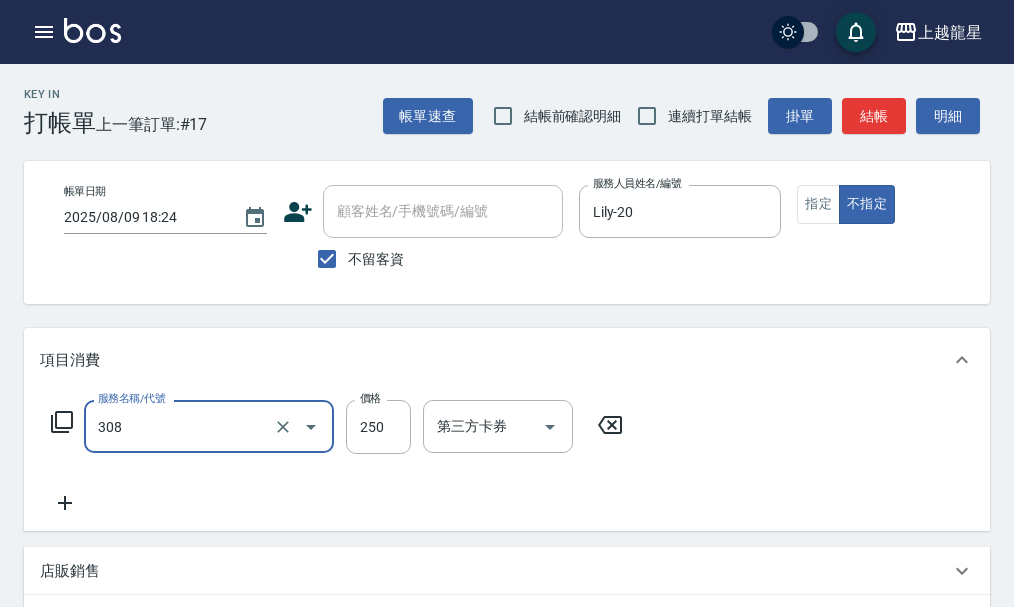 type on "剪髮(國中)(308)" 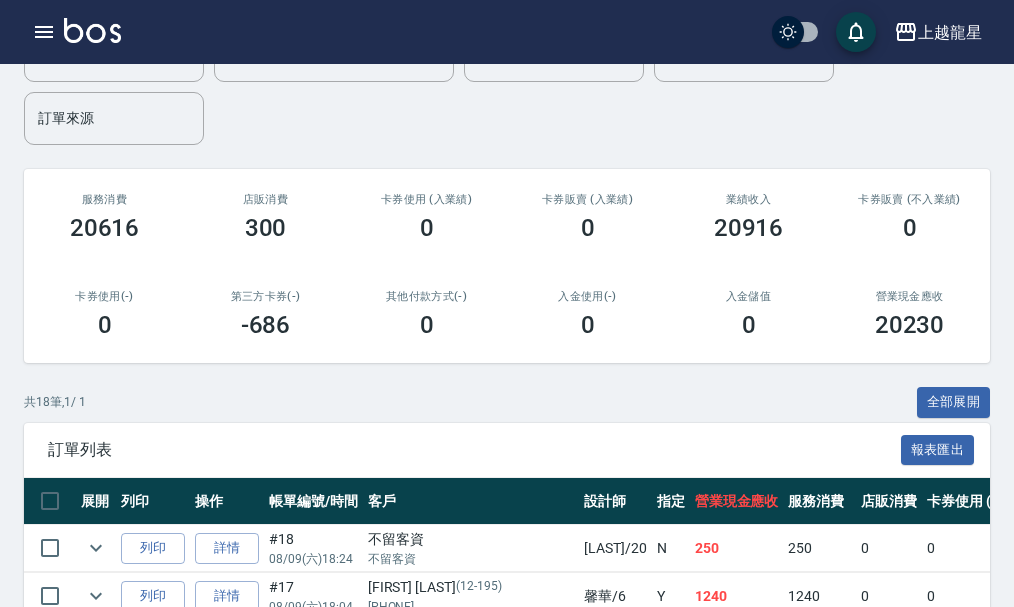 scroll, scrollTop: 500, scrollLeft: 0, axis: vertical 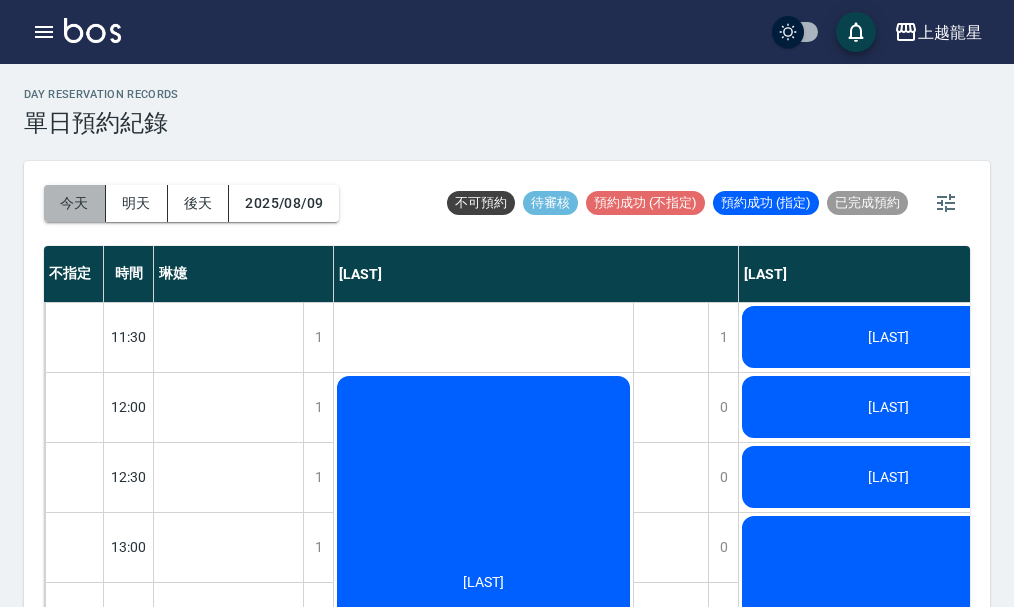 click on "今天" at bounding box center [75, 203] 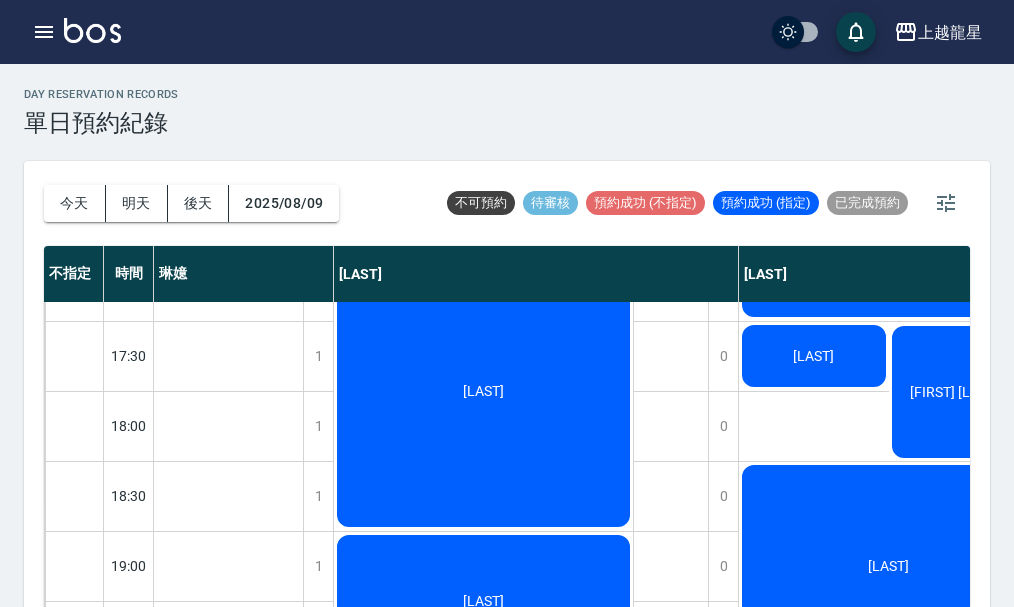 scroll, scrollTop: 700, scrollLeft: 0, axis: vertical 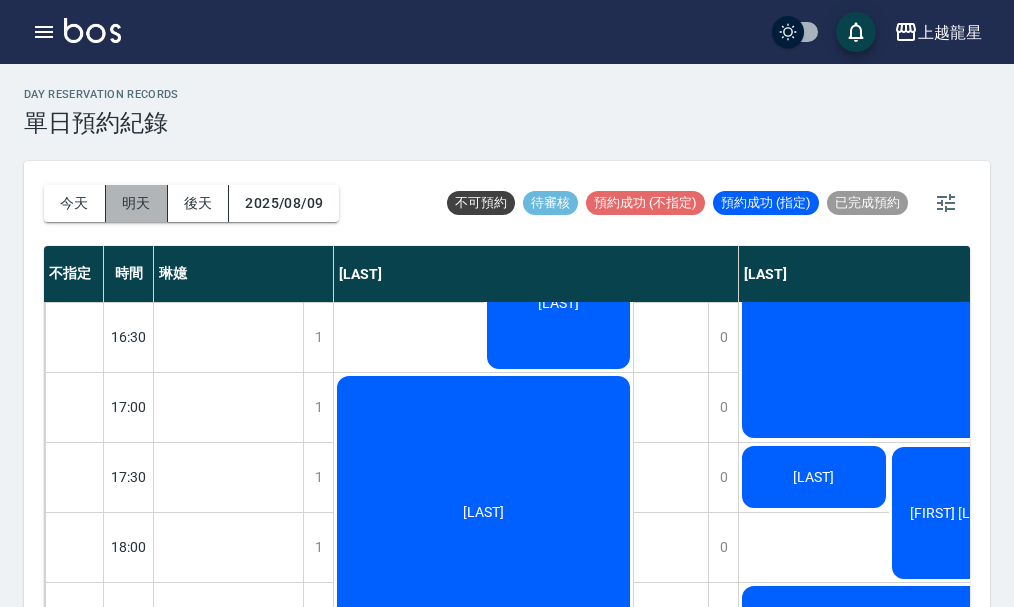 click on "明天" at bounding box center [137, 203] 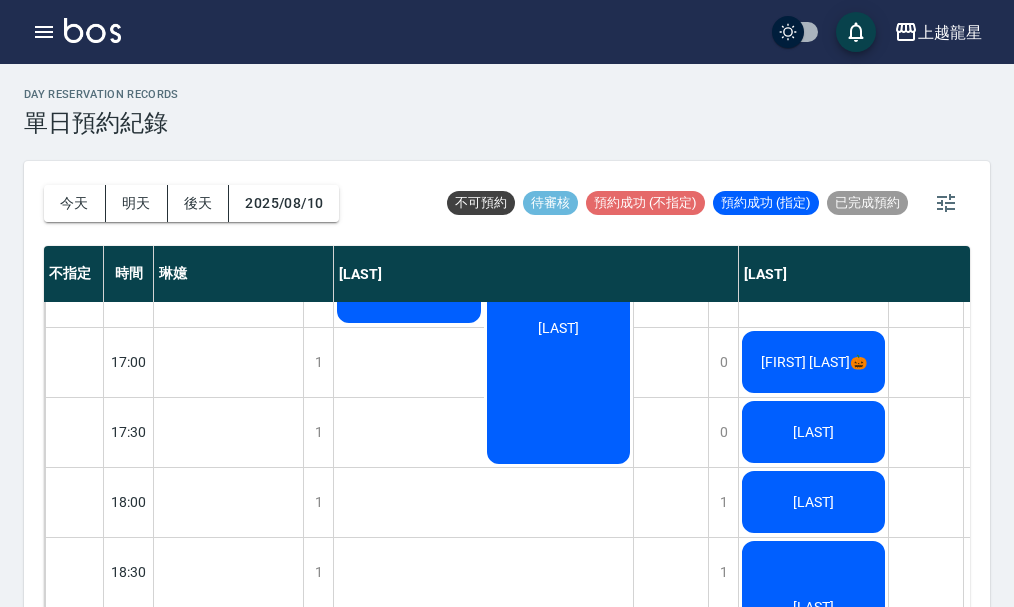 scroll, scrollTop: 700, scrollLeft: 0, axis: vertical 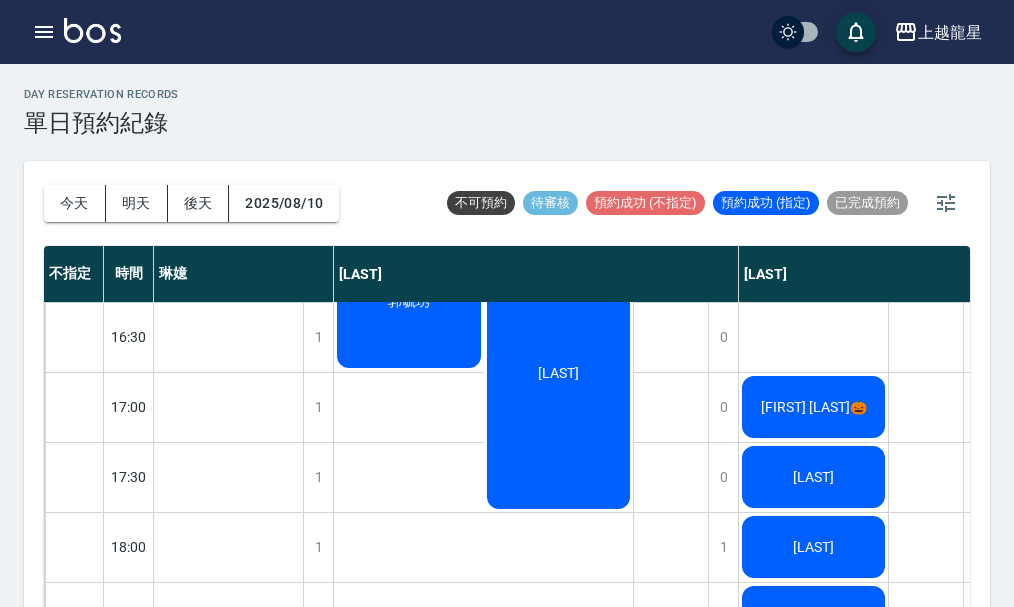click on "[FIRST] [LAST]🎃" at bounding box center (229, 827) 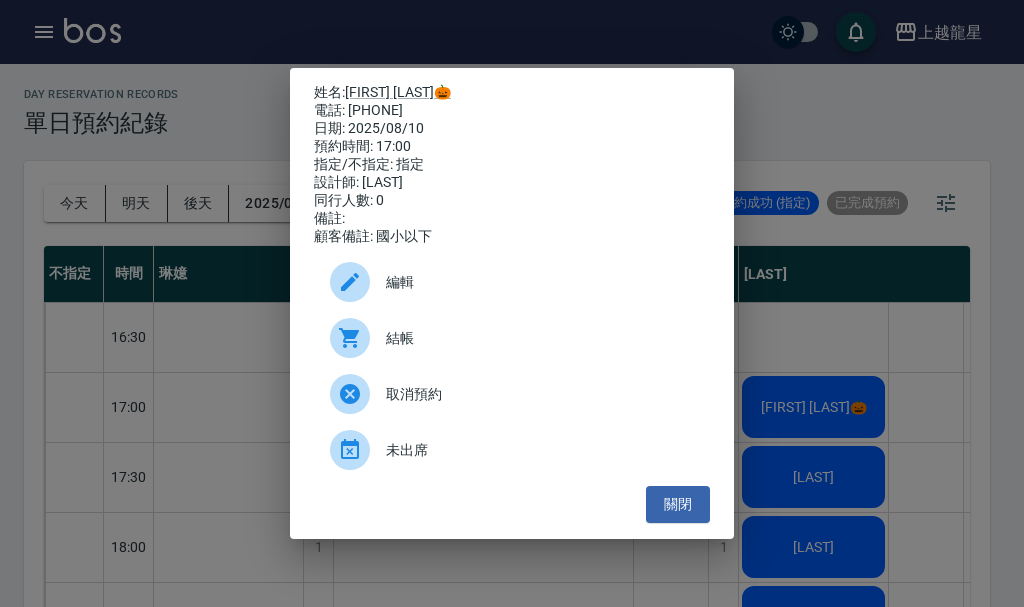 click on "姓名: [FIRST] [LAST]🎃 電話: [PHONE] 日期: 2025/08/10 預約時間: 17:00 指定/不指定: 指定 設計師: [LAST] 同行人數: 0 備註: 顧客備註: 國小以下 編輯 結帳 取消預約 未出席 關閉" at bounding box center (512, 303) 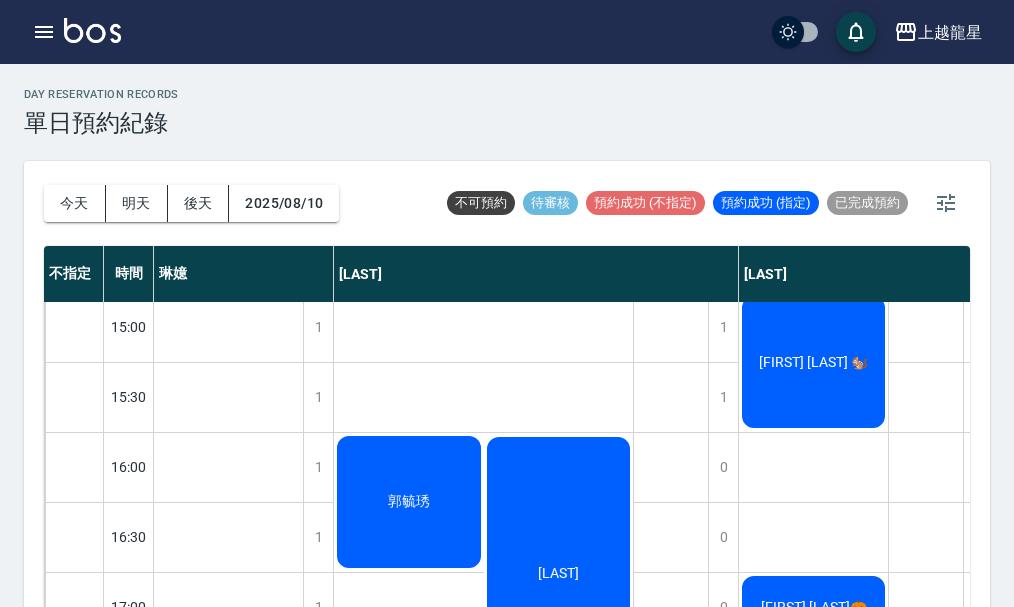 scroll, scrollTop: 400, scrollLeft: 0, axis: vertical 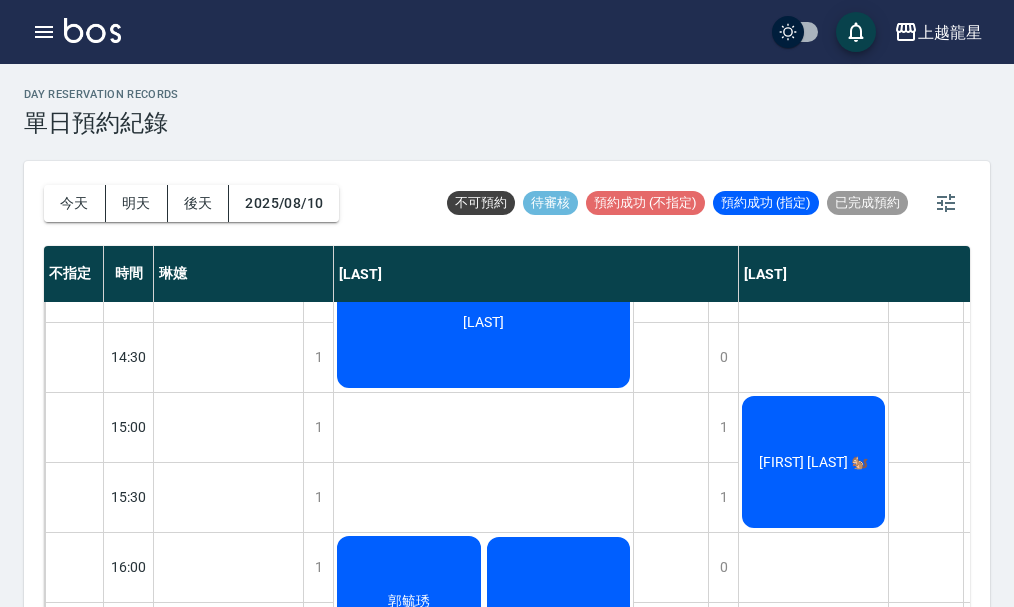 click on "[FIRST] [LAST] 🐿️" at bounding box center (228, 1127) 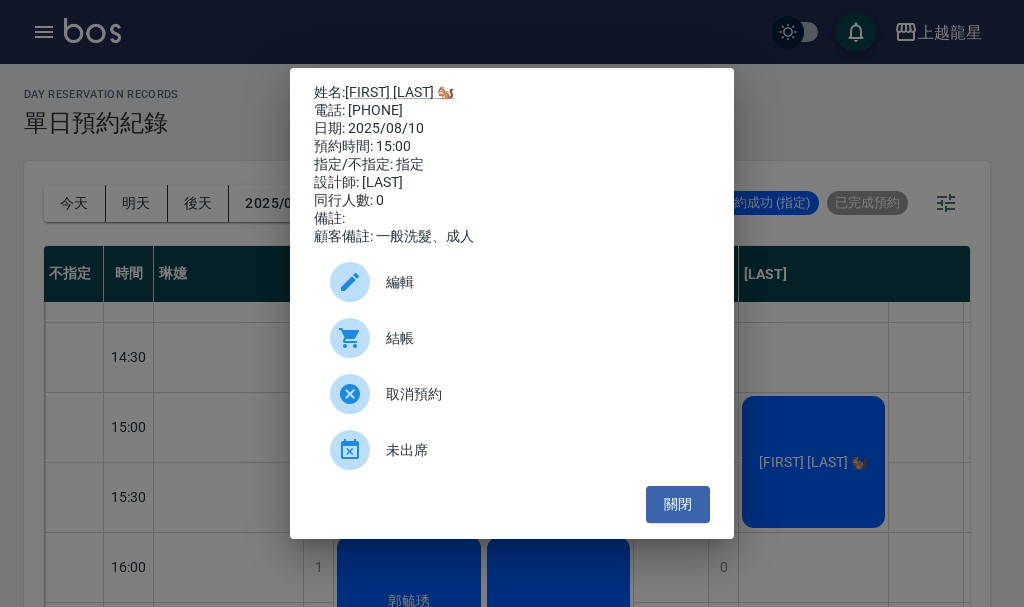 click on "姓名:  Sandy Yang 🐿️ 電話: 0975962636 日期: 2025/08/10 預約時間: 15:00 指定/不指定: 指定 設計師: 曾雅君 同行人數: 0 備註:  顧客備註: 一般洗髮、成人  編輯 結帳 取消預約 未出席 關閉" at bounding box center (512, 303) 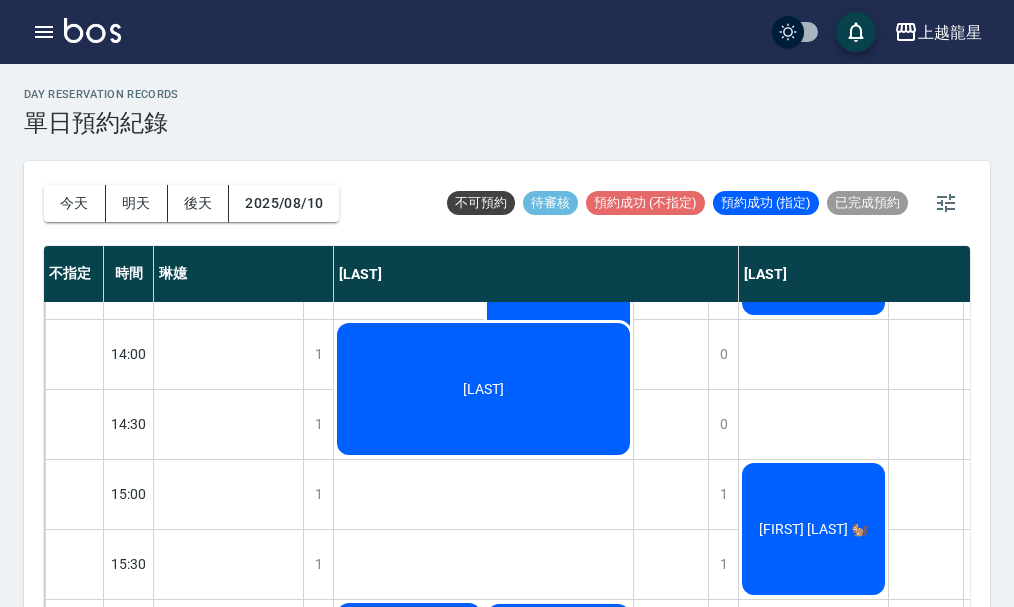 scroll, scrollTop: 368, scrollLeft: 0, axis: vertical 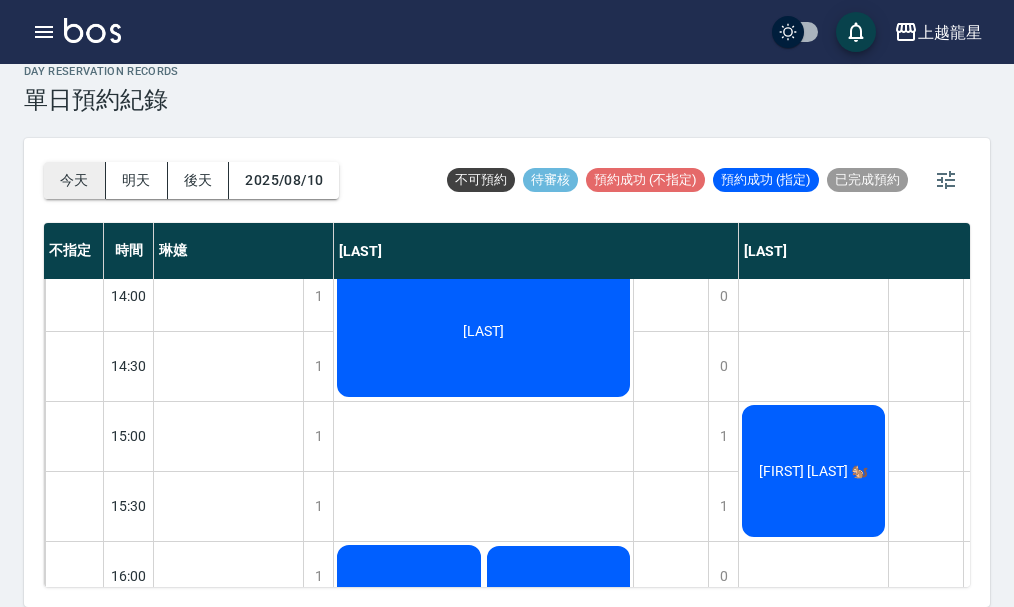 click on "今天" at bounding box center [75, 180] 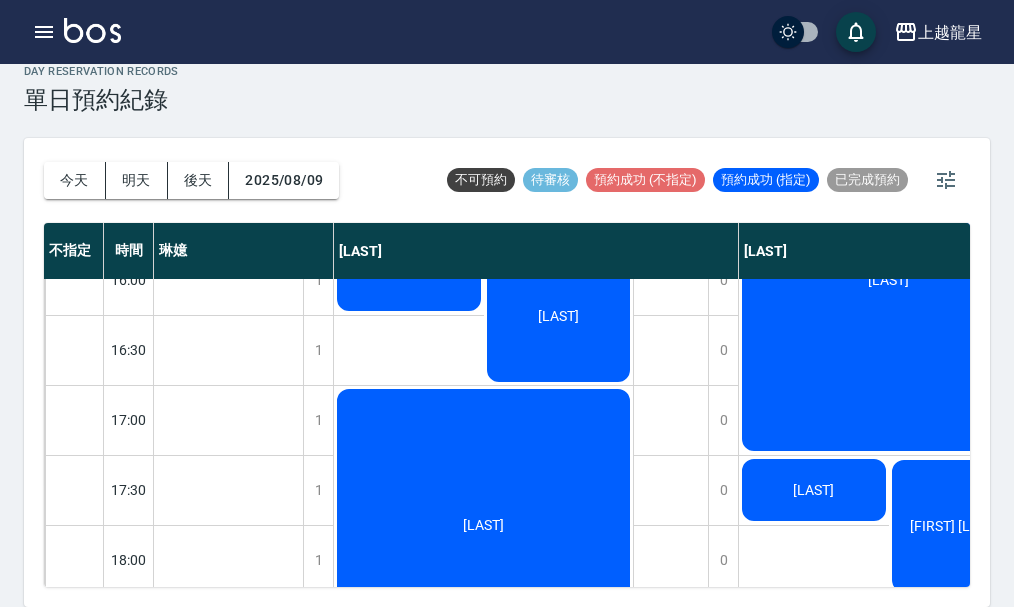 scroll, scrollTop: 368, scrollLeft: 0, axis: vertical 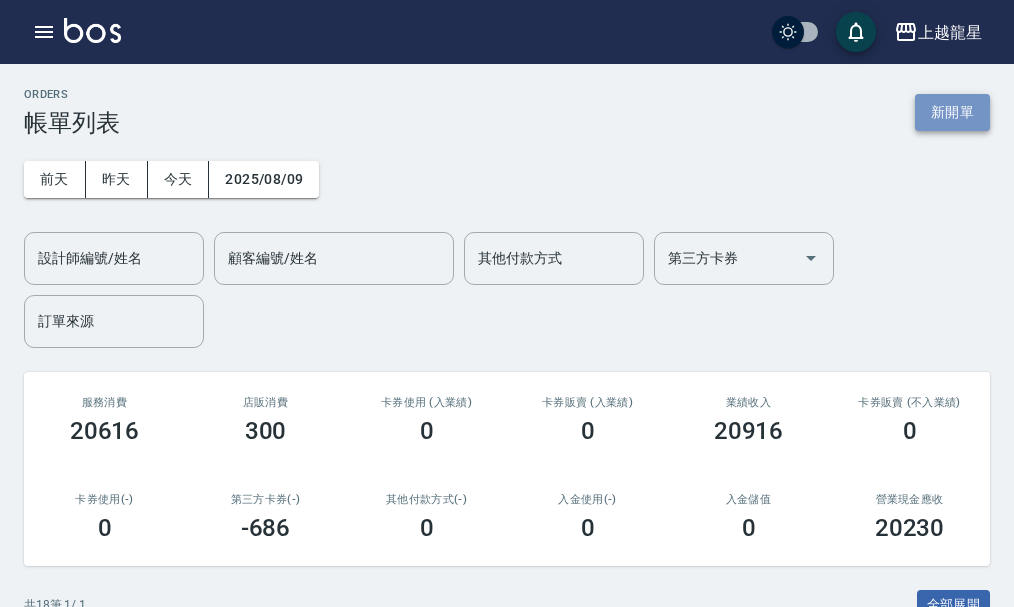 click on "新開單" at bounding box center (952, 112) 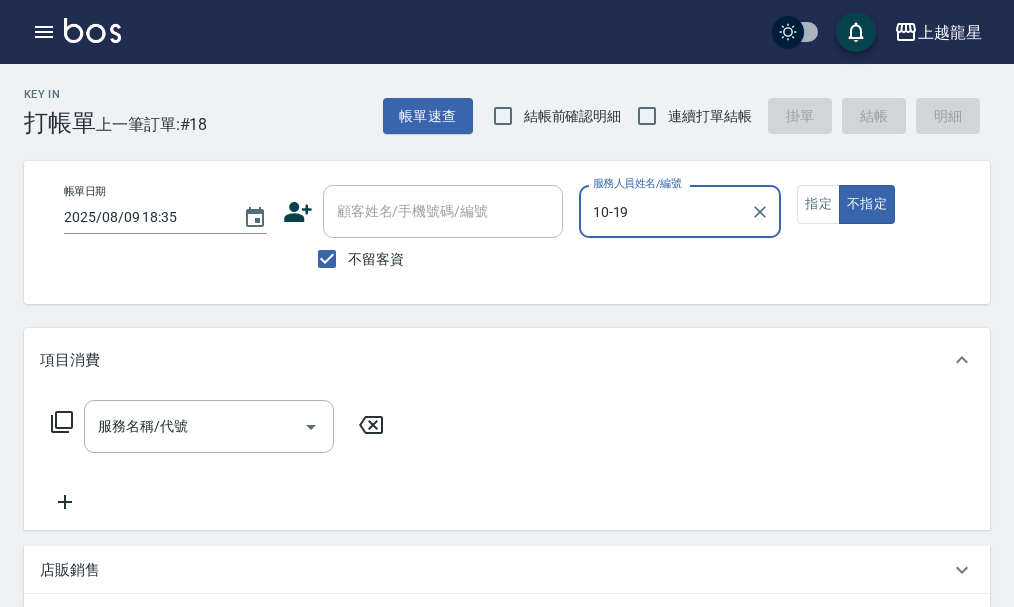 type on "10-193" 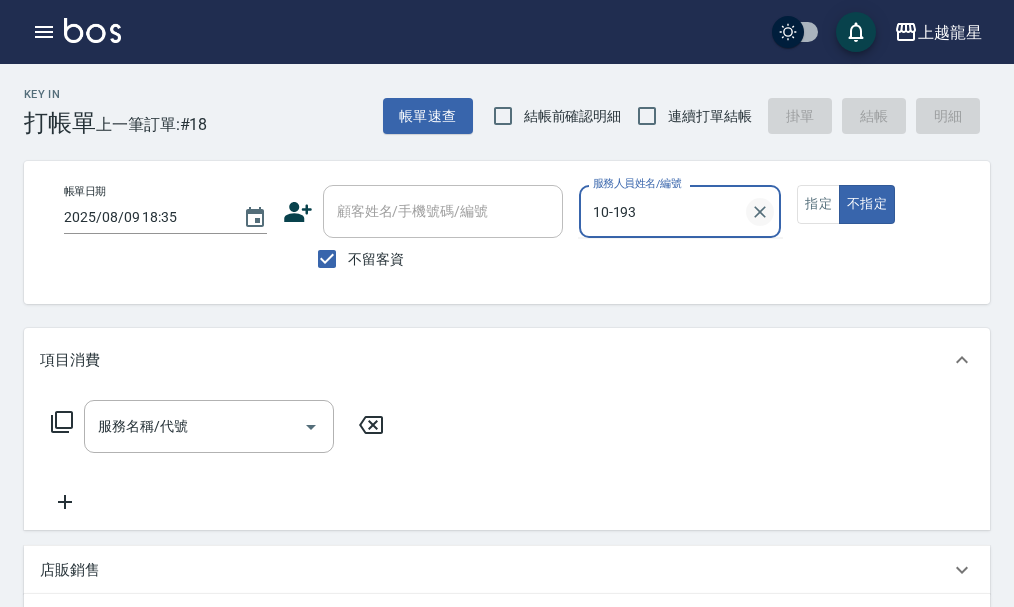 click 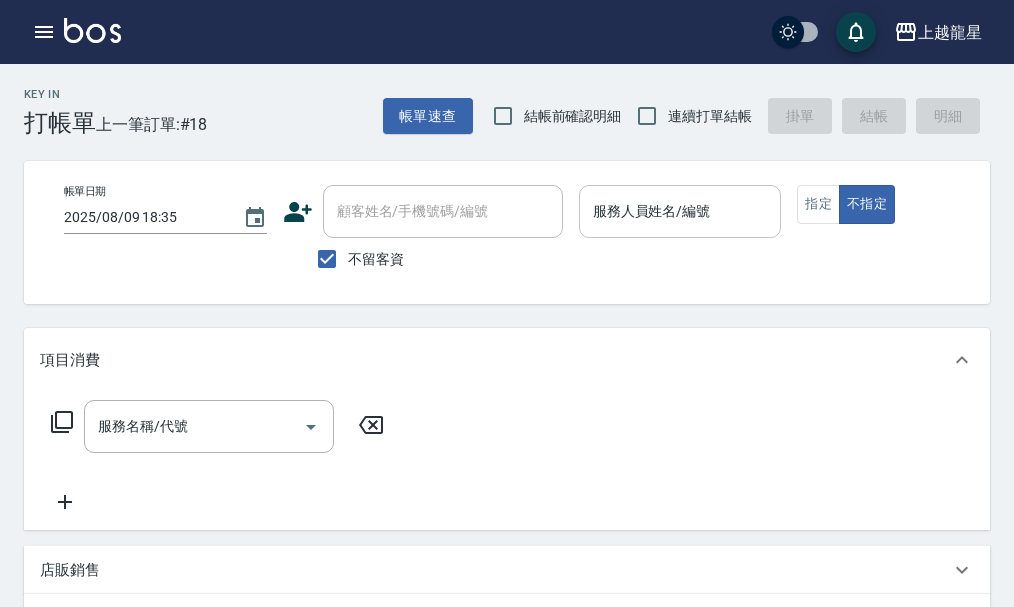 click on "不留客資" at bounding box center (376, 259) 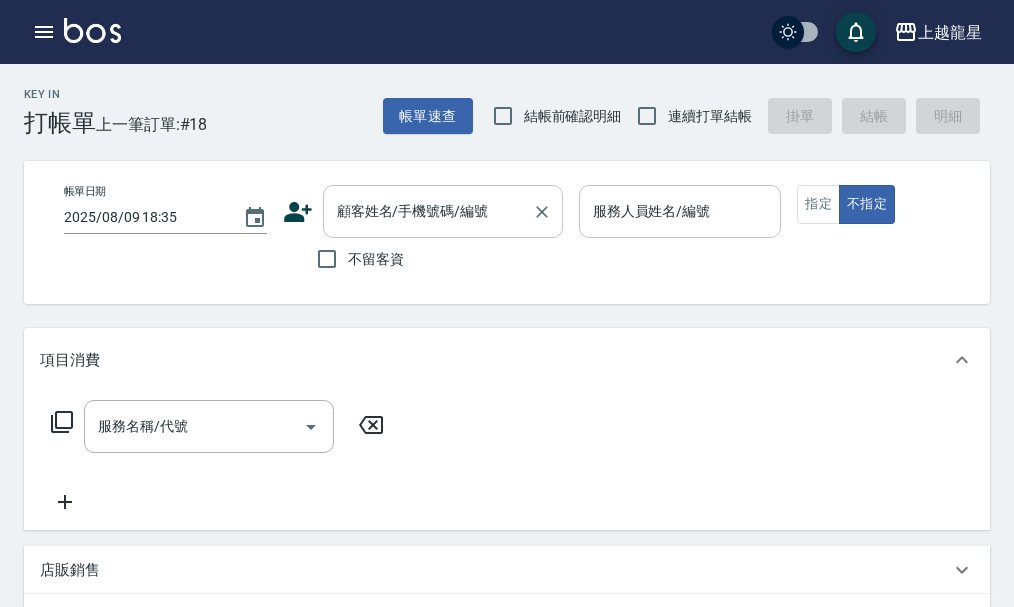 click on "顧客姓名/手機號碼/編號" at bounding box center (428, 211) 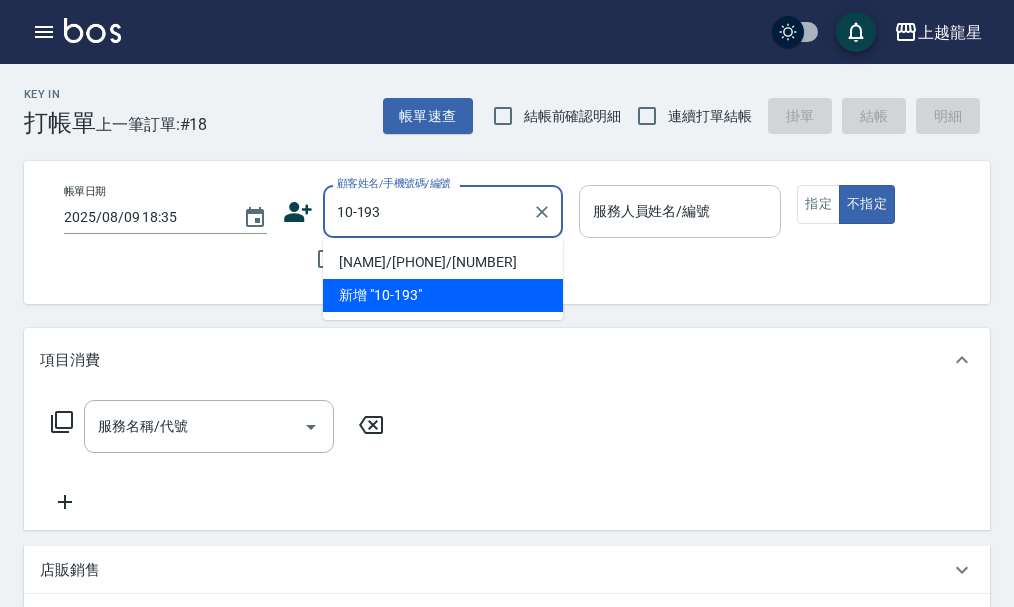 type on "黃慧珍/0910004542/10-193" 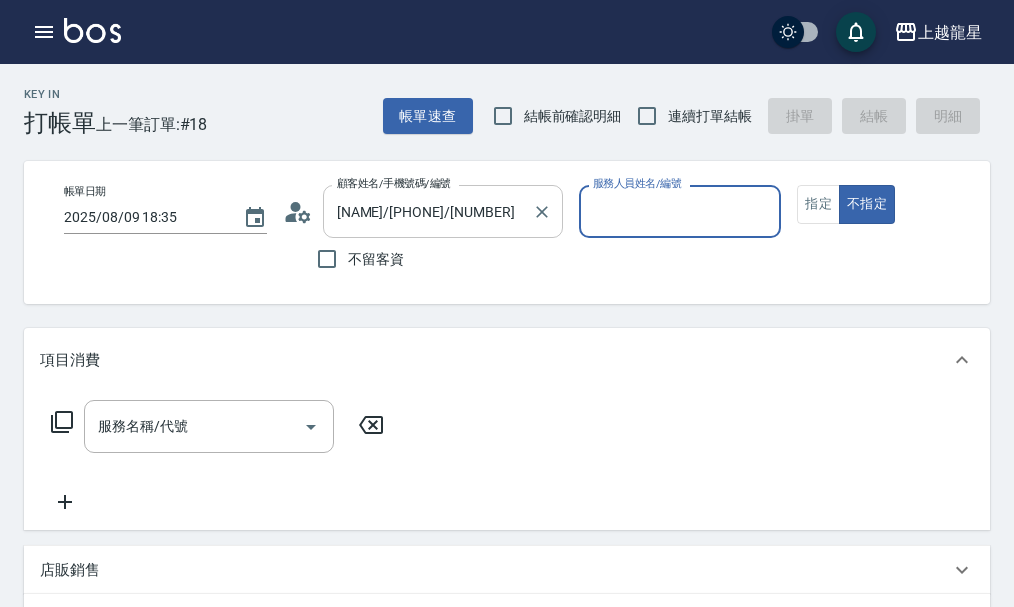 type on "雅君-7" 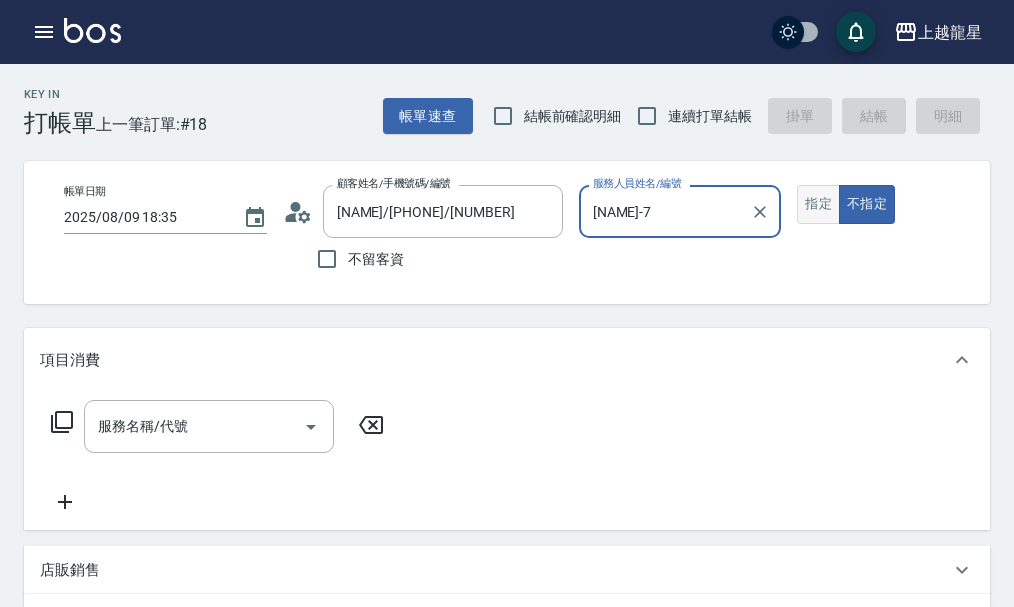 click on "指定" at bounding box center [818, 204] 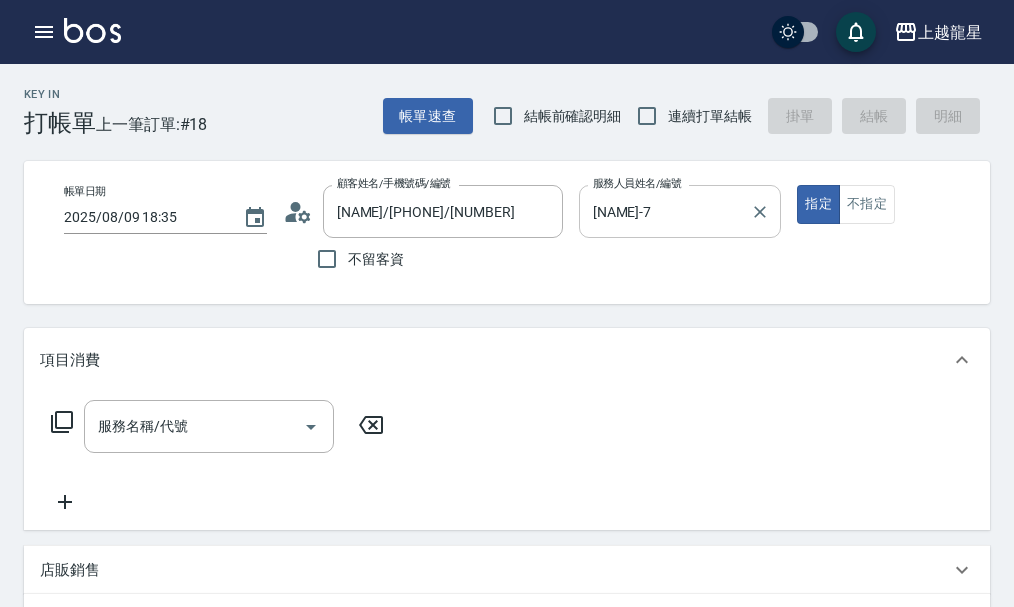 click on "服務名稱/代號 服務名稱/代號" at bounding box center [507, 461] 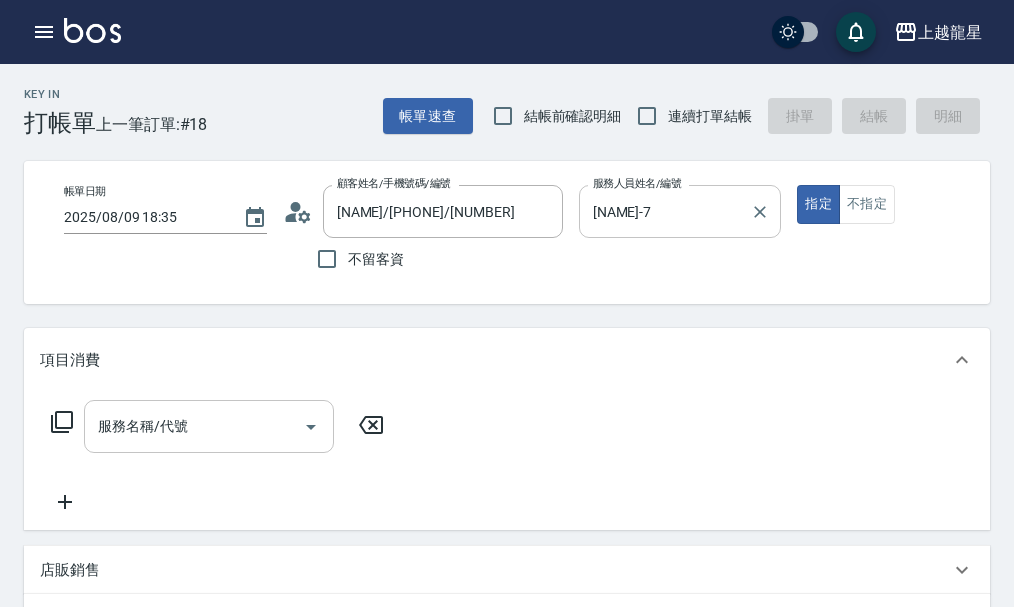 click on "服務名稱/代號" at bounding box center [194, 426] 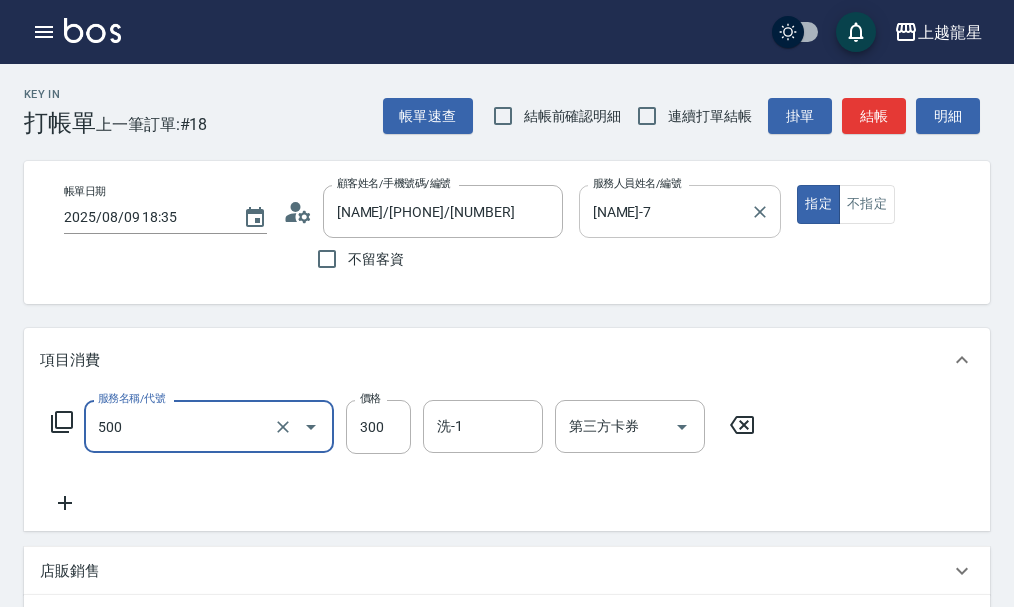 type on "一般洗髮(500)" 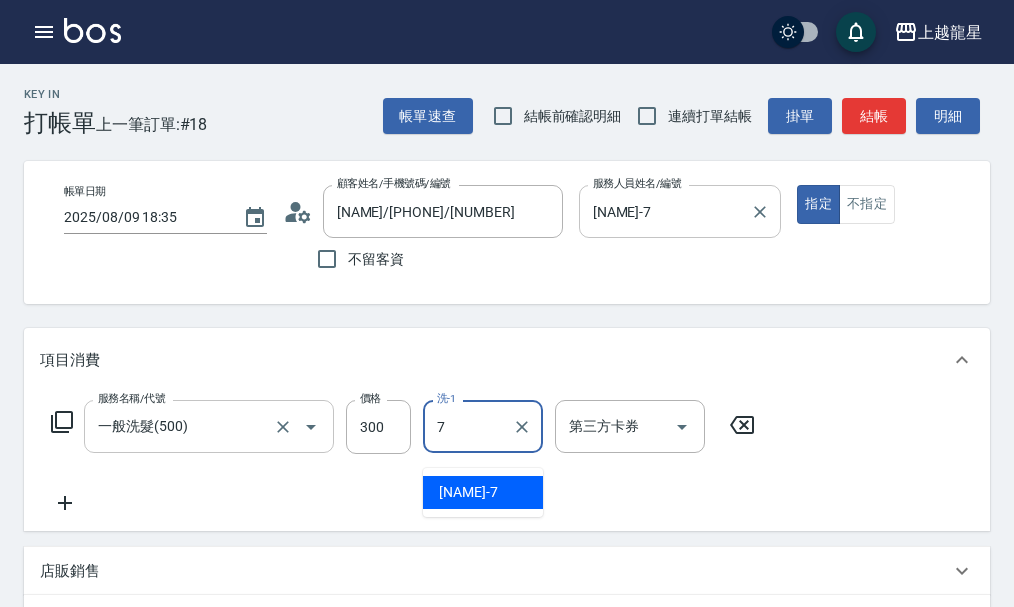 type on "雅君-7" 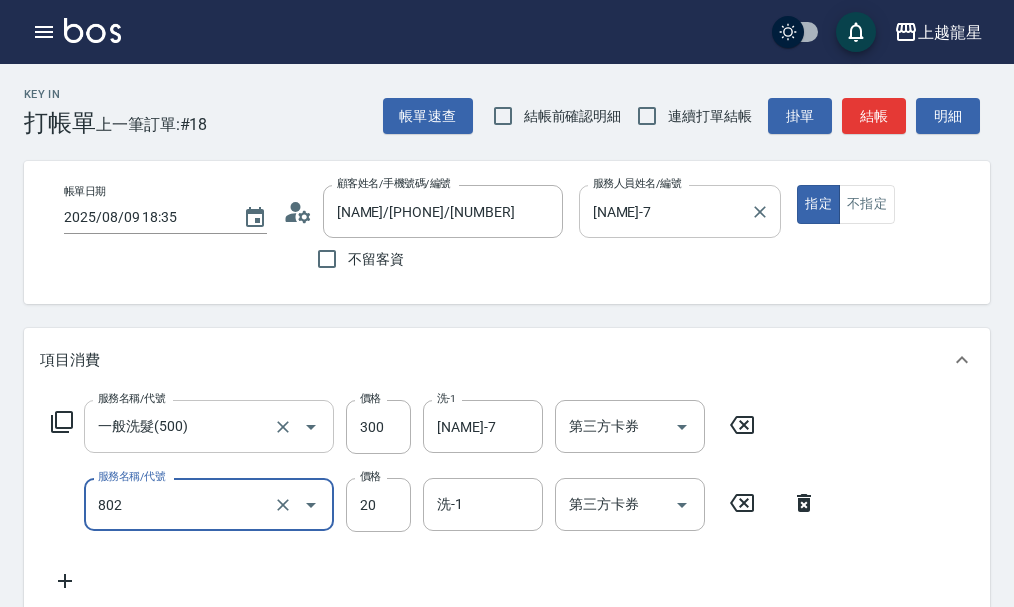 type on "潤絲(802)" 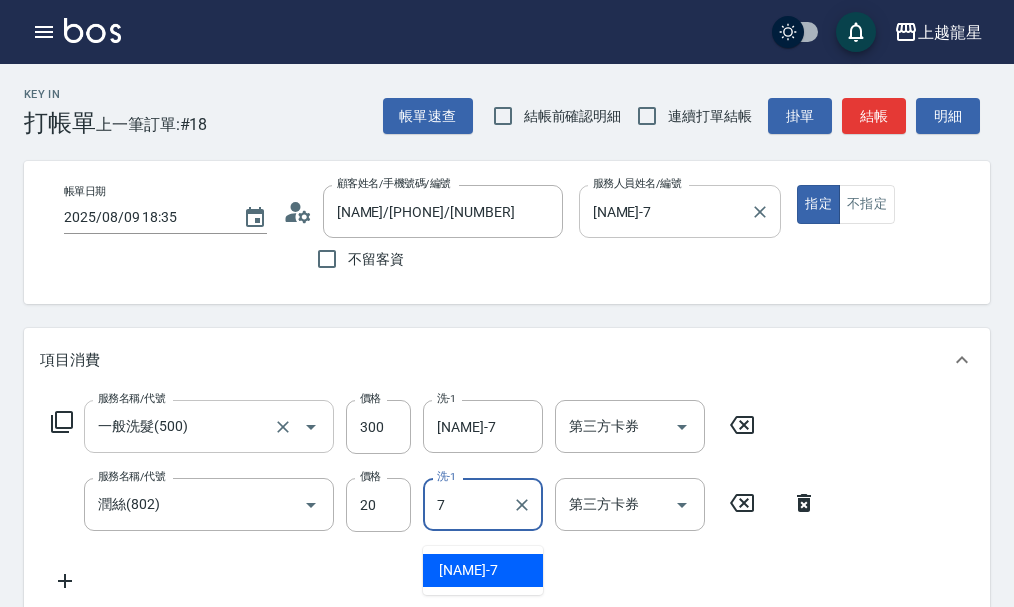 type on "雅君-7" 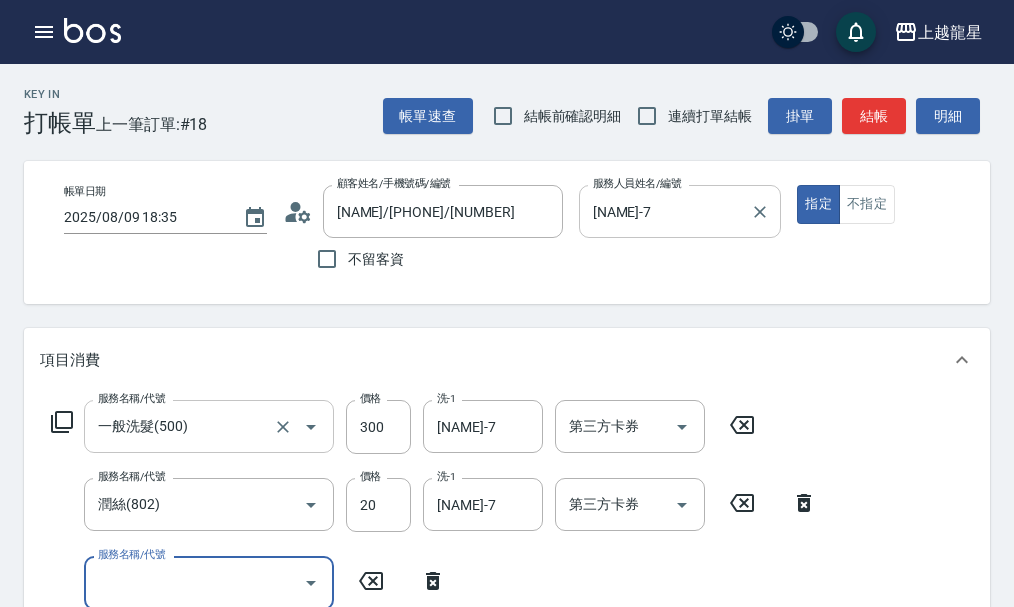 scroll, scrollTop: 9, scrollLeft: 0, axis: vertical 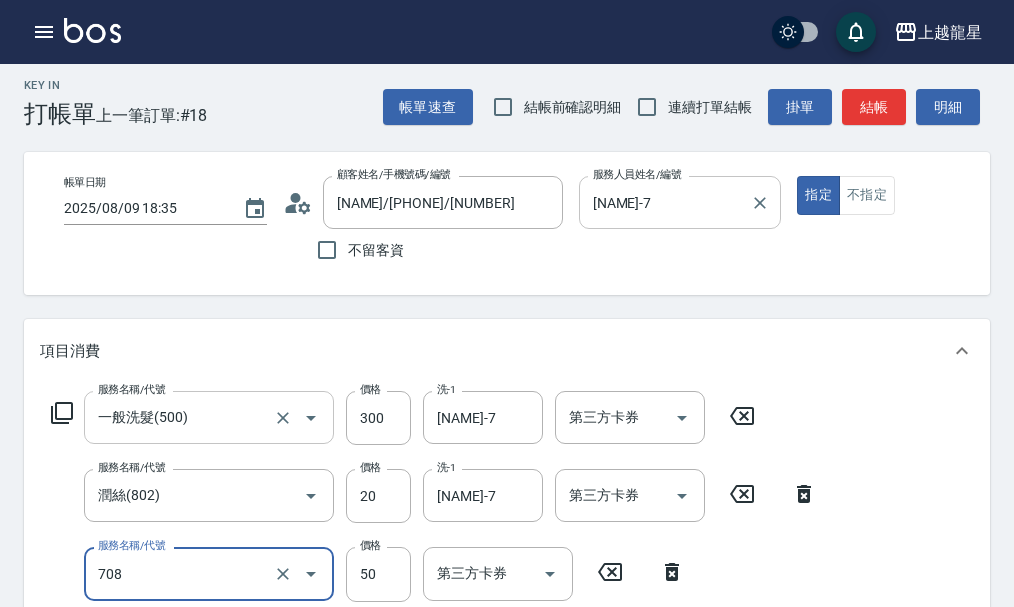type on "吹捲.造型.包頭(708)" 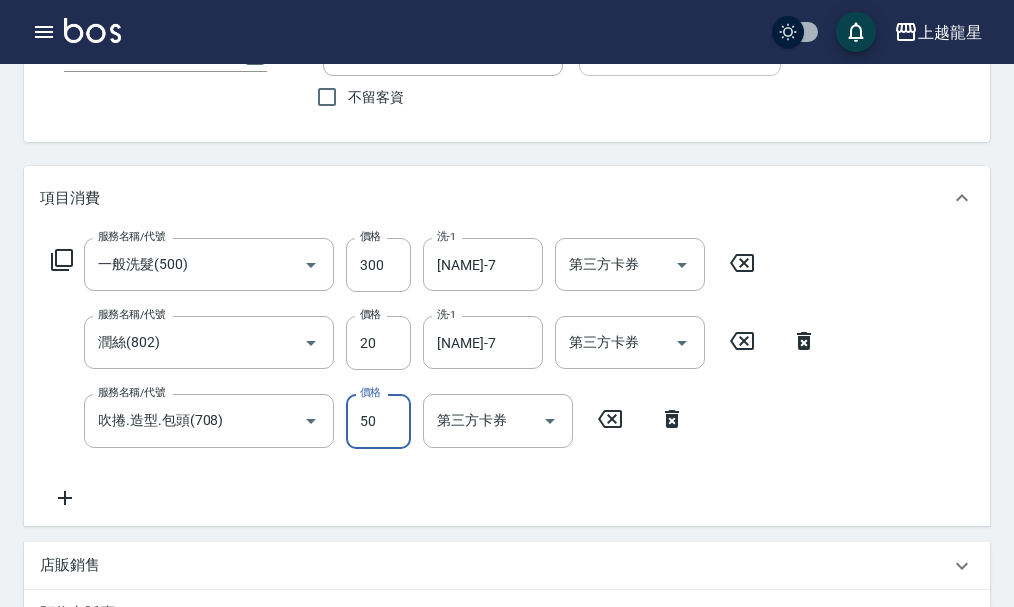 scroll, scrollTop: 519, scrollLeft: 0, axis: vertical 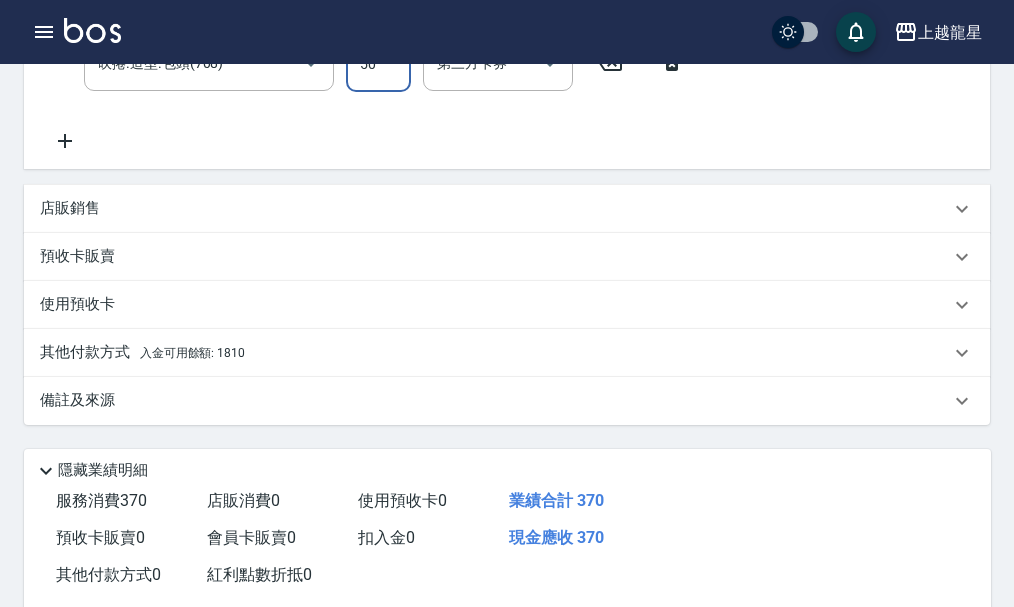 click on "其他付款方式 入金可用餘額: 1810" at bounding box center (507, 353) 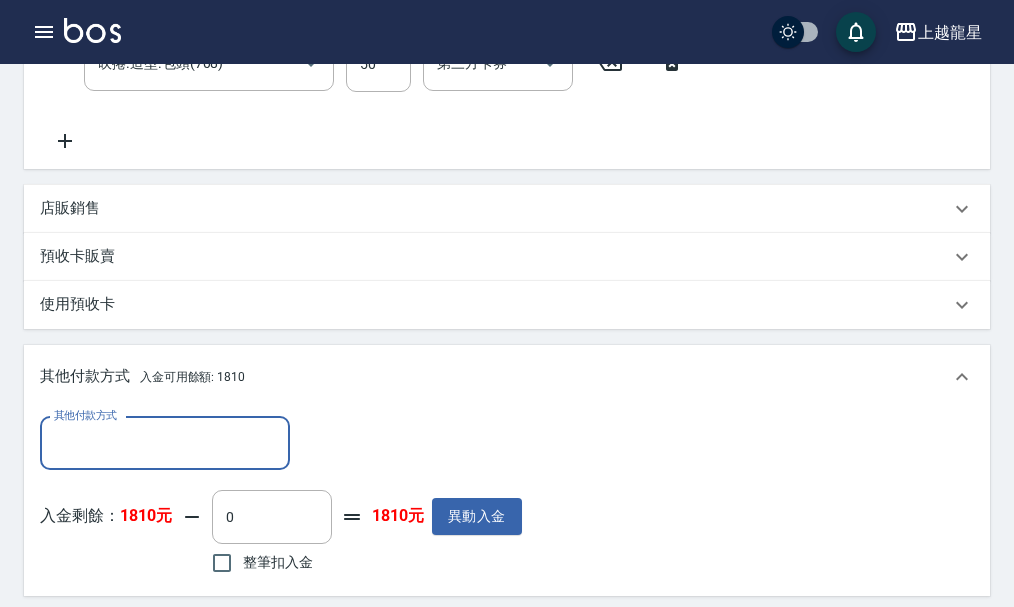 scroll, scrollTop: 0, scrollLeft: 0, axis: both 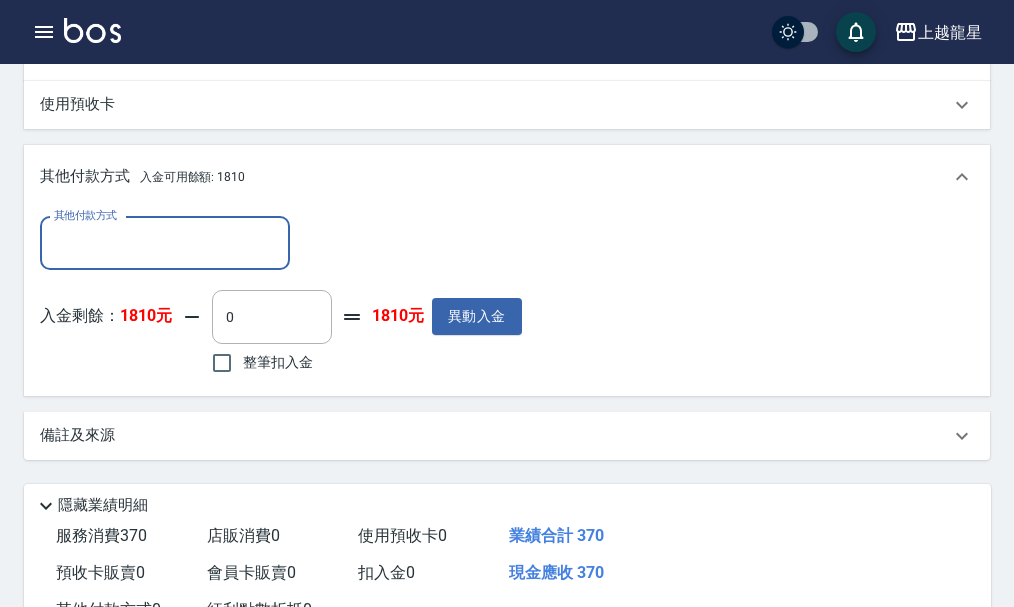 click on "整筆扣入金" at bounding box center [278, 362] 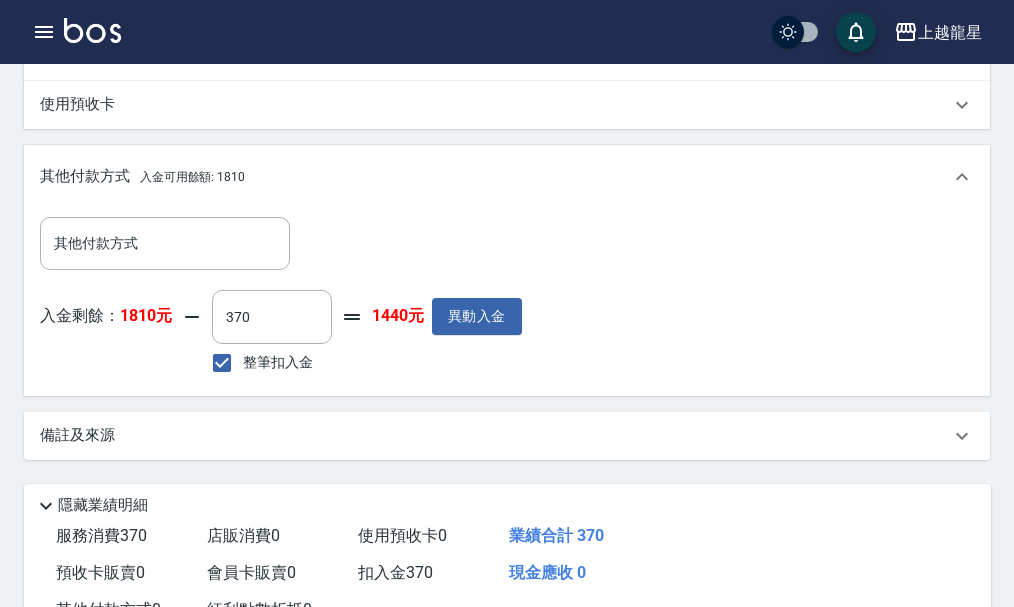type on "370" 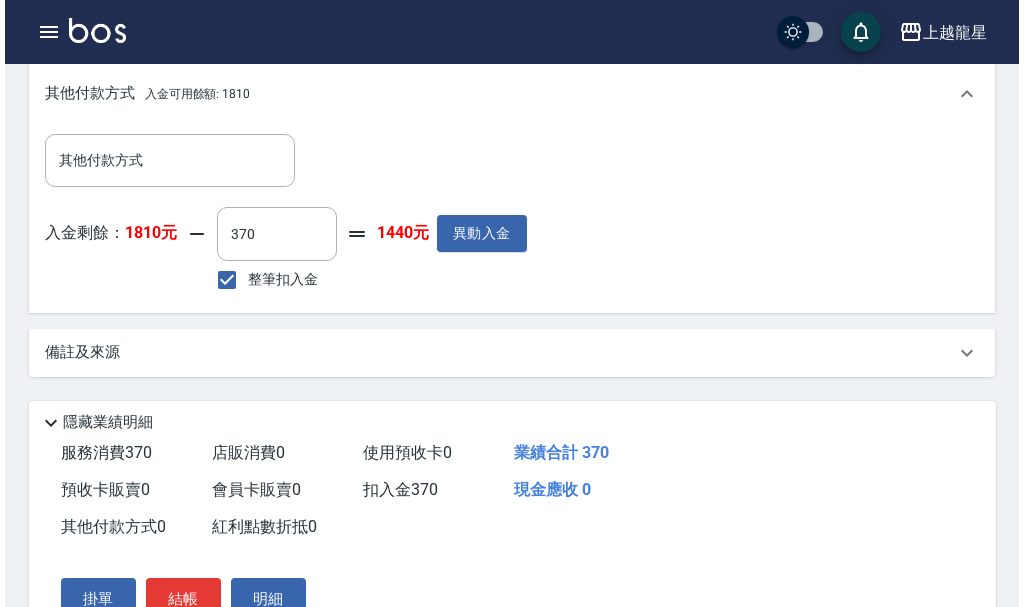 scroll, scrollTop: 919, scrollLeft: 0, axis: vertical 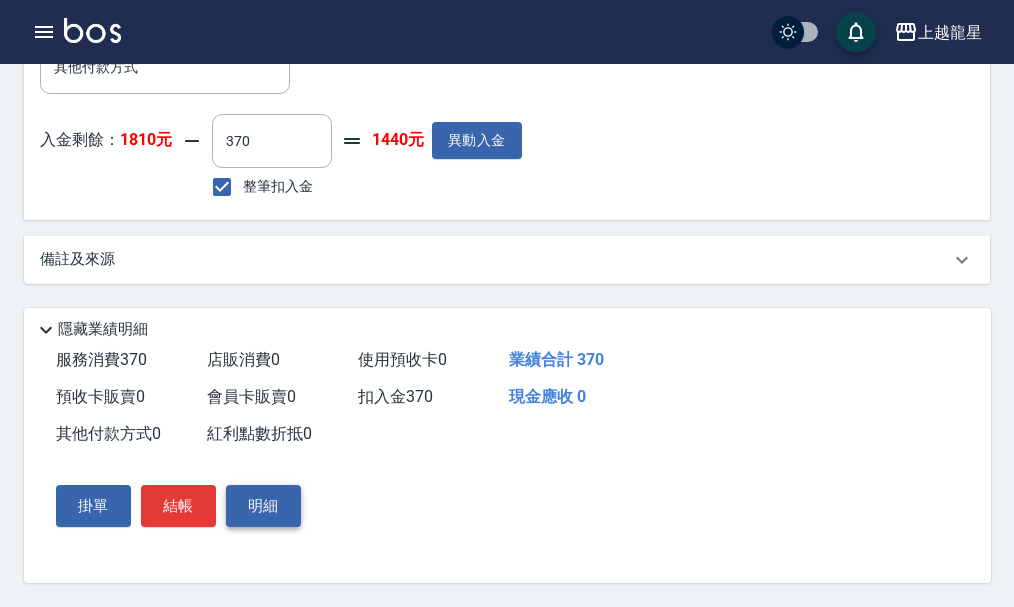 click on "明細" at bounding box center (263, 506) 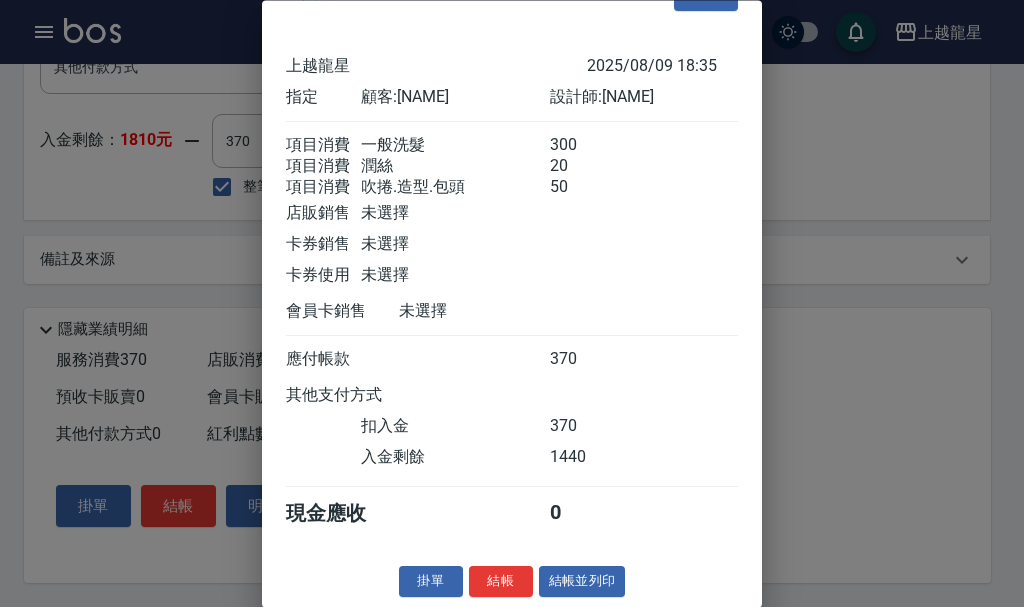 scroll, scrollTop: 82, scrollLeft: 0, axis: vertical 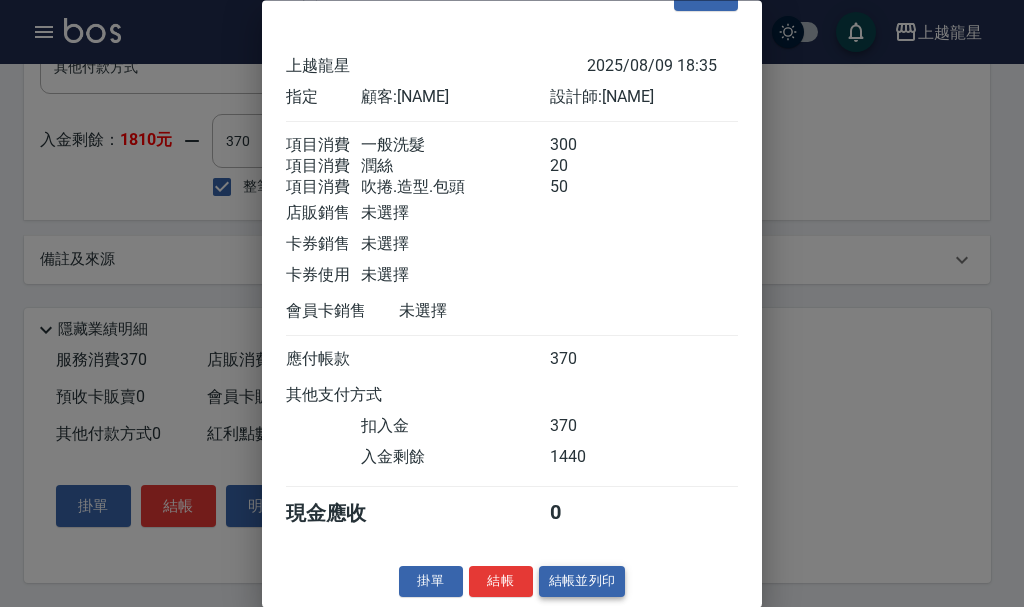 click on "結帳並列印" at bounding box center [582, 582] 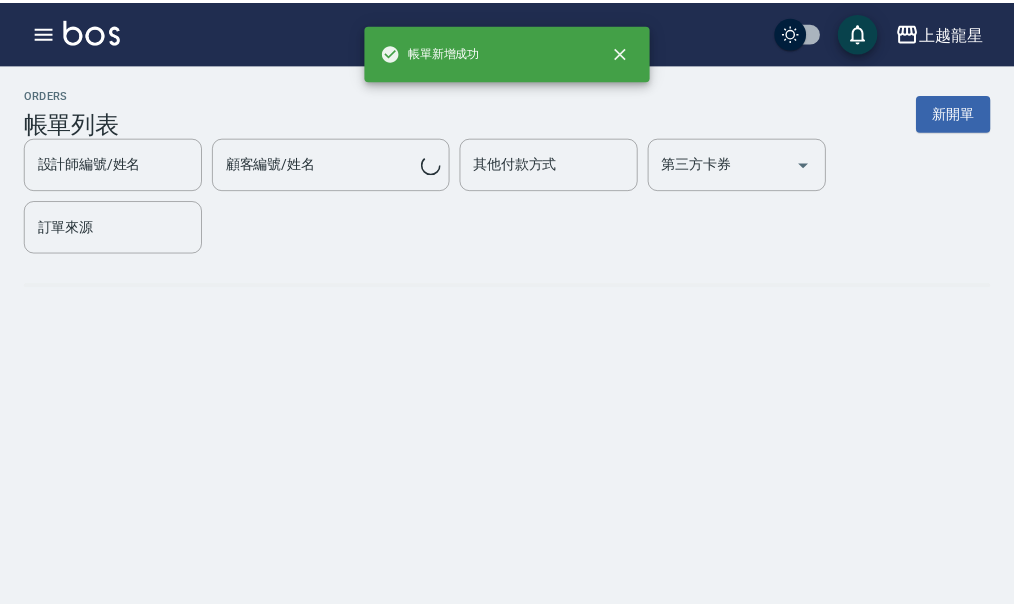 scroll, scrollTop: 0, scrollLeft: 0, axis: both 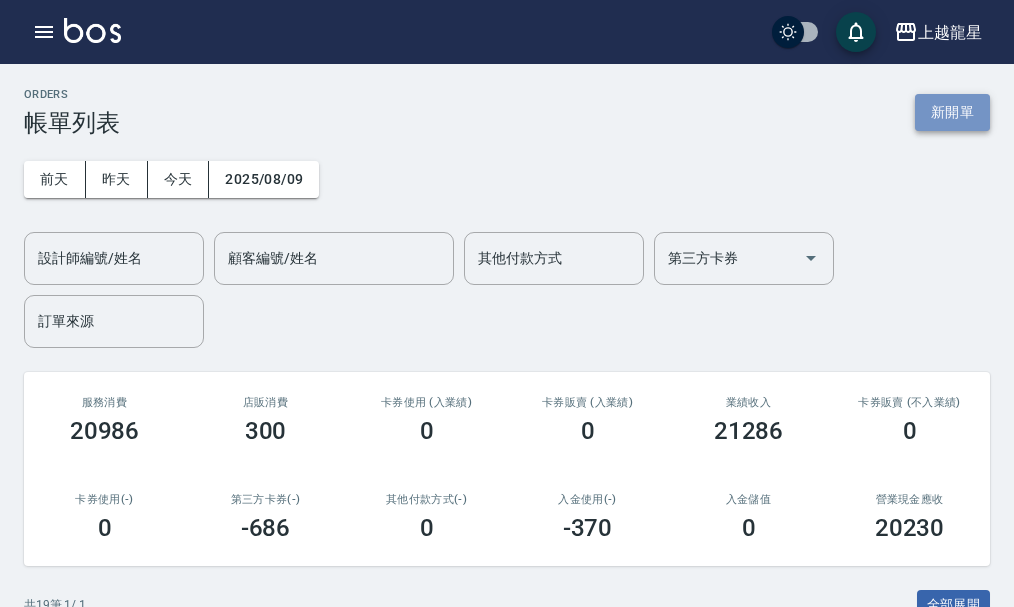 click on "新開單" at bounding box center [952, 112] 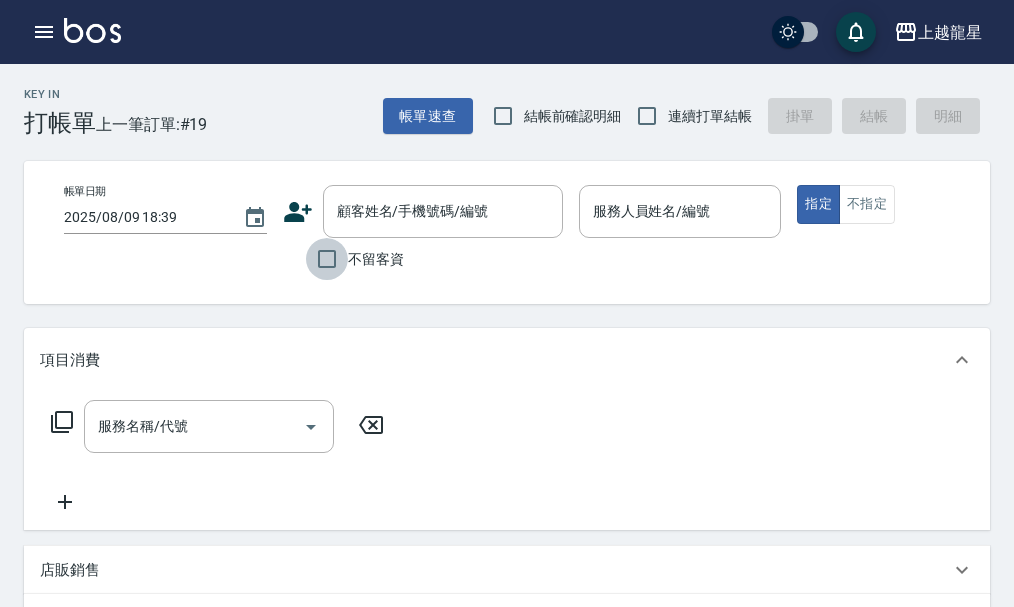 drag, startPoint x: 330, startPoint y: 261, endPoint x: 851, endPoint y: 246, distance: 521.2159 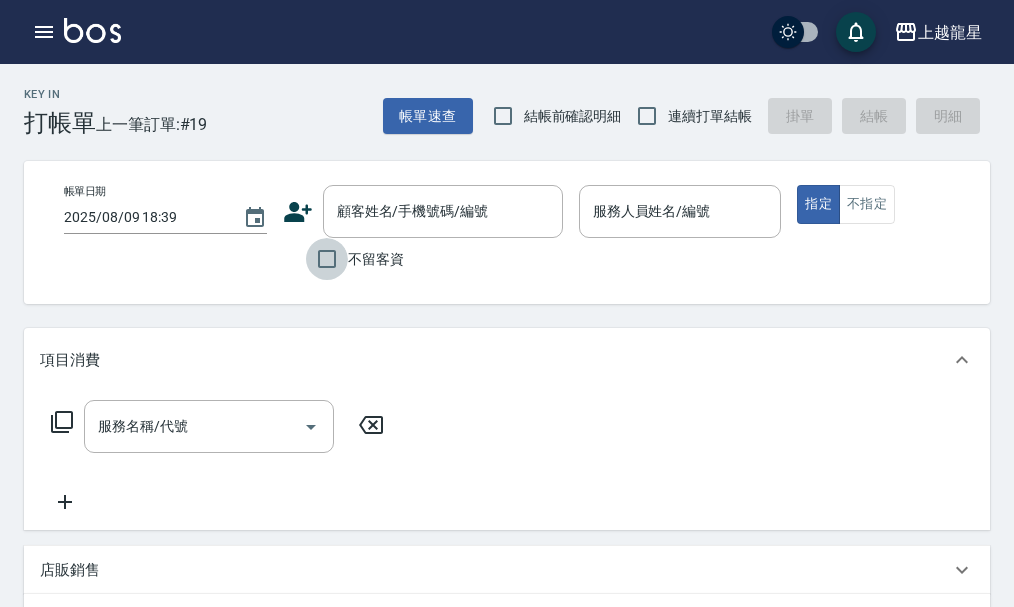 checkbox on "true" 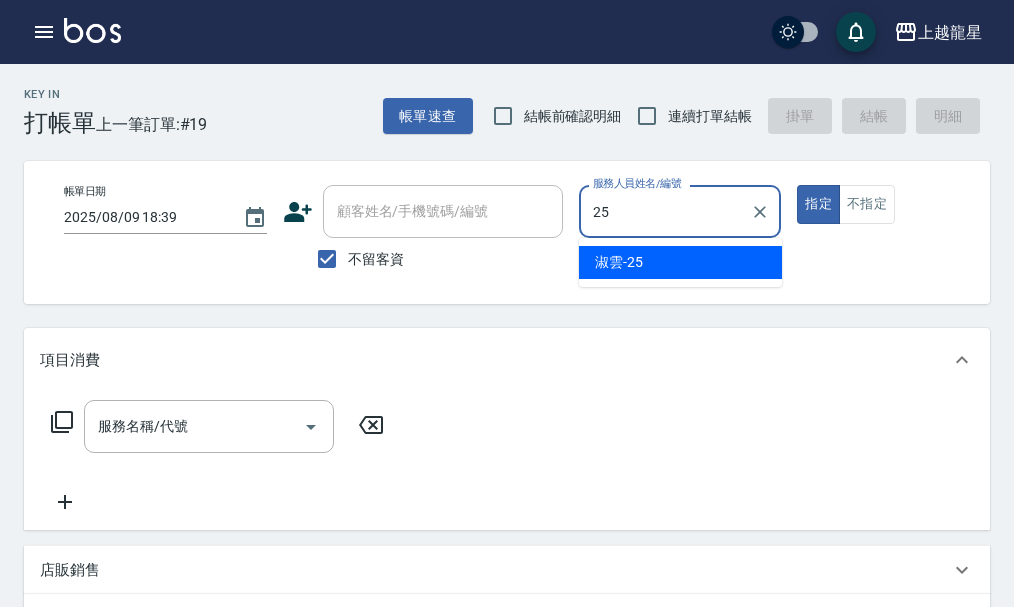 click on "淑雲 -25" at bounding box center [619, 262] 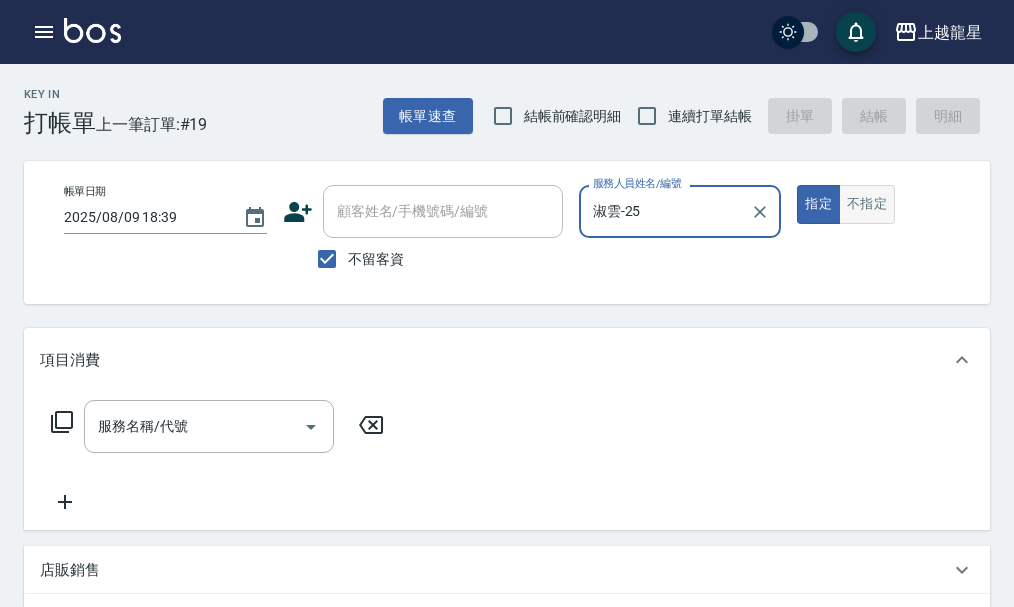 type on "淑雲-25" 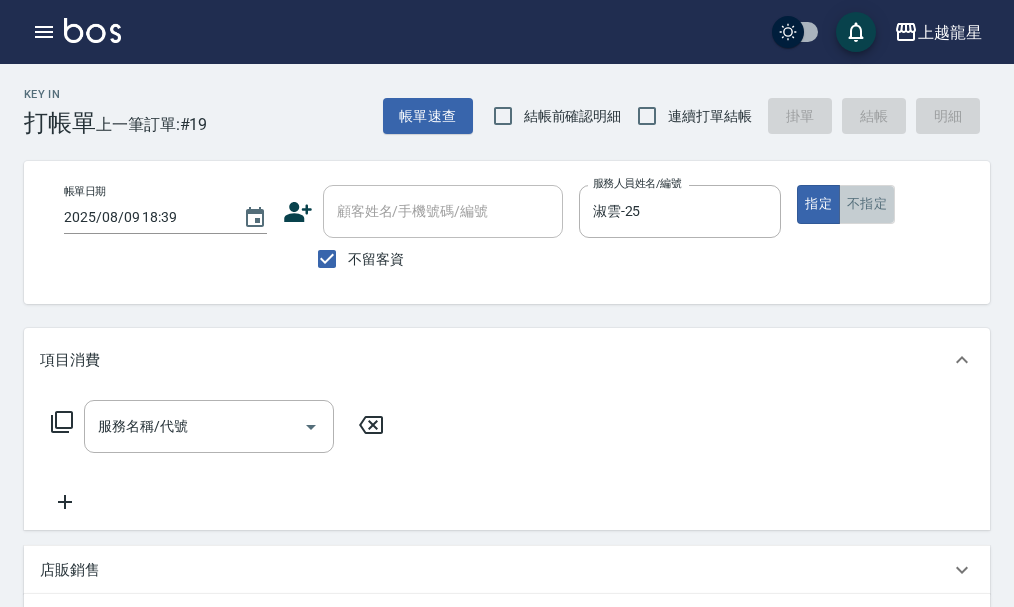 click on "不指定" at bounding box center [867, 204] 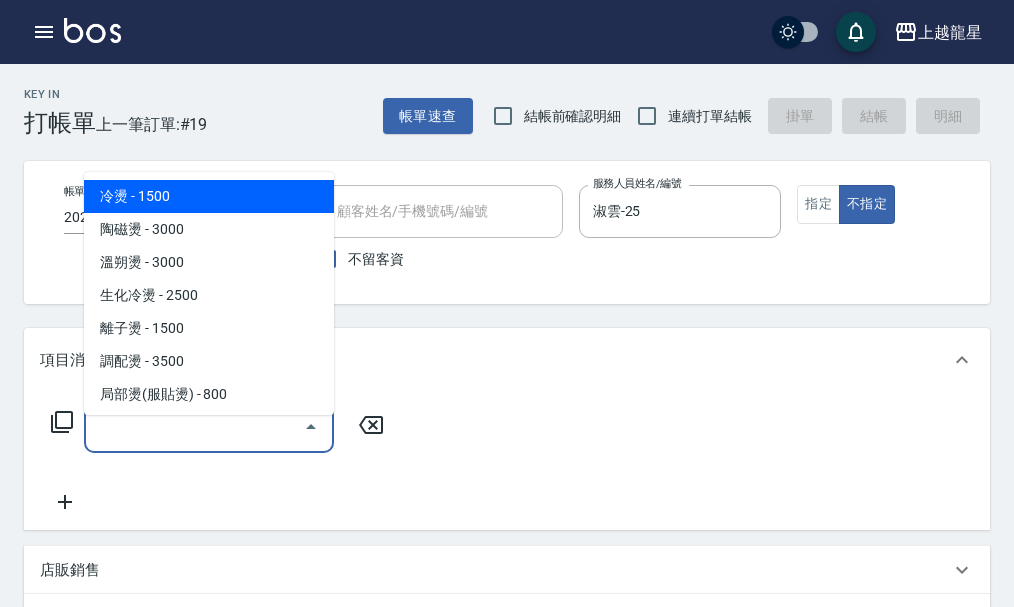 drag, startPoint x: 257, startPoint y: 442, endPoint x: 288, endPoint y: 356, distance: 91.416626 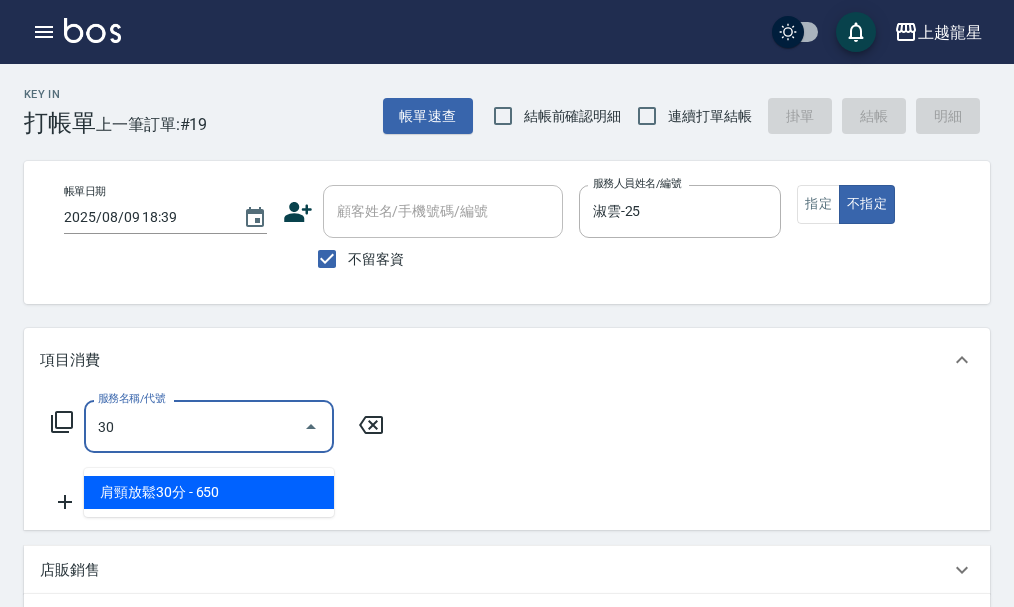 type on "304" 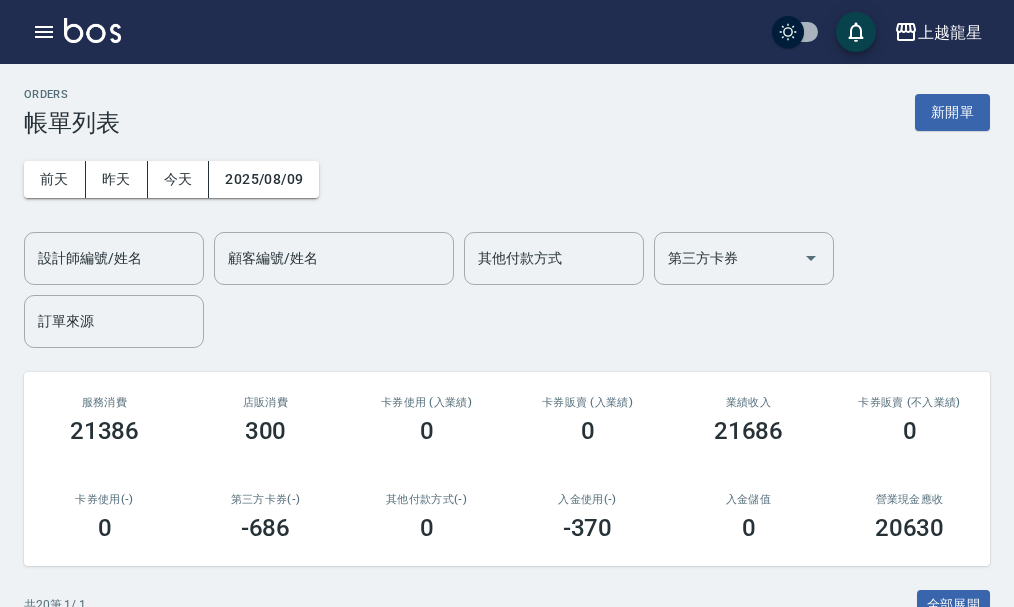 click at bounding box center [92, 30] 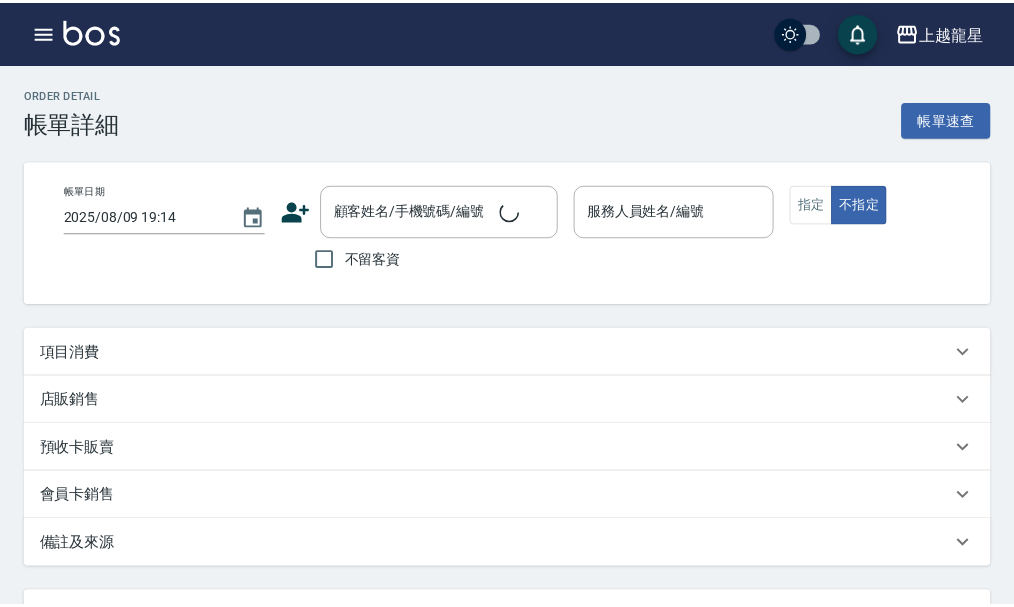 scroll, scrollTop: 0, scrollLeft: 0, axis: both 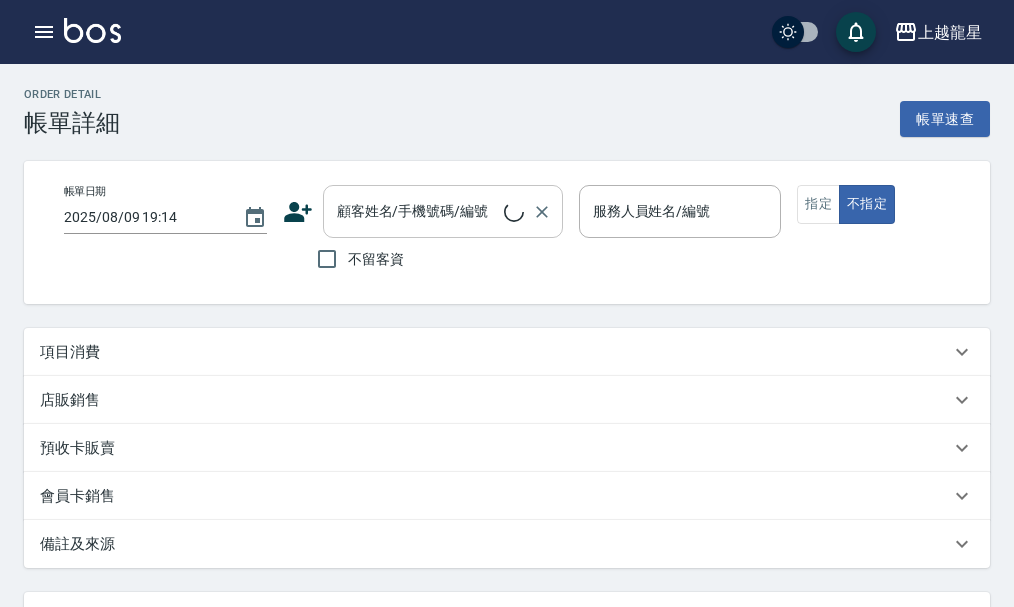 type on "2025/08/09 17:30" 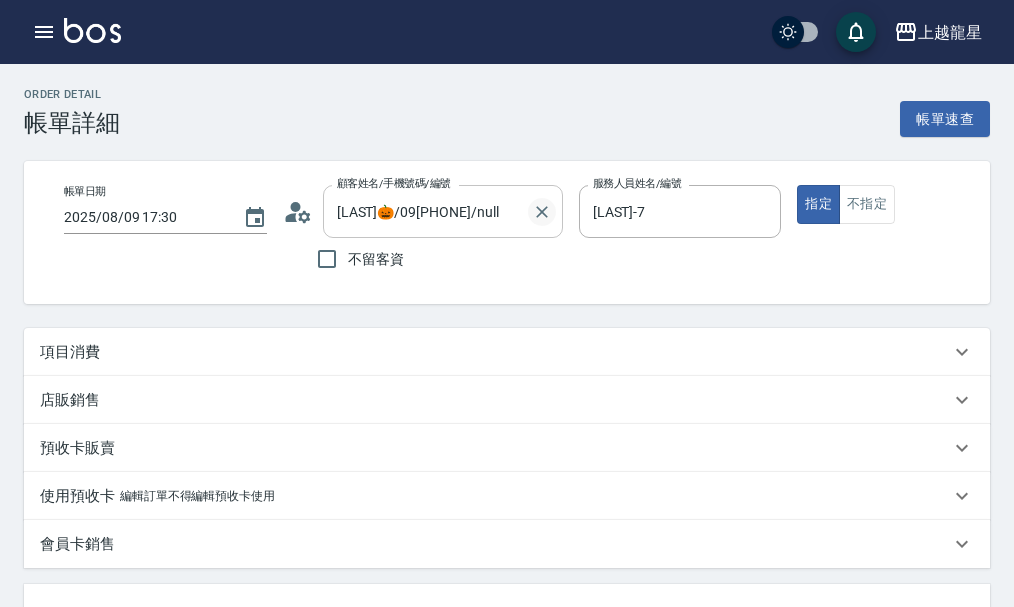 type on "[LAST]🎃/09[PHONE]/null" 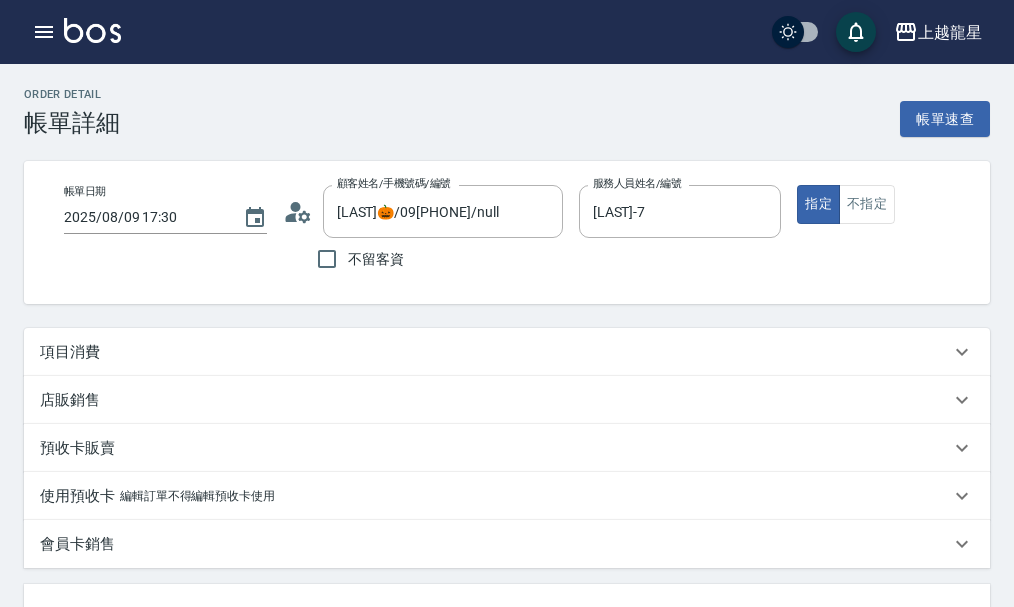 click on "店販銷售" at bounding box center (507, 400) 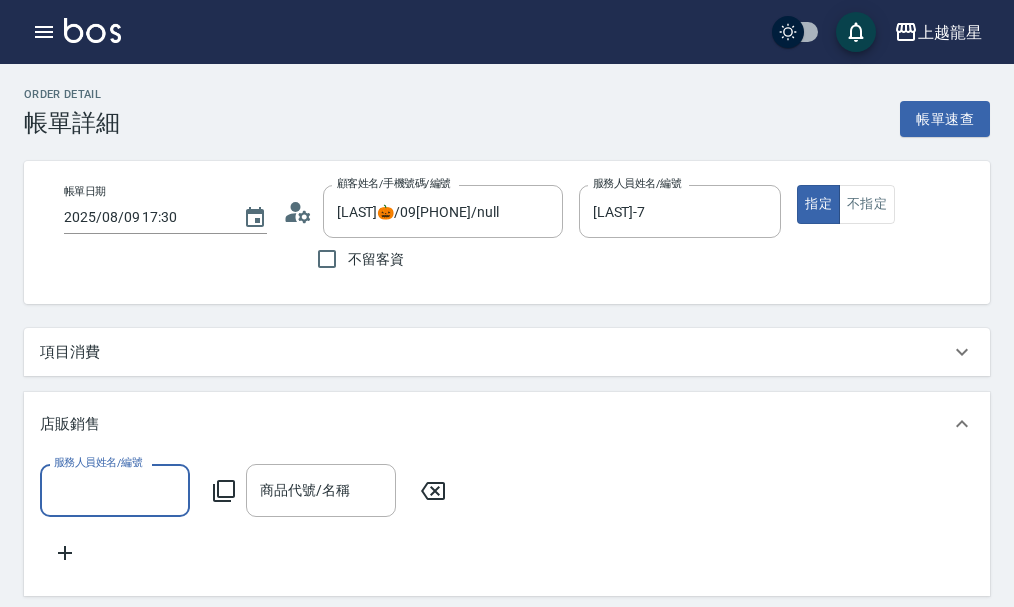 scroll, scrollTop: 0, scrollLeft: 0, axis: both 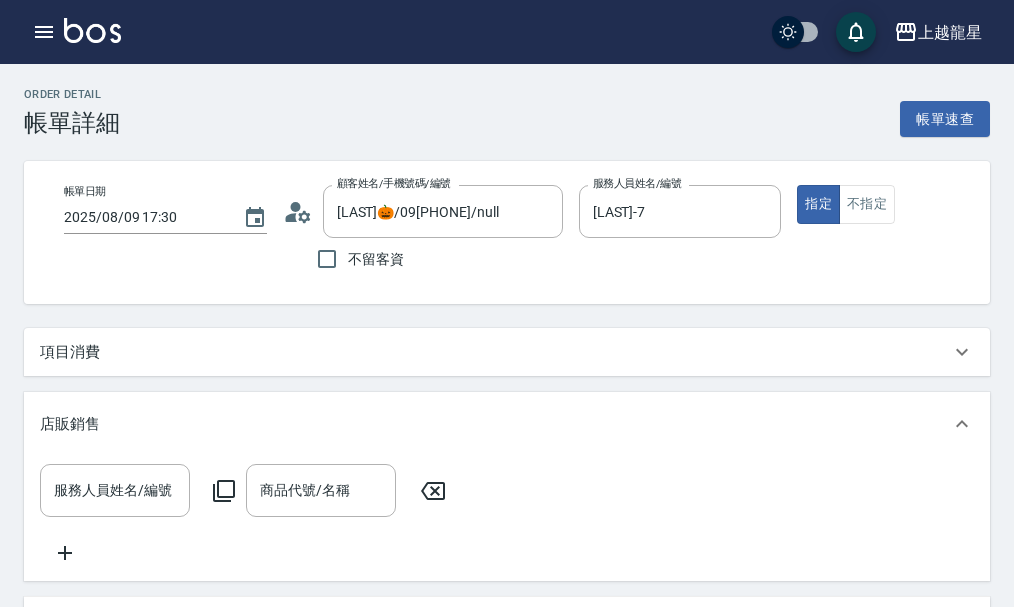 click on "項目消費" at bounding box center (495, 352) 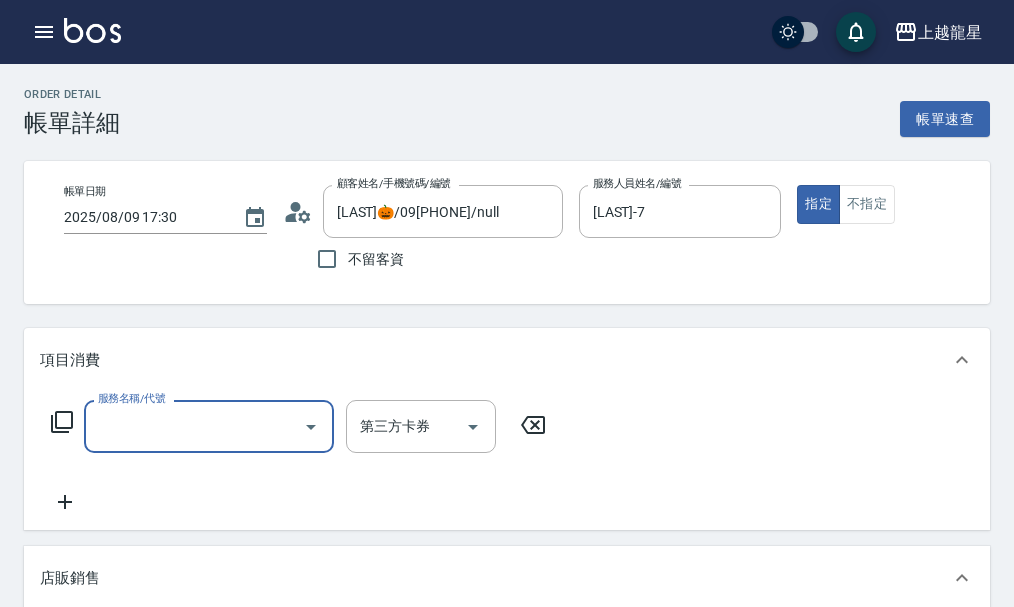 scroll, scrollTop: 0, scrollLeft: 0, axis: both 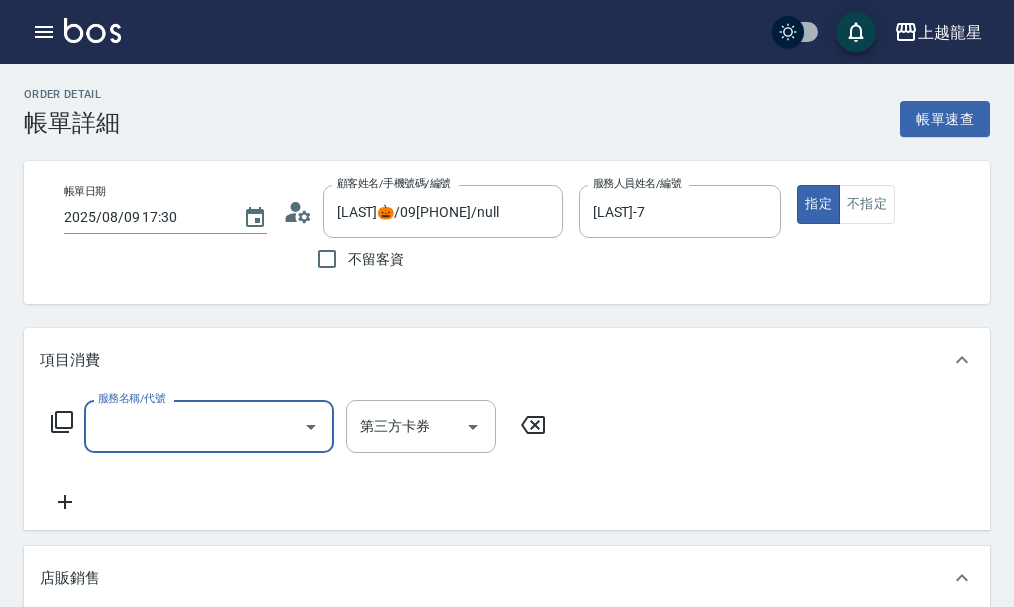 click on "服務名稱/代號" at bounding box center (194, 426) 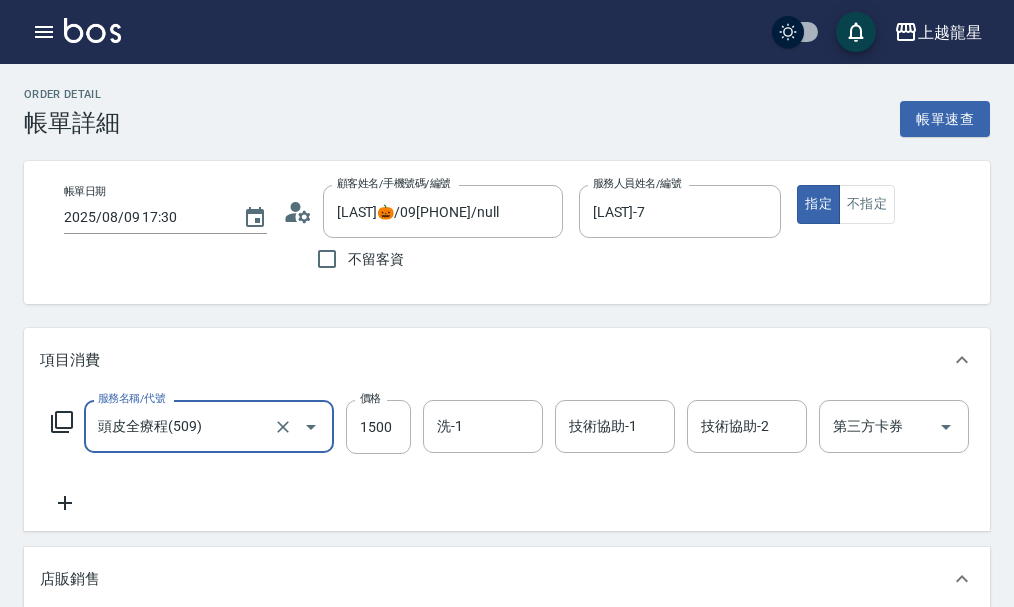 type on "頭皮全療程(509)" 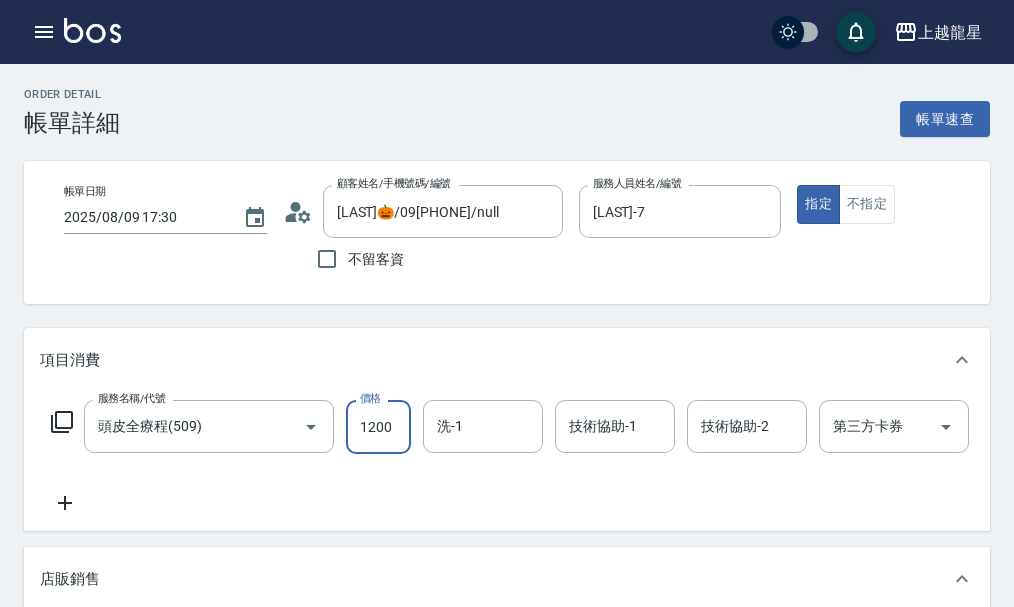 type on "1200" 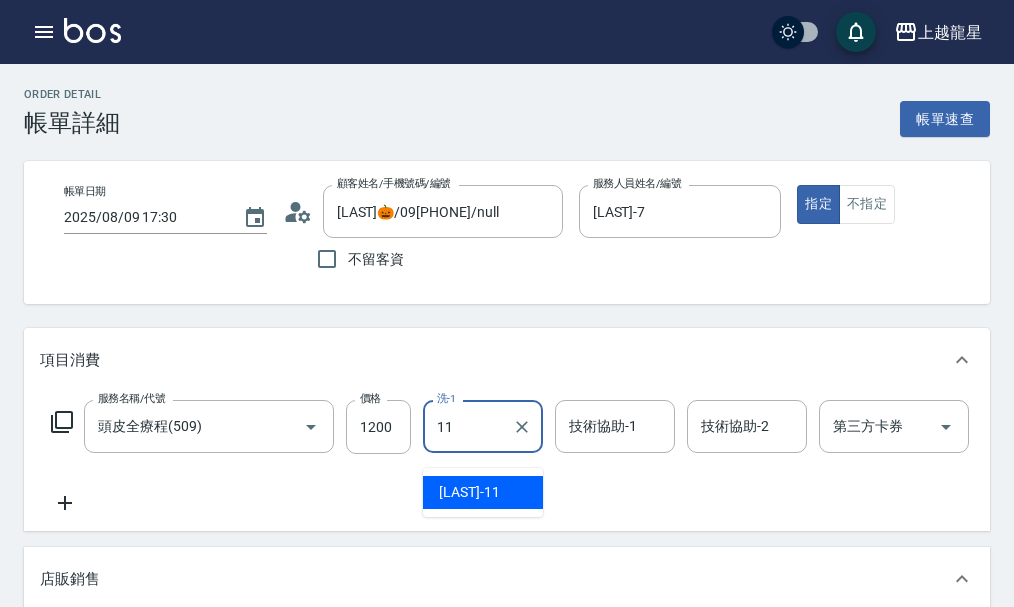 type on "潘潘-11" 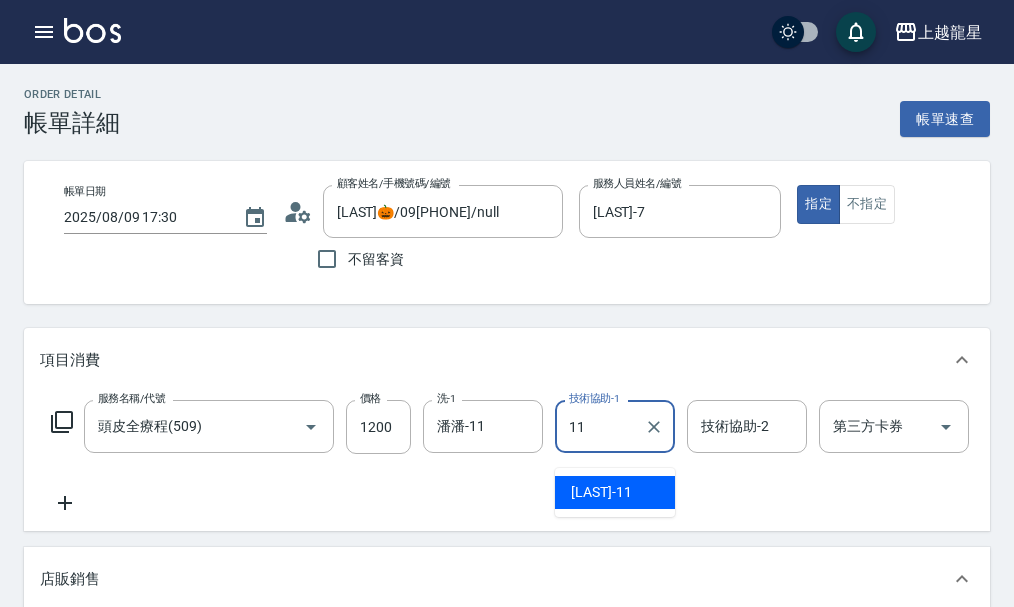 type on "潘潘-11" 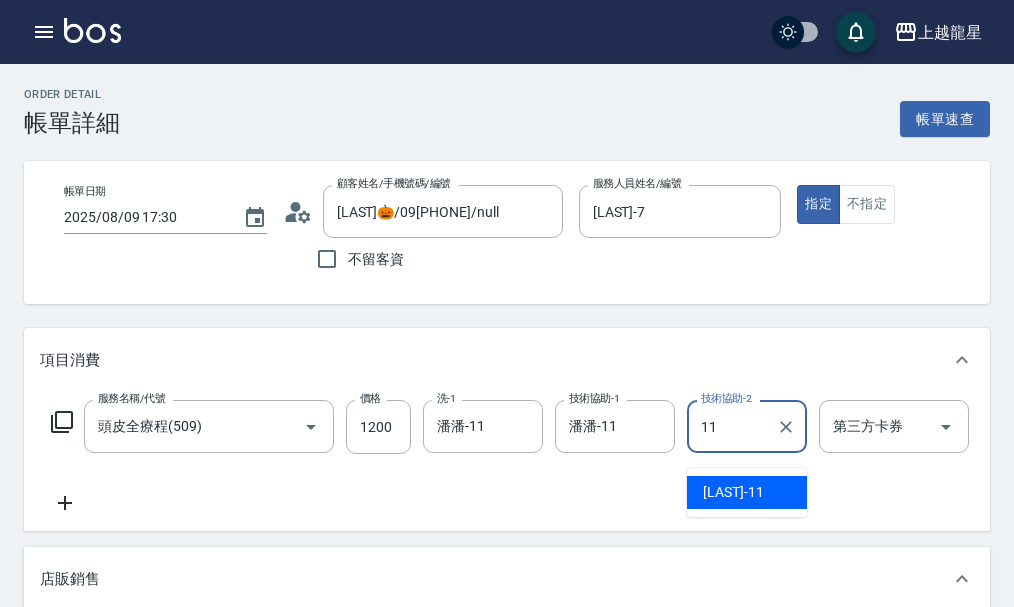type on "潘潘-11" 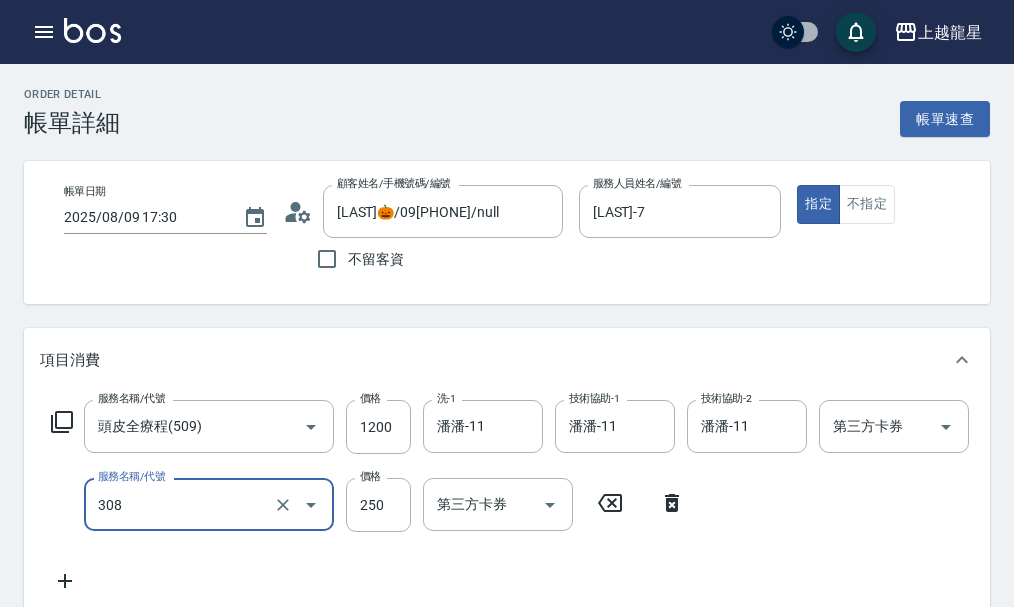 type on "剪髮(國中)(308)" 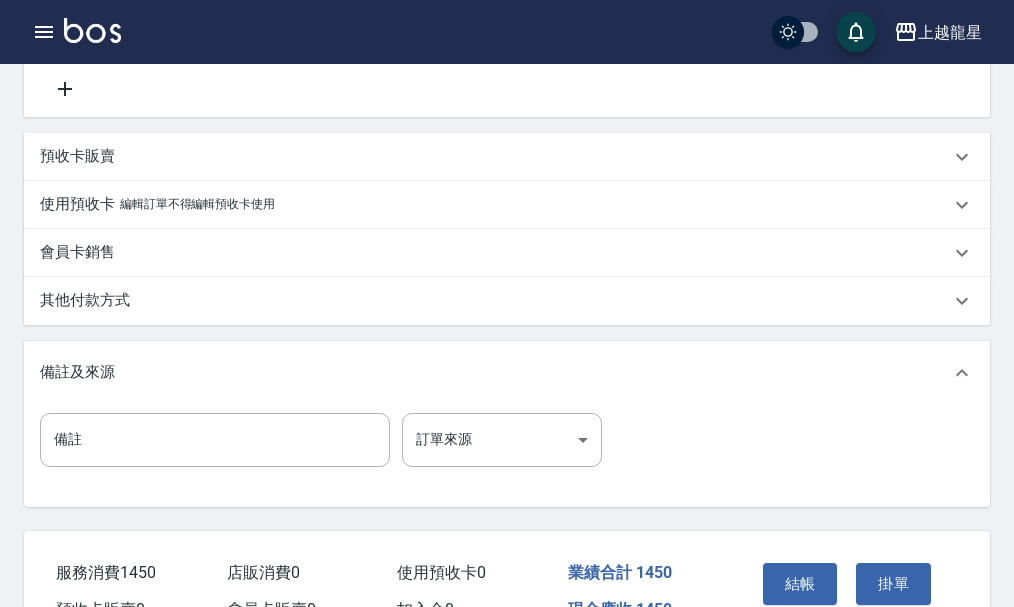 scroll, scrollTop: 859, scrollLeft: 0, axis: vertical 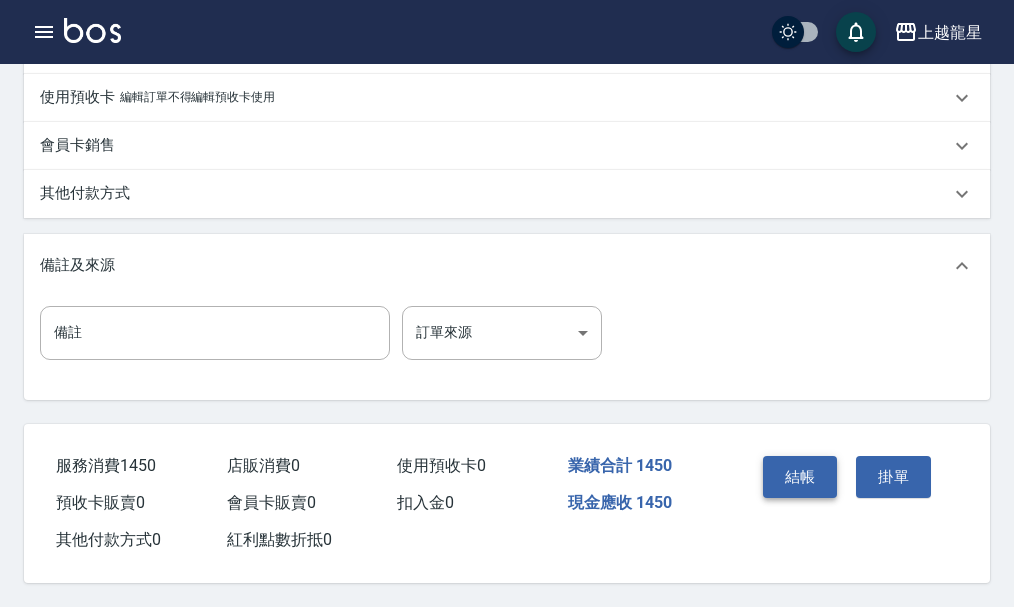 click on "結帳" at bounding box center (800, 477) 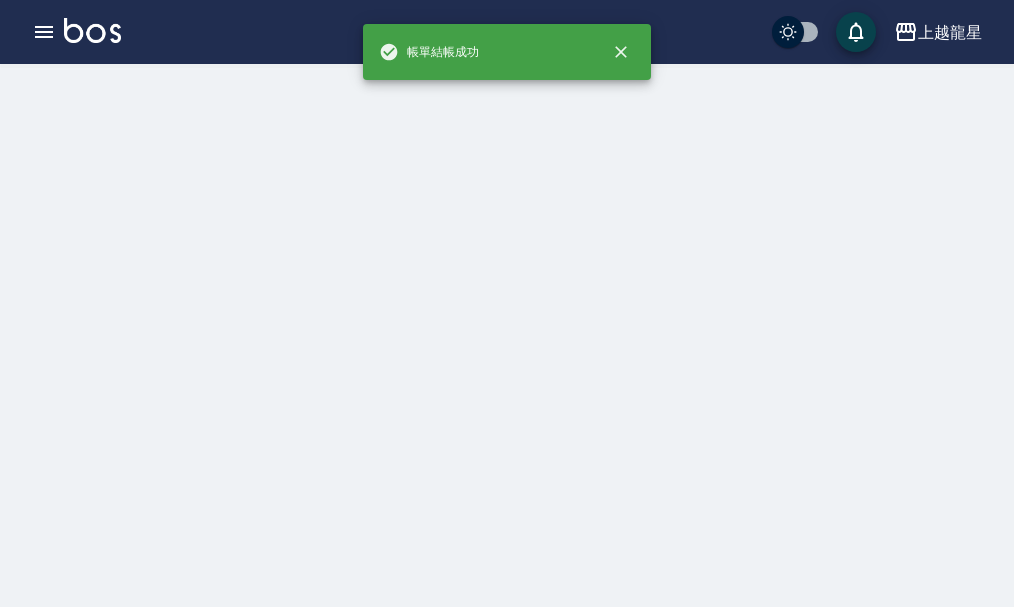 scroll, scrollTop: 0, scrollLeft: 0, axis: both 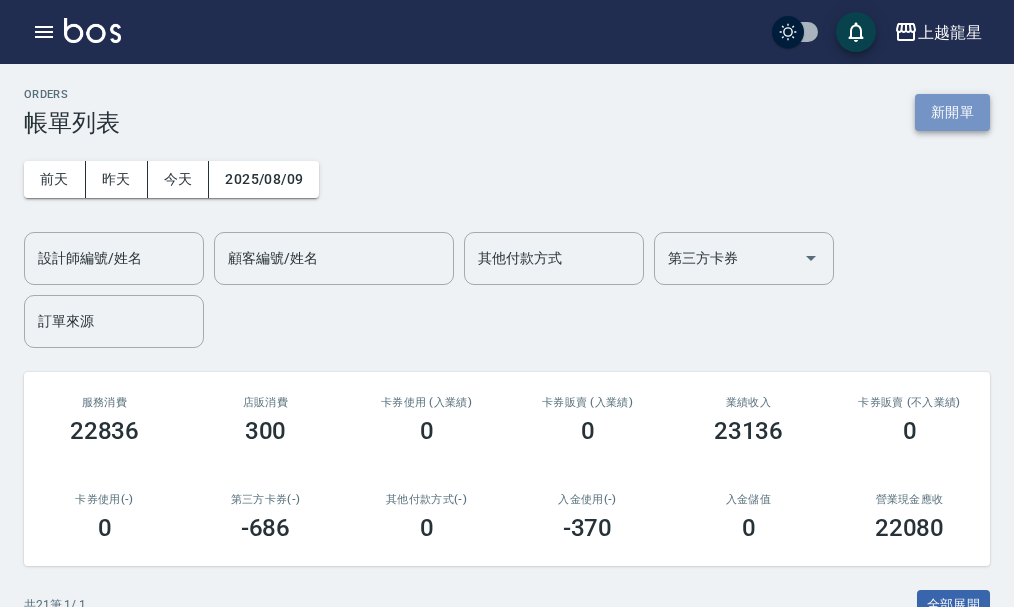 click on "新開單" at bounding box center (952, 112) 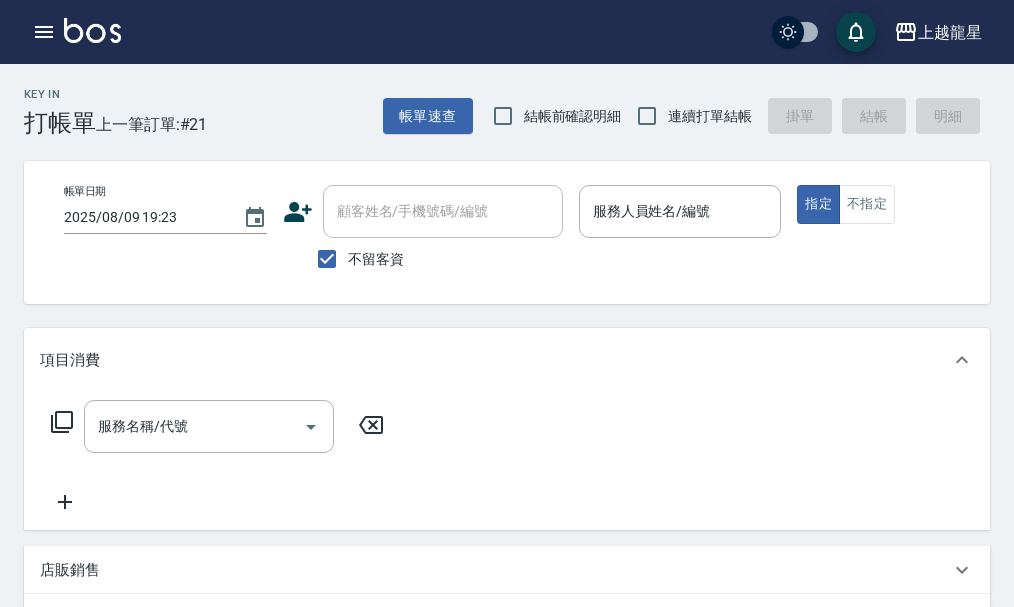 click on "不留客資" at bounding box center [376, 259] 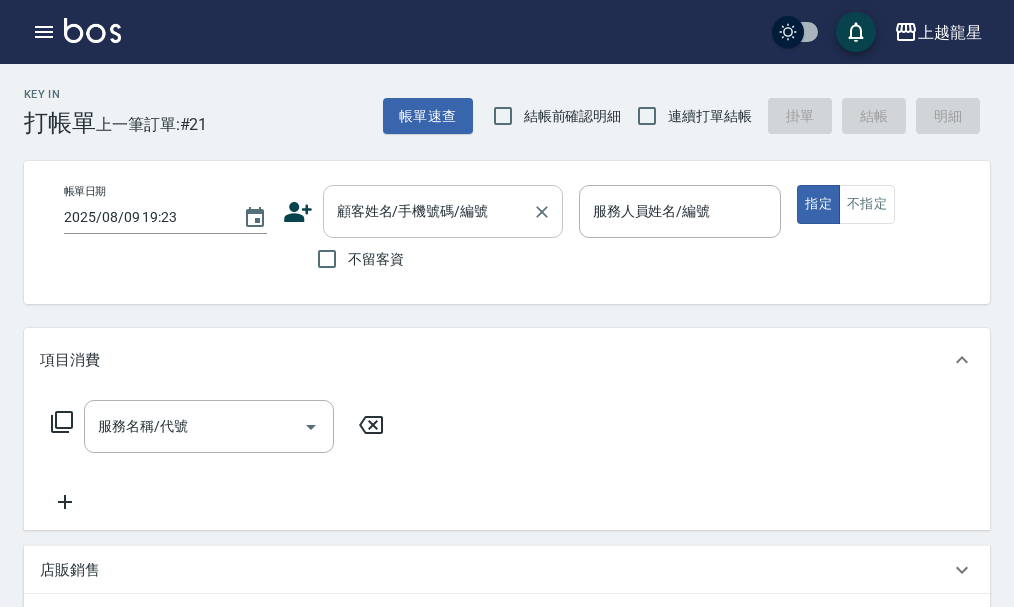 click on "顧客姓名/手機號碼/編號" at bounding box center [428, 211] 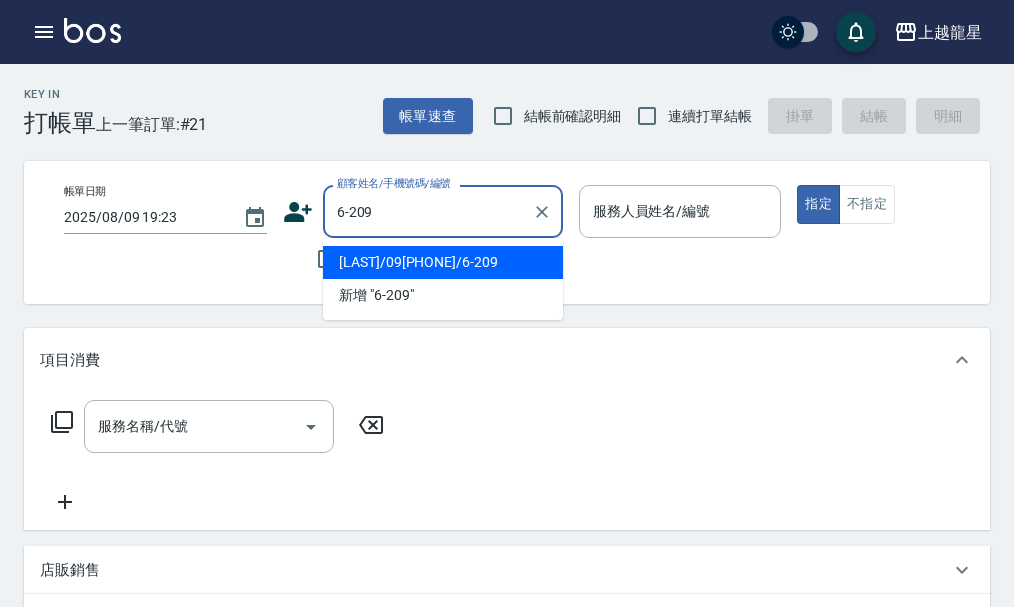 click on "[NAME]/[PHONE]/[NUMBER]" at bounding box center [443, 262] 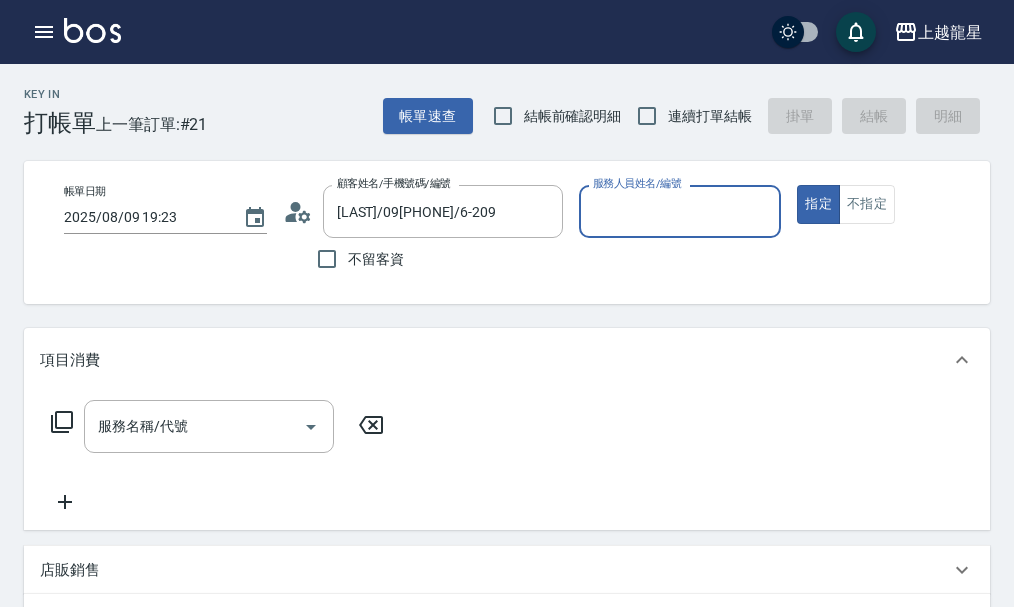 type on "雅君-7" 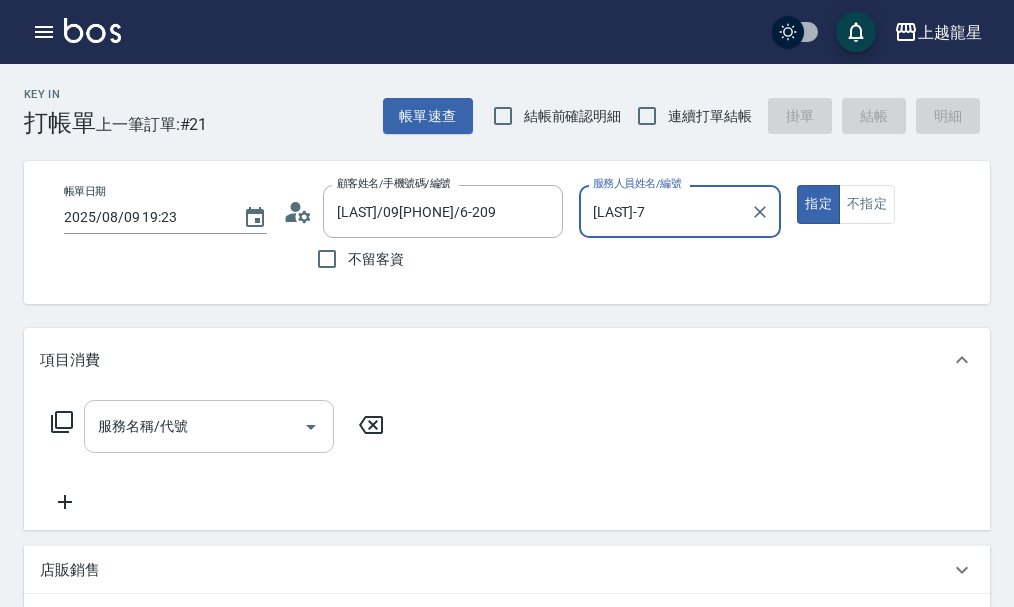 click on "服務名稱/代號" at bounding box center (194, 426) 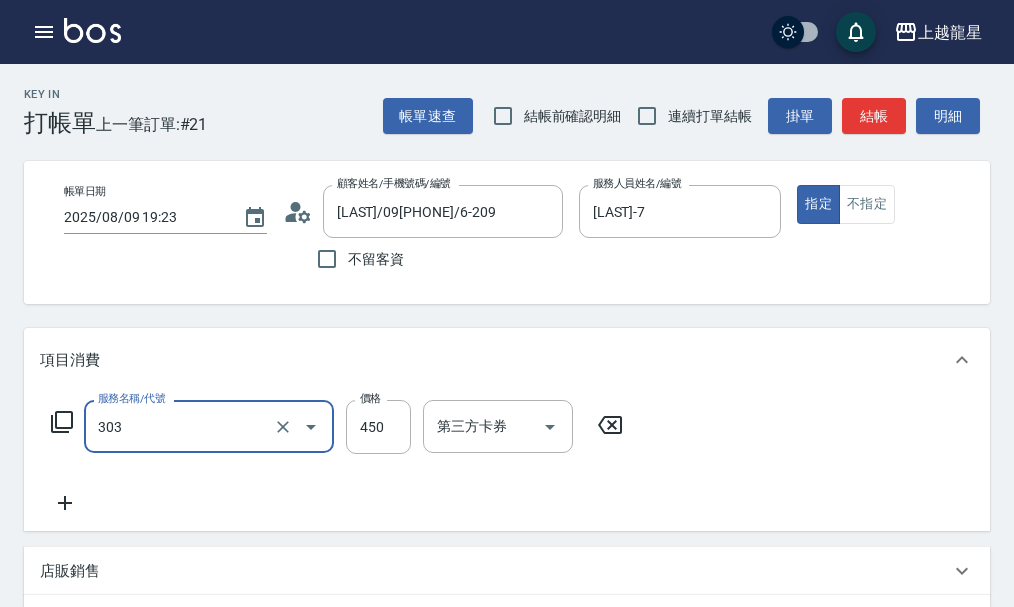 type on "剪髮(303)" 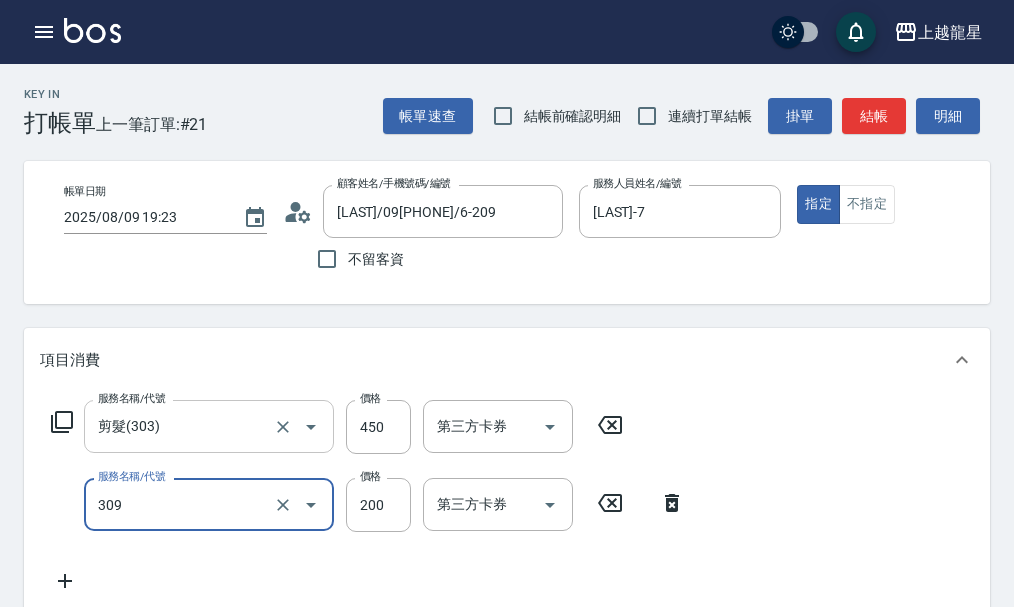type on "剪髮(國小)(309)" 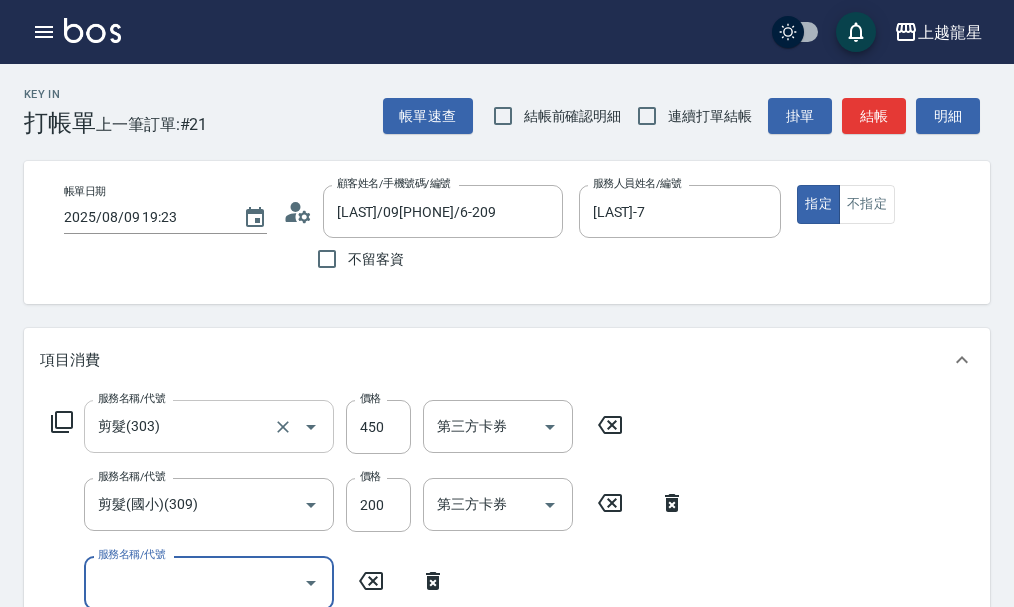 scroll, scrollTop: 9, scrollLeft: 0, axis: vertical 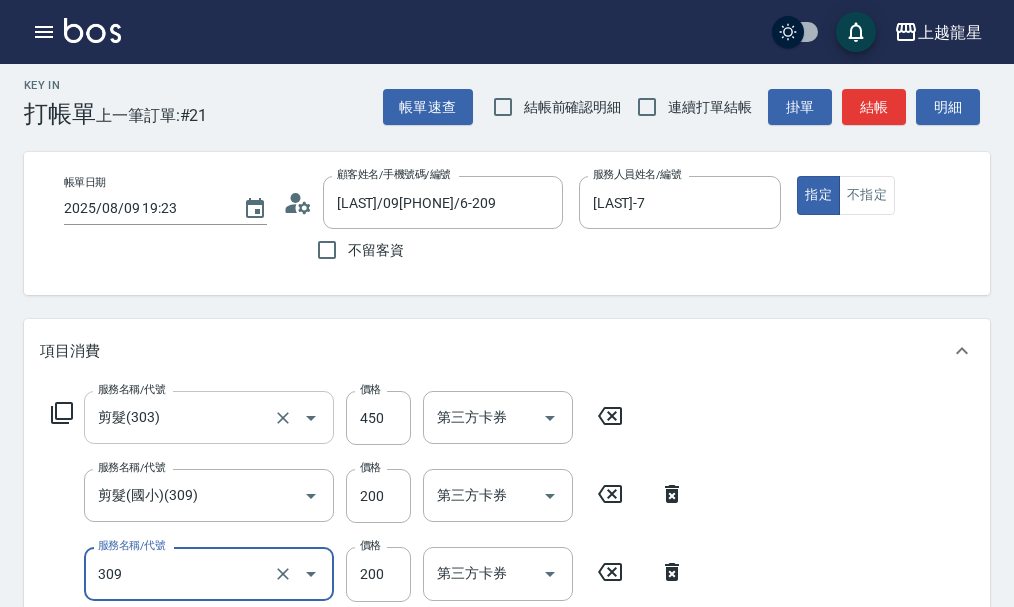 type on "剪髮(國小)(309)" 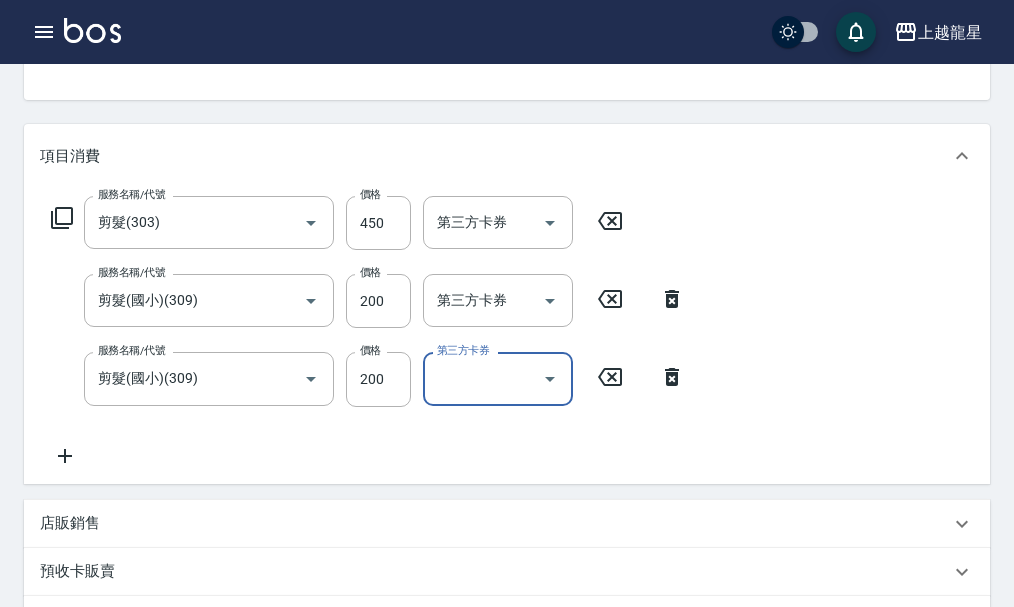 scroll, scrollTop: 0, scrollLeft: 0, axis: both 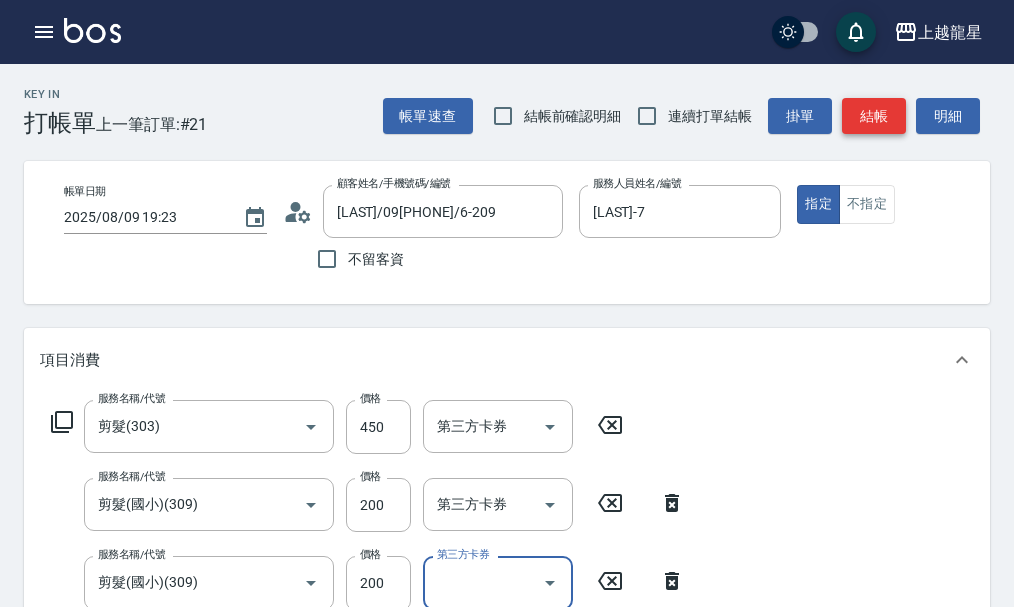 click on "結帳" at bounding box center [874, 116] 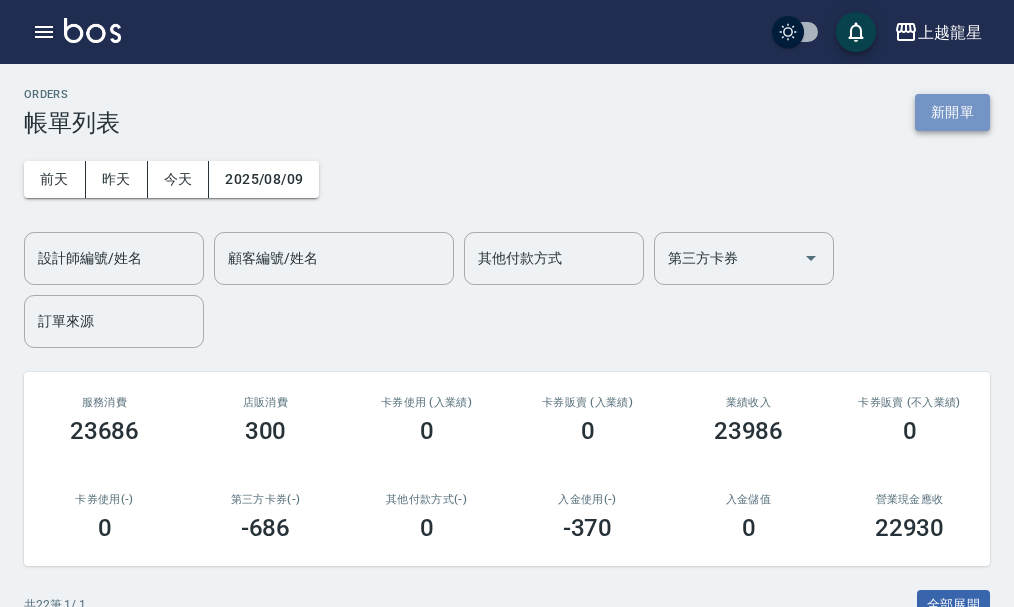 click on "新開單" at bounding box center [952, 112] 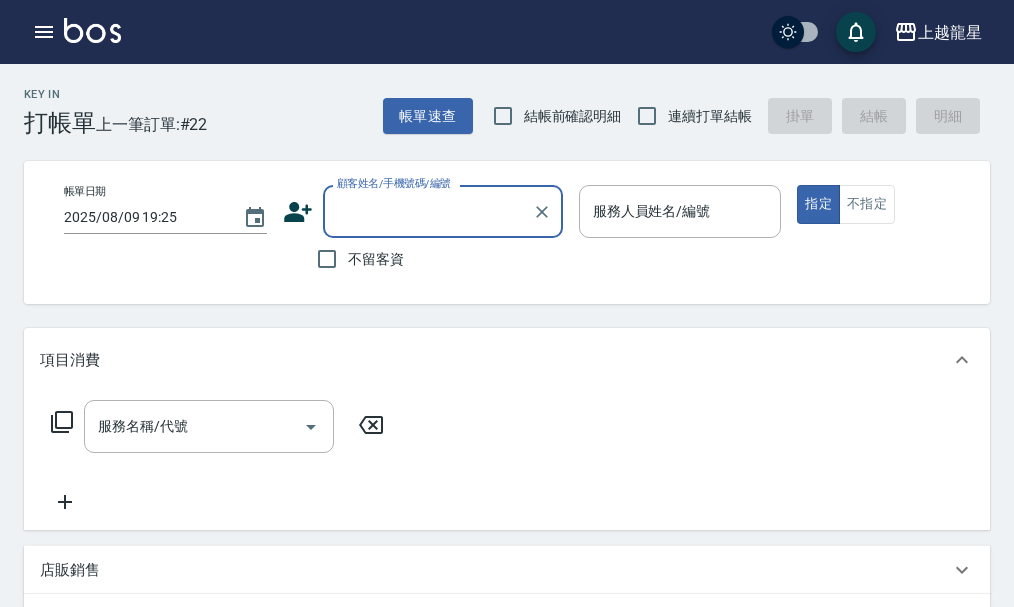 type on "ㄗ" 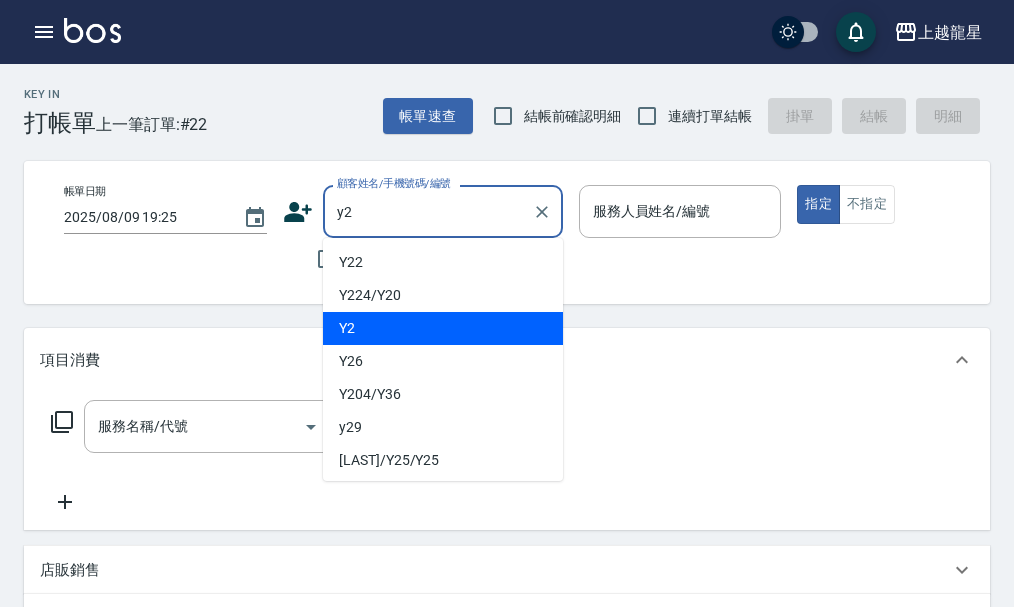 click on "楊嫚莉/0937530229/Y2" at bounding box center [443, 328] 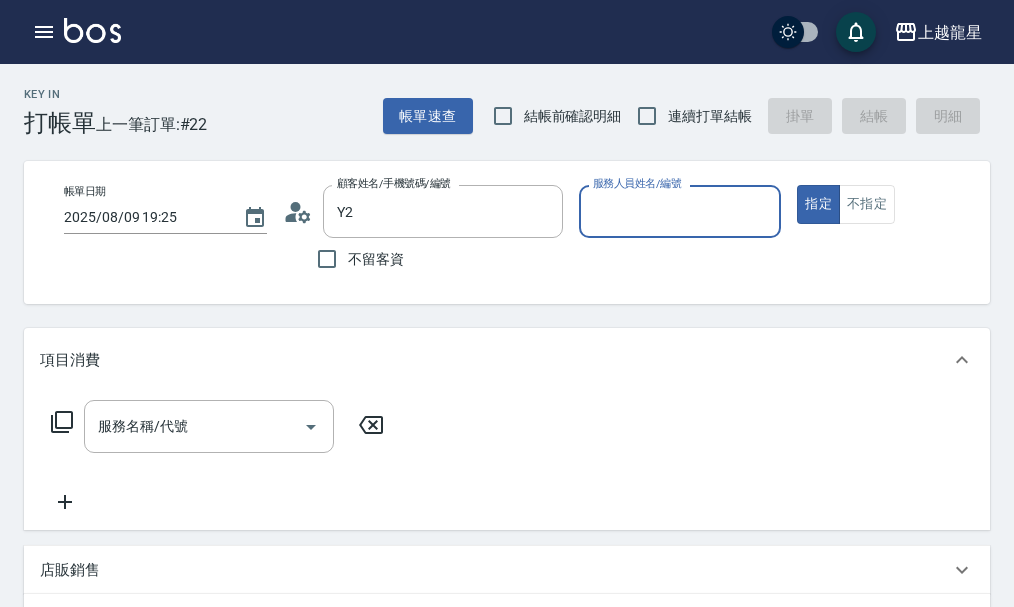 type on "淑雲-25" 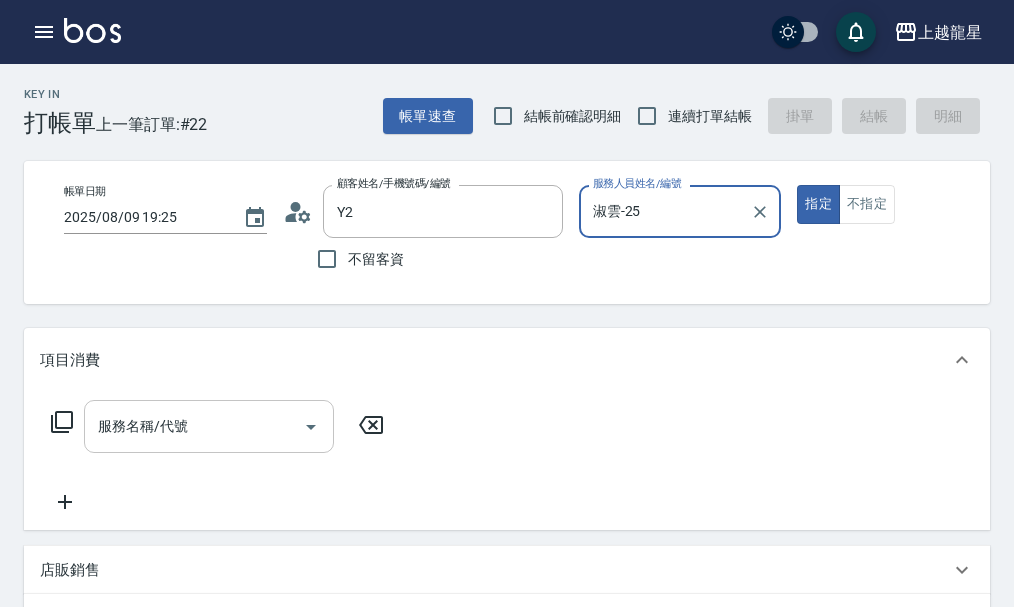 click on "服務名稱/代號" at bounding box center [194, 426] 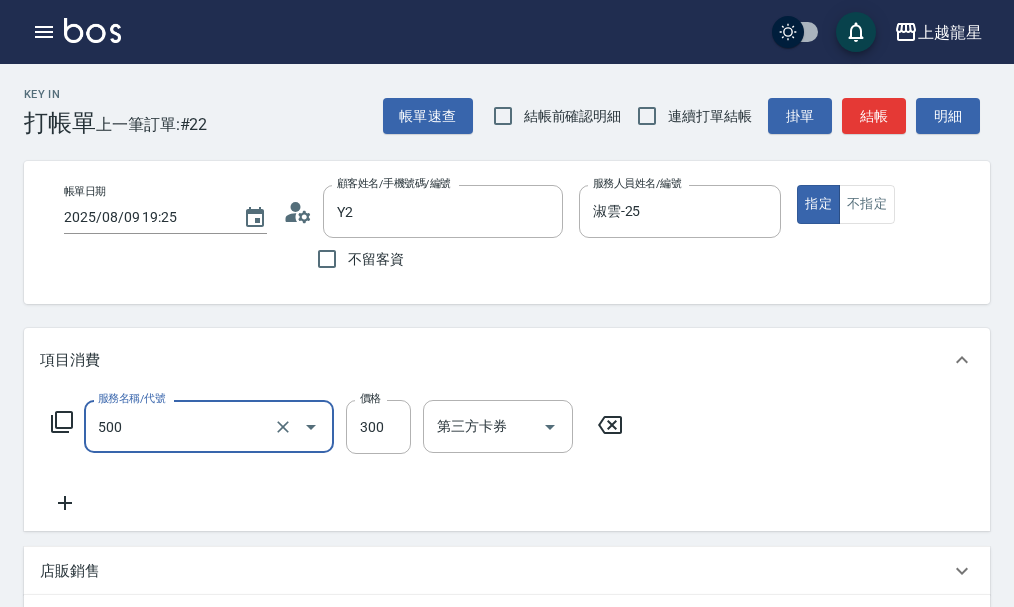 type on "一般洗髮(500)" 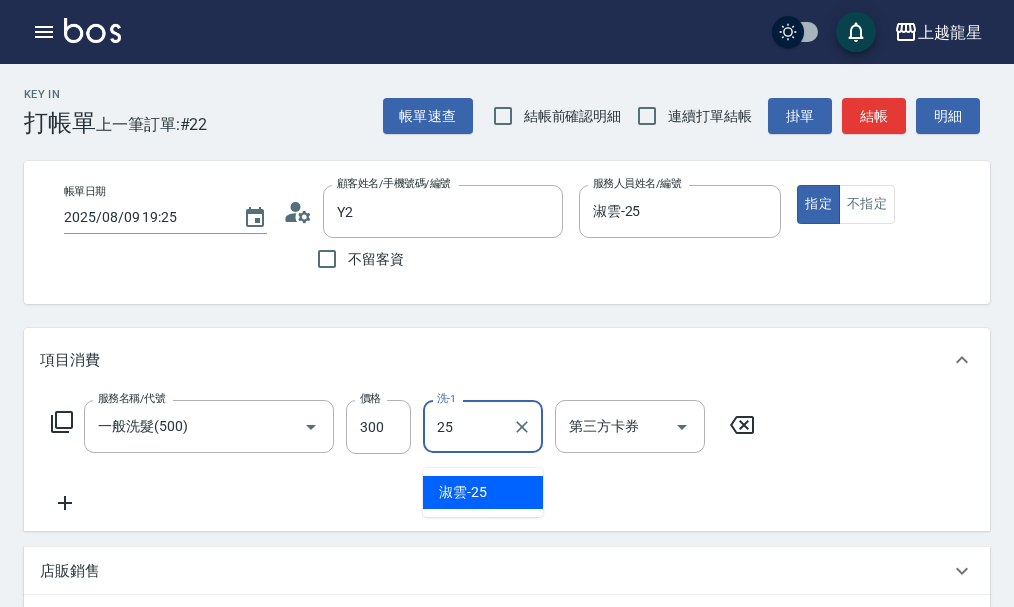 type on "淑雲-25" 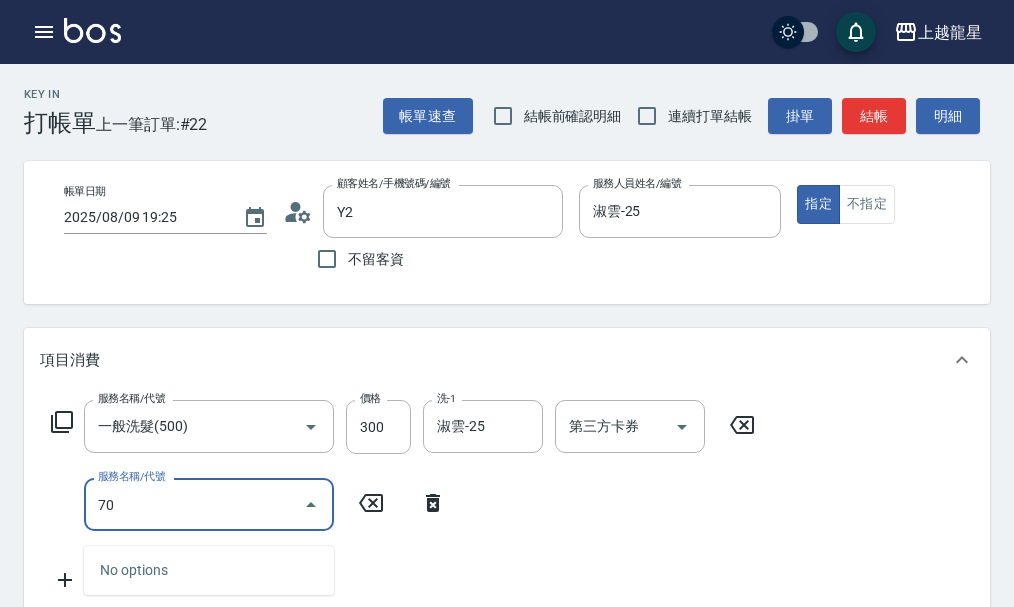 type on "708" 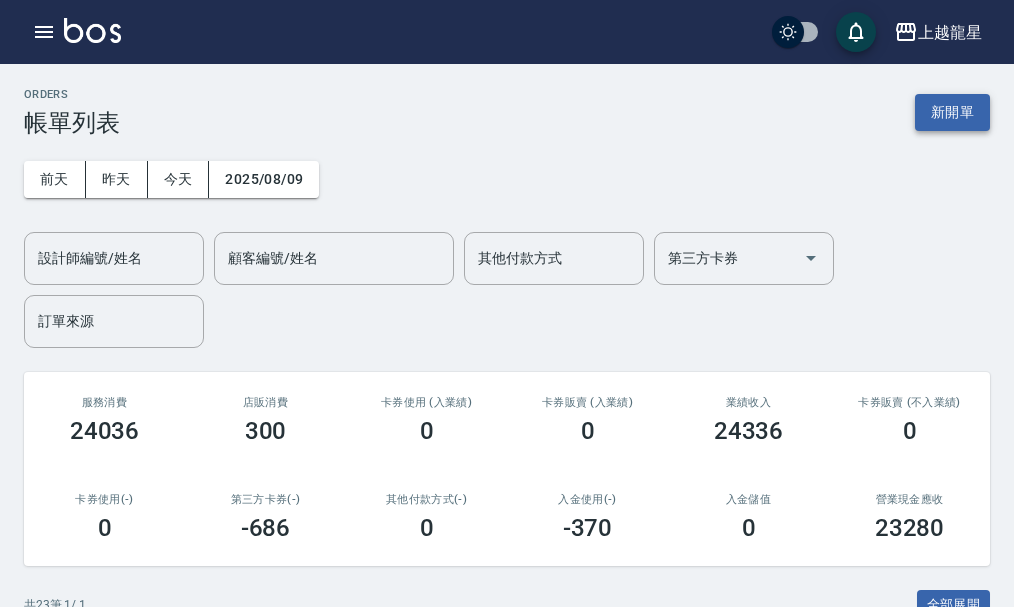 click on "新開單" at bounding box center (952, 112) 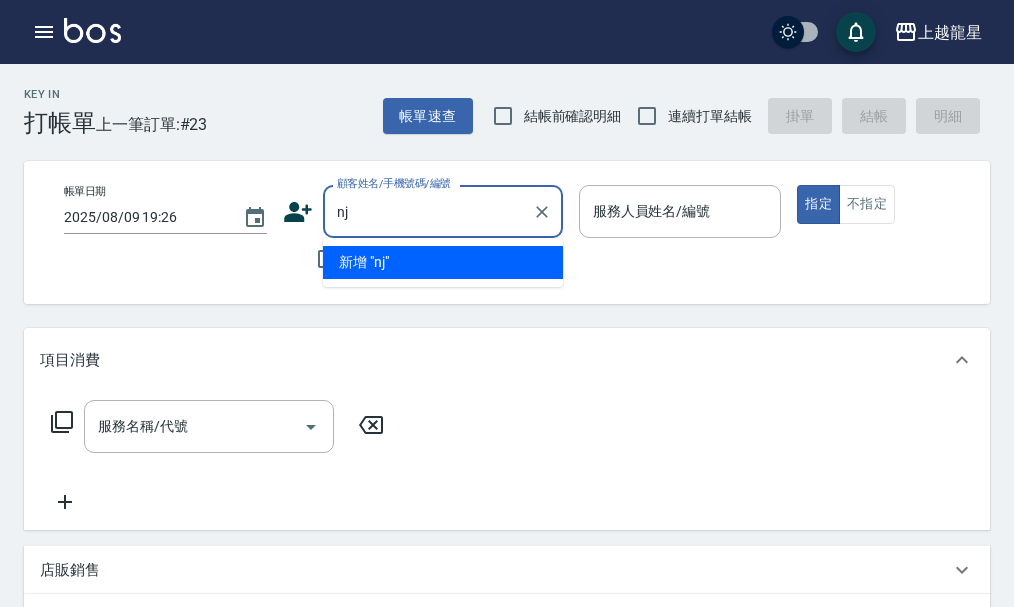 type on "n" 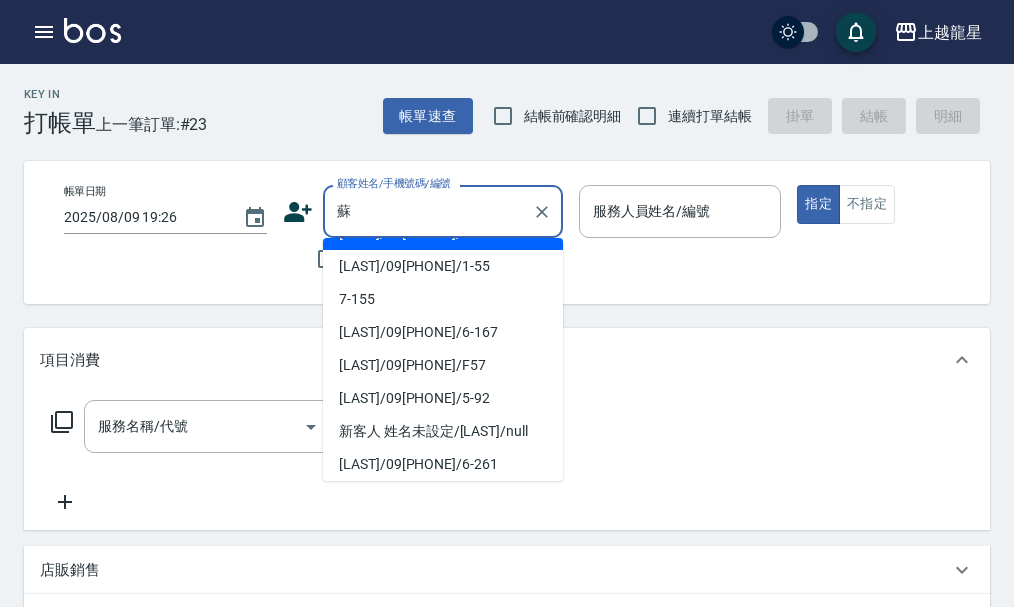 scroll, scrollTop: 200, scrollLeft: 0, axis: vertical 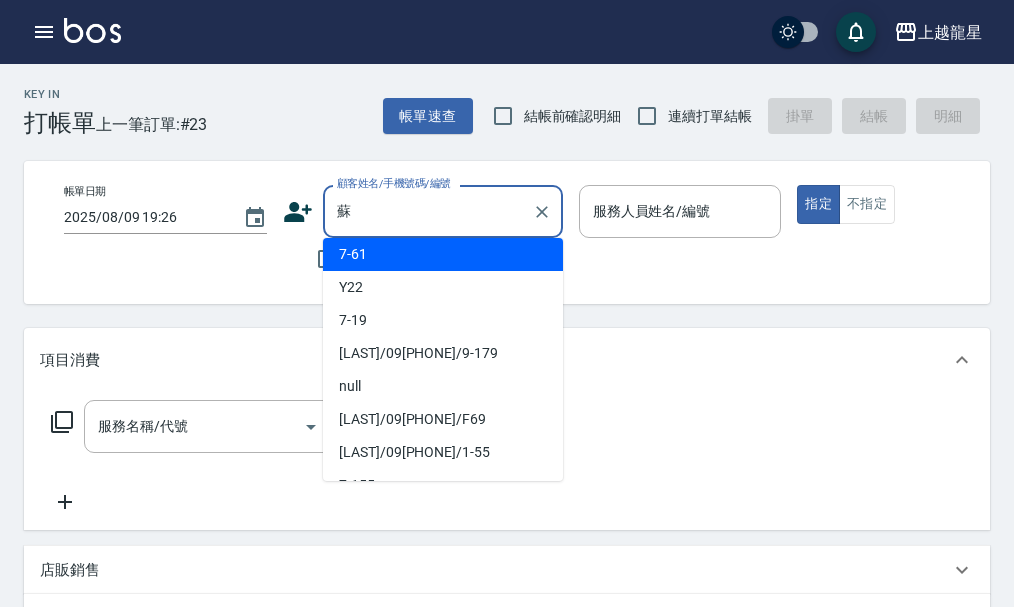 click on "蘇貞樺/0983567012/9-179" at bounding box center (443, 353) 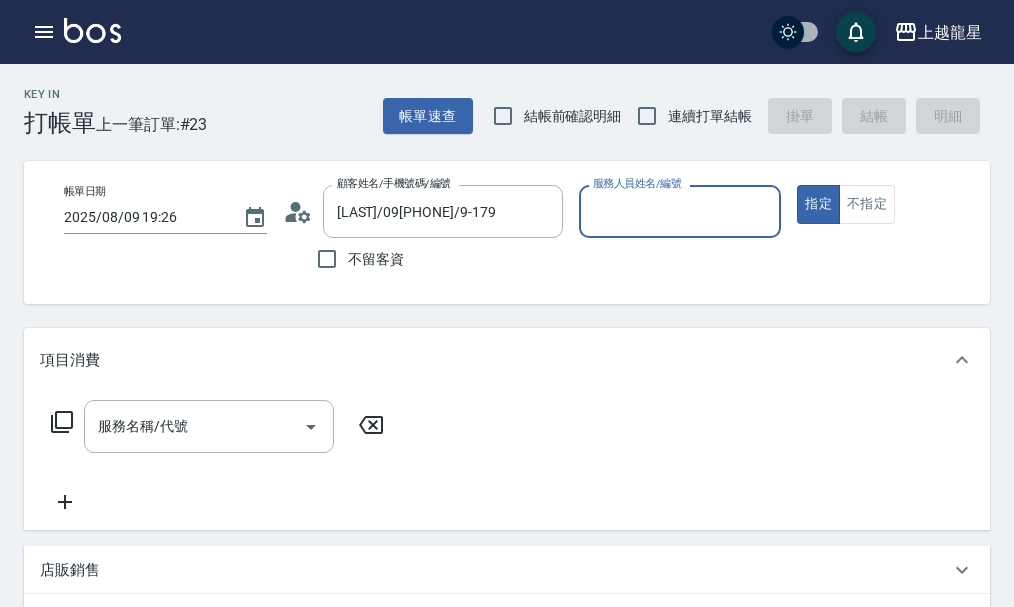 type on "Alisa-10" 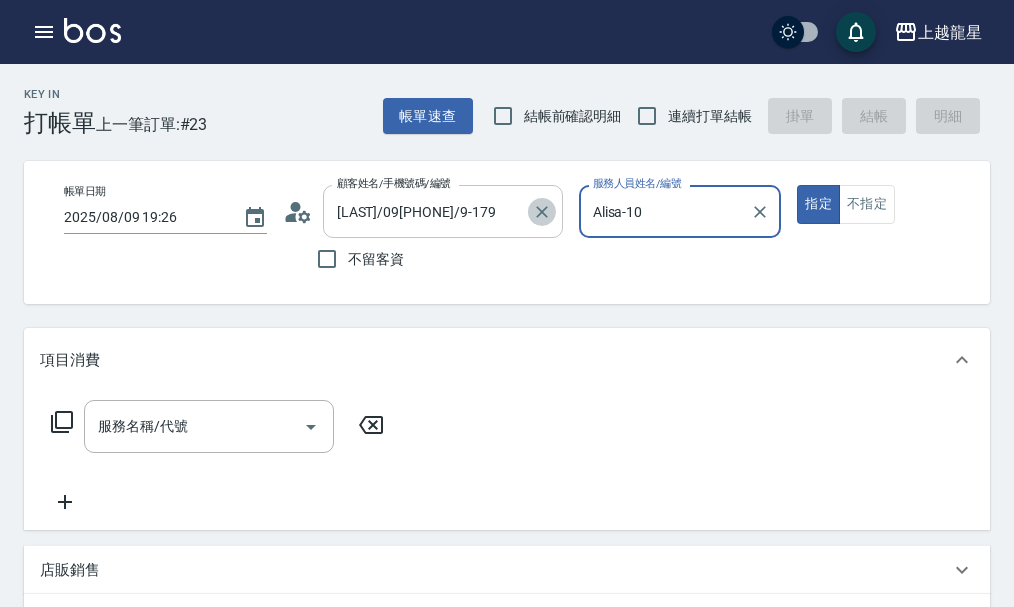 click 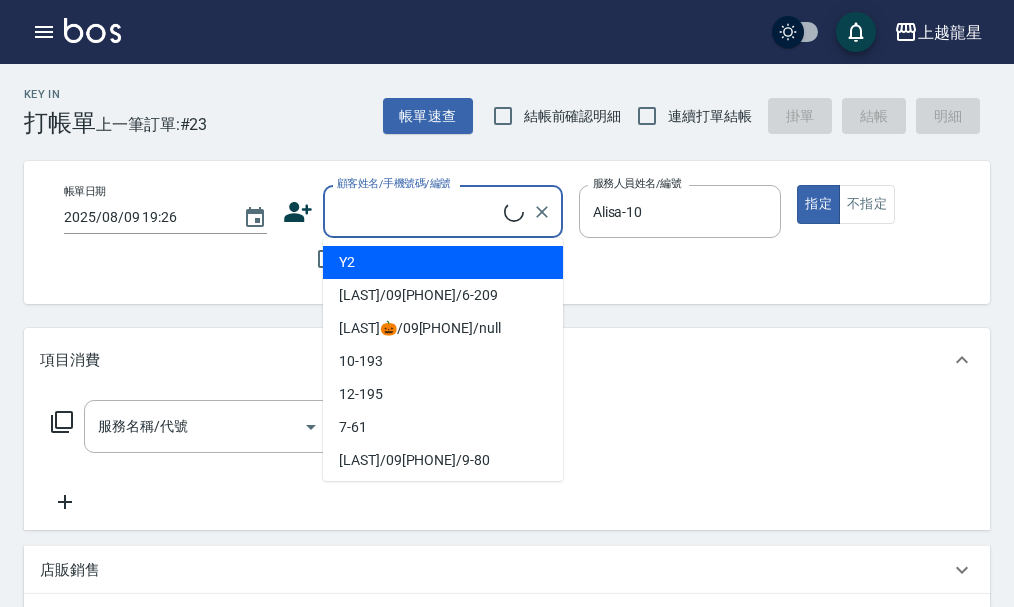 click on "顧客姓名/手機號碼/編號" at bounding box center [418, 211] 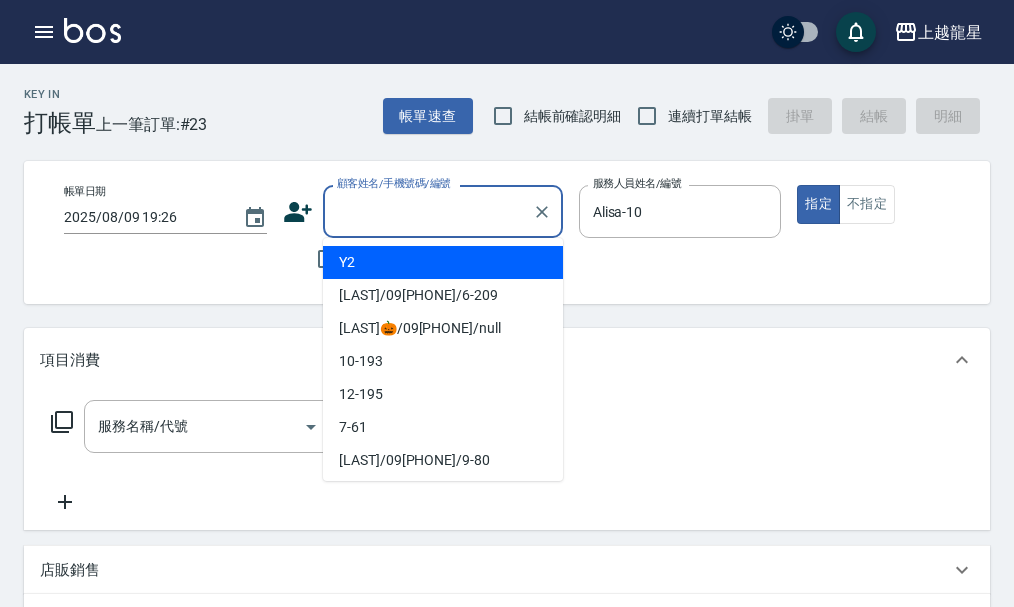 type on "ㄑ" 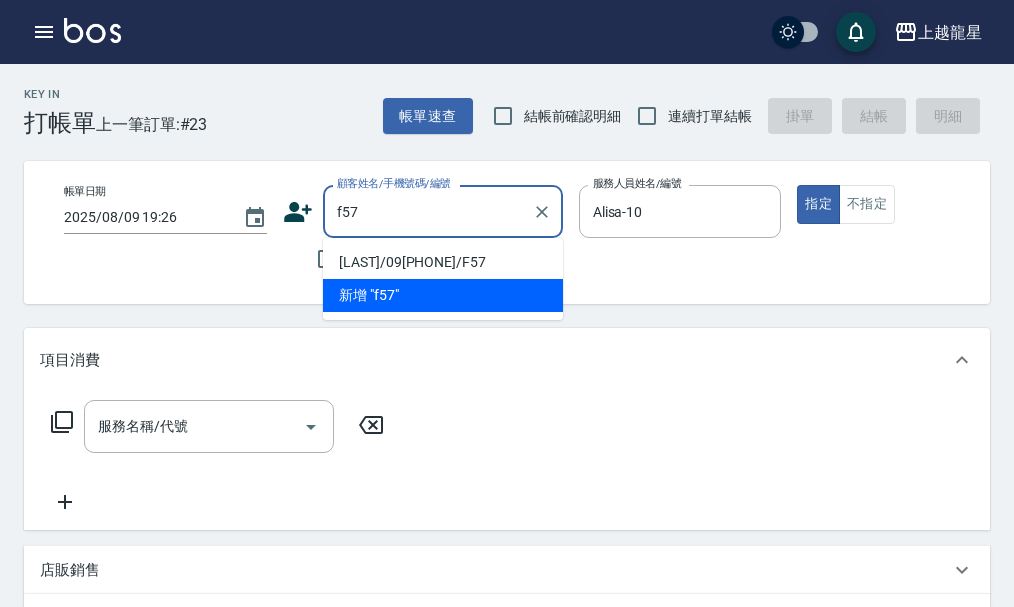 click on "蘇湘晶/0960741463/F57" at bounding box center [443, 262] 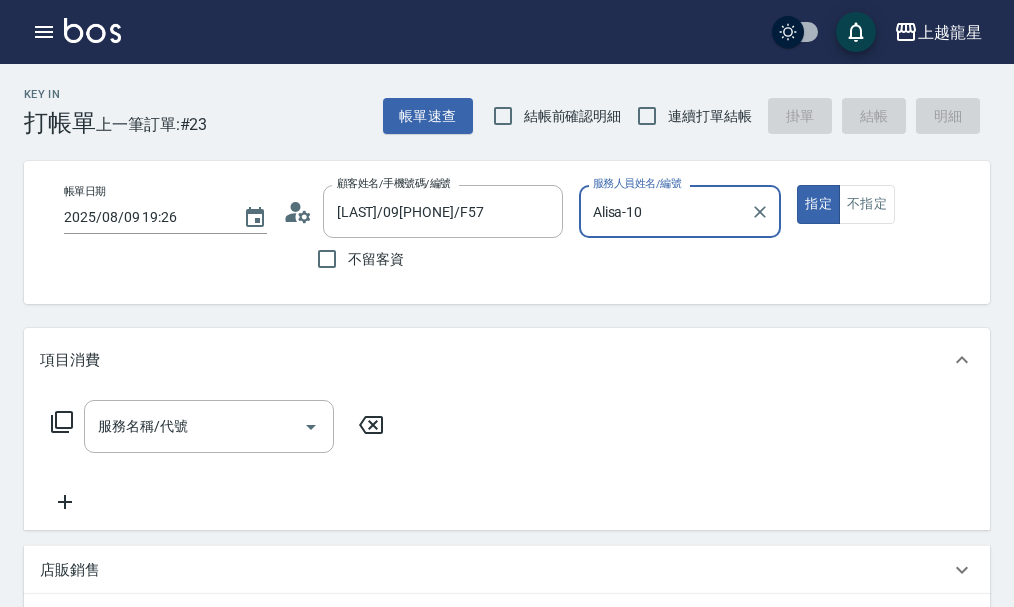type on "馨華-6" 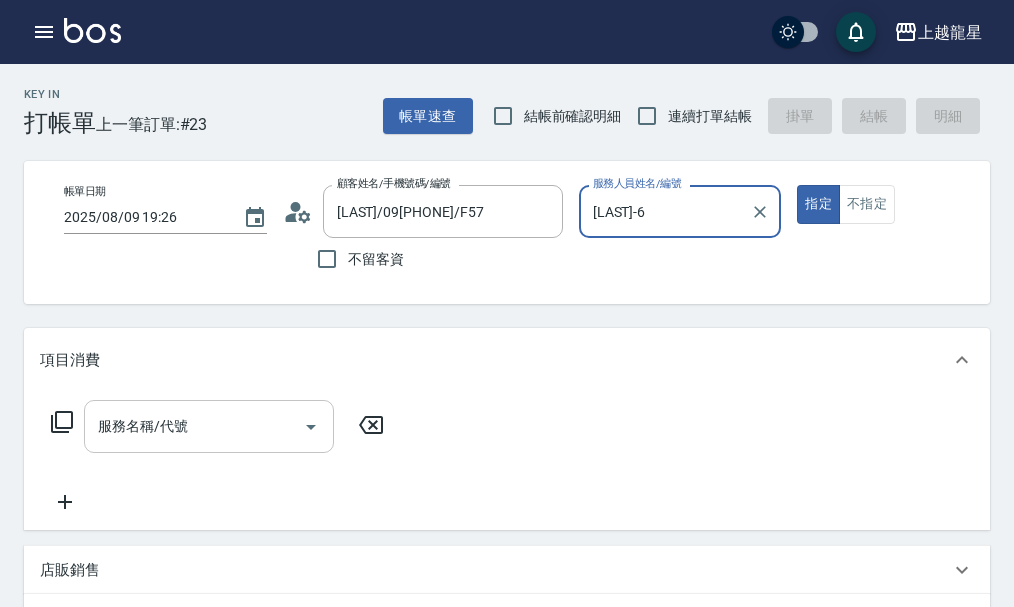 click on "服務名稱/代號" at bounding box center (194, 426) 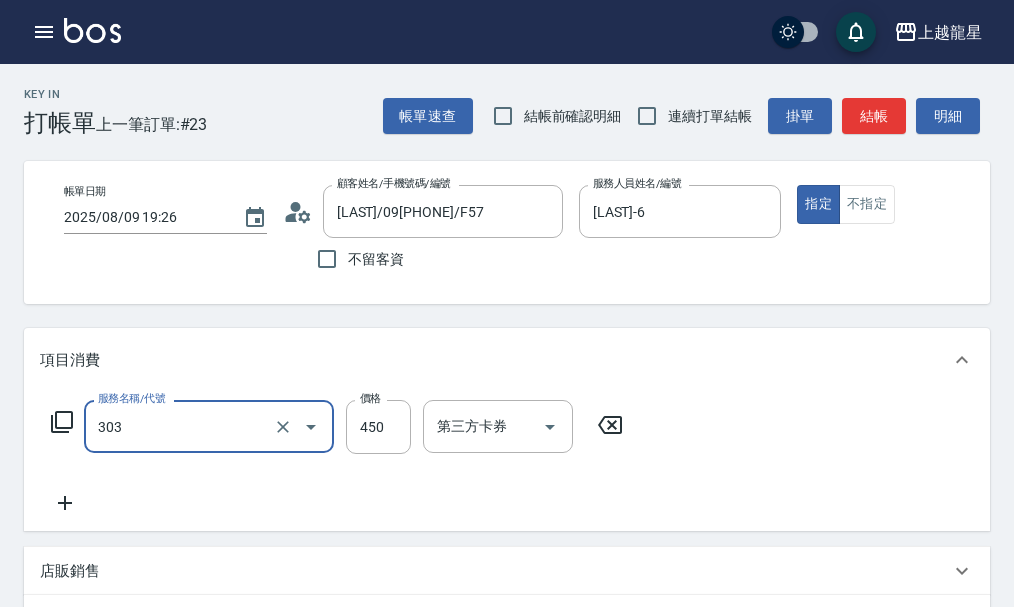 type on "剪髮(303)" 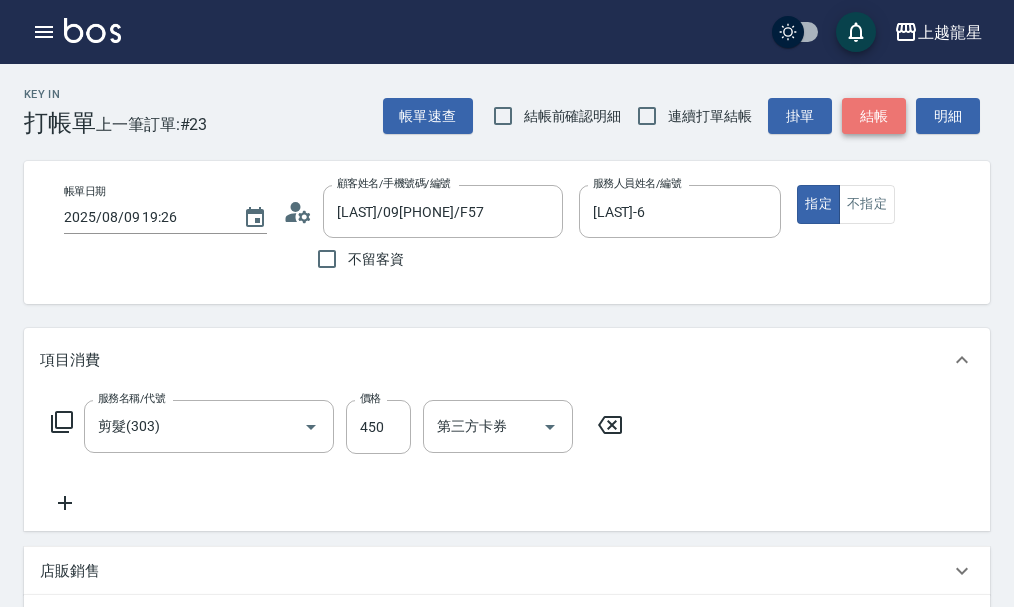 click on "結帳" at bounding box center (874, 116) 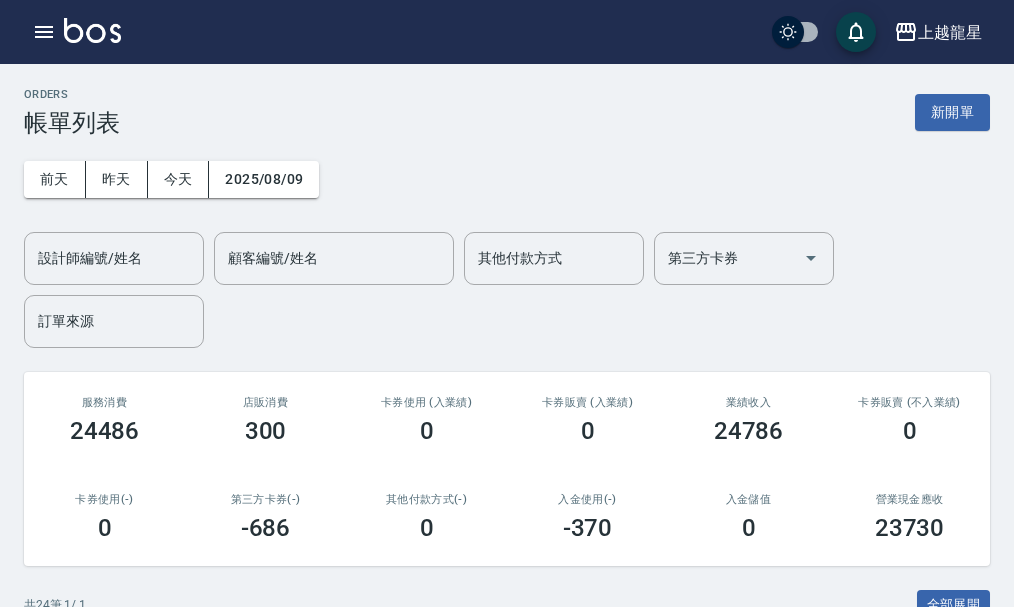 scroll, scrollTop: 600, scrollLeft: 0, axis: vertical 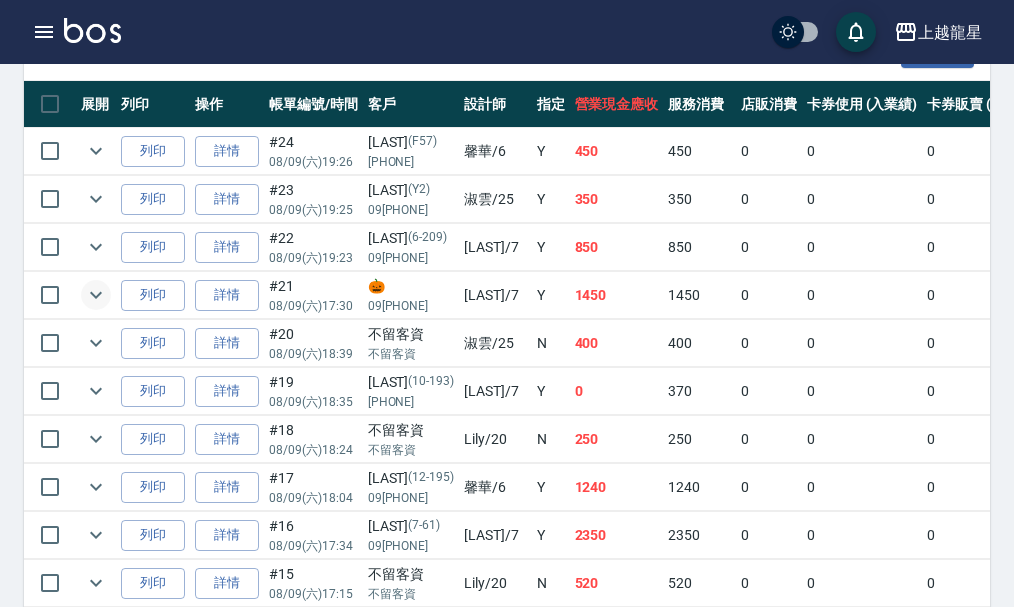 click 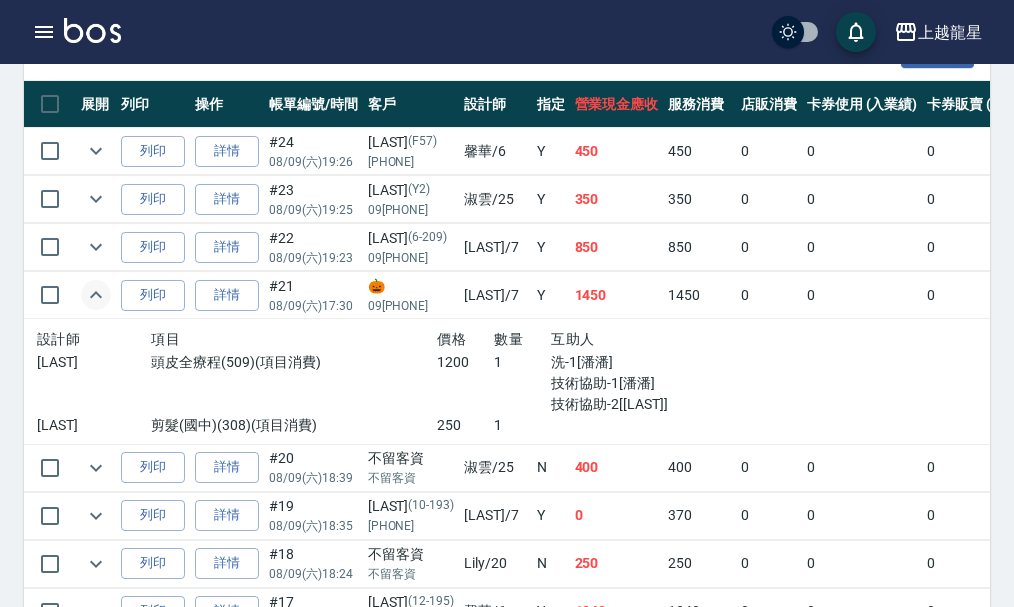 click at bounding box center [96, 295] 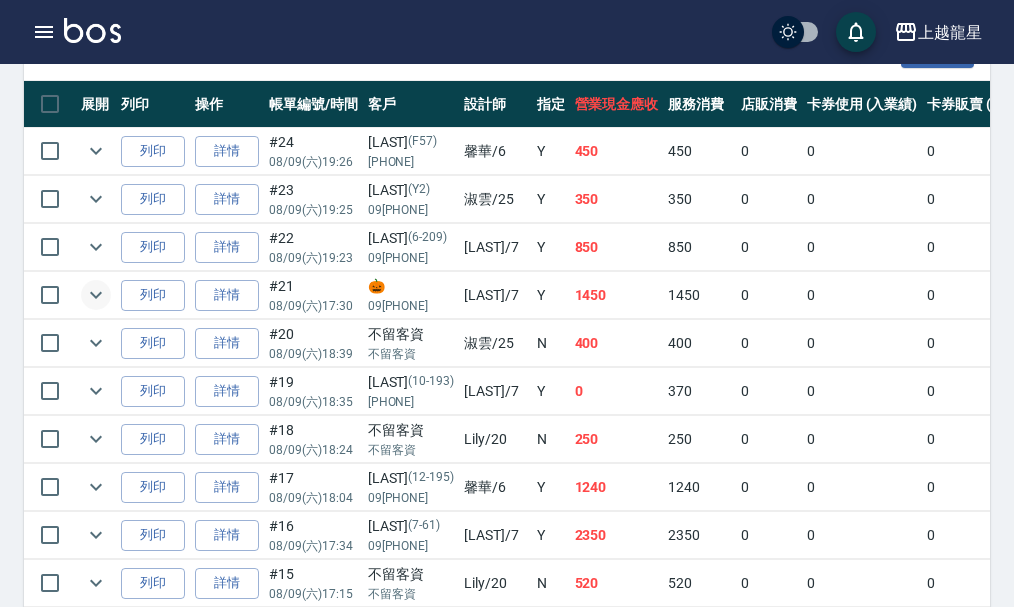 scroll, scrollTop: 100, scrollLeft: 0, axis: vertical 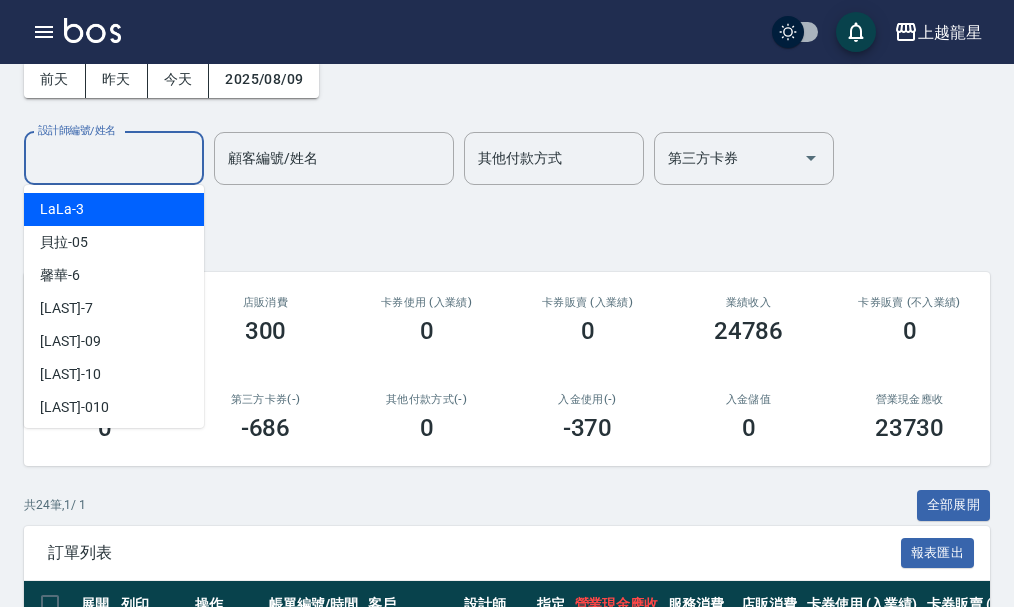 click on "設計師編號/姓名" at bounding box center [114, 158] 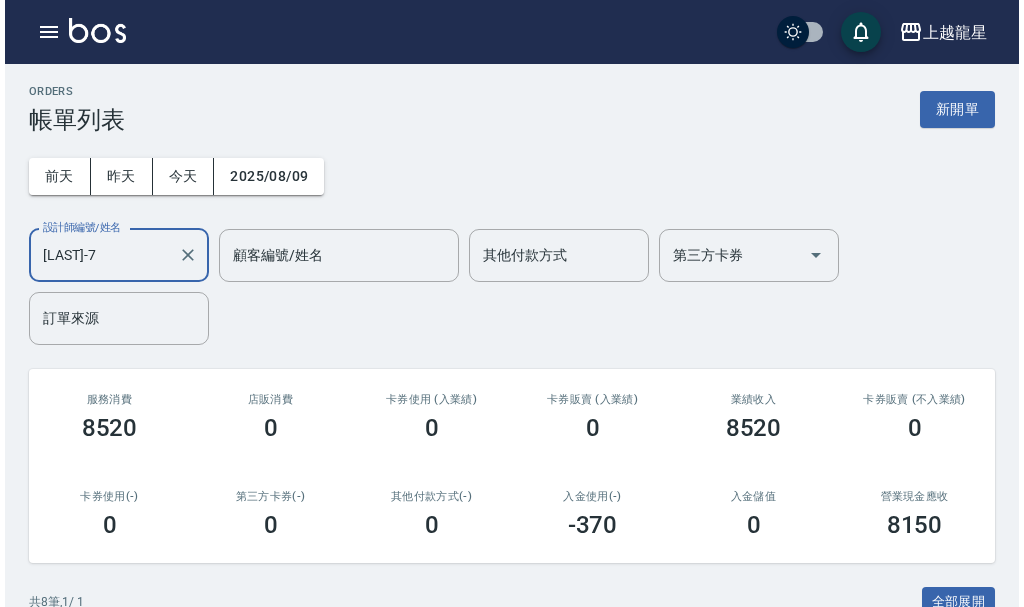 scroll, scrollTop: 0, scrollLeft: 0, axis: both 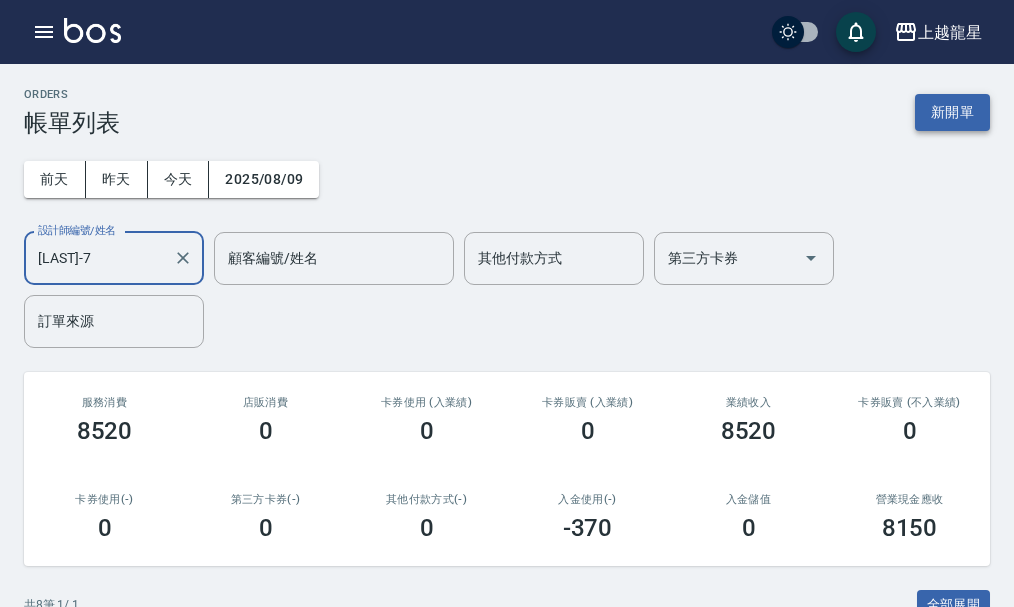 type on "[NAME]-7" 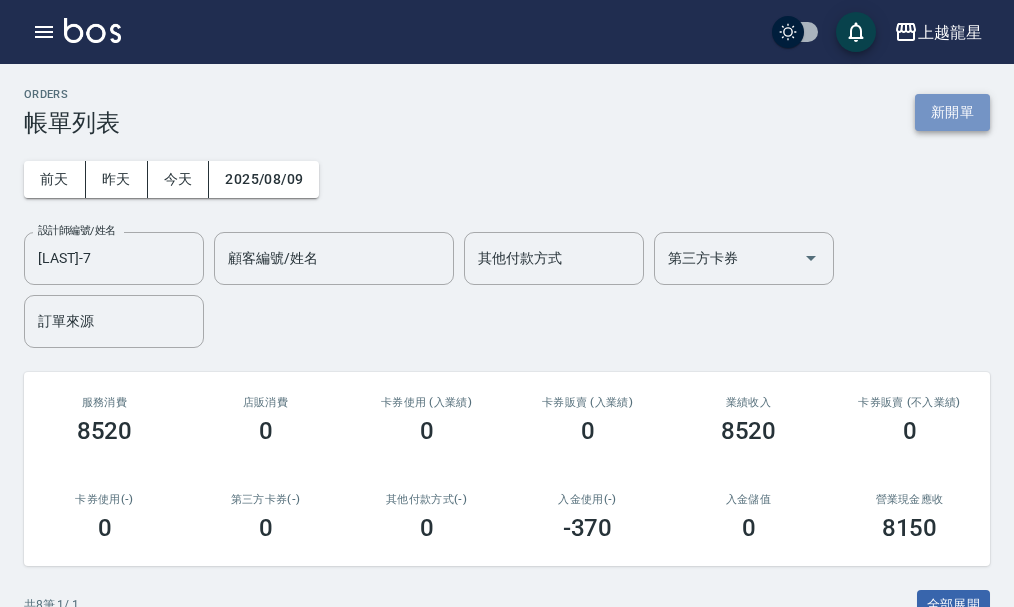 click on "新開單" at bounding box center (952, 112) 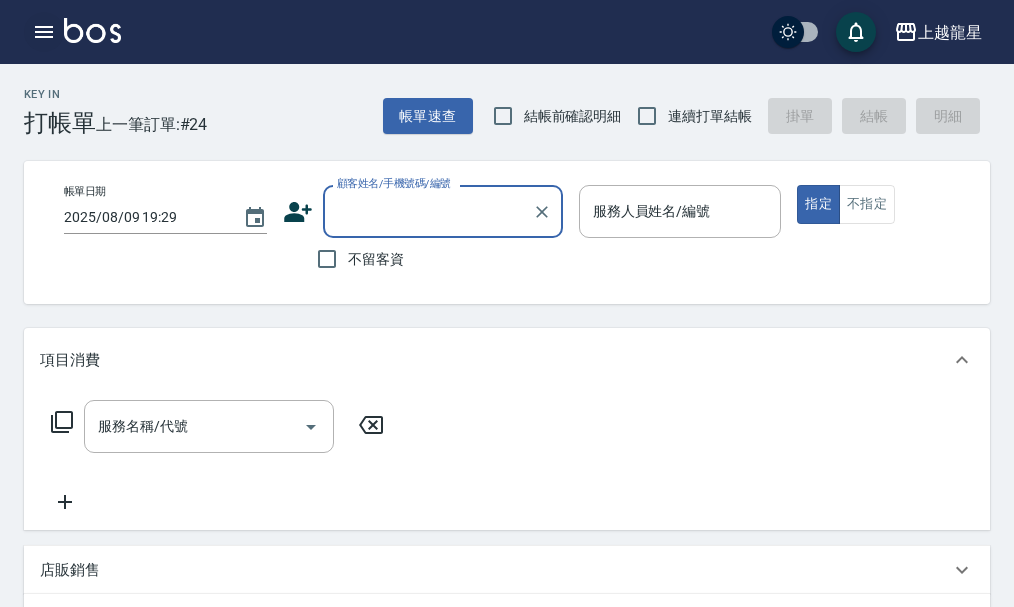 click 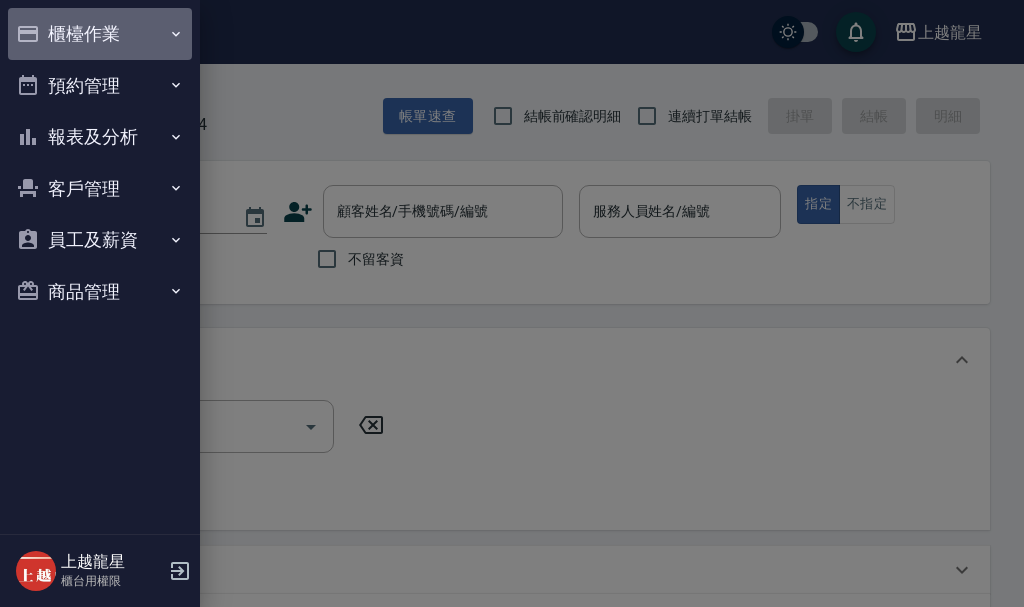 click on "櫃檯作業" at bounding box center [100, 34] 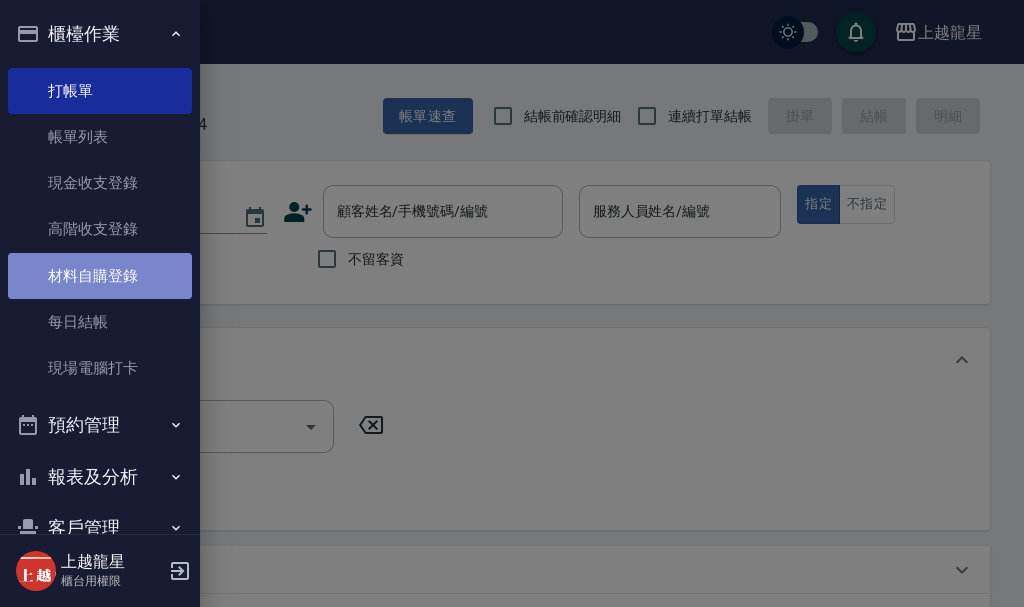 click on "材料自購登錄" at bounding box center [100, 276] 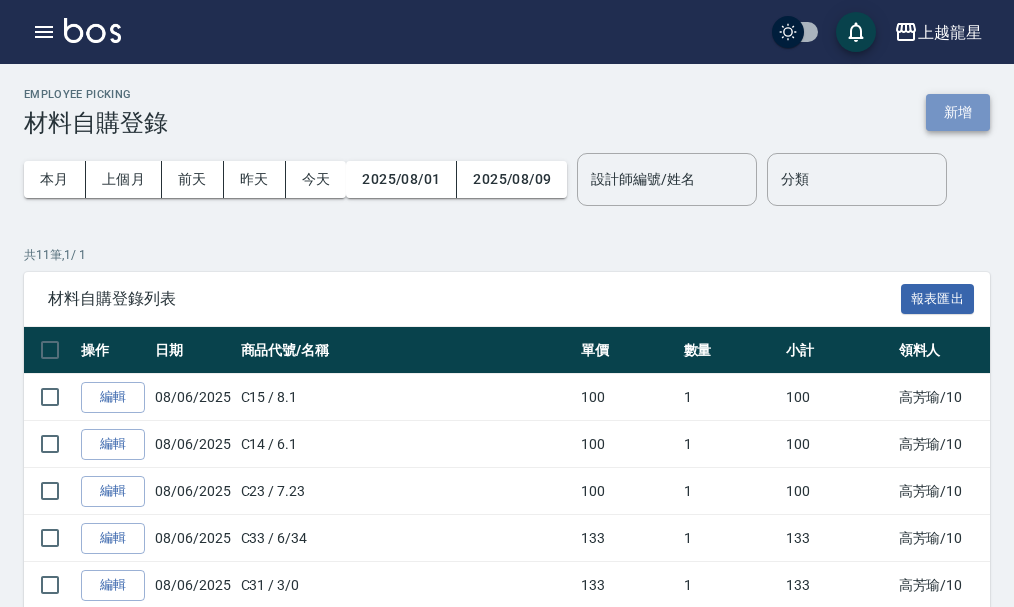 click on "新增" at bounding box center [958, 112] 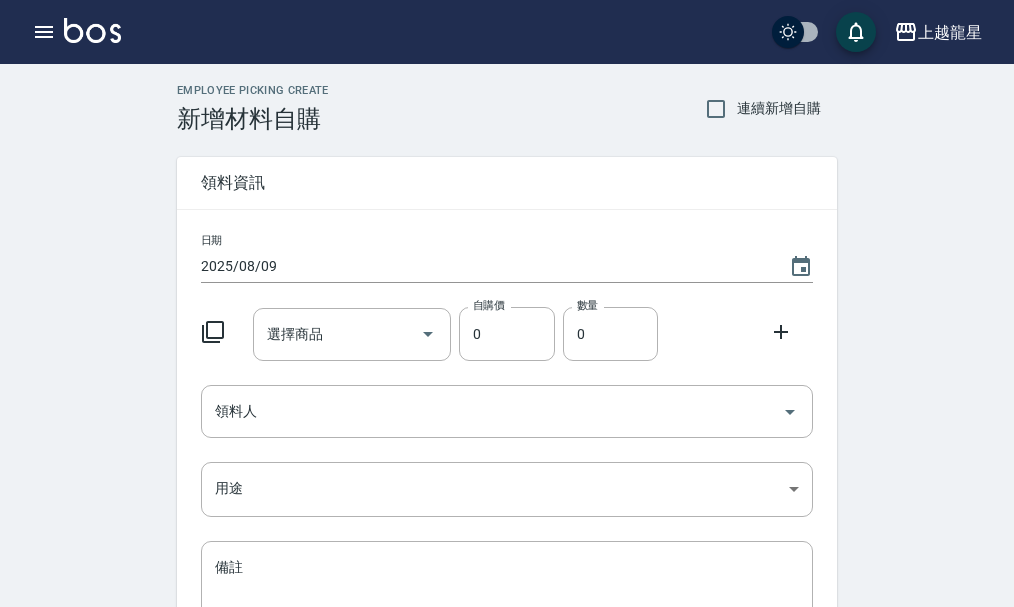 click 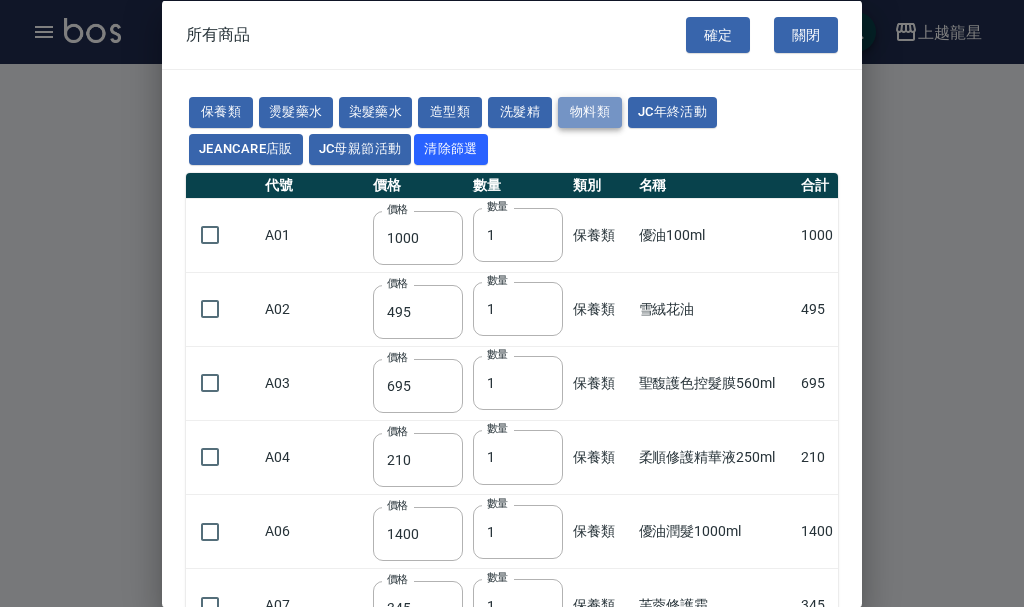 click on "物料類" at bounding box center (590, 112) 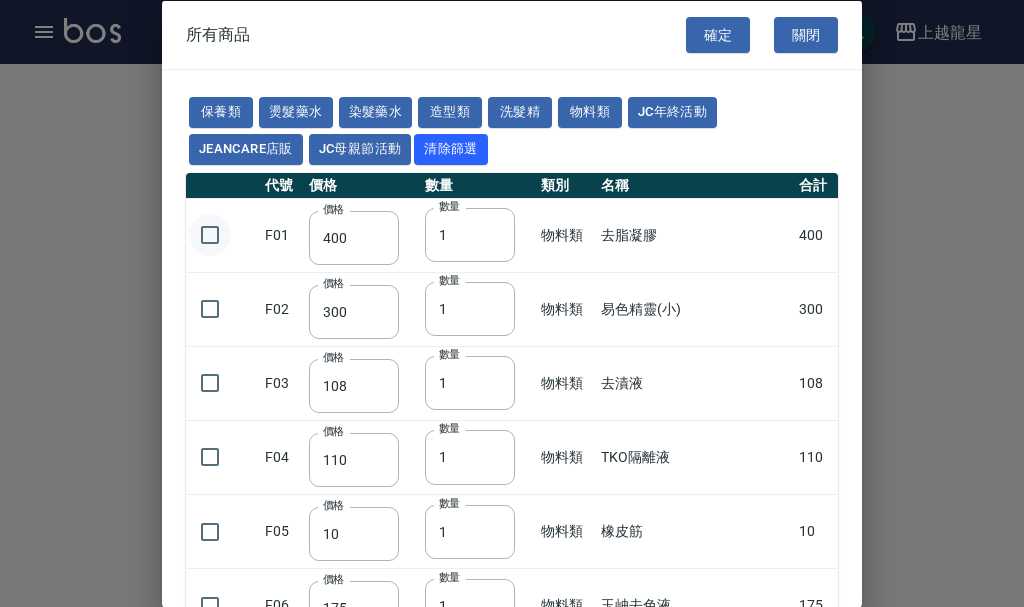 click at bounding box center (210, 235) 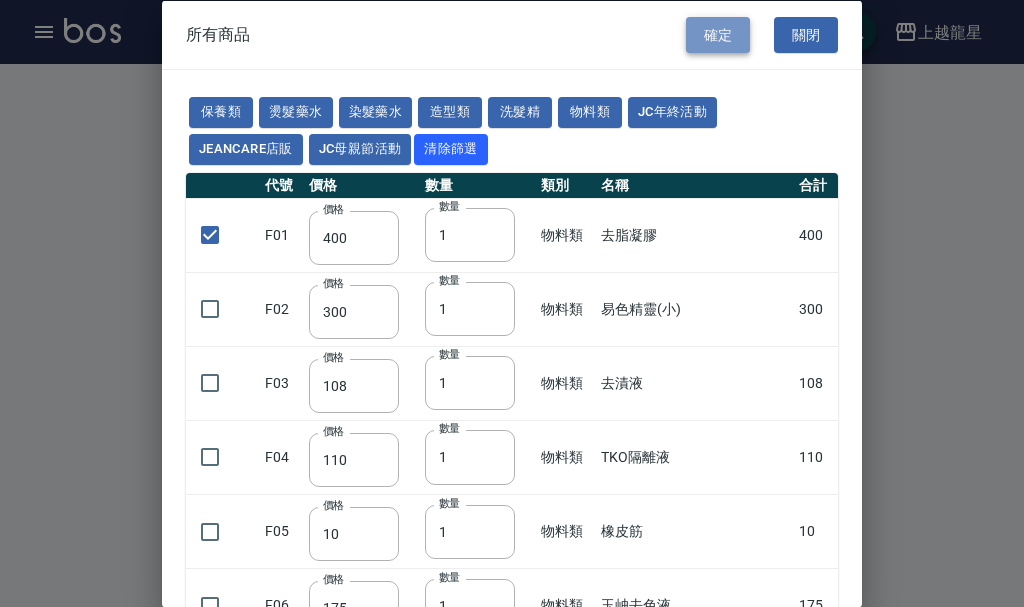 click on "確定" at bounding box center (718, 34) 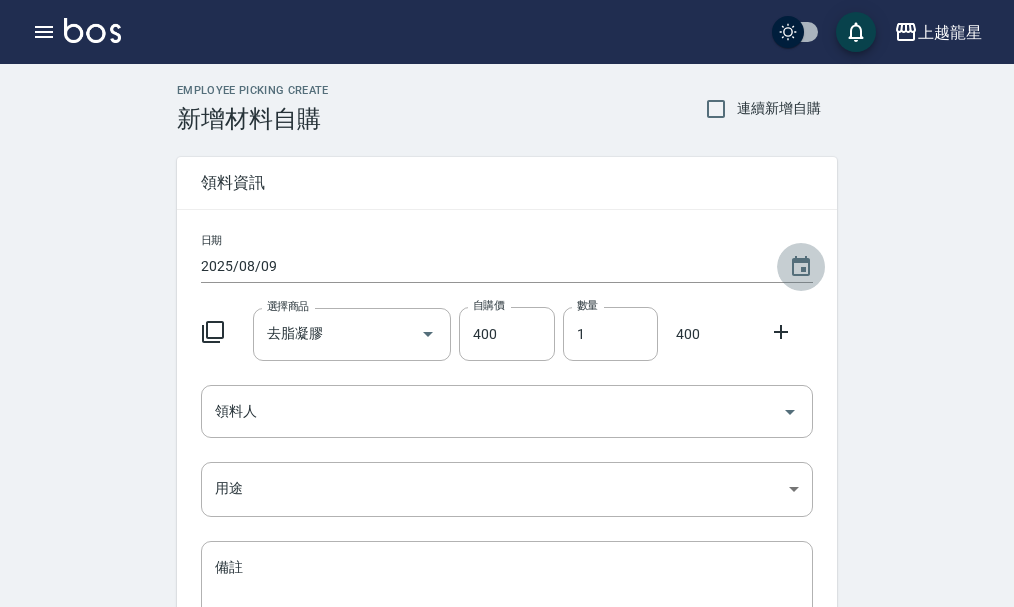 click 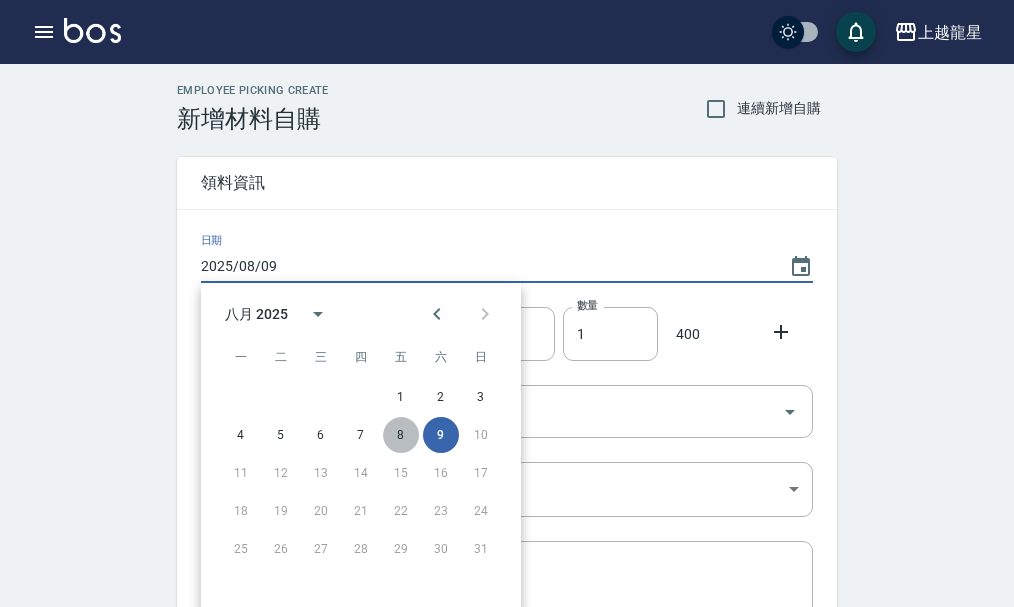 click on "8" at bounding box center (401, 435) 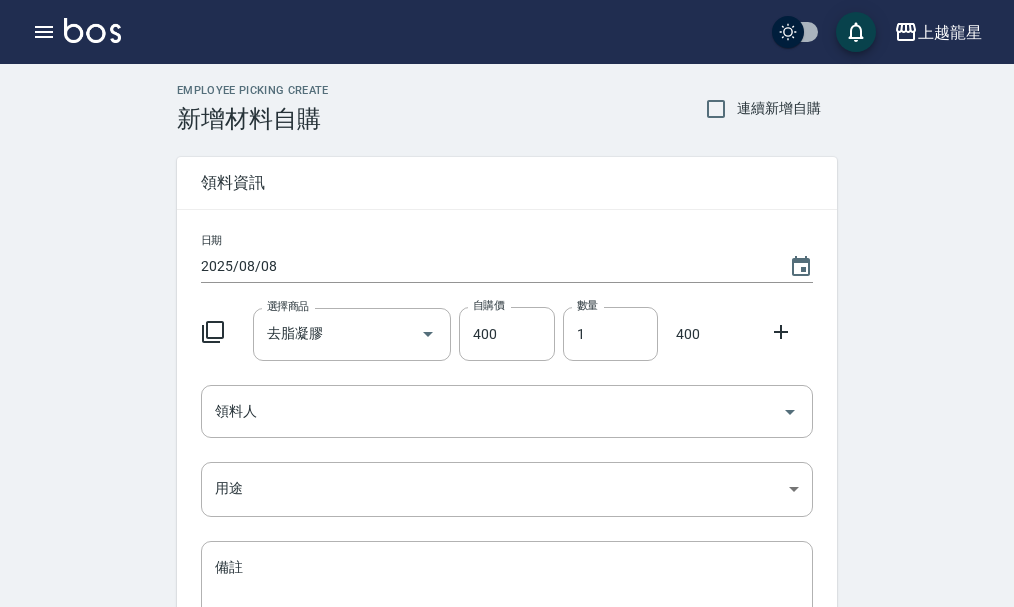 click 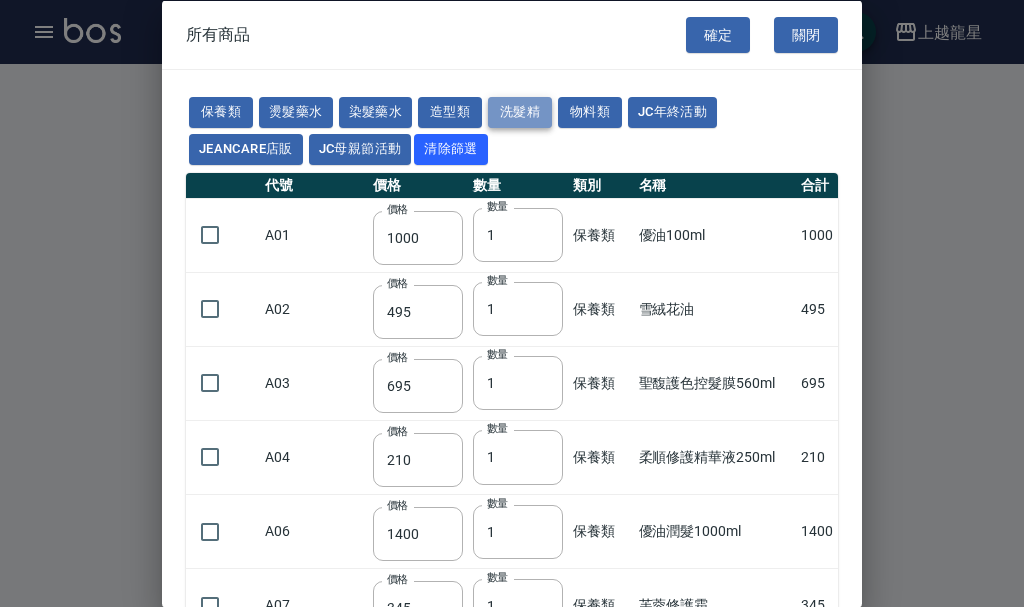 click on "洗髮精" at bounding box center (520, 112) 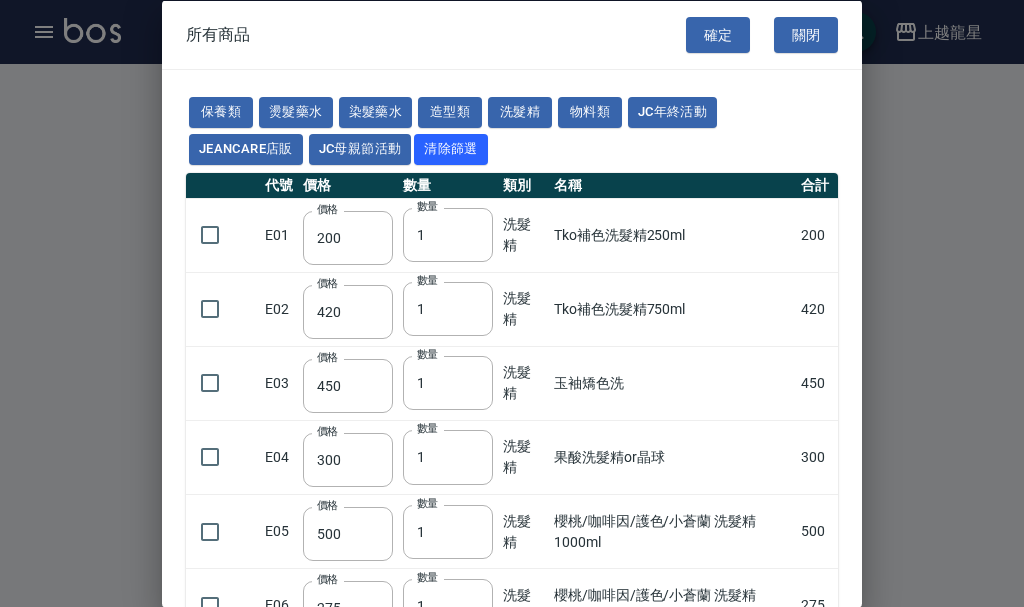 scroll, scrollTop: 100, scrollLeft: 0, axis: vertical 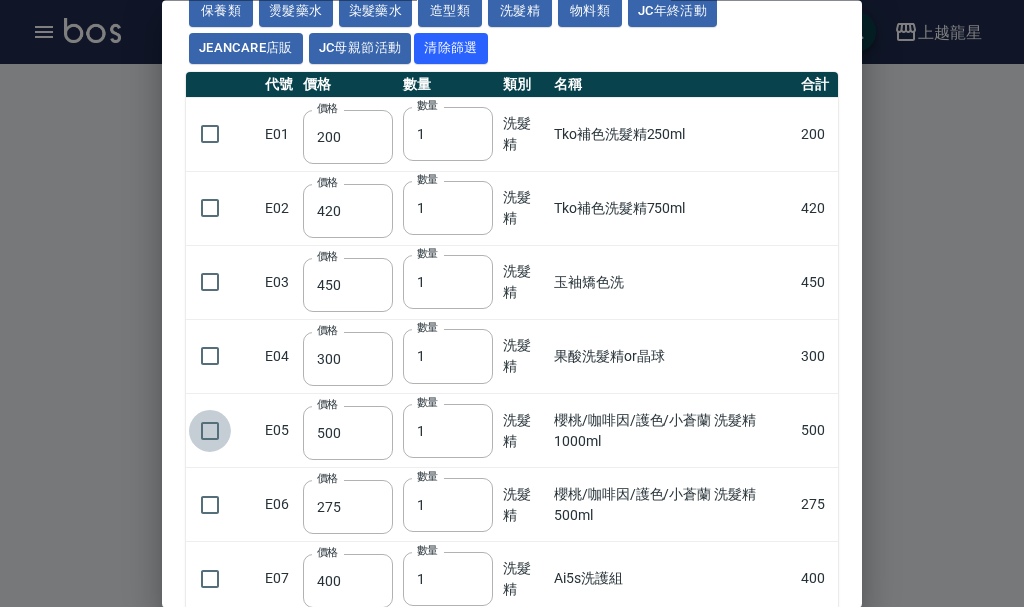 click at bounding box center [210, 431] 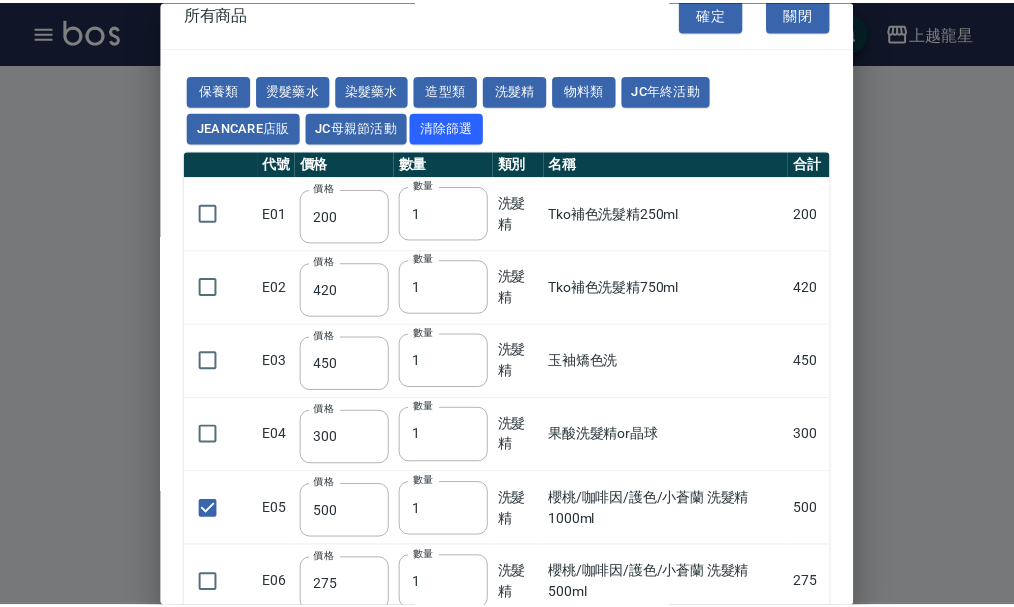scroll, scrollTop: 0, scrollLeft: 0, axis: both 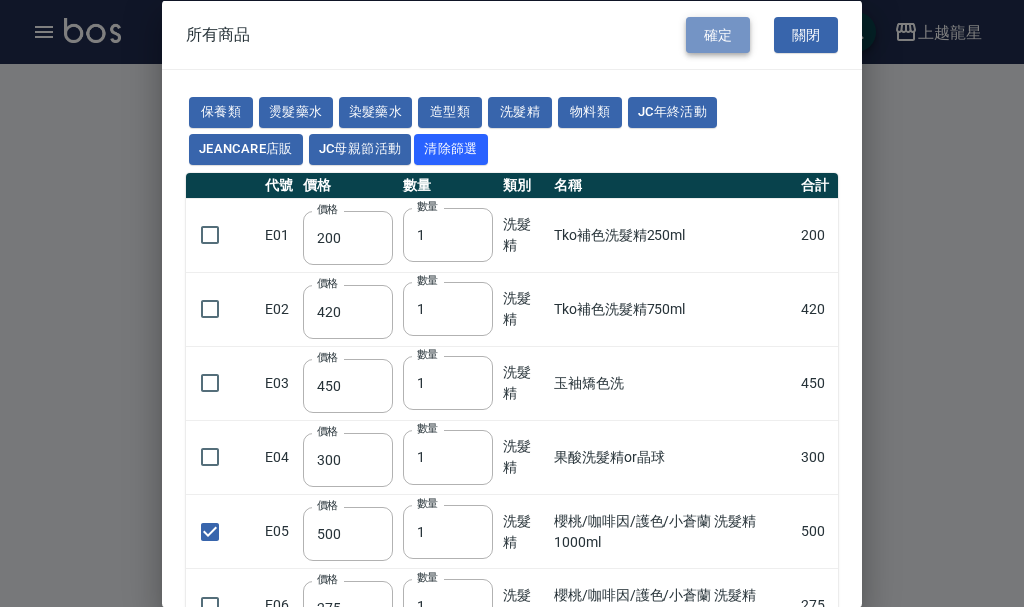 click on "確定" at bounding box center [718, 34] 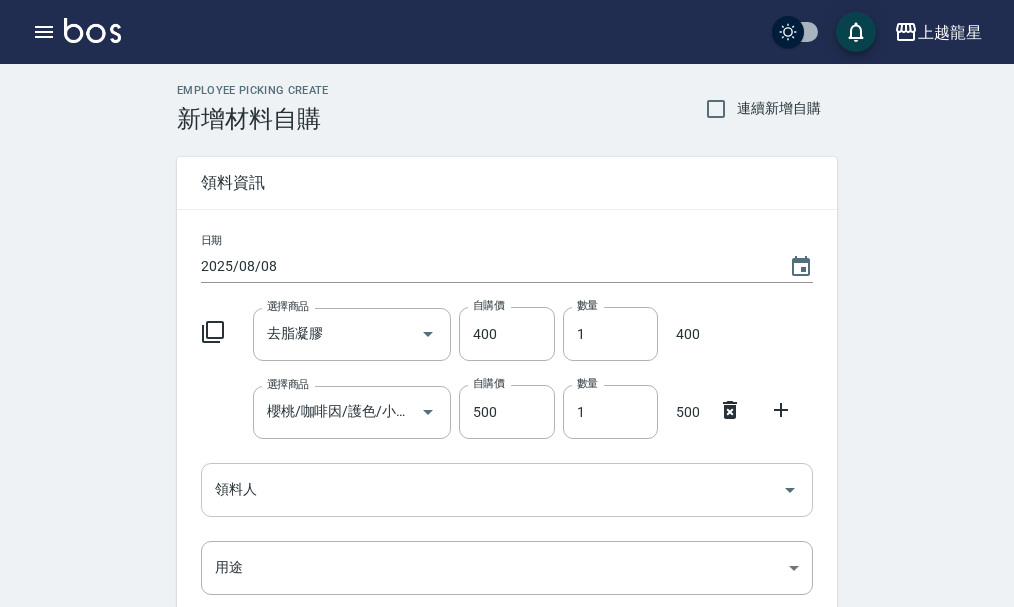 click 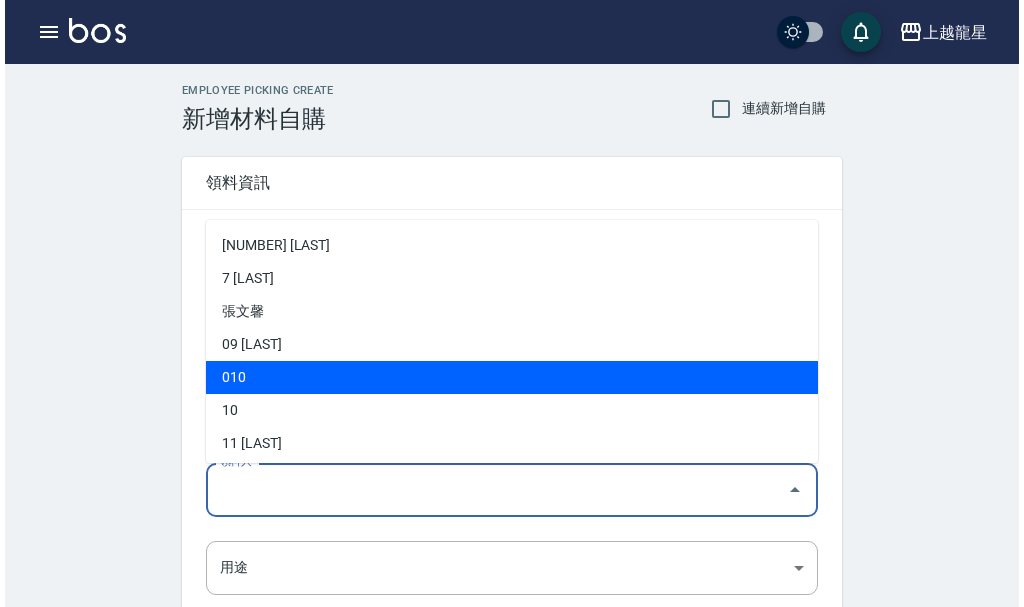 scroll, scrollTop: 100, scrollLeft: 0, axis: vertical 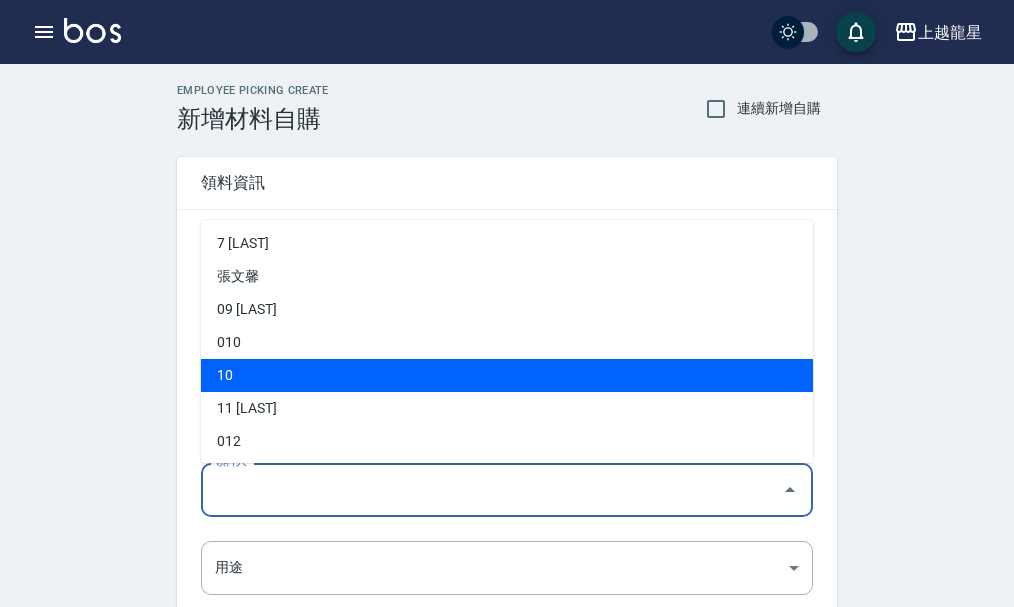 click on "10 高芳瑜" at bounding box center (507, 375) 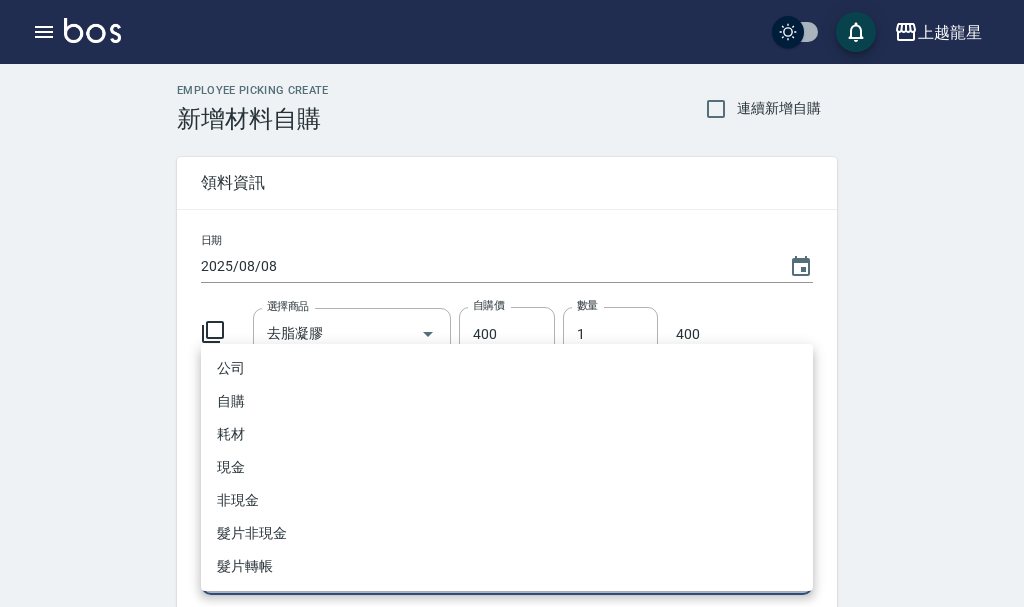 click on "上越龍星 登出 櫃檯作業 打帳單 帳單列表 現金收支登錄 高階收支登錄 材料自購登錄 每日結帳 現場電腦打卡 預約管理 預約管理 單日預約紀錄 單週預約紀錄 報表及分析 報表目錄 店家區間累計表 店家日報表 互助日報表 互助月報表 互助排行榜 互助點數明細 互助業績報表 全店業績分析表 每日業績分析表 營業統計分析表 設計師業績表 設計師日報表 設計師業績分析表 設計師業績月報表 設計師抽成報表 設計師排行榜 商品銷售排行榜 商品消耗明細 服務扣項明細表 單一服務項目查詢 店販抽成明細 顧客入金餘額表 客戶管理 客戶列表 客資篩選匯出 卡券管理 入金管理 員工及薪資 員工列表 商品管理 商品分類設定 商品列表 上越龍星 櫃台用權限 Employee Picking Create 新增材料自購 連續新增自購 領料資訊 日期 2025/08/08 選擇商品 去脂凝膠 選擇商品 自購價 400 自購價 數量 1" at bounding box center (512, 451) 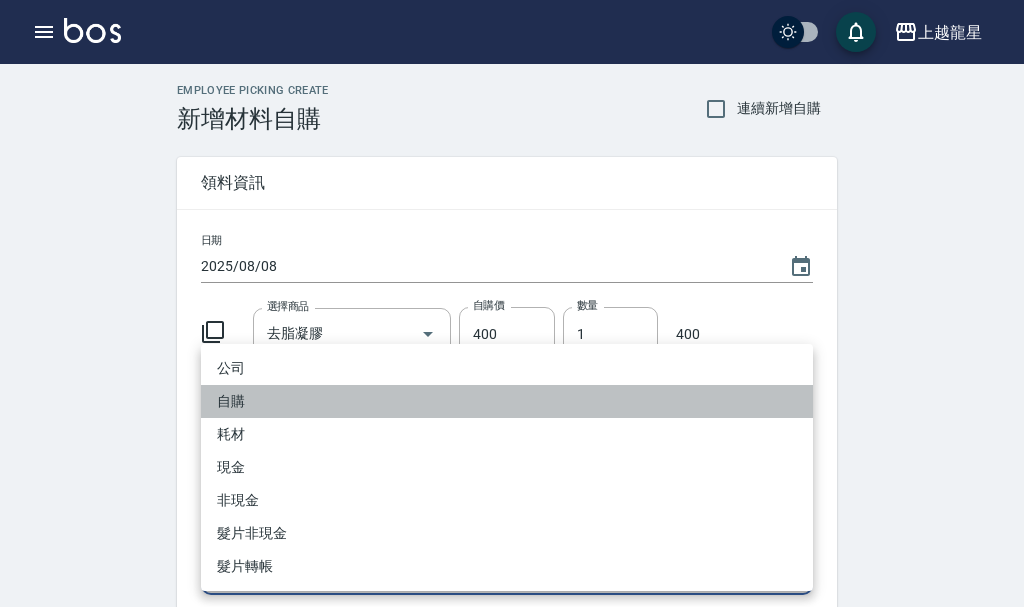 click on "自購" at bounding box center [507, 401] 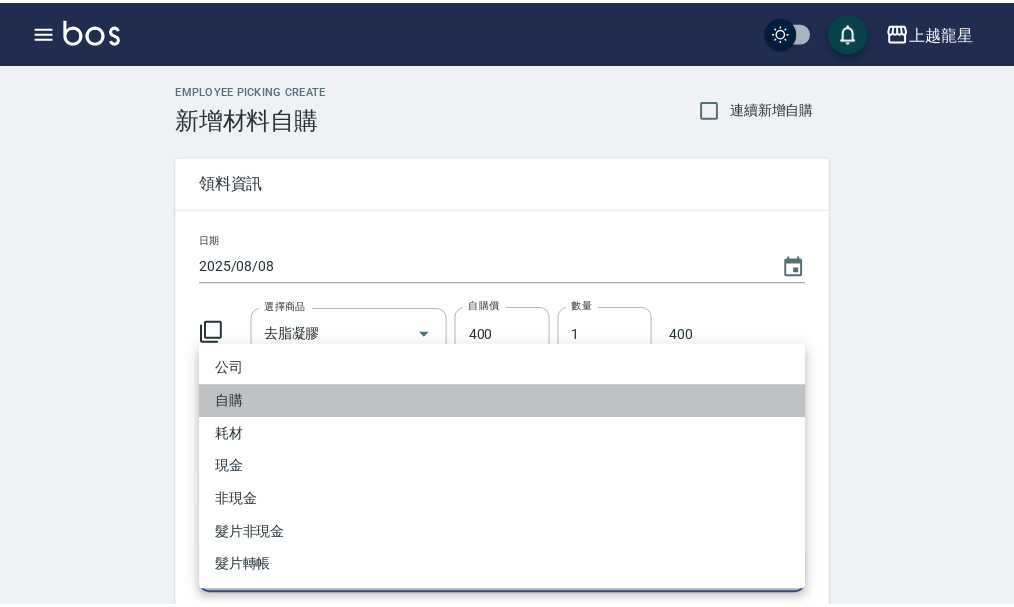 scroll, scrollTop: 298, scrollLeft: 0, axis: vertical 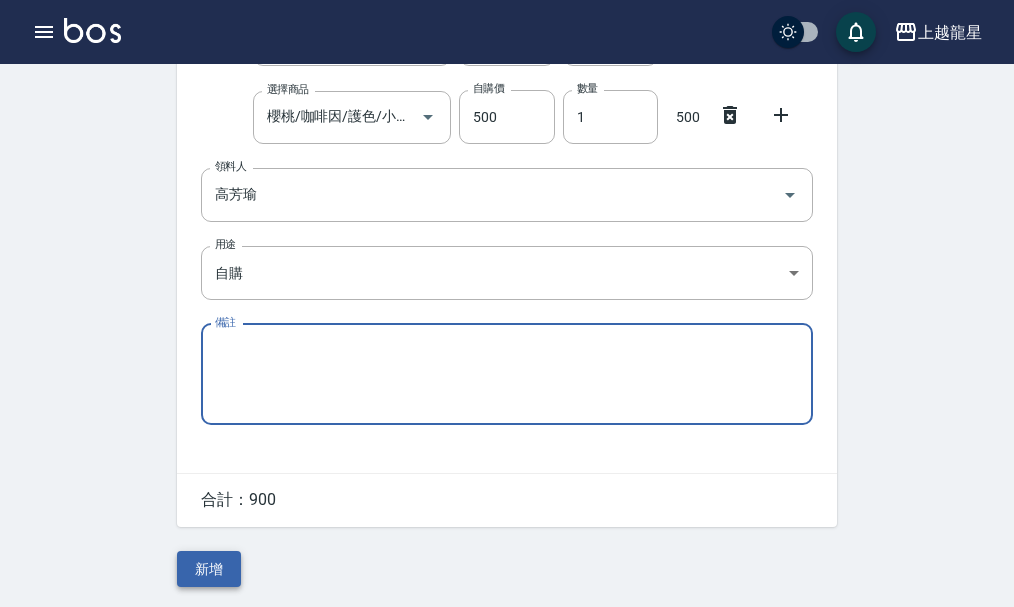click on "新增" at bounding box center (209, 569) 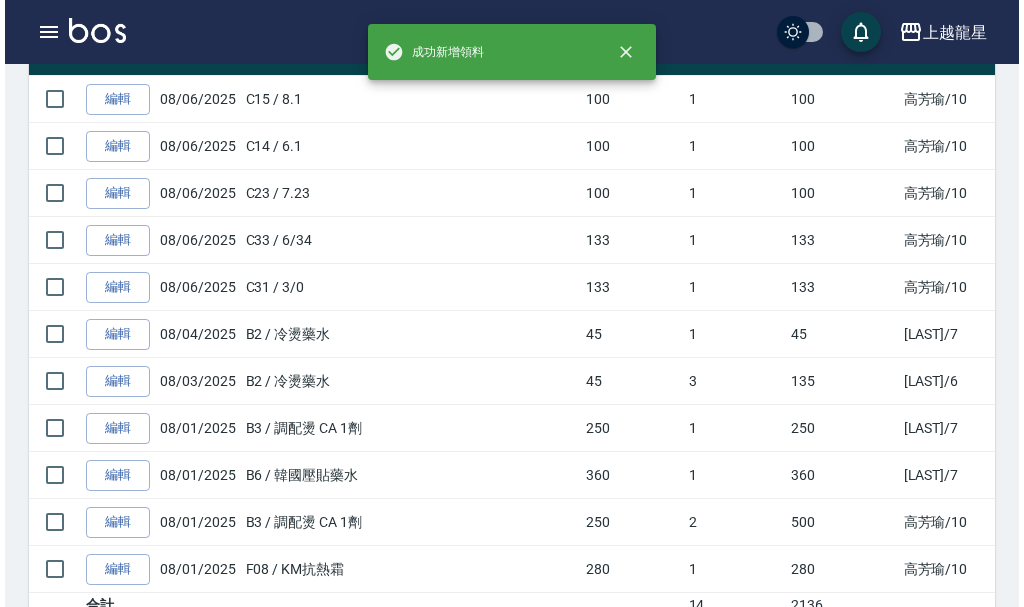 scroll, scrollTop: 0, scrollLeft: 0, axis: both 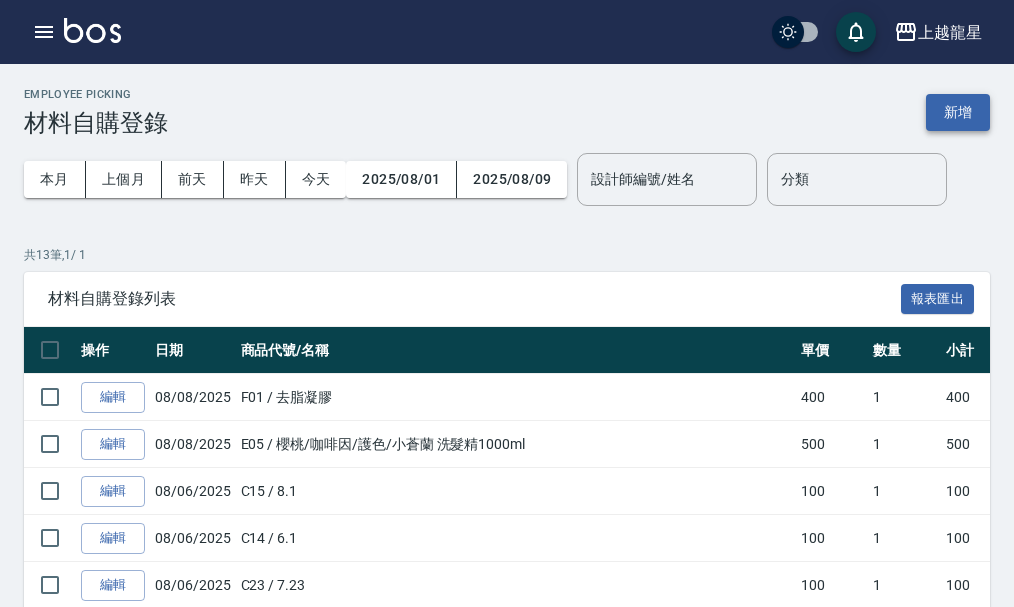 click on "新增" at bounding box center [958, 112] 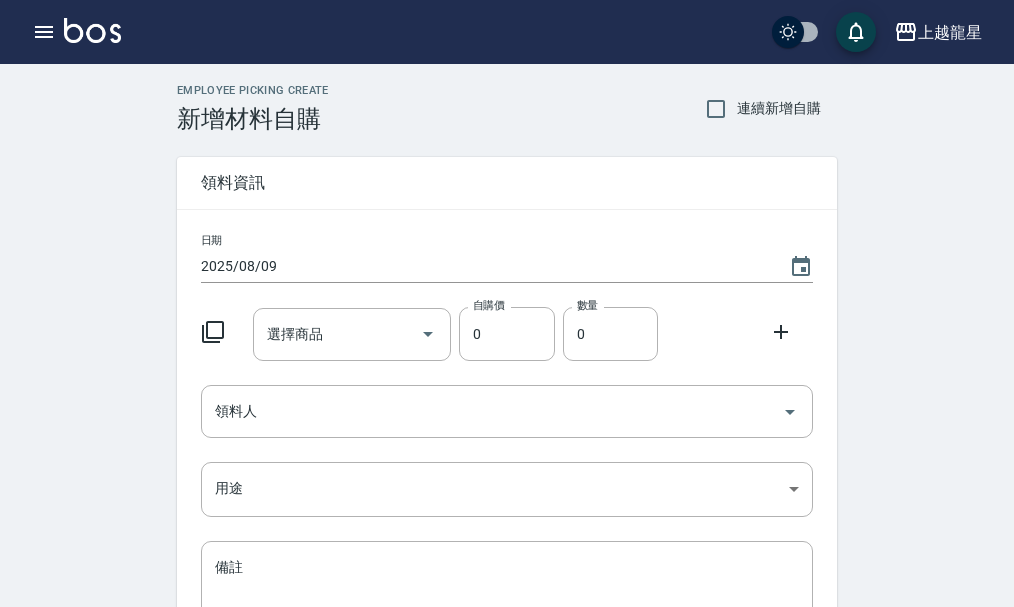 click 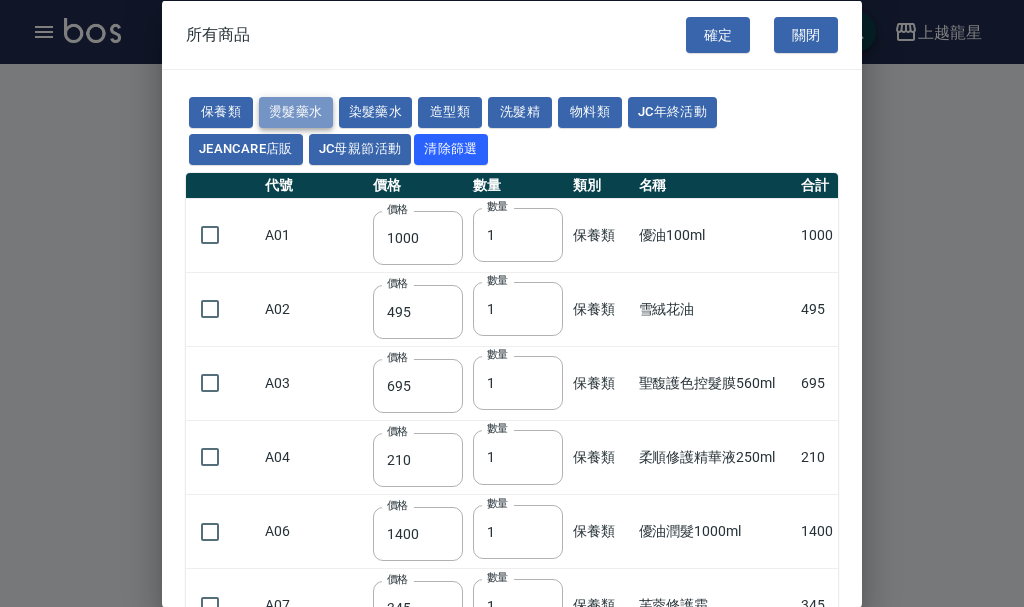 click on "燙髮藥水" at bounding box center (296, 112) 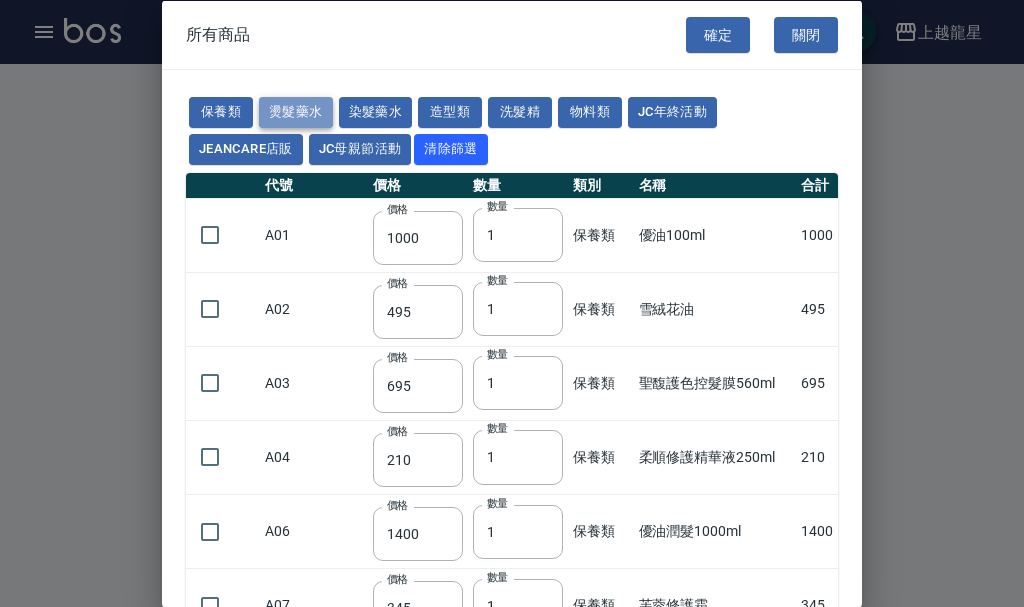 type on "110" 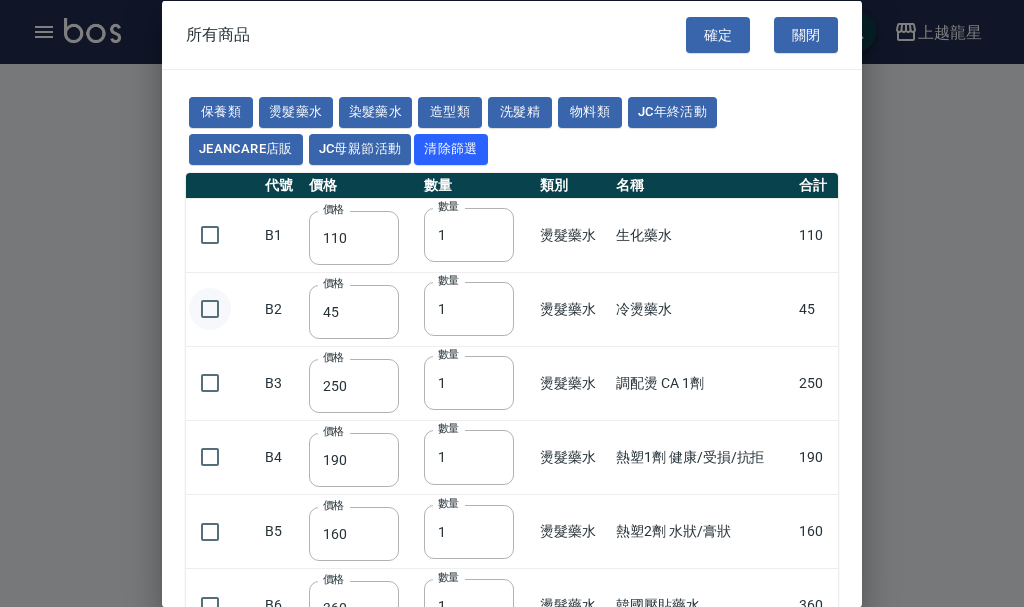 click at bounding box center (210, 309) 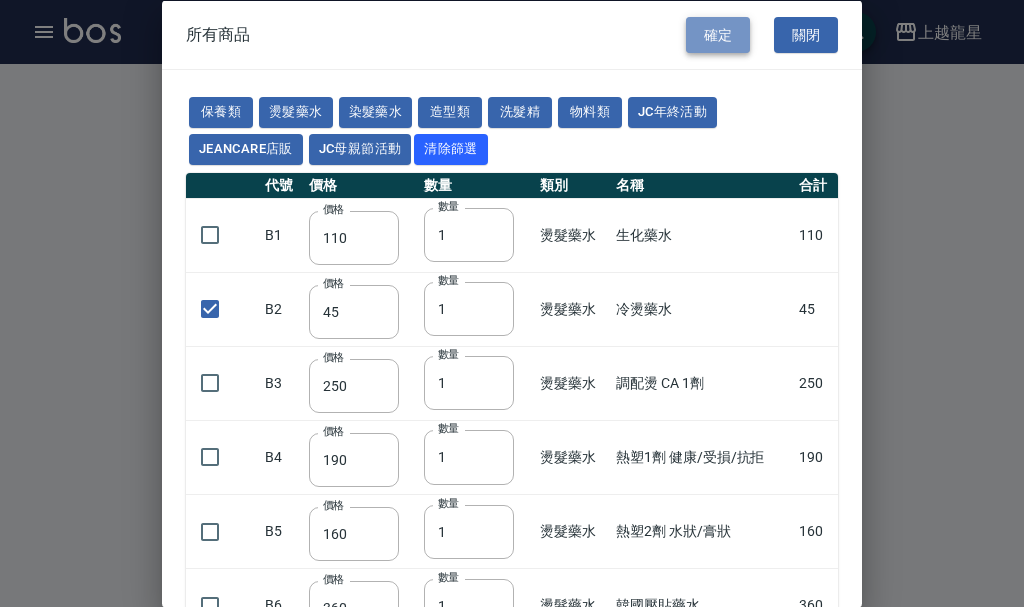 click on "確定" at bounding box center [718, 34] 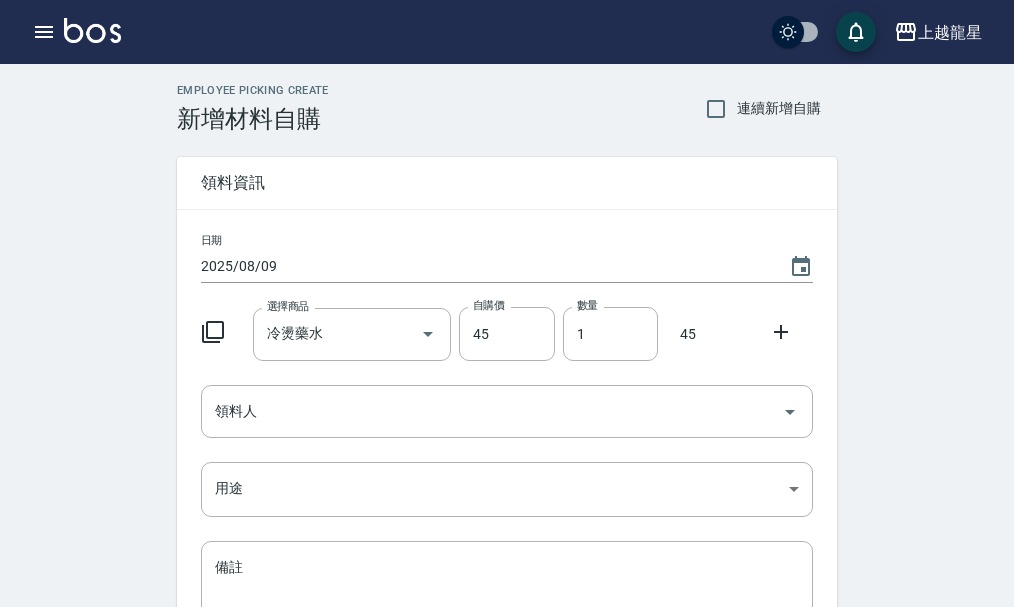 click 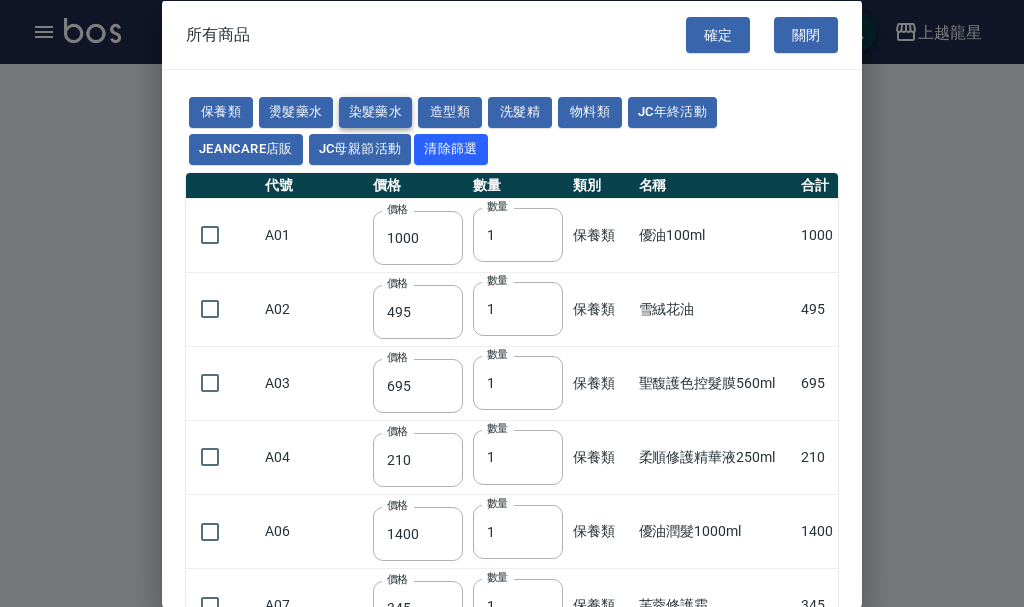 click on "染髮藥水" at bounding box center (376, 112) 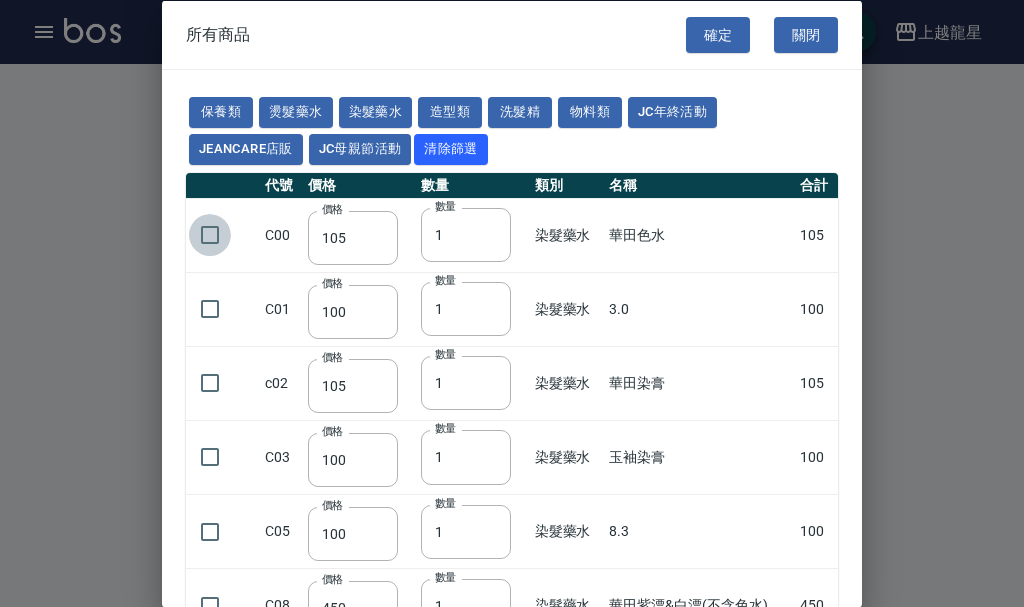 click at bounding box center (210, 235) 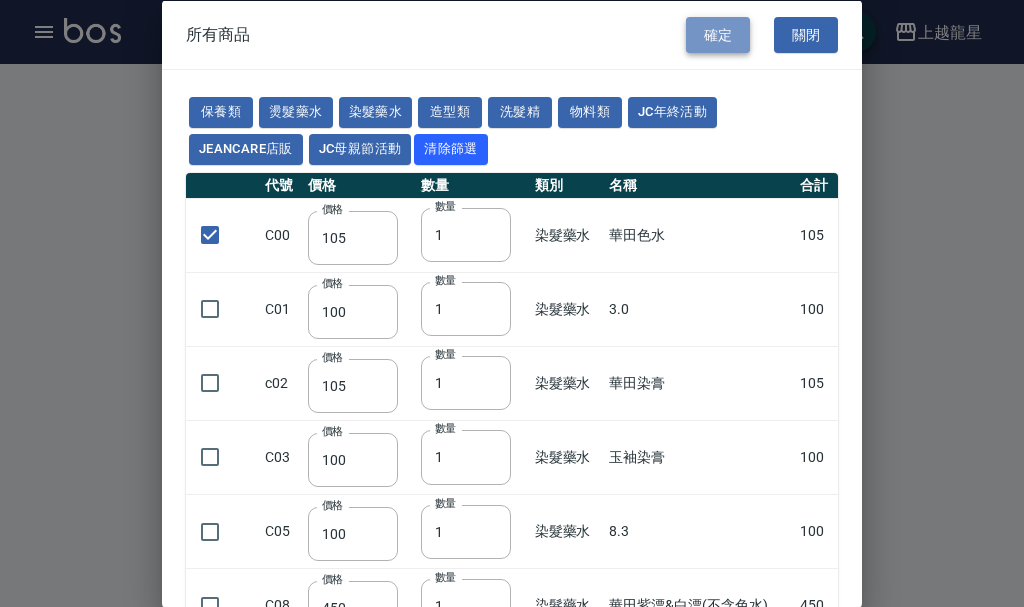 click on "確定" at bounding box center [718, 34] 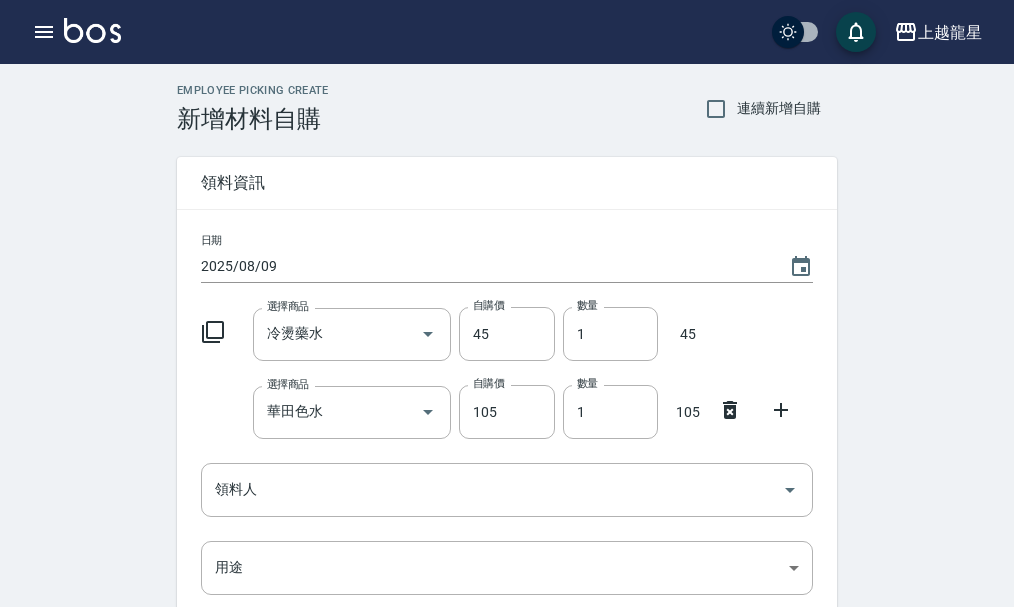click 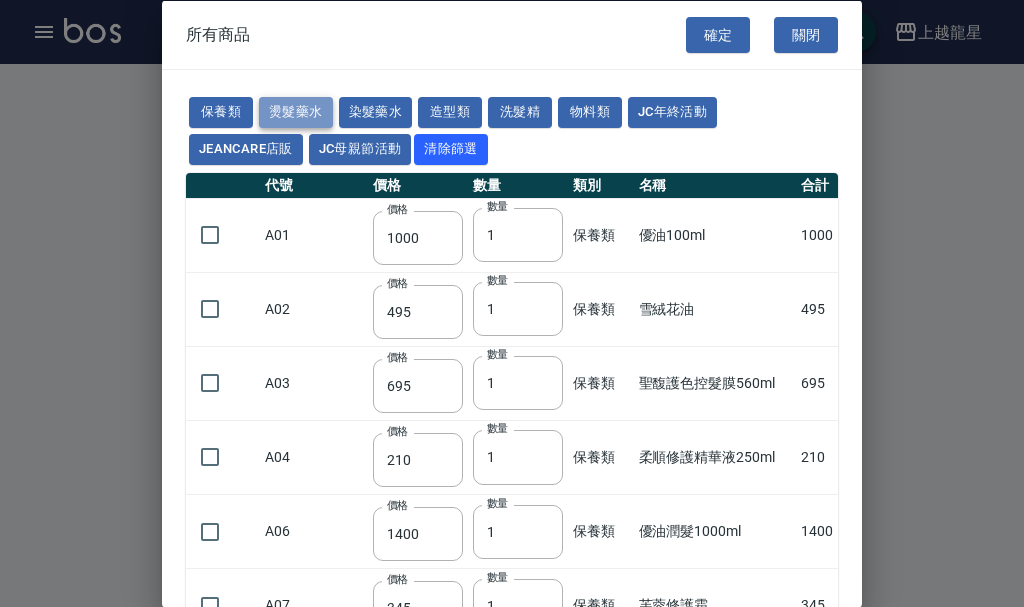 click on "燙髮藥水" at bounding box center (296, 112) 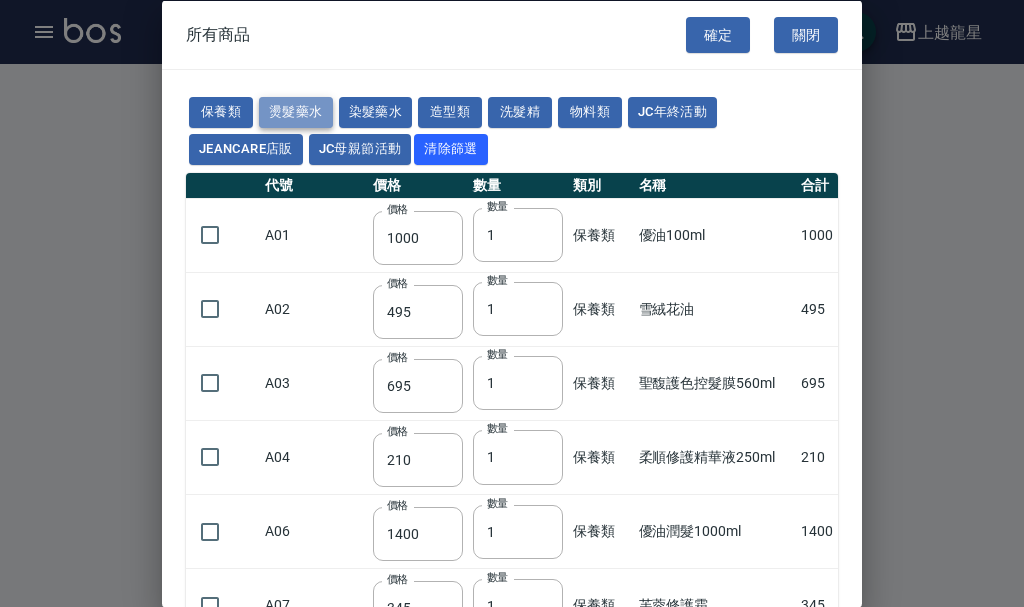 type on "110" 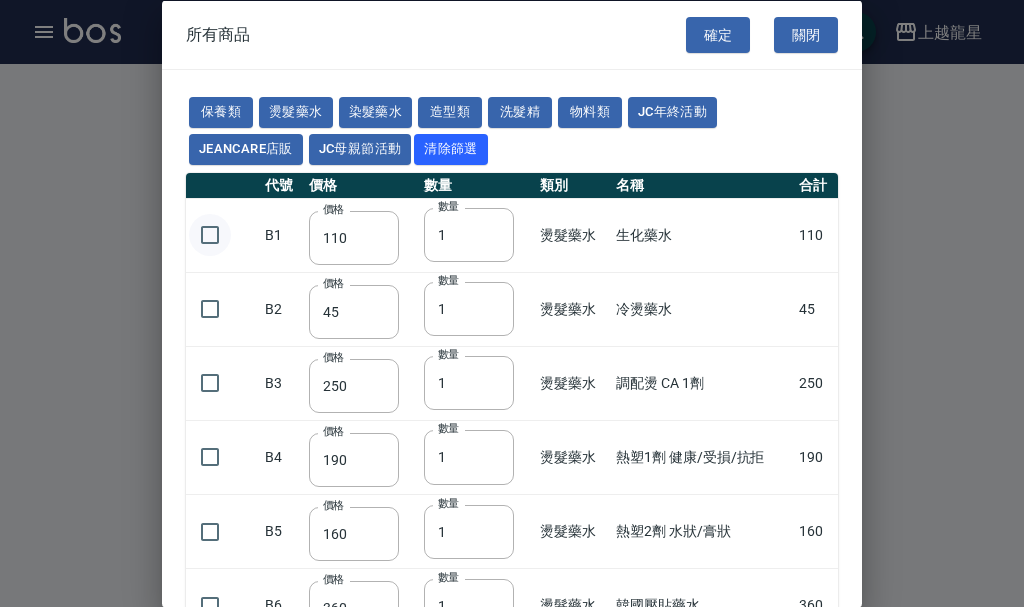click at bounding box center [210, 235] 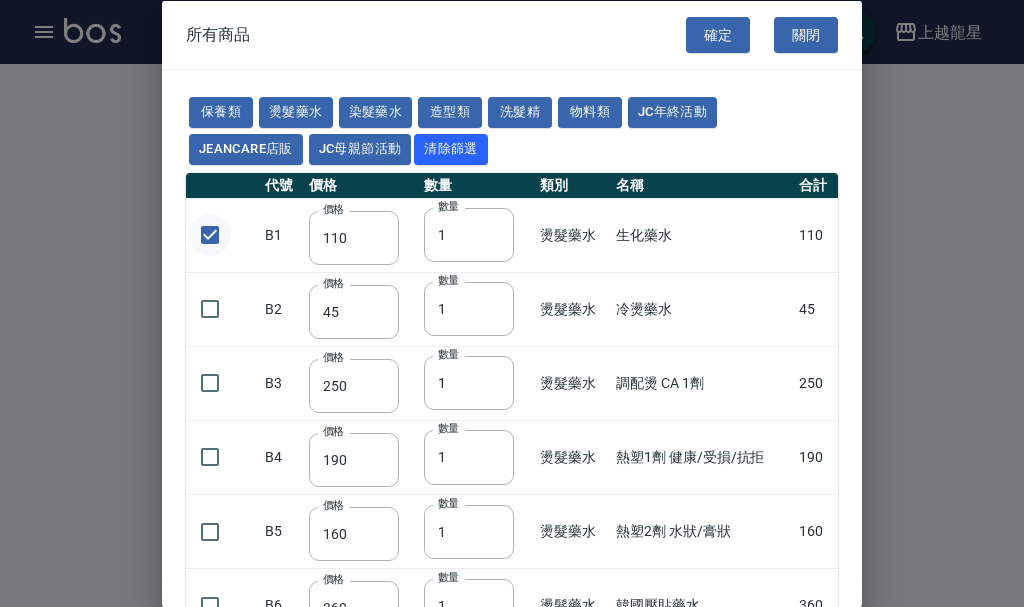 click at bounding box center [210, 235] 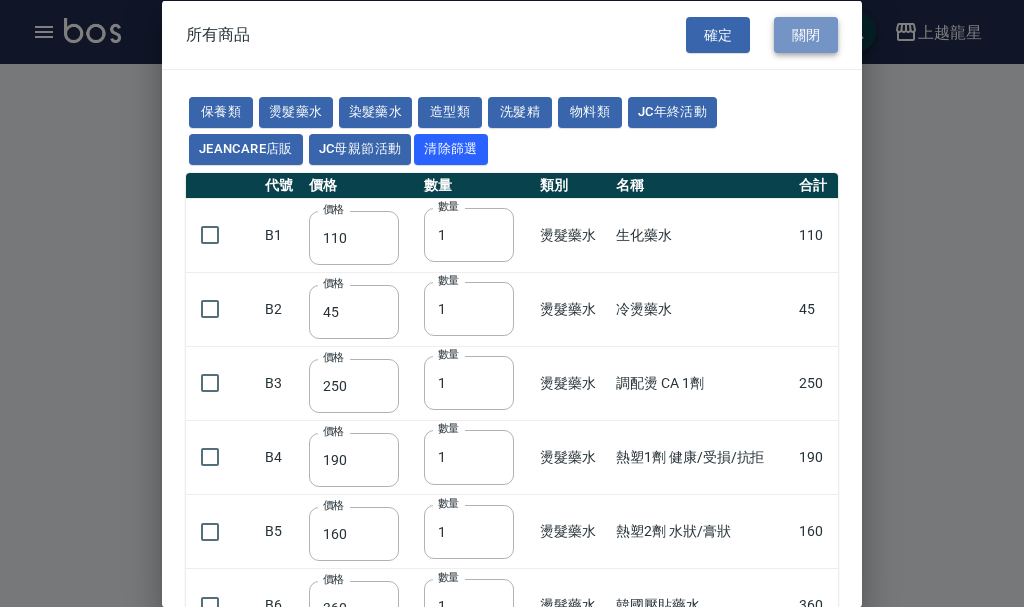 click on "關閉" at bounding box center [806, 34] 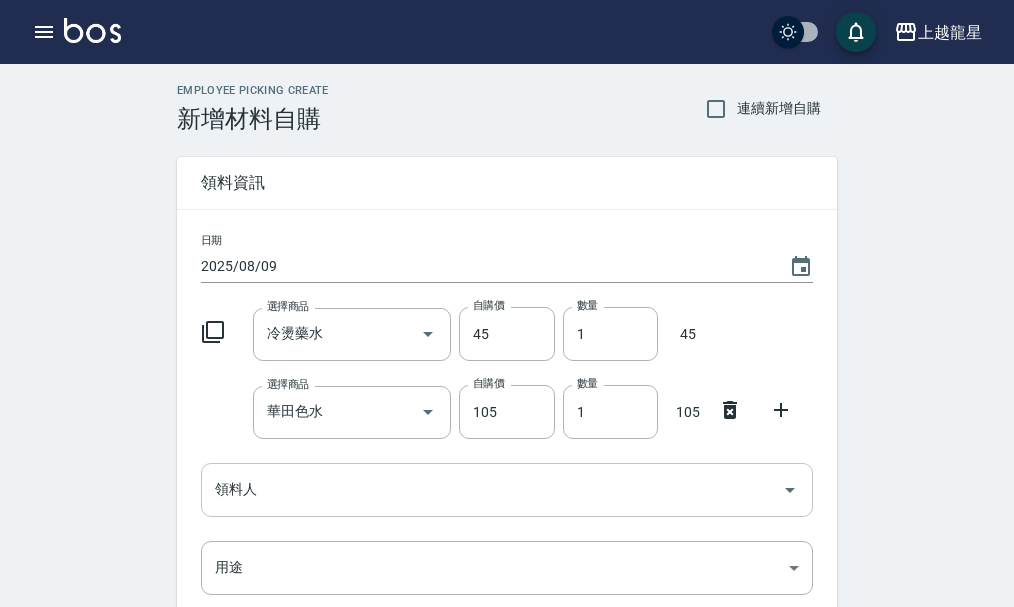 click 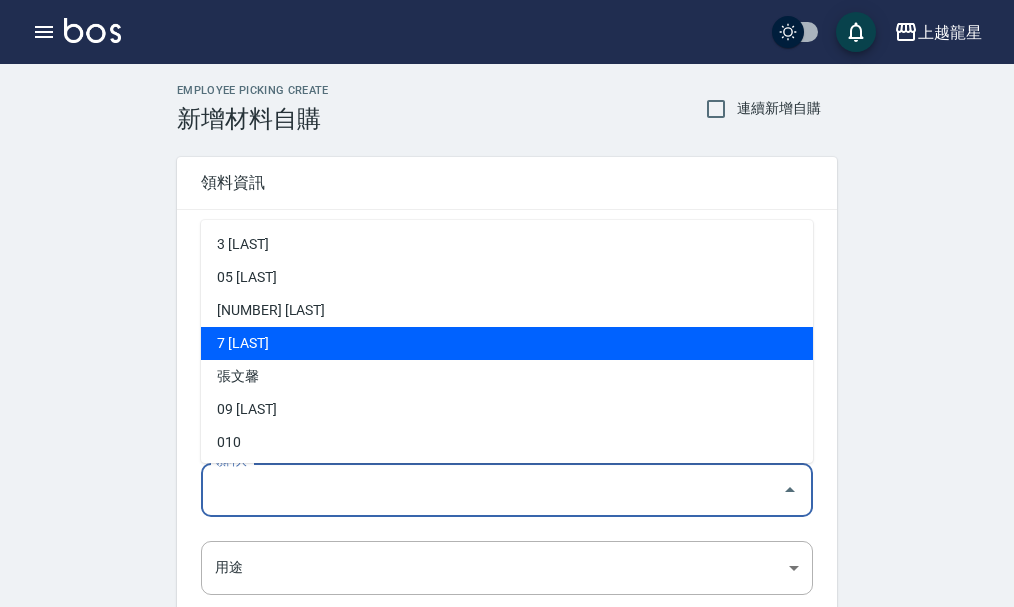 click on "7 曾雅君" at bounding box center (507, 343) 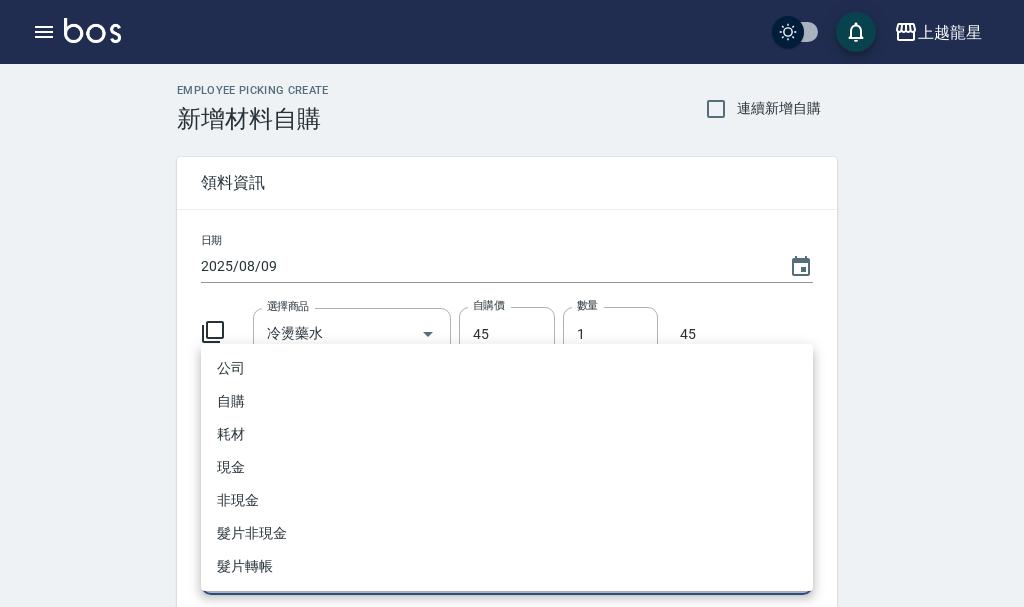 click on "上越龍星 登出 櫃檯作業 打帳單 帳單列表 現金收支登錄 高階收支登錄 材料自購登錄 每日結帳 現場電腦打卡 預約管理 預約管理 單日預約紀錄 單週預約紀錄 報表及分析 報表目錄 店家區間累計表 店家日報表 互助日報表 互助月報表 互助排行榜 互助點數明細 互助業績報表 全店業績分析表 每日業績分析表 營業統計分析表 設計師業績表 設計師日報表 設計師業績分析表 設計師業績月報表 設計師抽成報表 設計師排行榜 商品銷售排行榜 商品消耗明細 服務扣項明細表 單一服務項目查詢 店販抽成明細 顧客入金餘額表 客戶管理 客戶列表 客資篩選匯出 卡券管理 入金管理 員工及薪資 員工列表 商品管理 商品分類設定 商品列表 上越龍星 櫃台用權限 Employee Picking Create 新增材料自購 連續新增自購 領料資訊 日期 2025/08/09 選擇商品 冷燙藥水 選擇商品 自購價 45 自購價 數量 1" at bounding box center (512, 451) 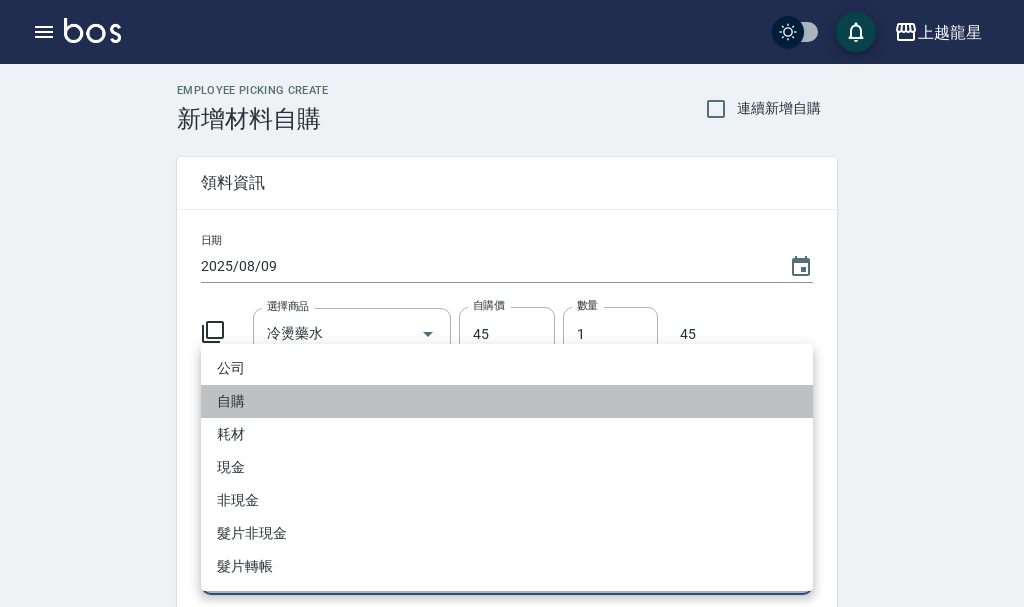 click on "自購" at bounding box center (507, 401) 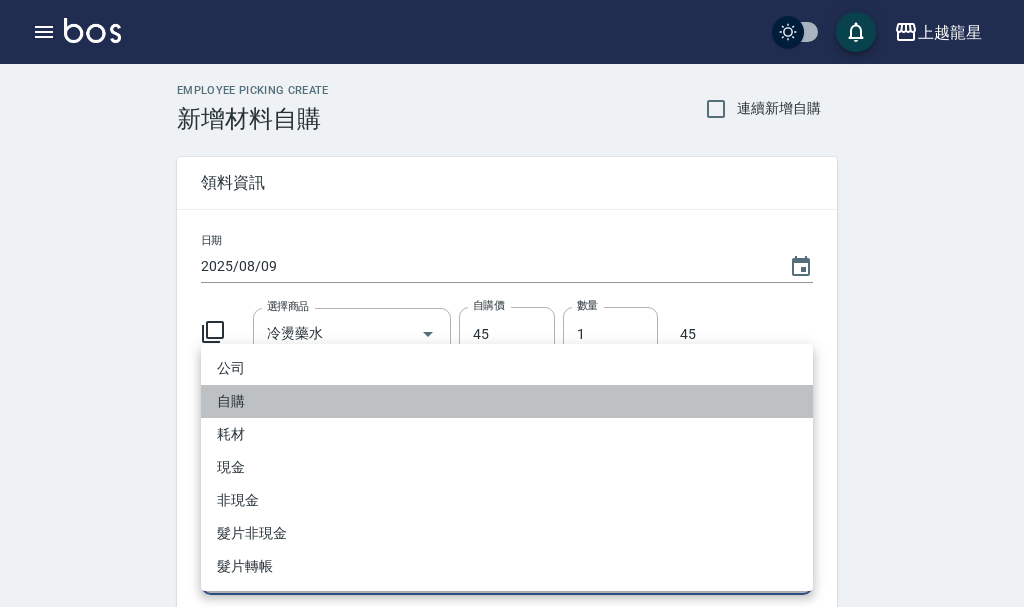 type on "自購" 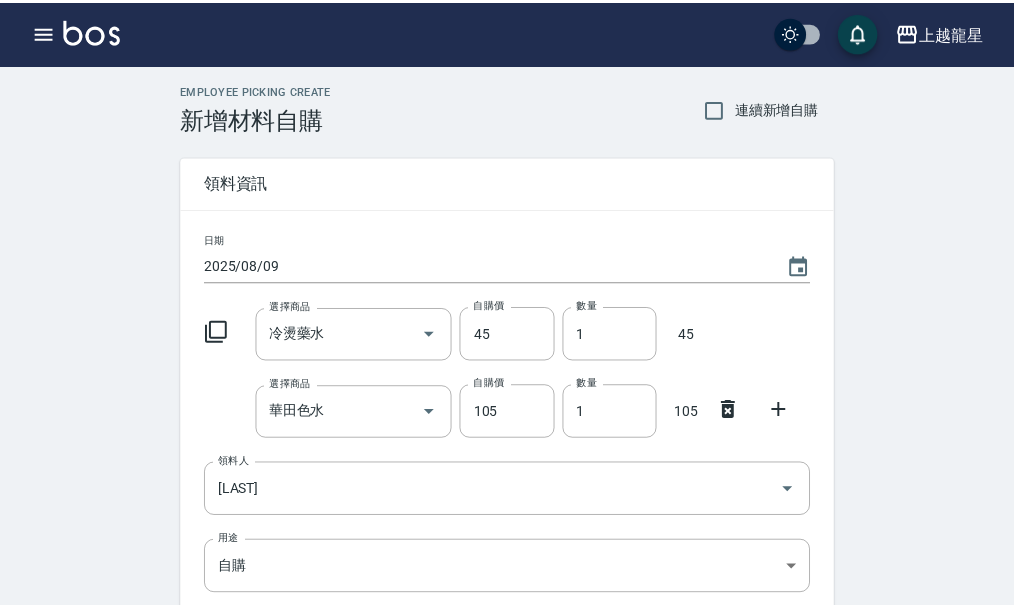 scroll, scrollTop: 298, scrollLeft: 0, axis: vertical 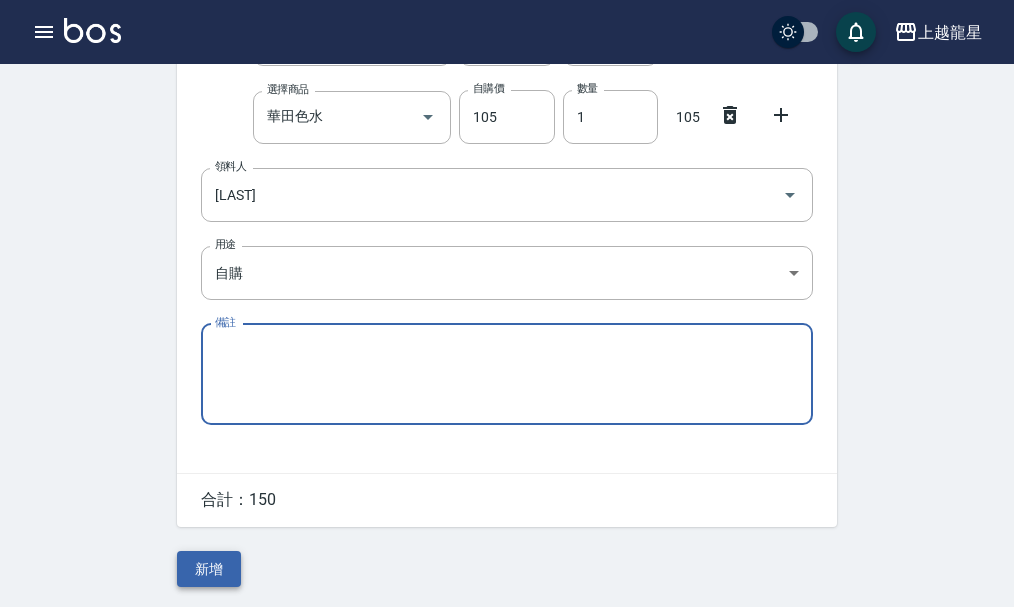 click on "新增" at bounding box center (209, 569) 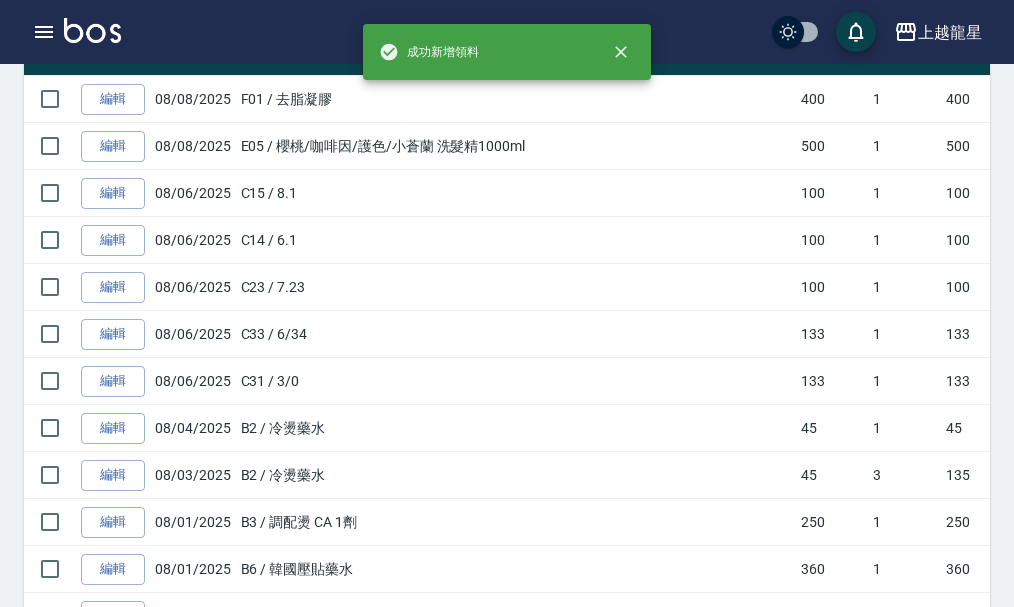 scroll, scrollTop: 0, scrollLeft: 0, axis: both 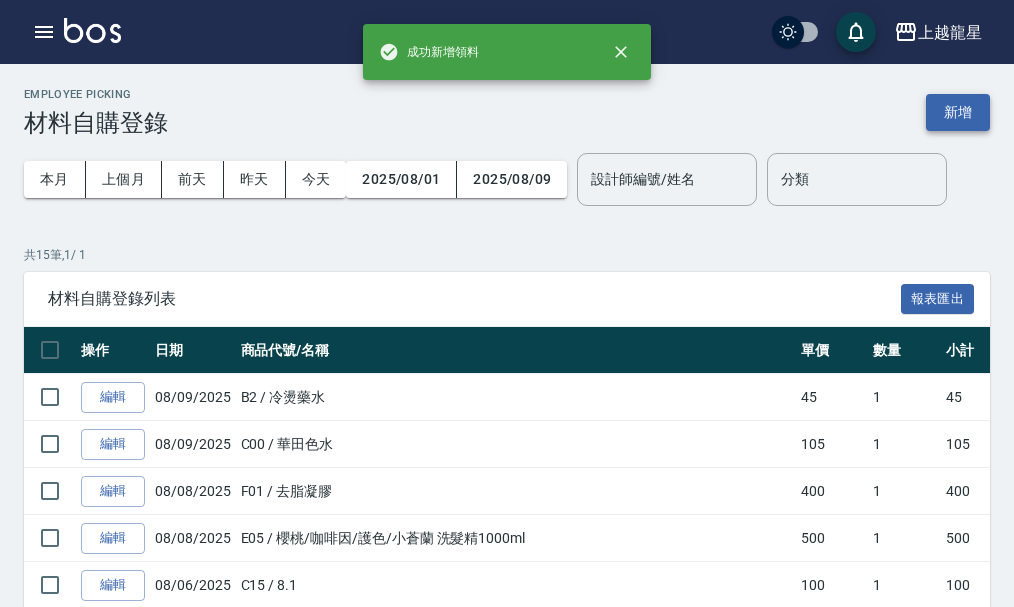 click on "新增" at bounding box center [958, 112] 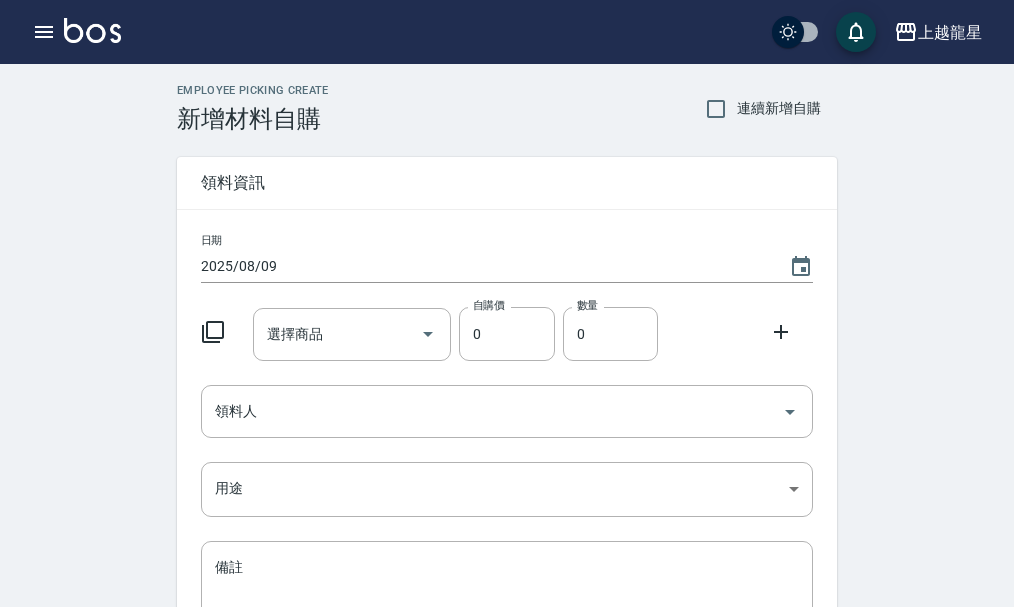 click 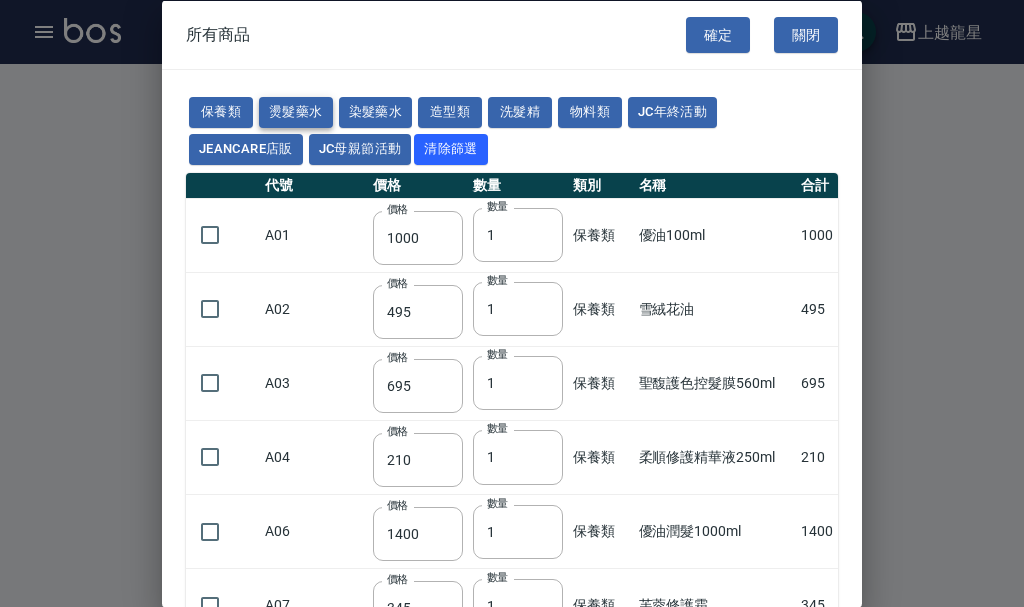 click on "燙髮藥水" at bounding box center (296, 112) 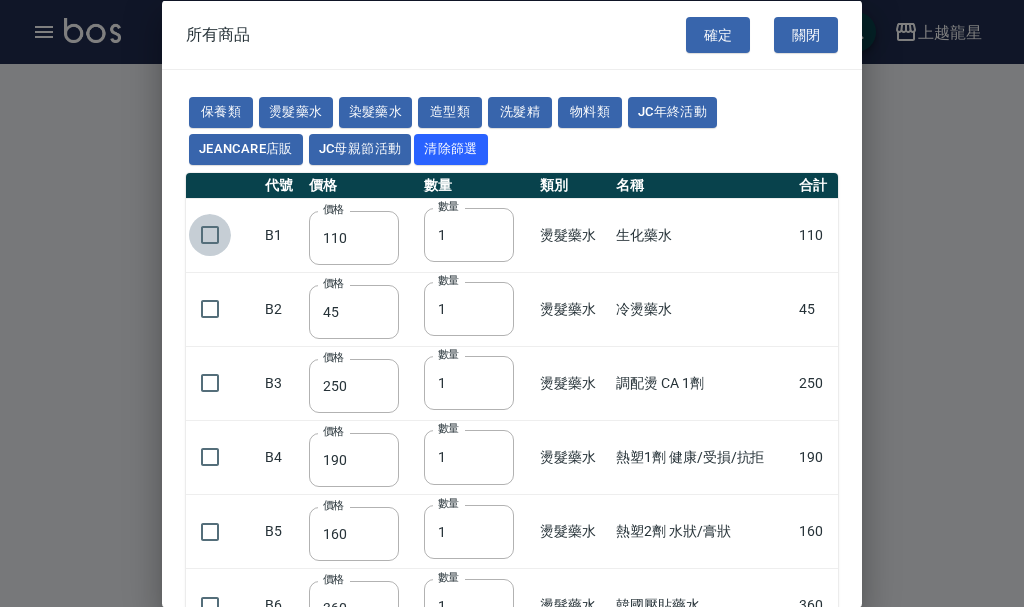 click at bounding box center (210, 235) 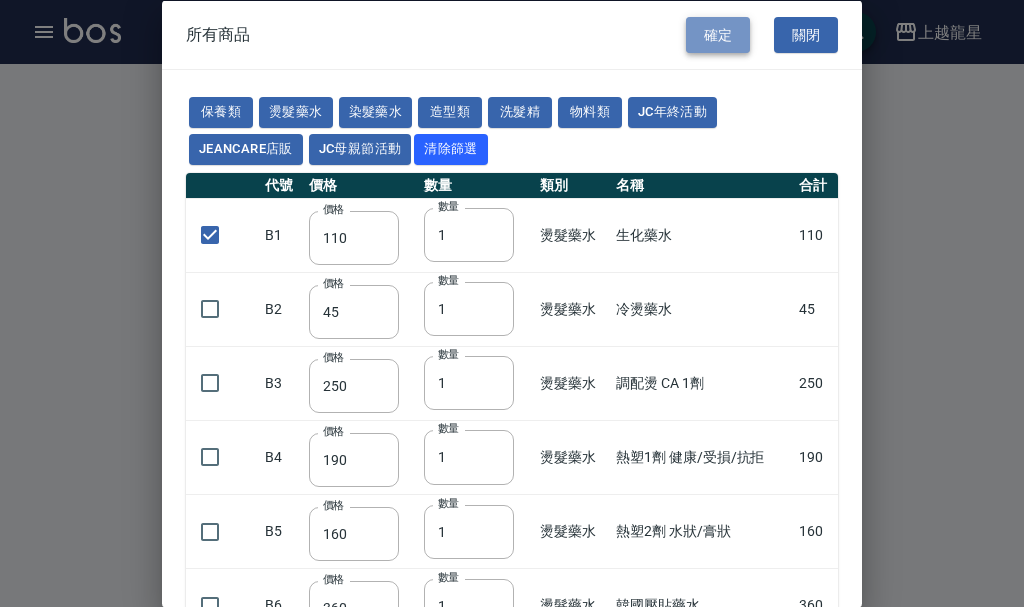 click on "確定" at bounding box center [718, 34] 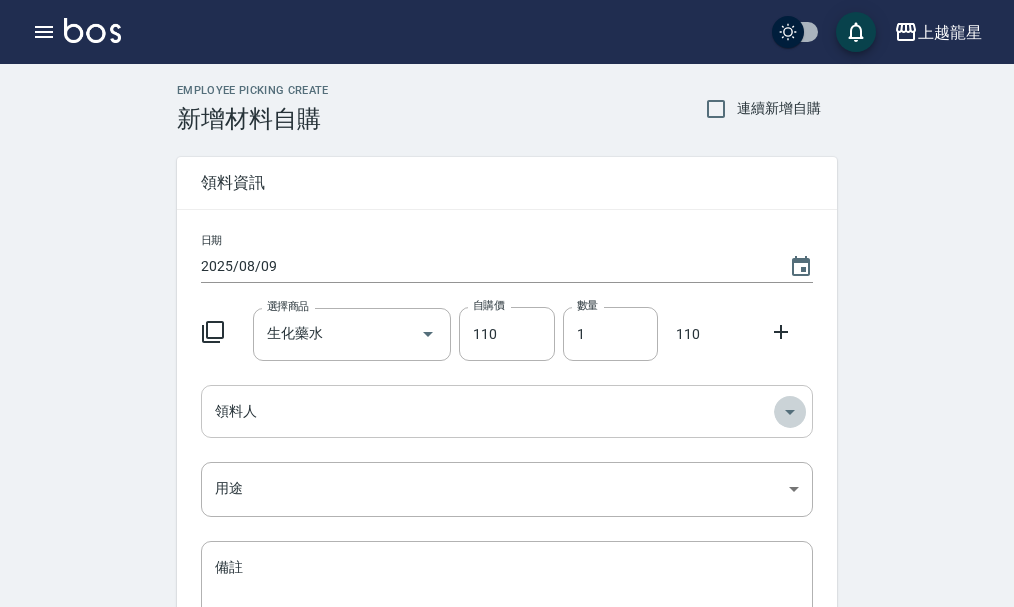 click 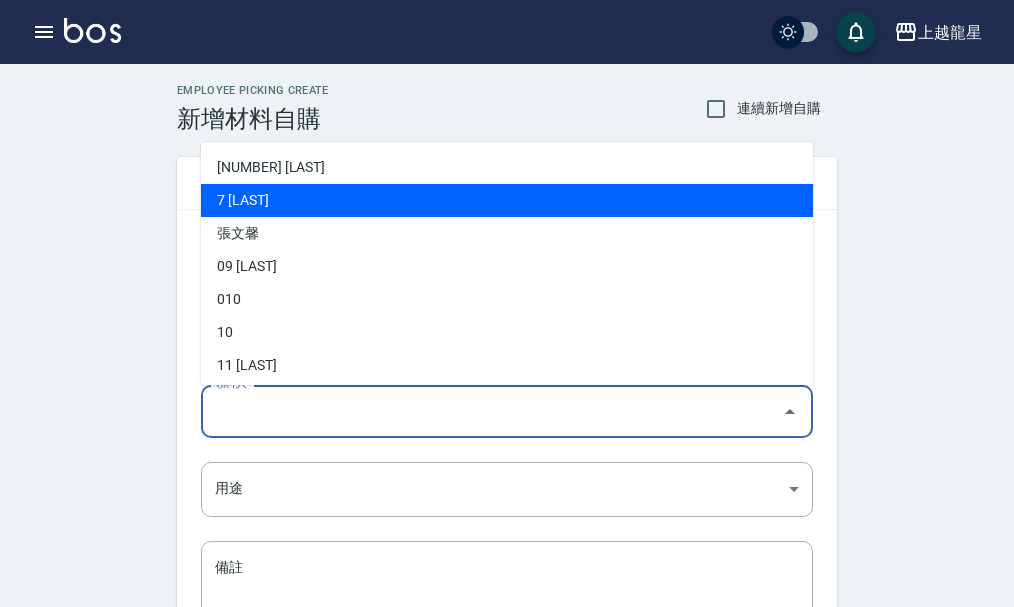 scroll, scrollTop: 100, scrollLeft: 0, axis: vertical 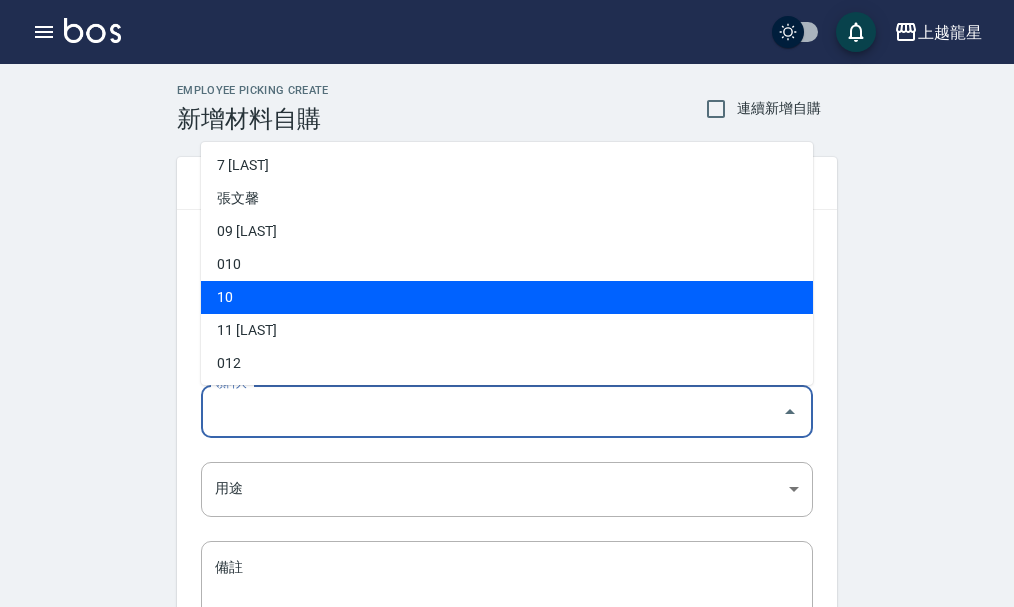 click on "10 高芳瑜" at bounding box center (507, 297) 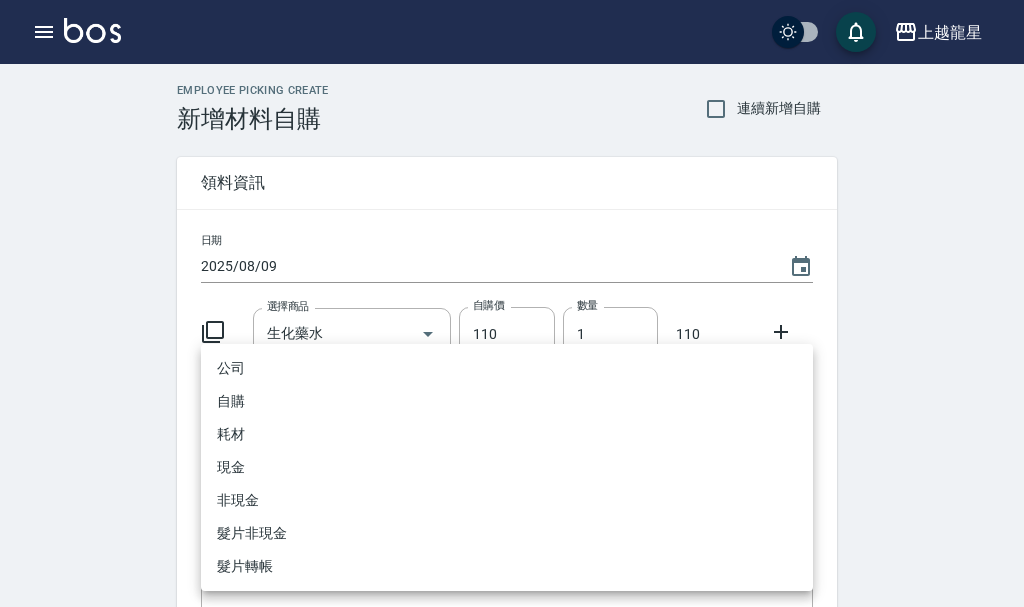 drag, startPoint x: 798, startPoint y: 489, endPoint x: 629, endPoint y: 460, distance: 171.47011 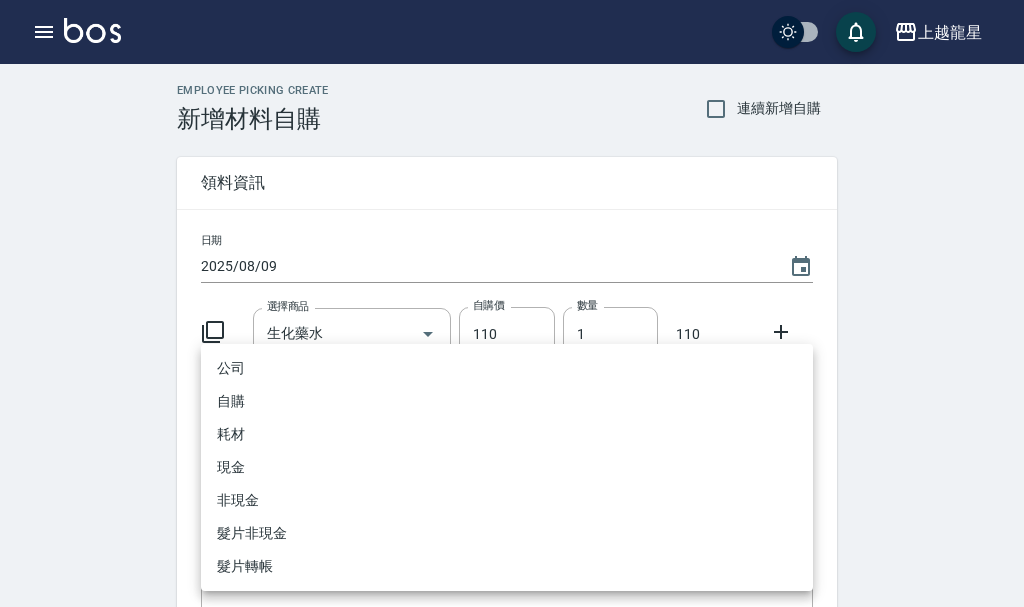 click on "上越龍星 登出 櫃檯作業 打帳單 帳單列表 現金收支登錄 高階收支登錄 材料自購登錄 每日結帳 現場電腦打卡 預約管理 預約管理 單日預約紀錄 單週預約紀錄 報表及分析 報表目錄 店家區間累計表 店家日報表 互助日報表 互助月報表 互助排行榜 互助點數明細 互助業績報表 全店業績分析表 每日業績分析表 營業統計分析表 設計師業績表 設計師日報表 設計師業績分析表 設計師業績月報表 設計師抽成報表 設計師排行榜 商品銷售排行榜 商品消耗明細 服務扣項明細表 單一服務項目查詢 店販抽成明細 顧客入金餘額表 客戶管理 客戶列表 客資篩選匯出 卡券管理 入金管理 員工及薪資 員工列表 商品管理 商品分類設定 商品列表 上越龍星 櫃台用權限 Employee Picking Create 新增材料自購 連續新增自購 領料資訊 日期 2025/08/09 選擇商品 生化藥水 選擇商品 自購價 110 自購價 數量 1" at bounding box center [512, 412] 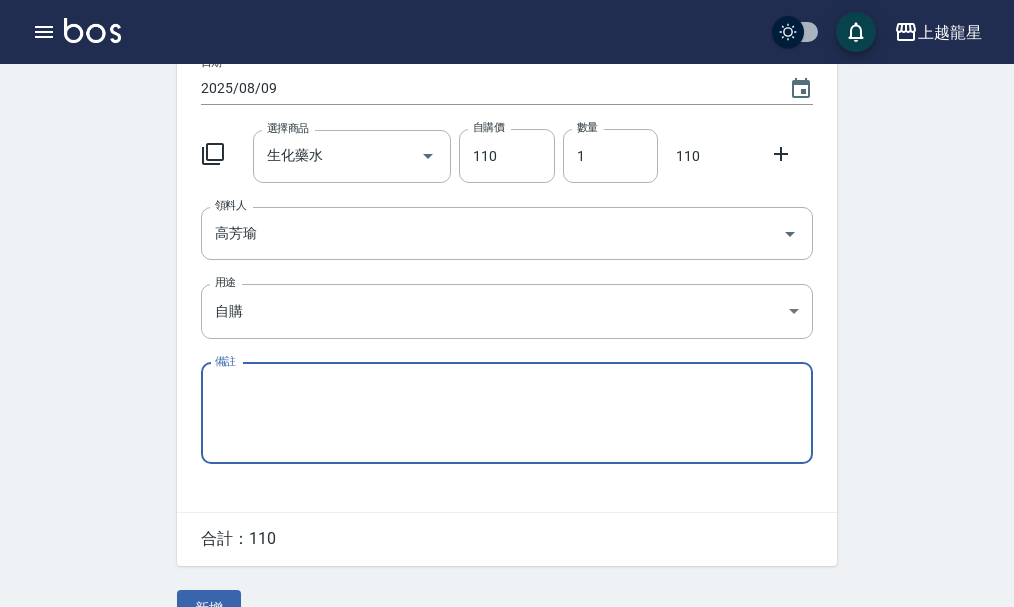 scroll, scrollTop: 200, scrollLeft: 0, axis: vertical 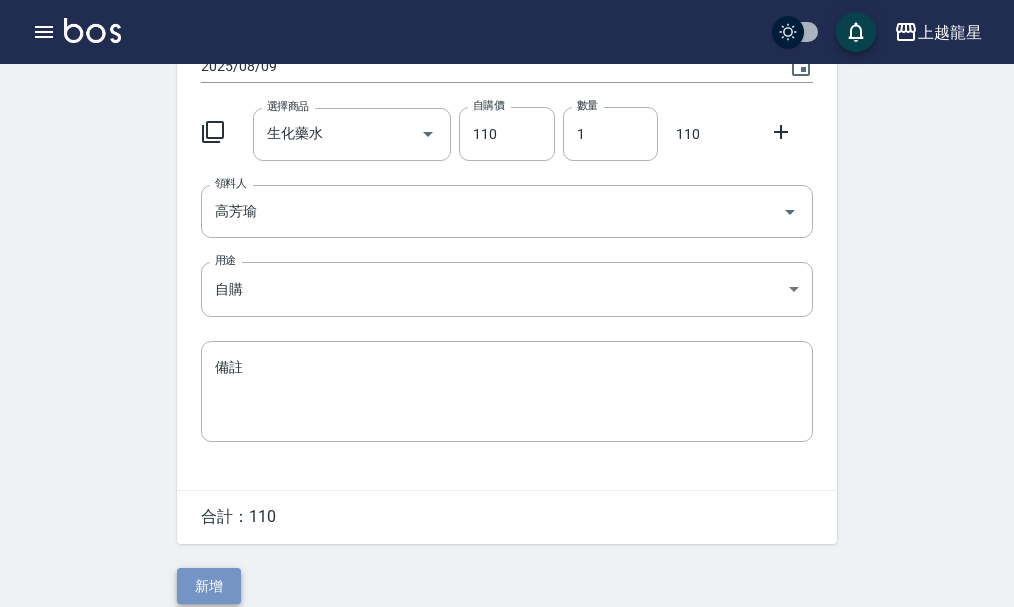 click on "新增" at bounding box center [209, 586] 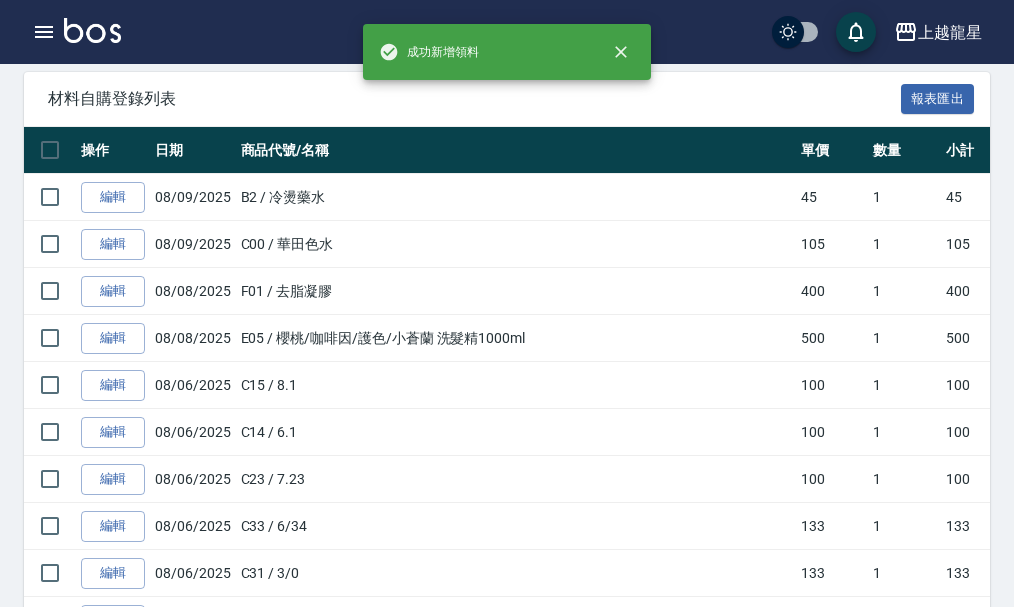 scroll, scrollTop: 0, scrollLeft: 0, axis: both 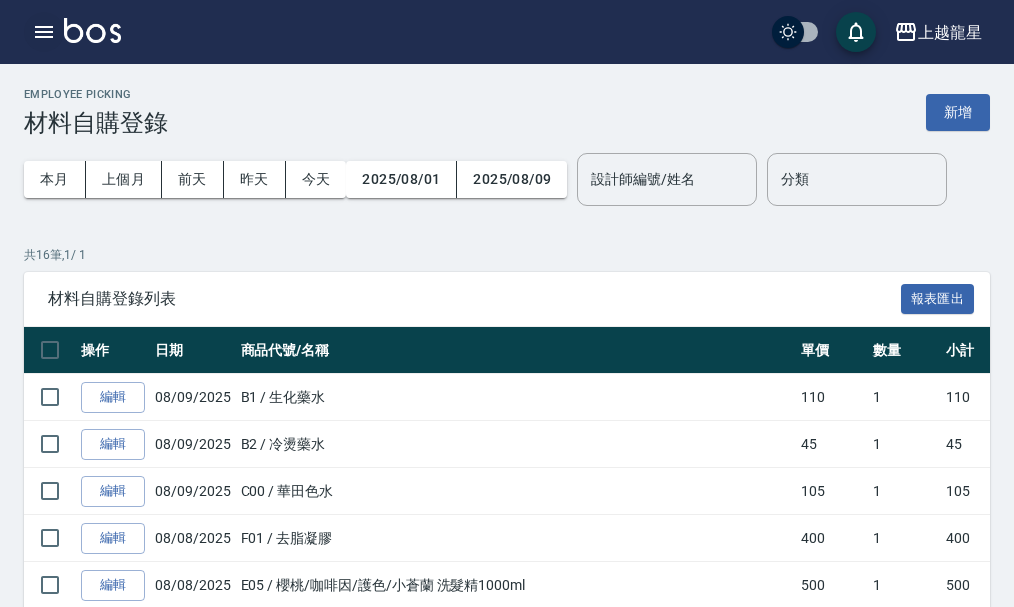 click 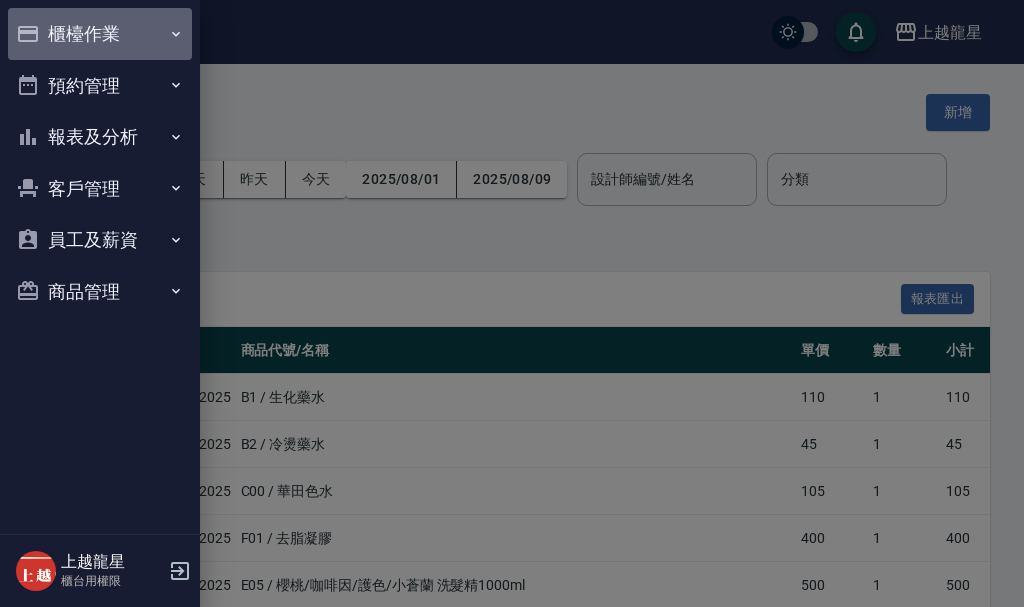 click on "櫃檯作業" at bounding box center (100, 34) 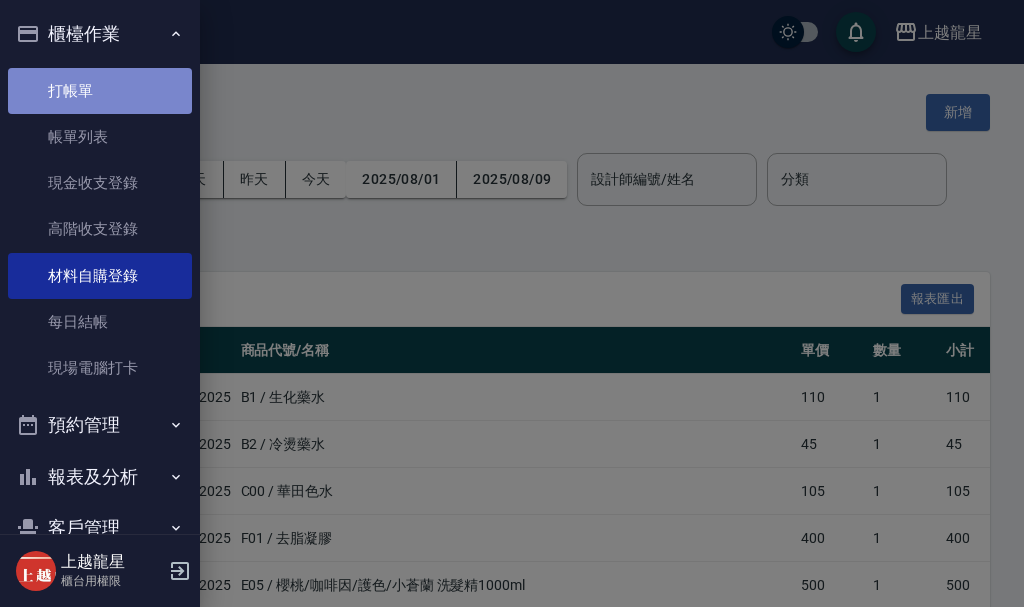 click on "打帳單" at bounding box center (100, 91) 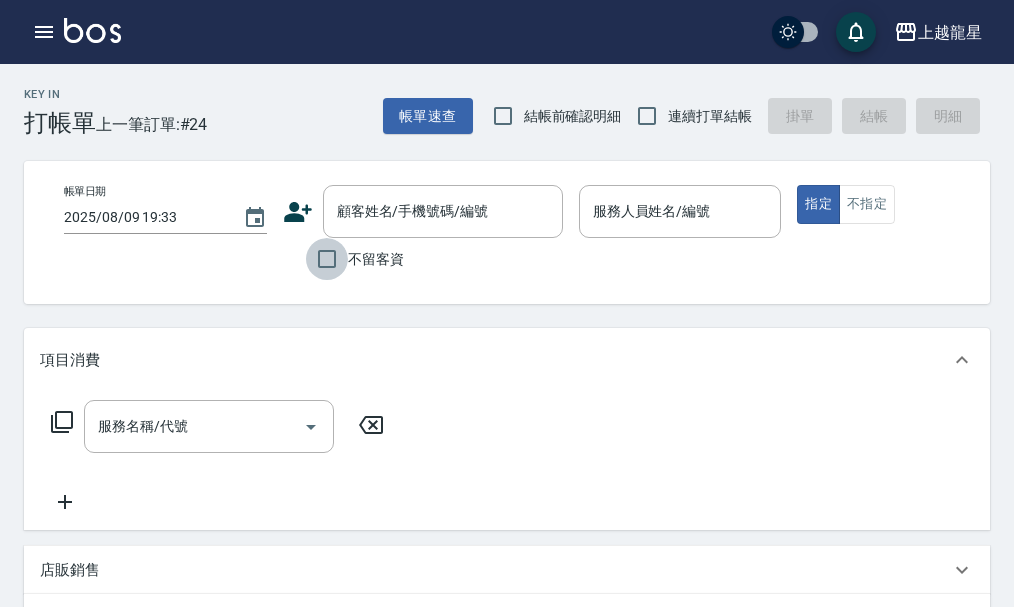 click on "不留客資" at bounding box center [327, 259] 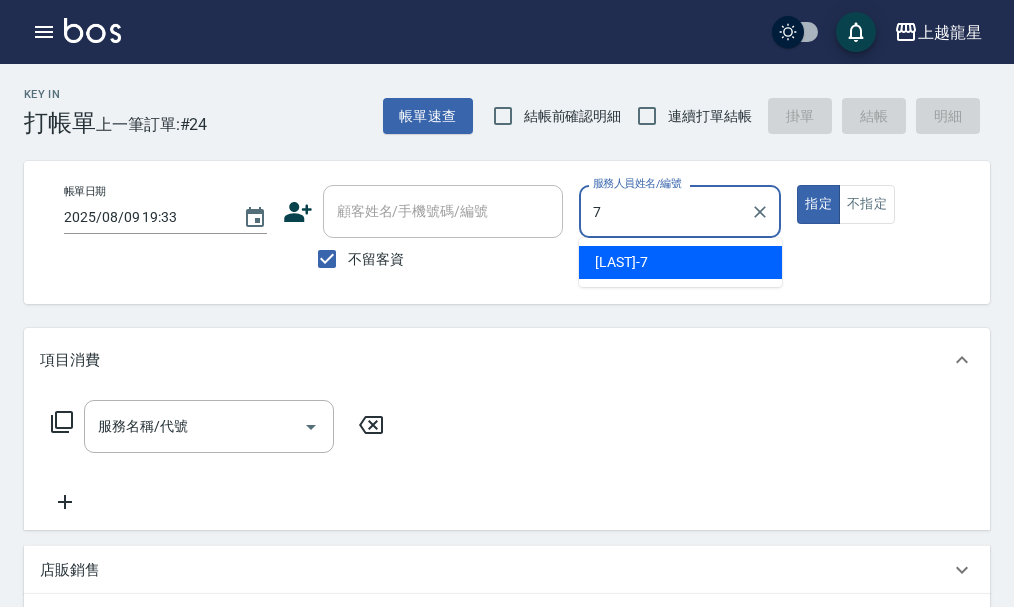 type on "雅君-7" 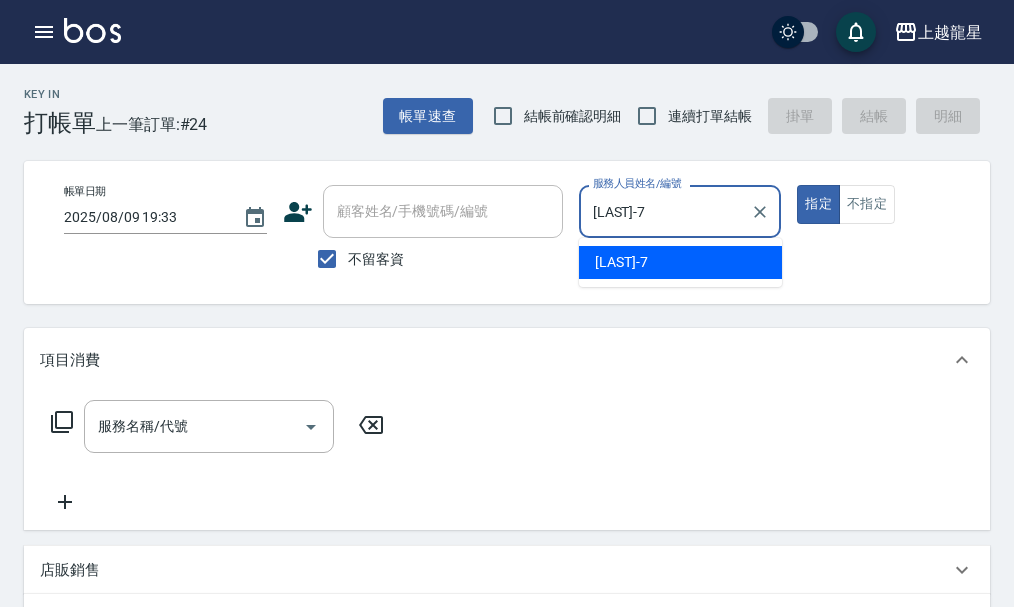 type on "true" 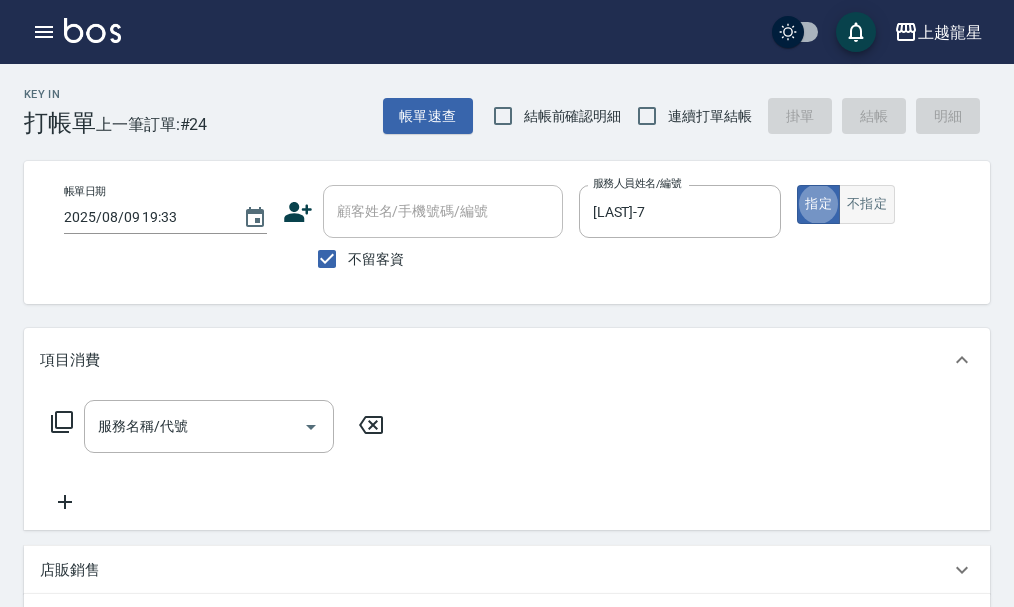 click on "不指定" at bounding box center [867, 204] 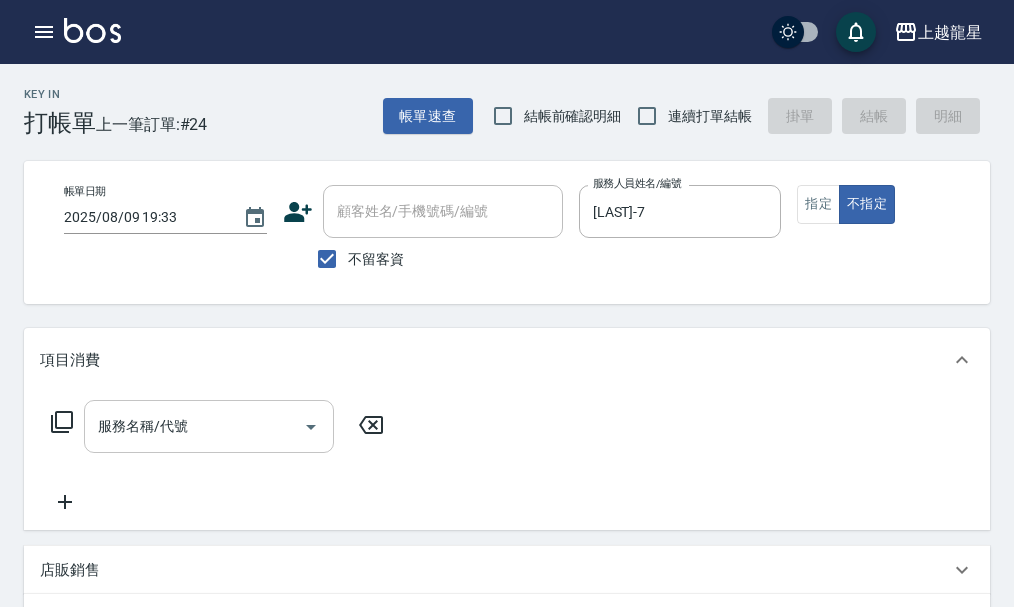 click on "服務名稱/代號" at bounding box center (194, 426) 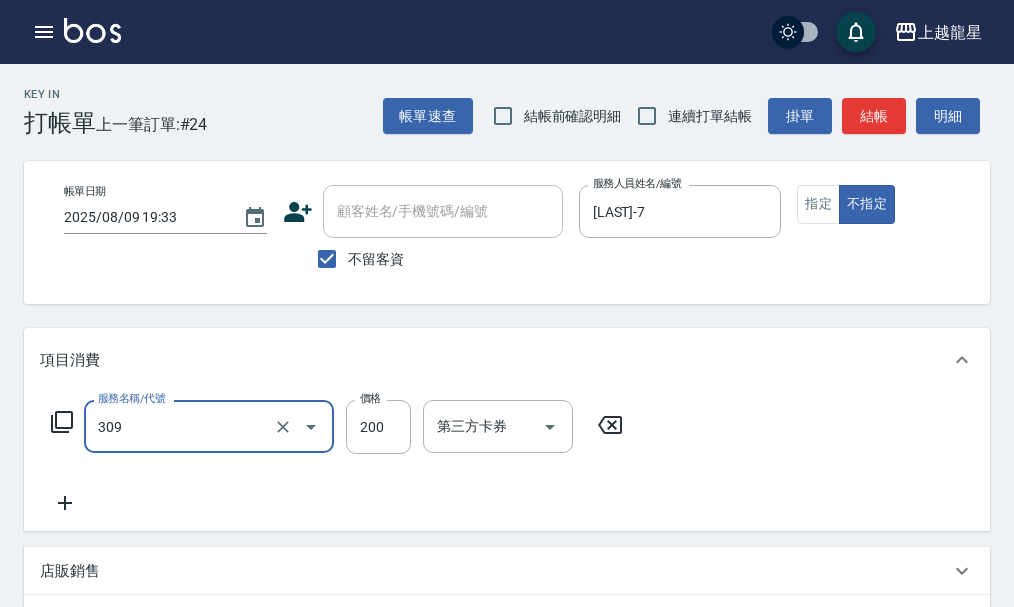 type on "剪髮(國小)(309)" 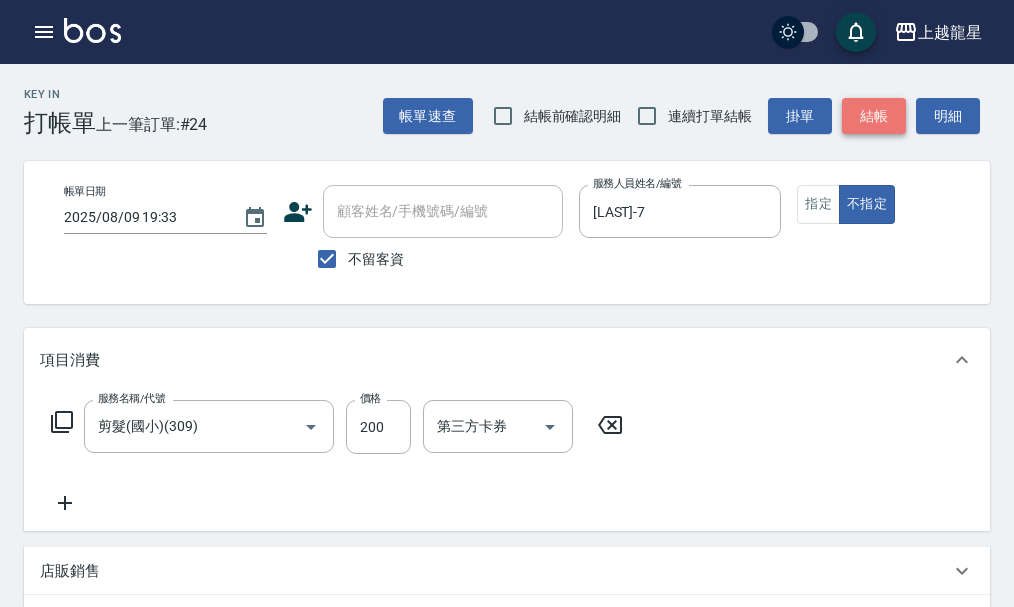 click on "結帳" at bounding box center (874, 116) 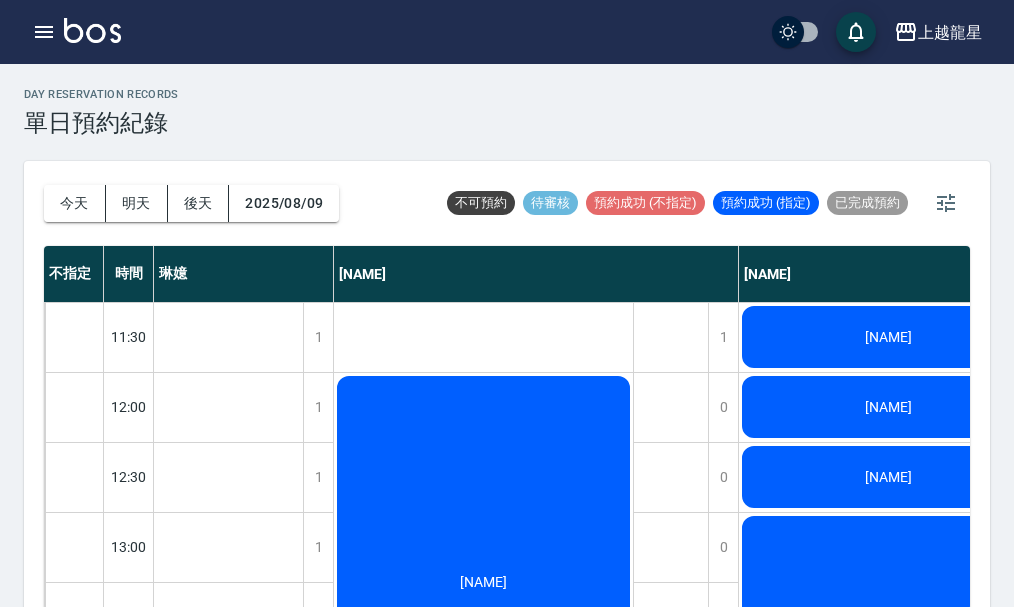 scroll, scrollTop: 23, scrollLeft: 0, axis: vertical 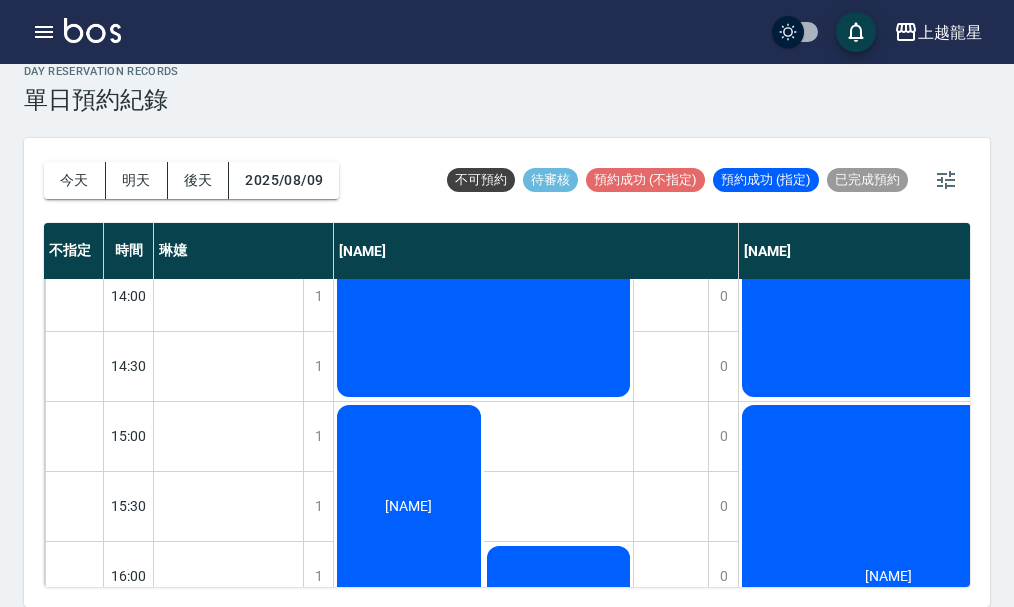 click at bounding box center [92, 30] 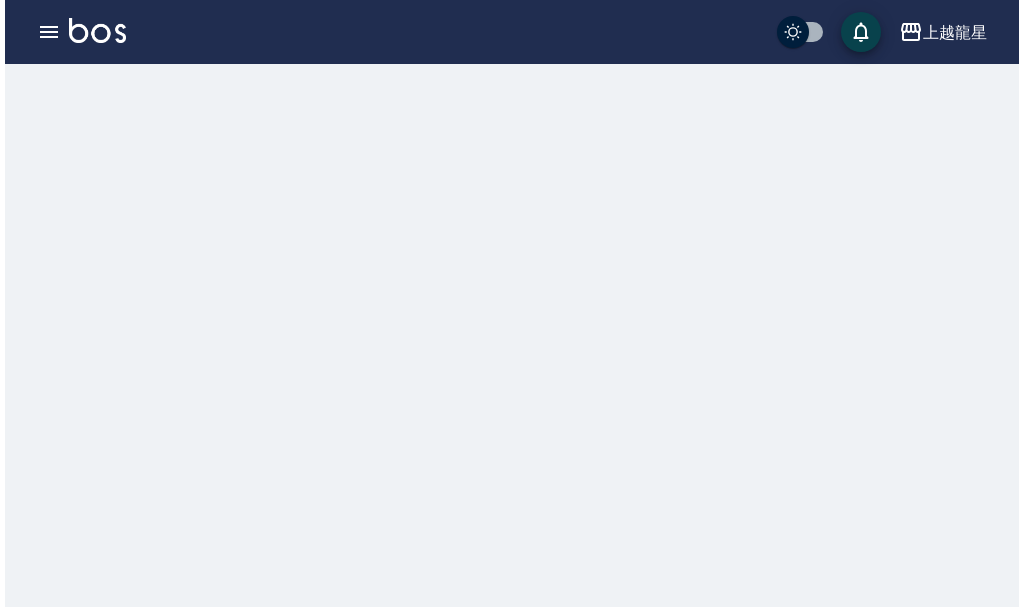 scroll, scrollTop: 0, scrollLeft: 0, axis: both 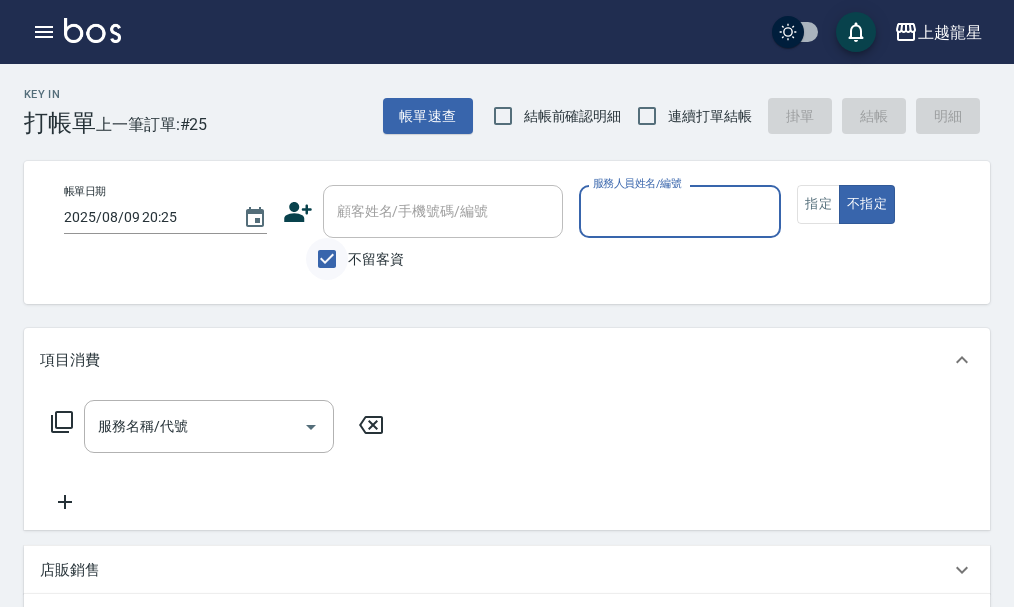 click on "不留客資" at bounding box center (327, 259) 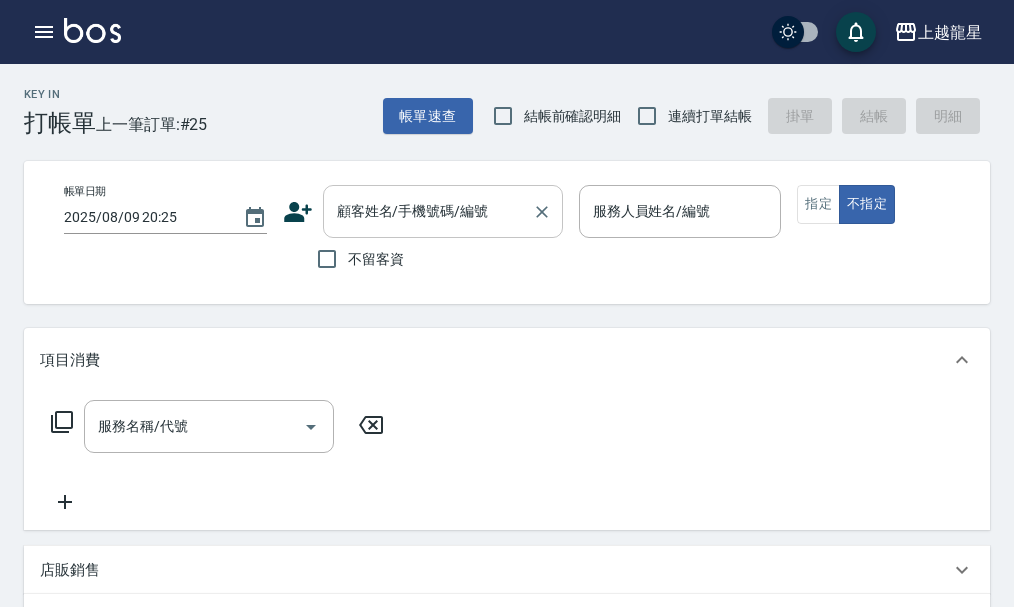 click on "顧客姓名/手機號碼/編號" at bounding box center (428, 211) 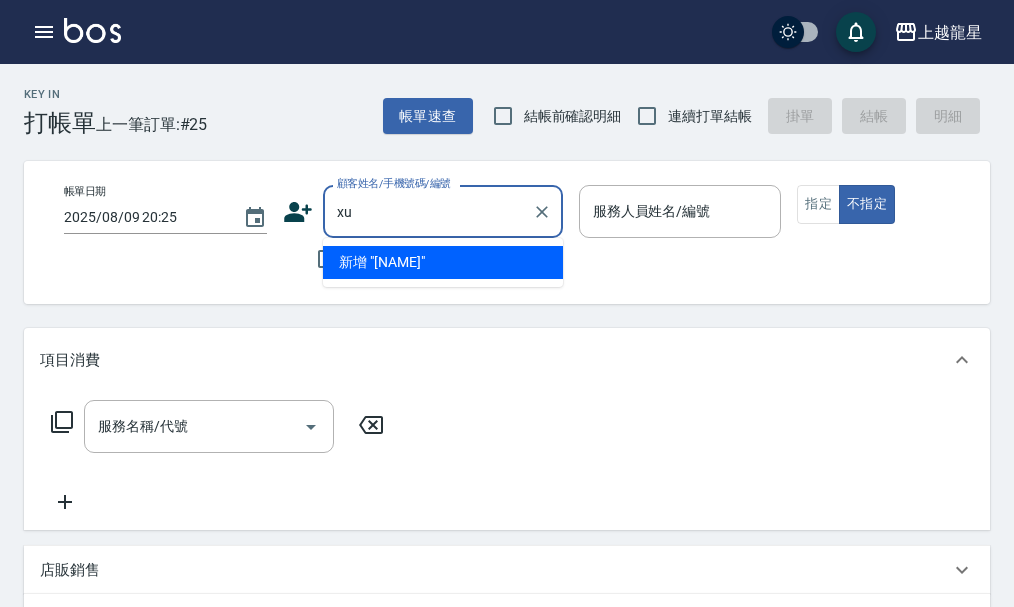 type on "x" 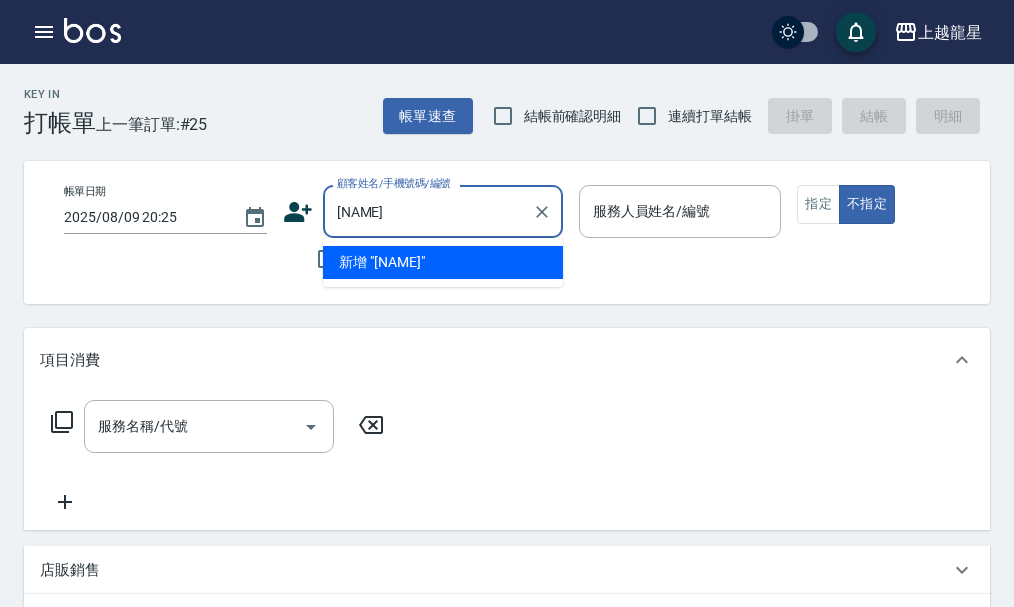 type on "林右" 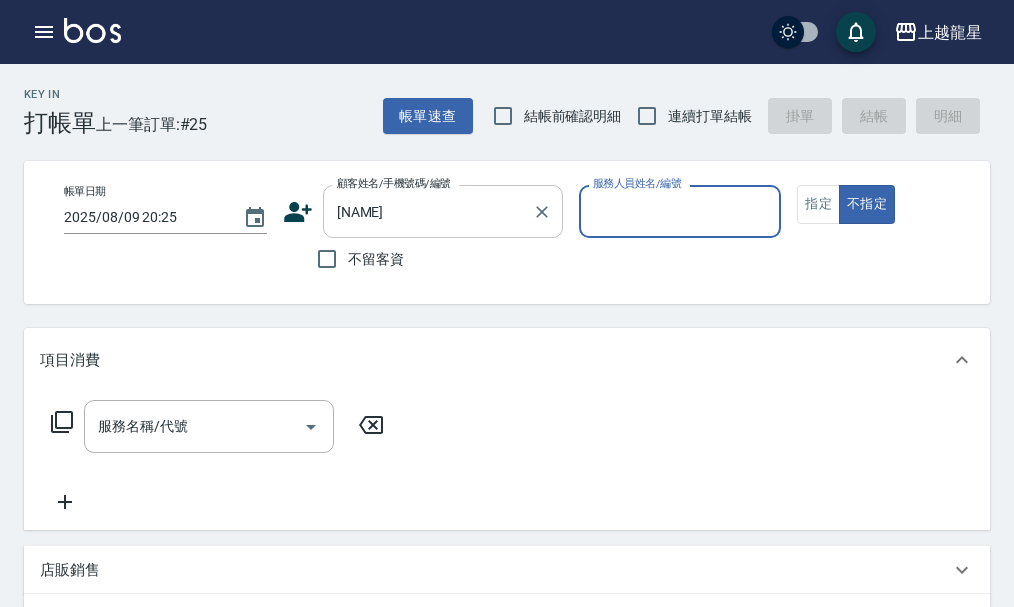 click on "不指定" at bounding box center [867, 204] 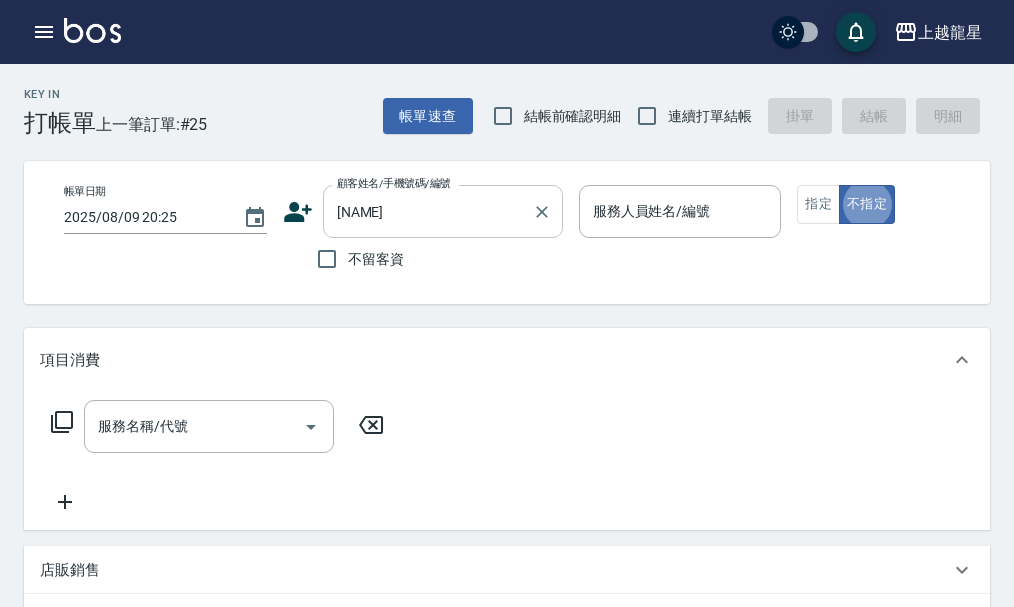 click on "林右" at bounding box center [428, 211] 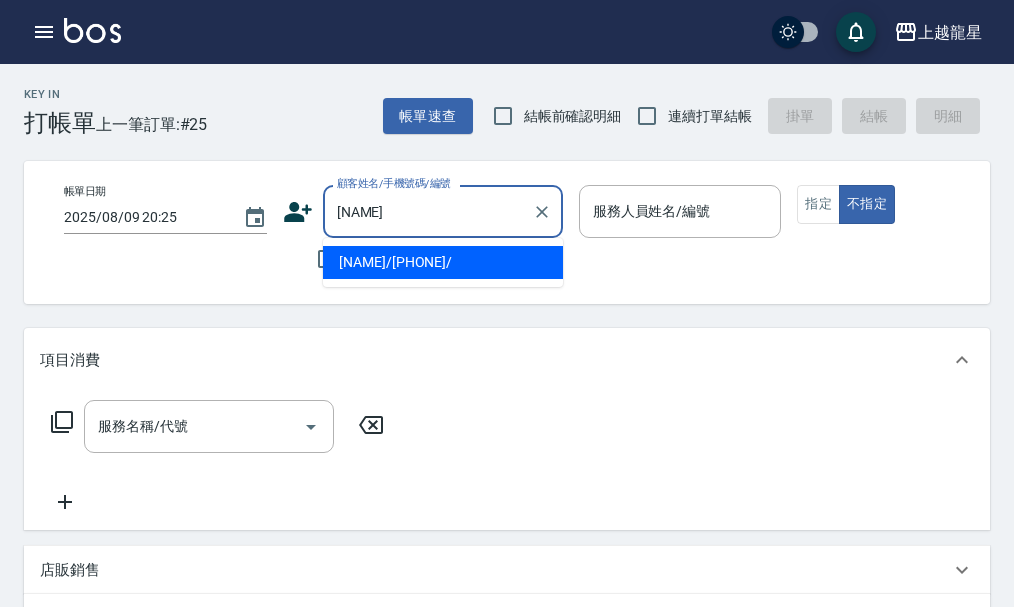 click on "林右美/0975676871/" at bounding box center (443, 262) 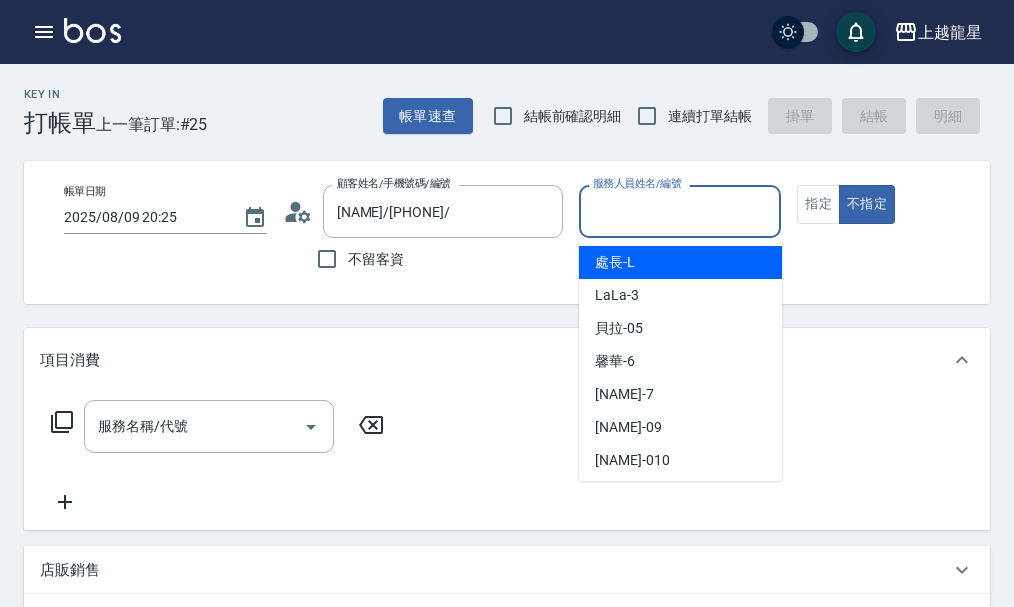click on "服務人員姓名/編號" at bounding box center [680, 211] 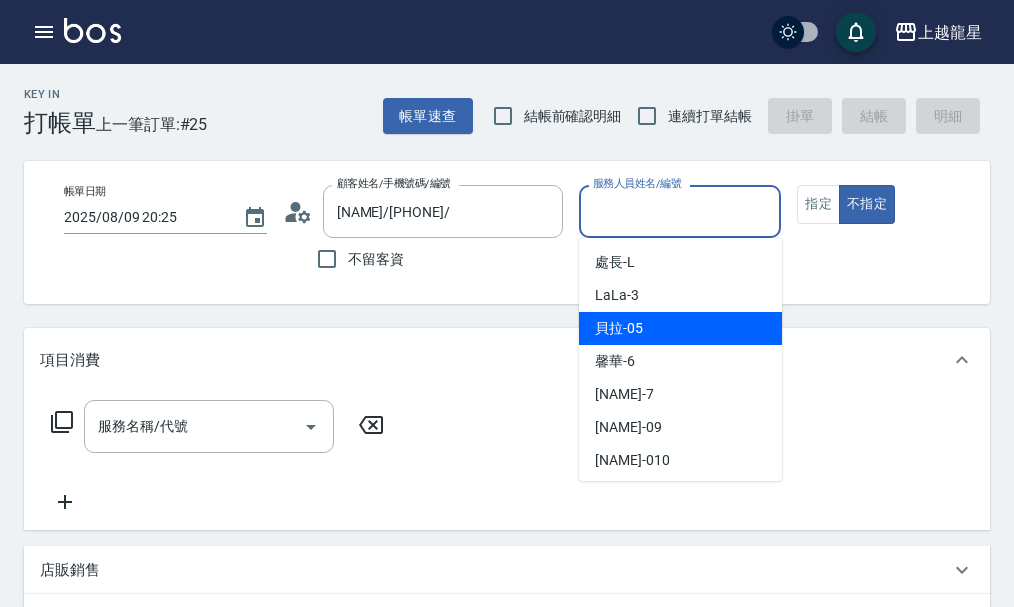 click 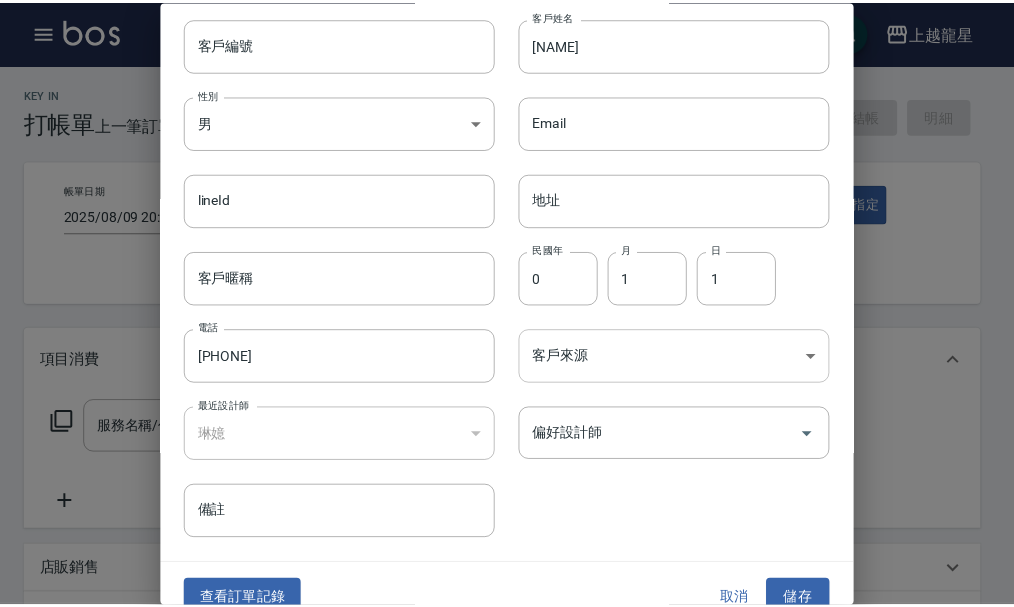 scroll, scrollTop: 86, scrollLeft: 0, axis: vertical 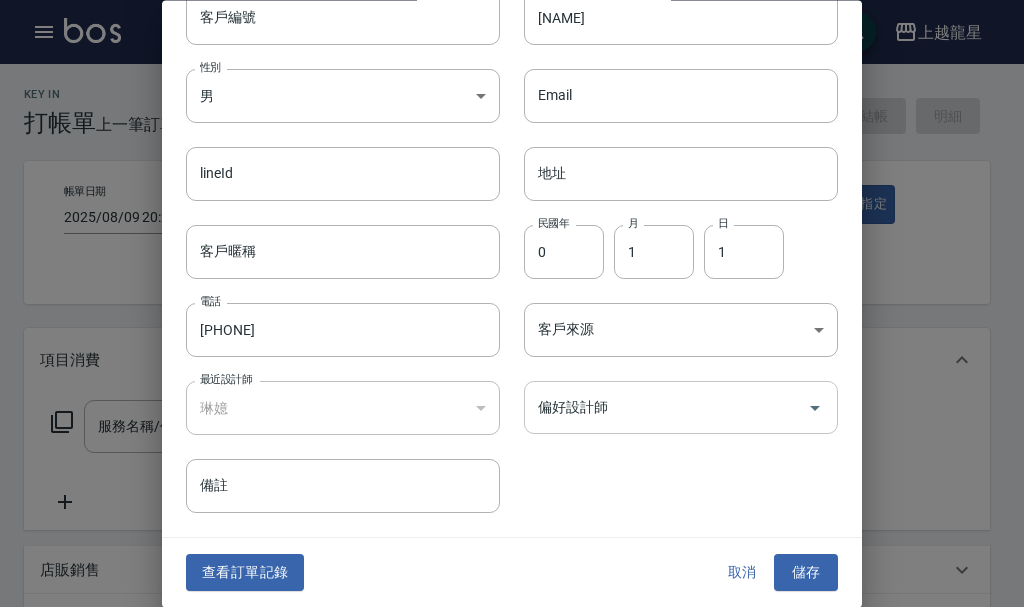 click on "偏好設計師" at bounding box center [666, 408] 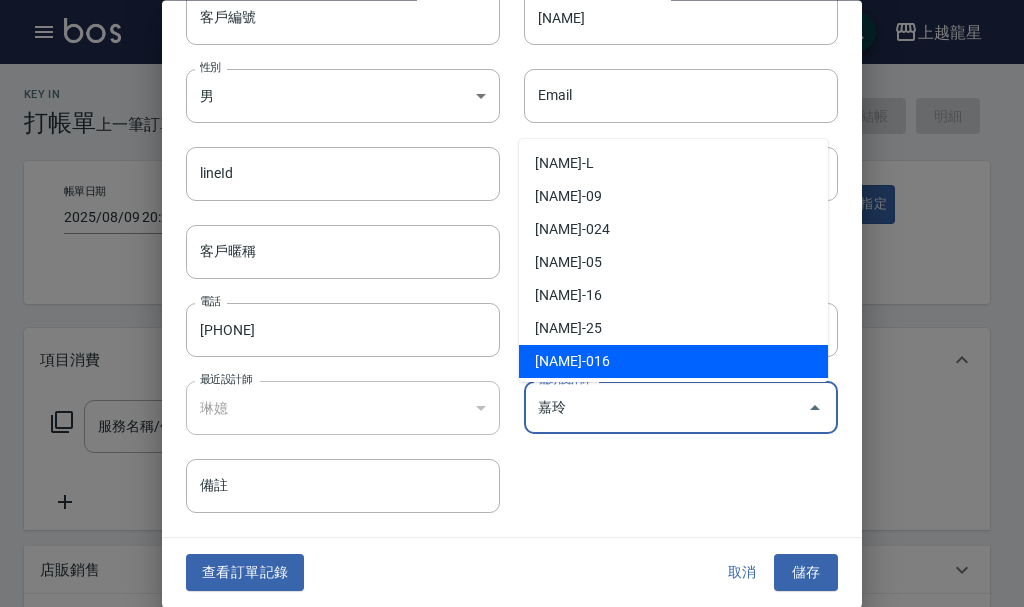 click on "取消" at bounding box center (742, 573) 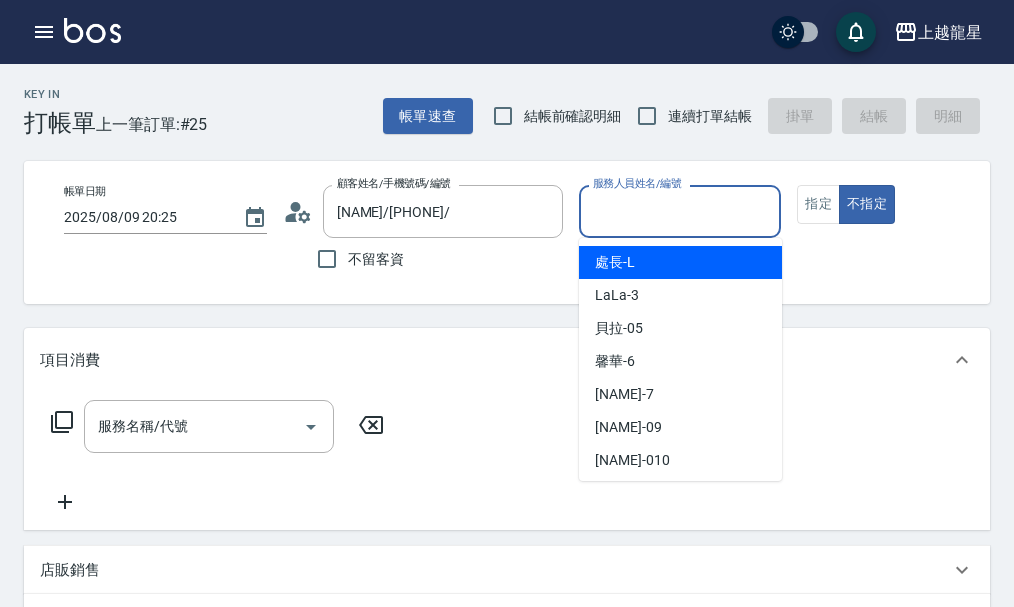 click on "服務人員姓名/編號" at bounding box center [680, 211] 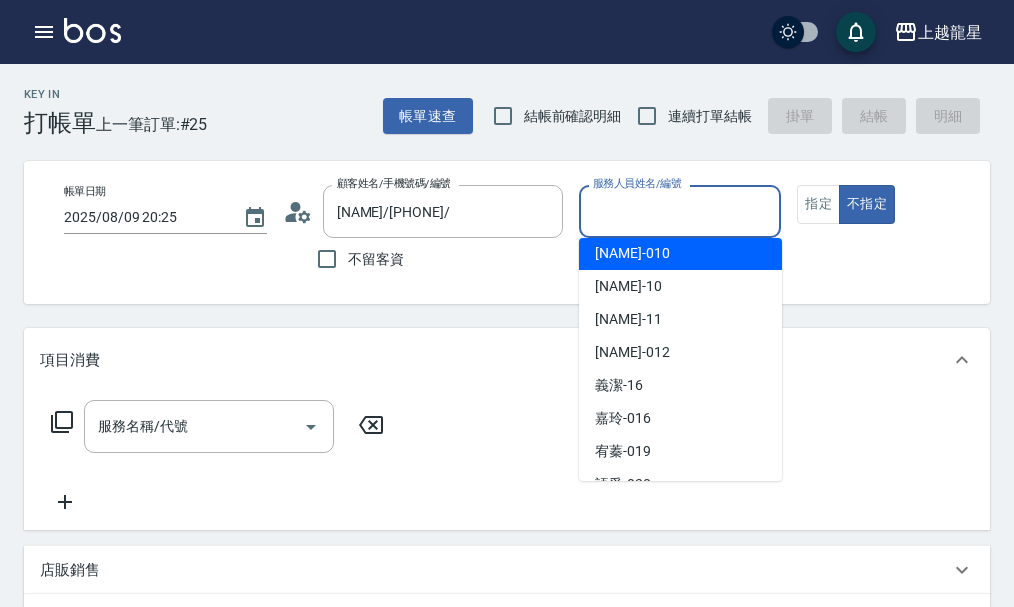 scroll, scrollTop: 367, scrollLeft: 0, axis: vertical 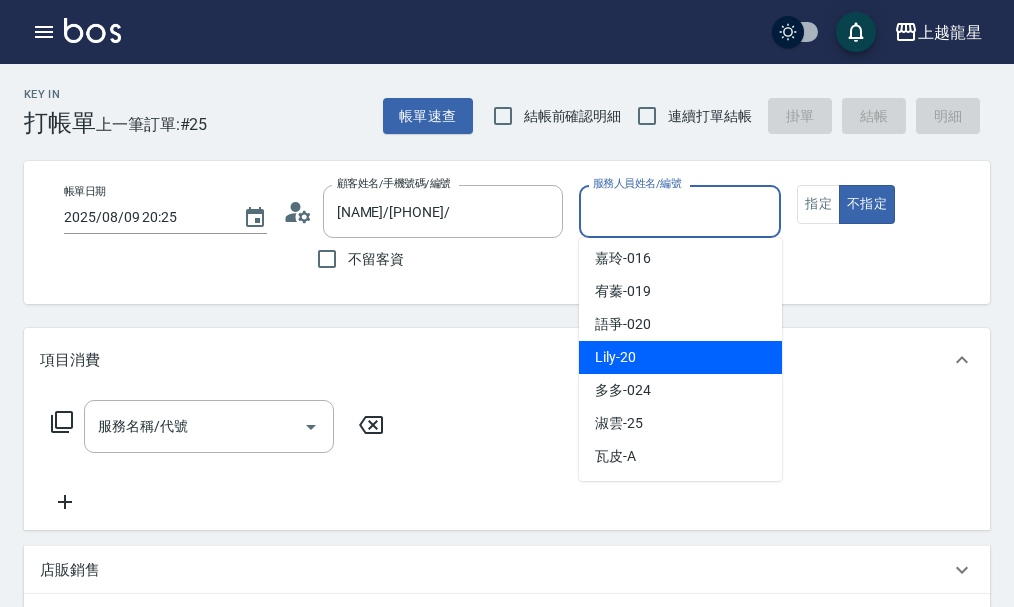 click on "Lily -20" at bounding box center (680, 357) 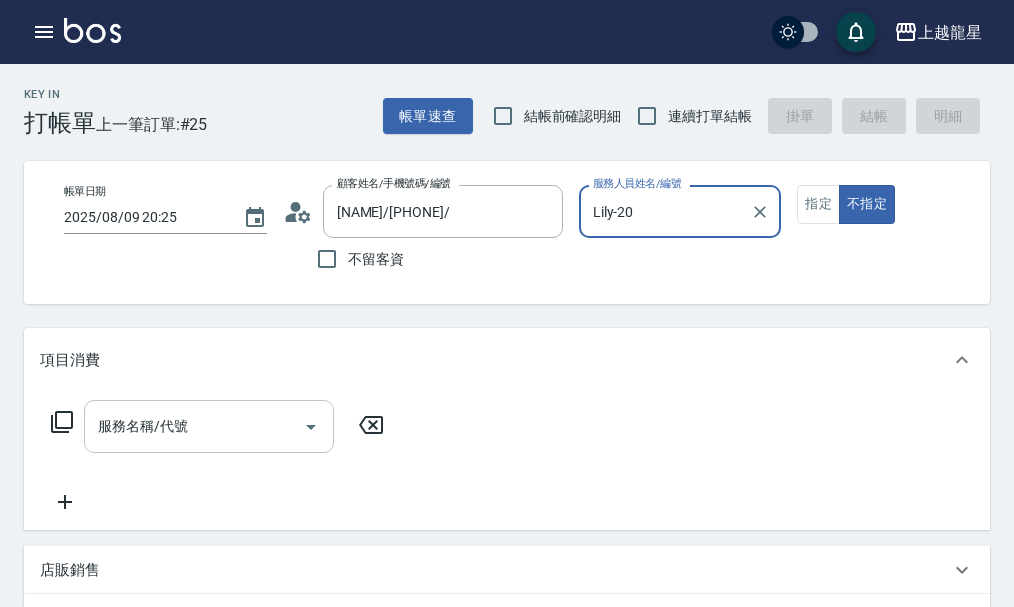 click on "服務名稱/代號" at bounding box center (194, 426) 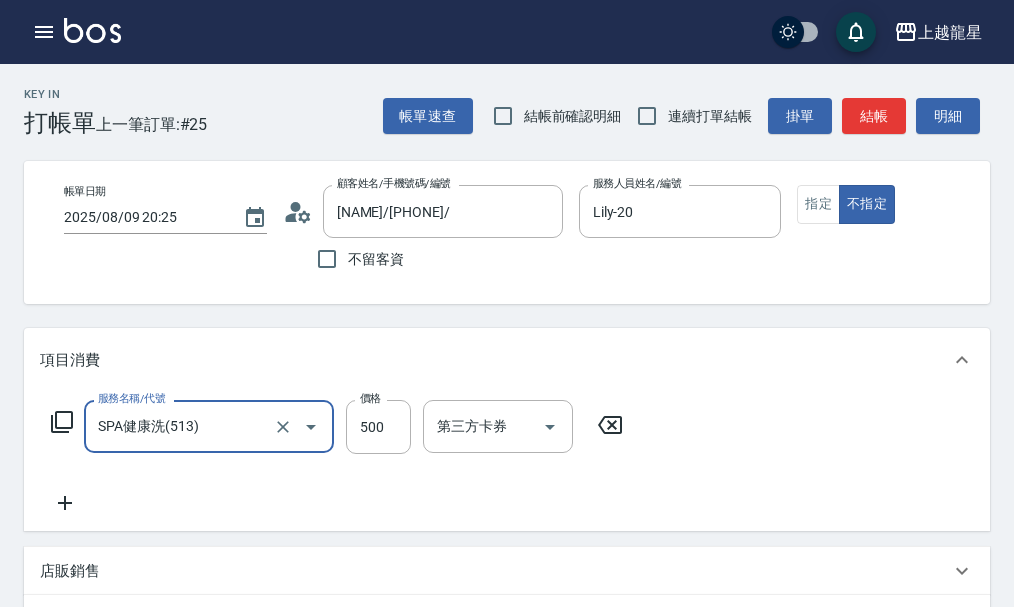type on "SPA健康洗(513)" 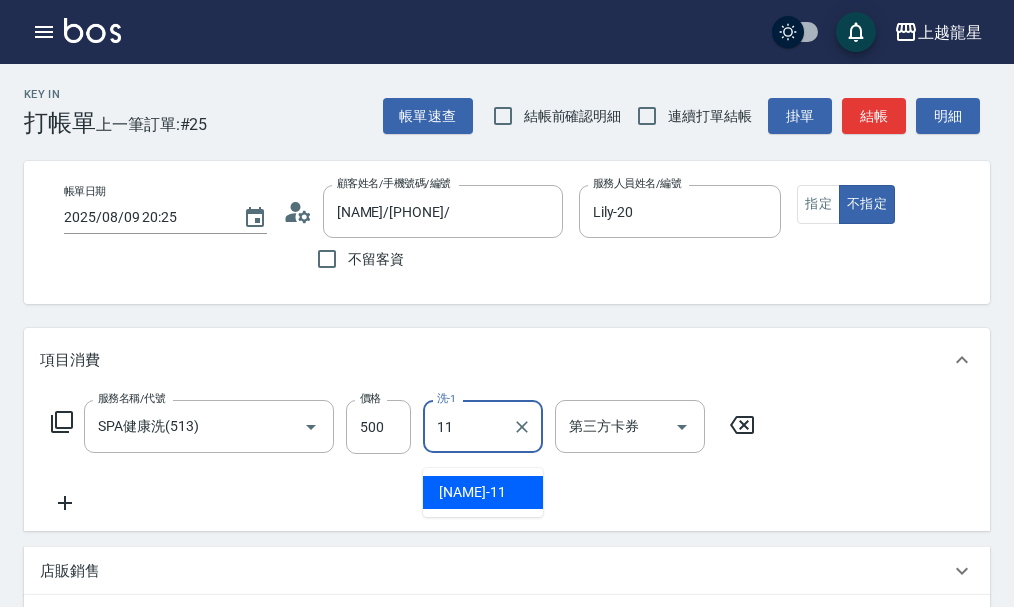 type on "潘潘-11" 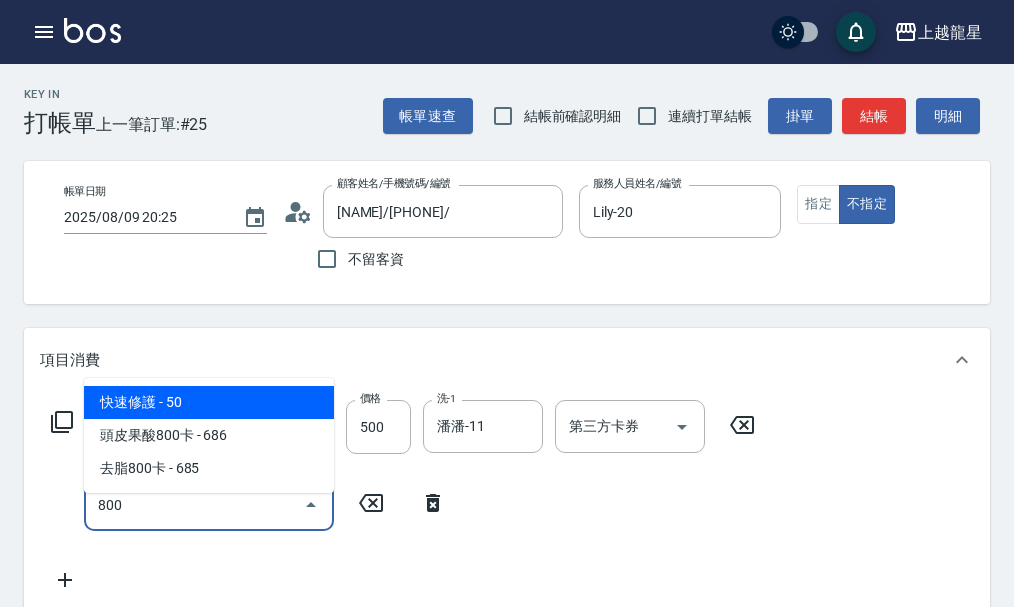 type on "快速修護(800)" 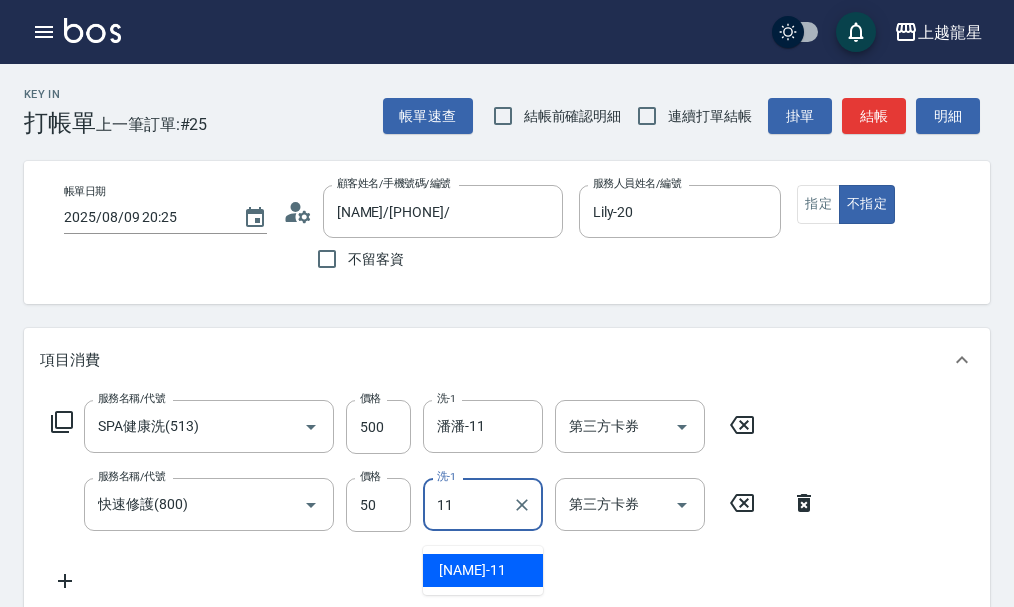 type on "潘潘-11" 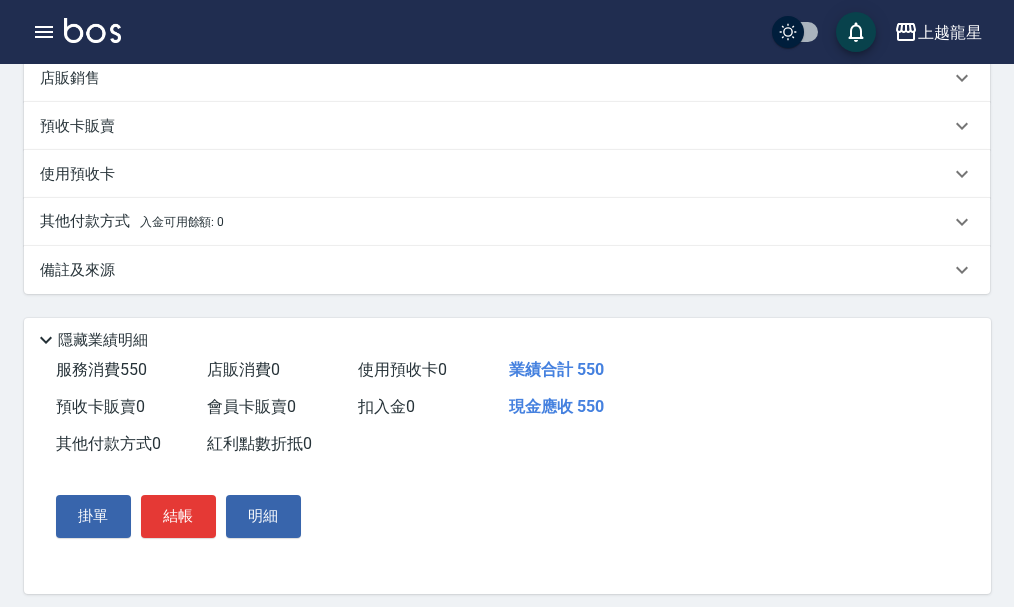 scroll, scrollTop: 606, scrollLeft: 0, axis: vertical 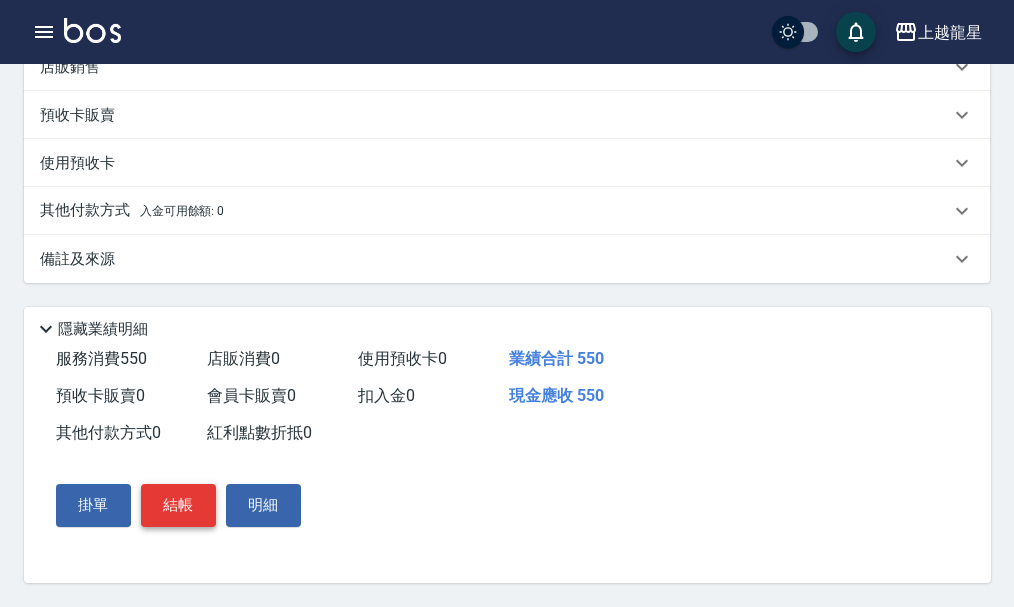 click on "結帳" at bounding box center [178, 505] 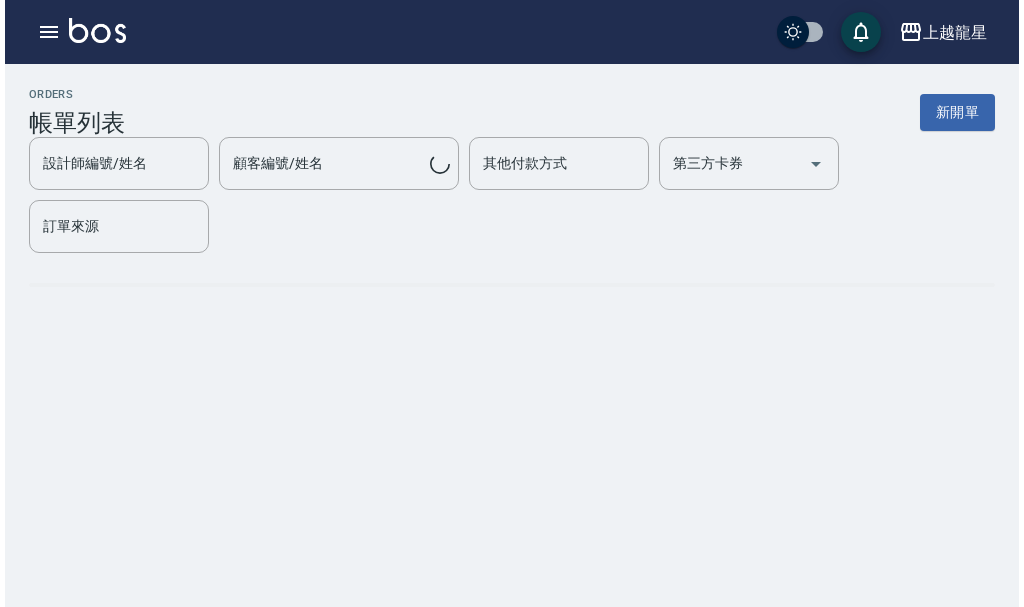 scroll, scrollTop: 0, scrollLeft: 0, axis: both 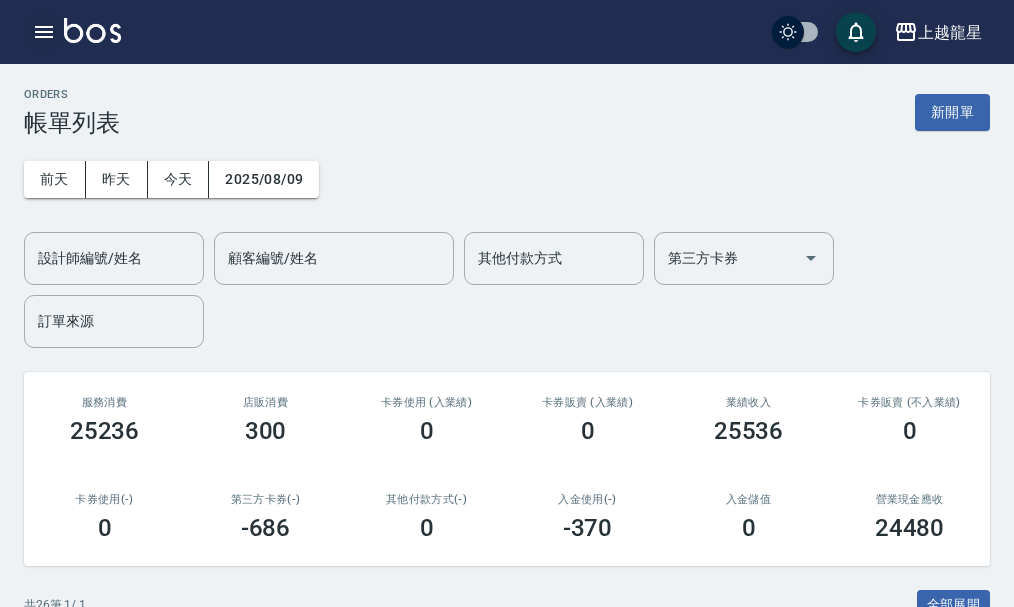 click at bounding box center [44, 32] 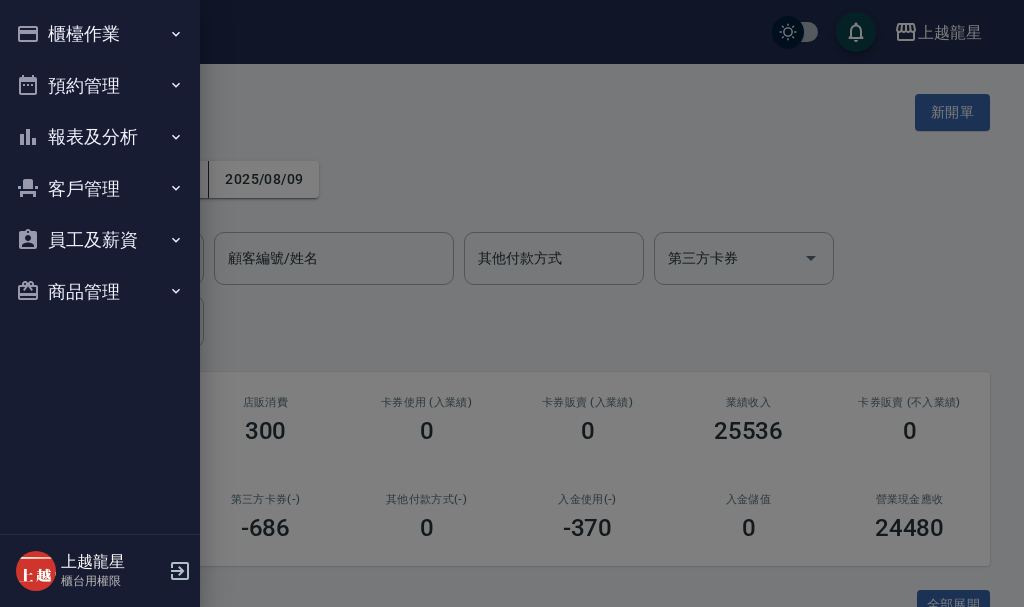 click on "預約管理" at bounding box center [100, 86] 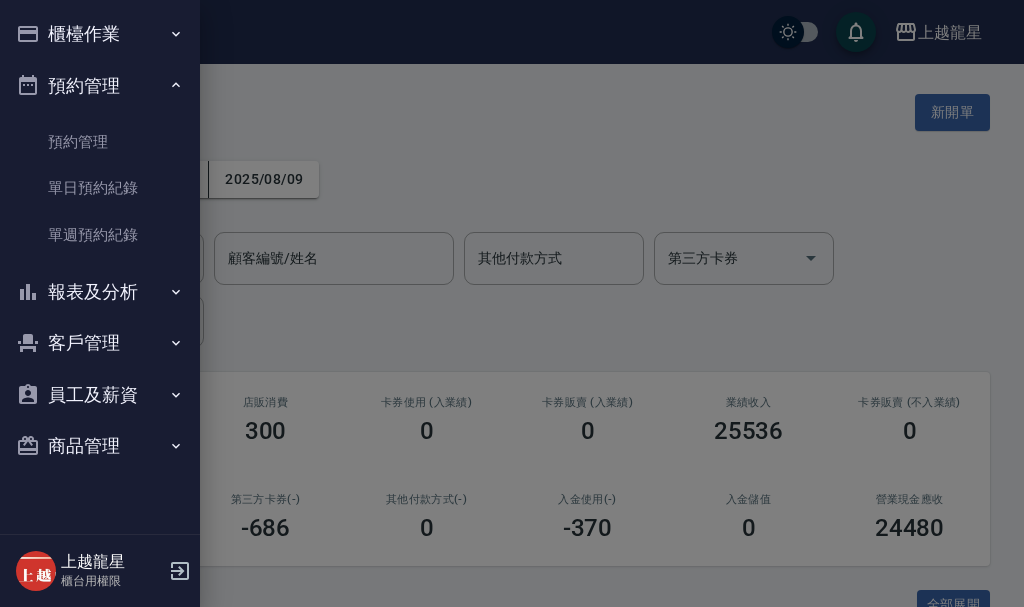 click on "櫃檯作業" at bounding box center (100, 34) 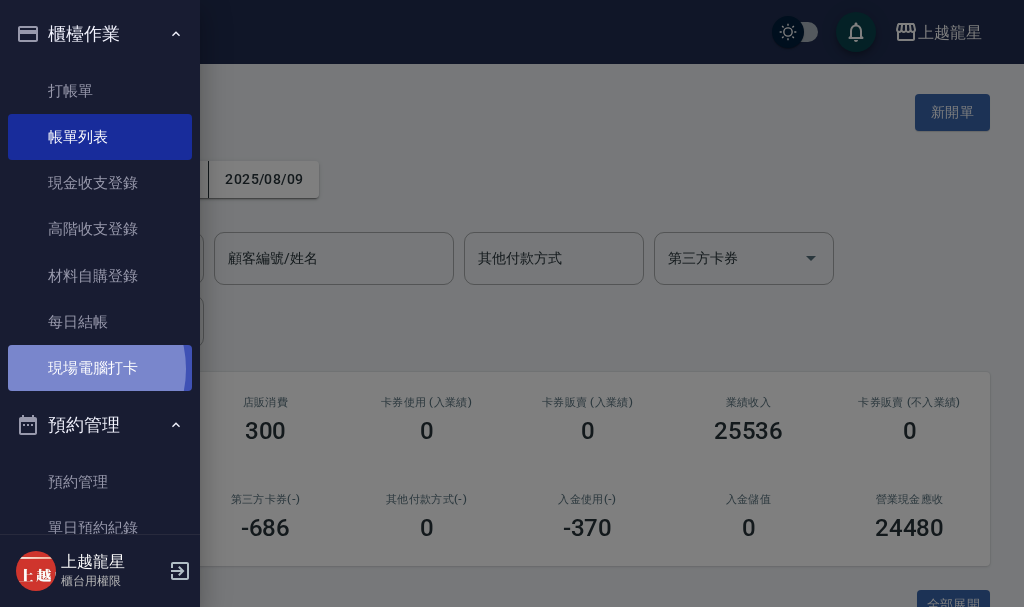 click on "現場電腦打卡" at bounding box center [100, 368] 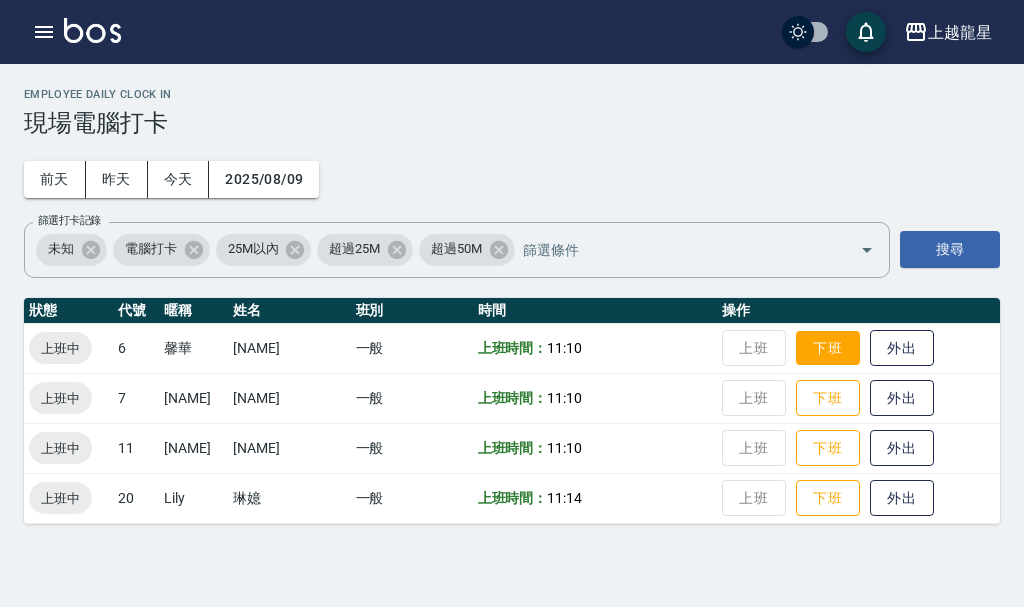 click on "下班" at bounding box center [828, 348] 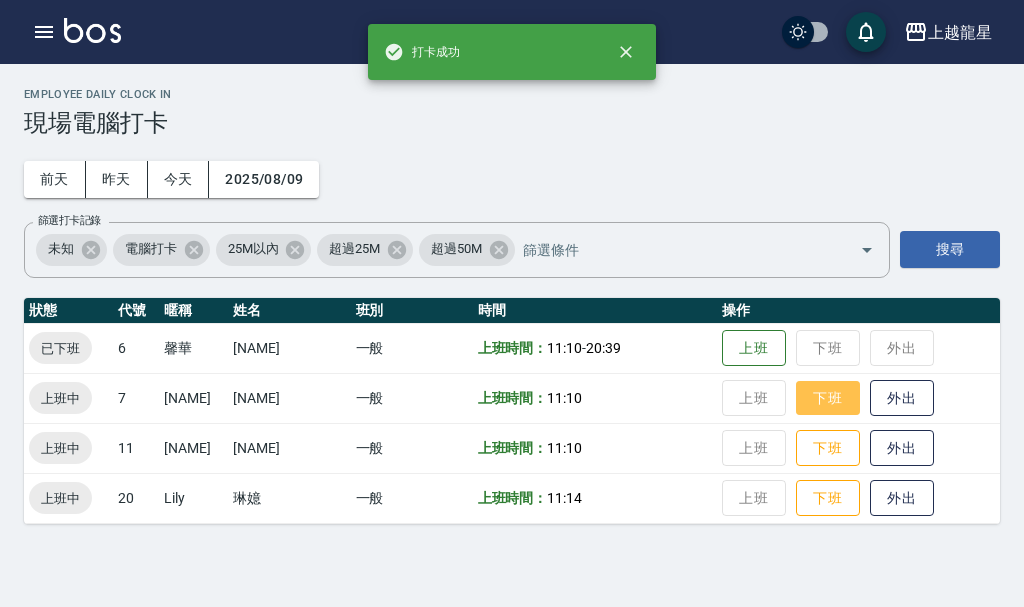 click on "下班" at bounding box center [828, 398] 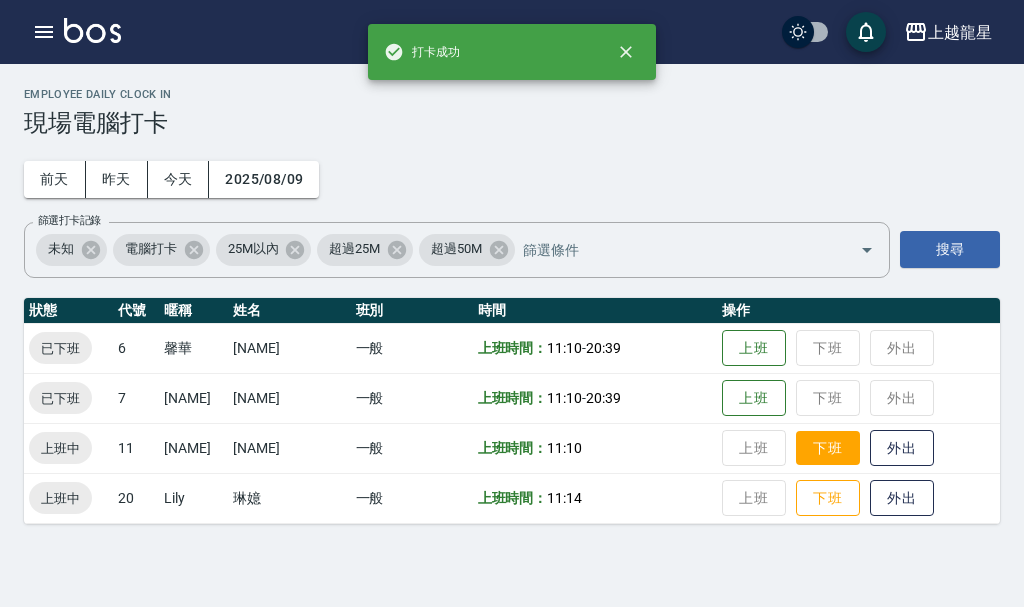 click on "下班" at bounding box center (828, 448) 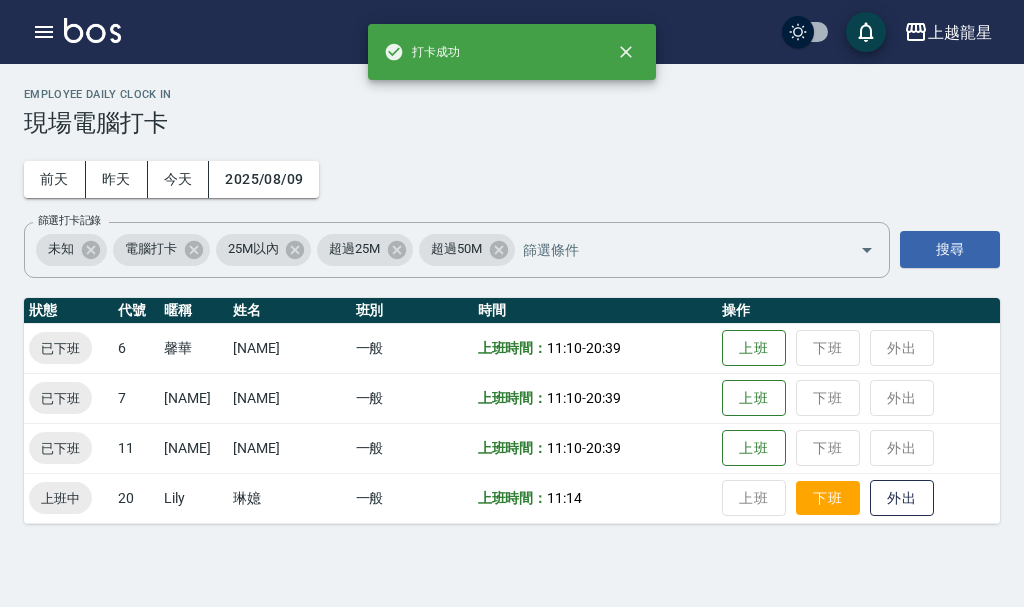 click on "下班" at bounding box center [828, 498] 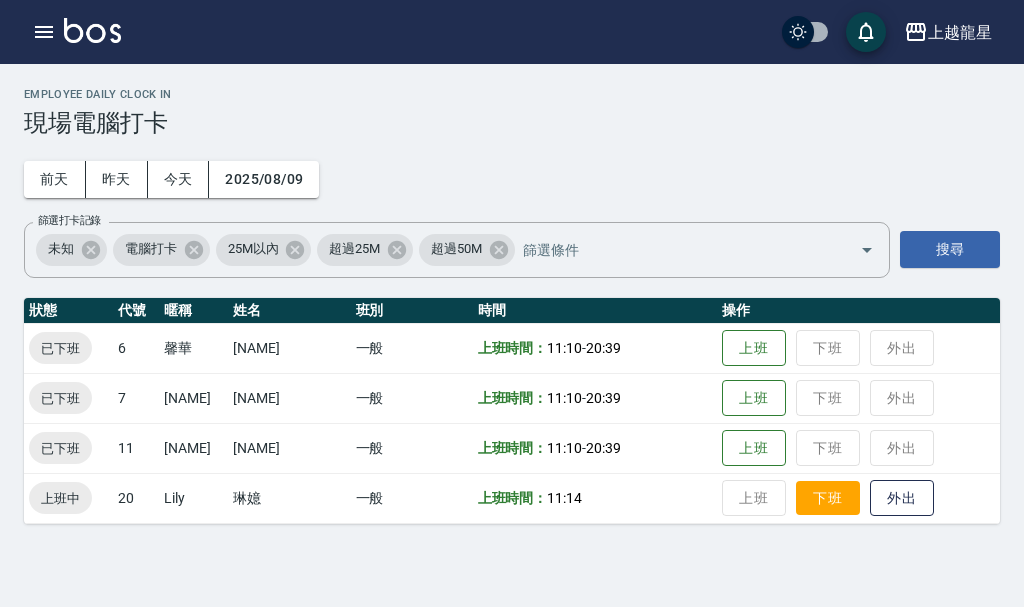 click on "下班" at bounding box center [828, 498] 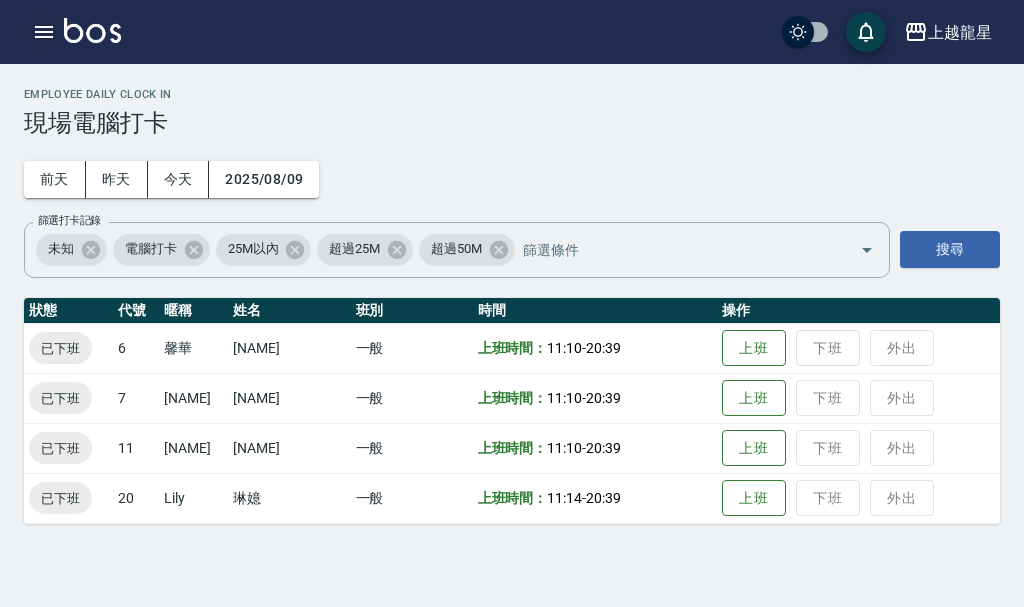 click at bounding box center [44, 32] 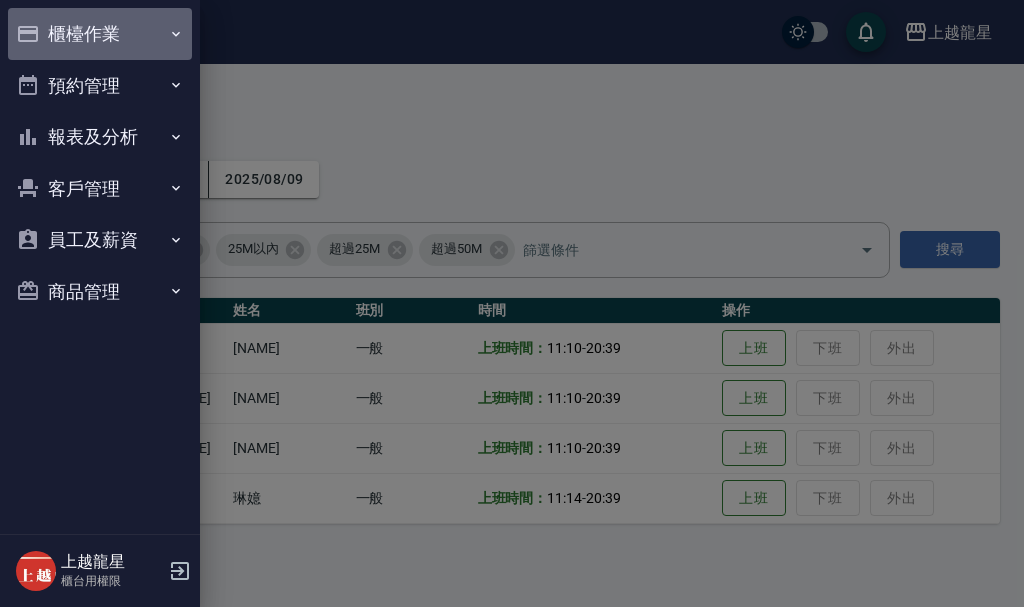 click on "櫃檯作業" at bounding box center (100, 34) 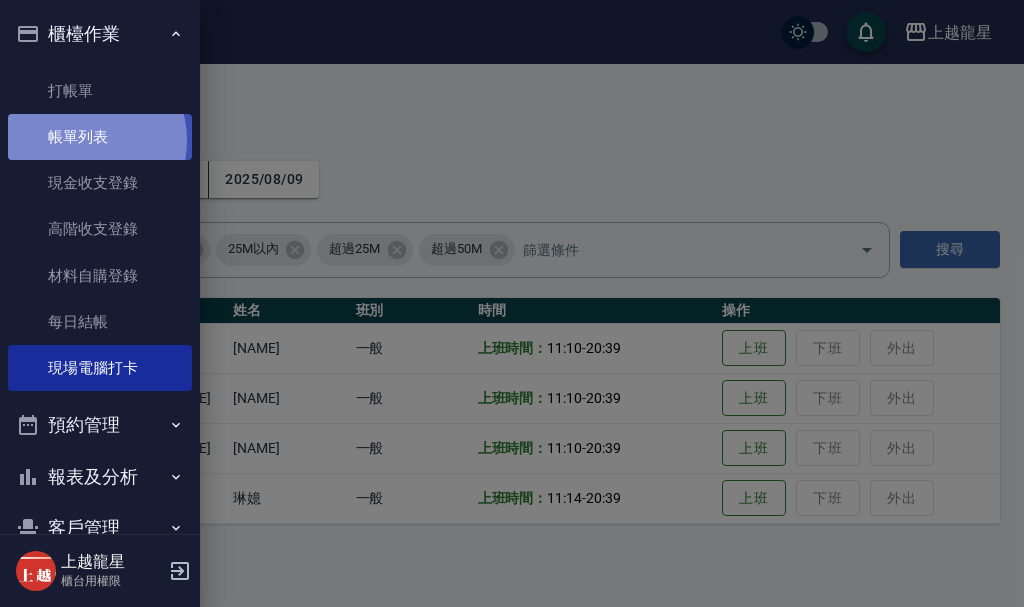 click on "帳單列表" at bounding box center (100, 137) 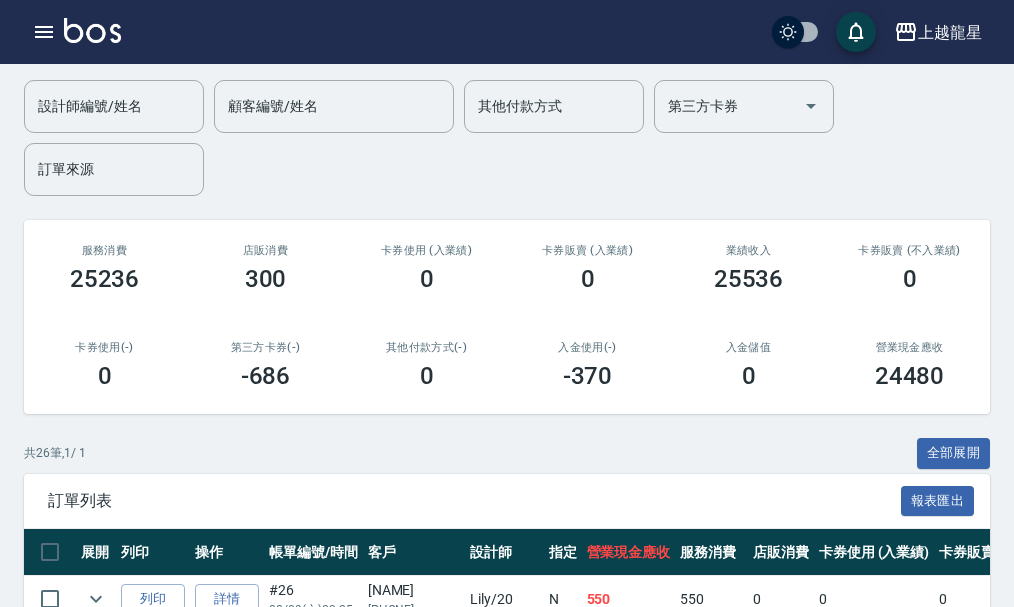 scroll, scrollTop: 0, scrollLeft: 0, axis: both 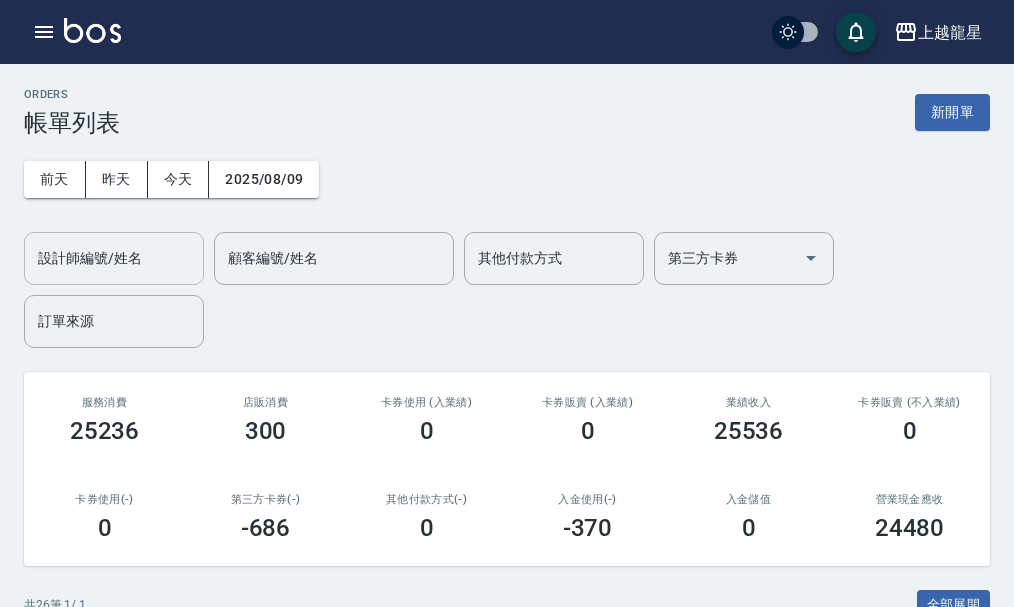 click on "設計師編號/姓名" at bounding box center [114, 258] 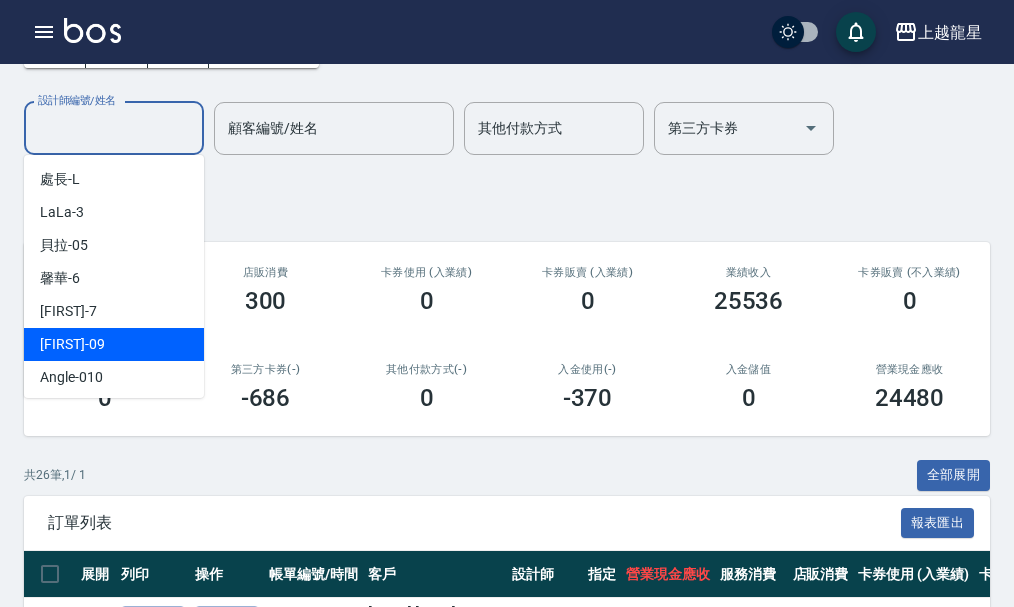 scroll, scrollTop: 100, scrollLeft: 0, axis: vertical 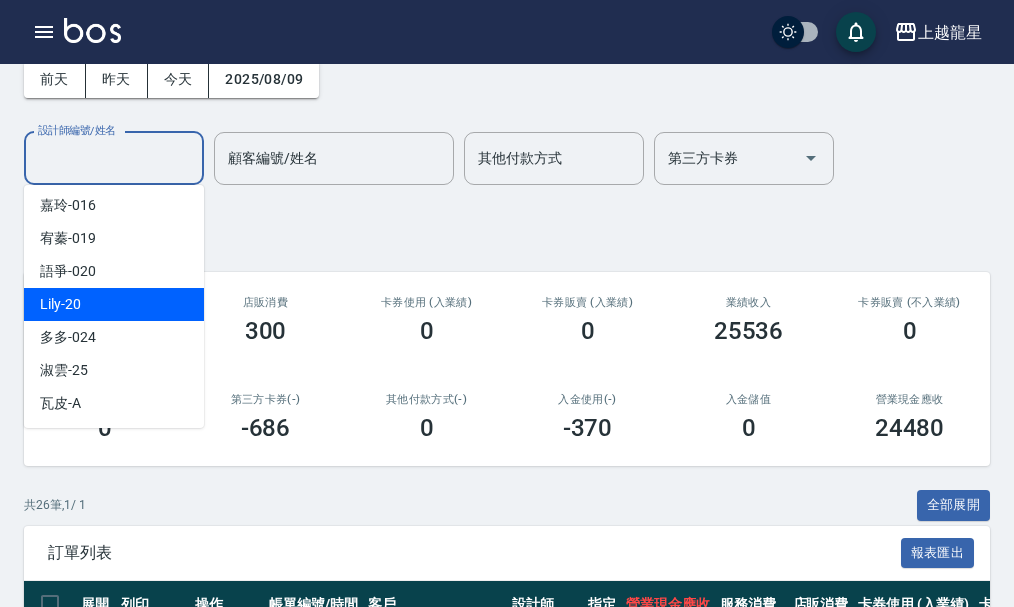 click on "Lily -20" at bounding box center (60, 304) 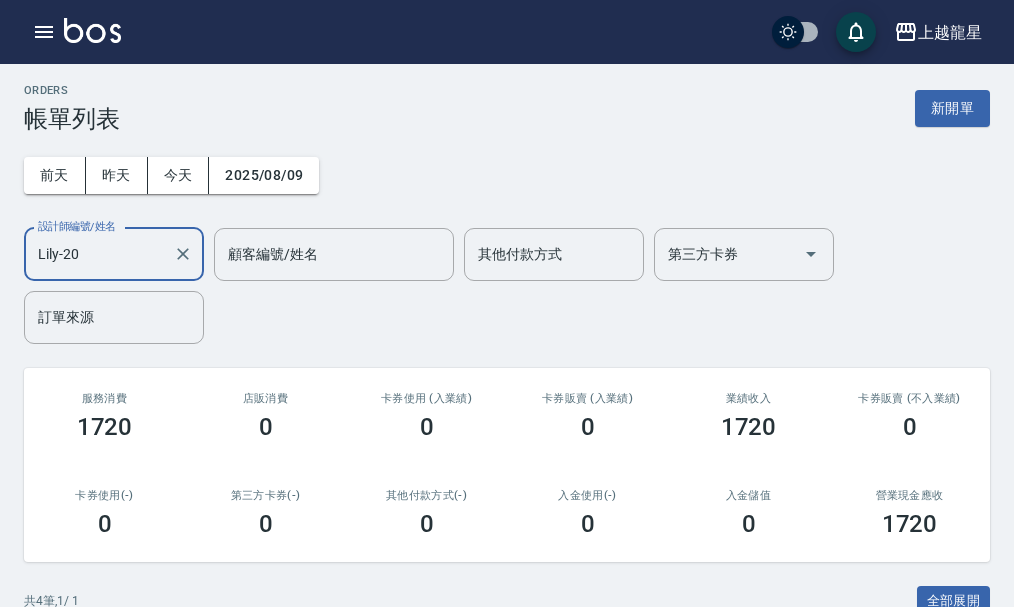 scroll, scrollTop: 0, scrollLeft: 0, axis: both 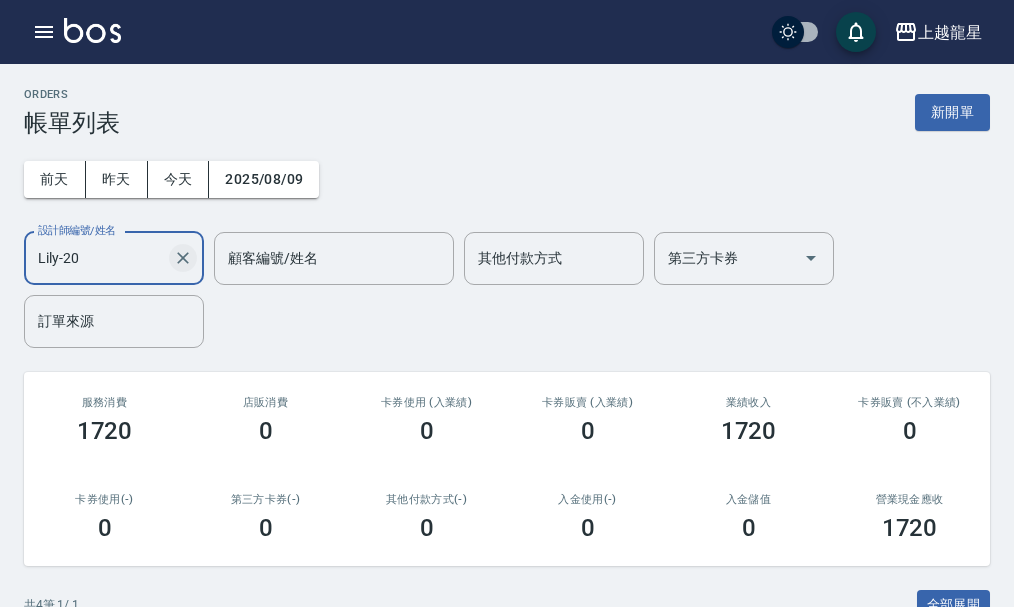 click 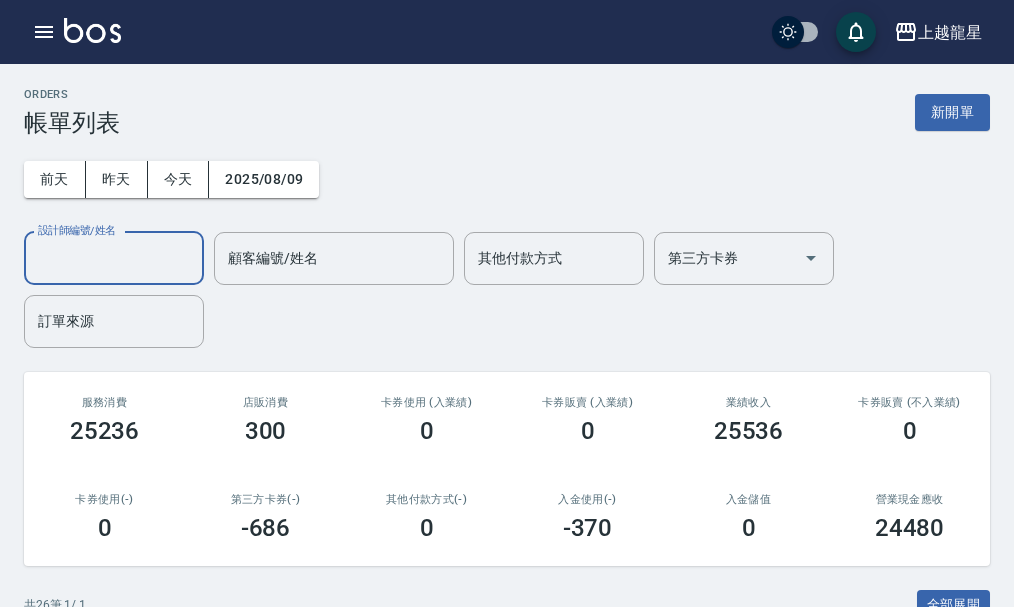 click on "設計師編號/姓名" at bounding box center (114, 258) 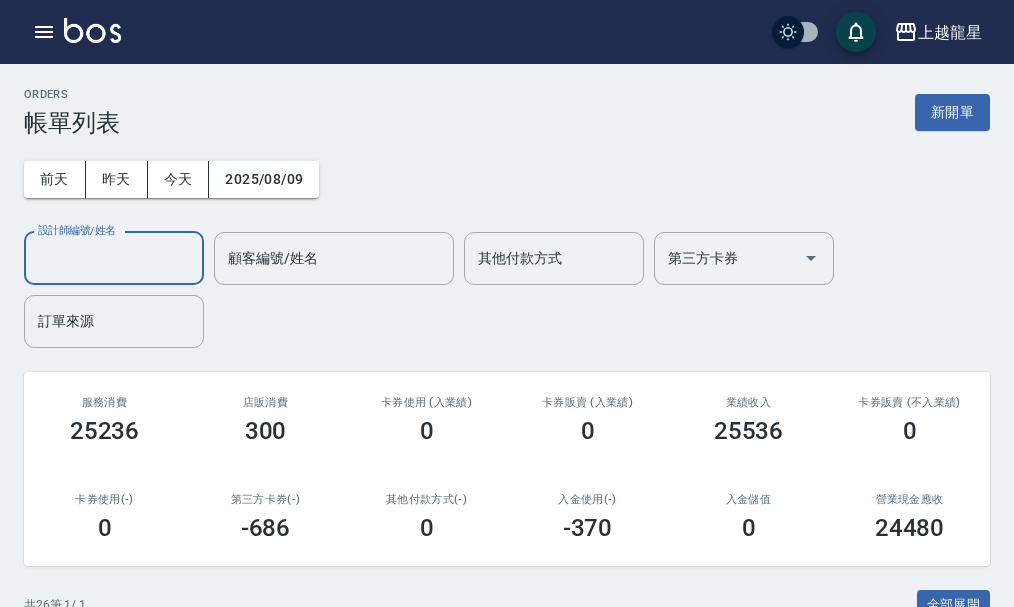 click on "設計師編號/姓名" at bounding box center [114, 258] 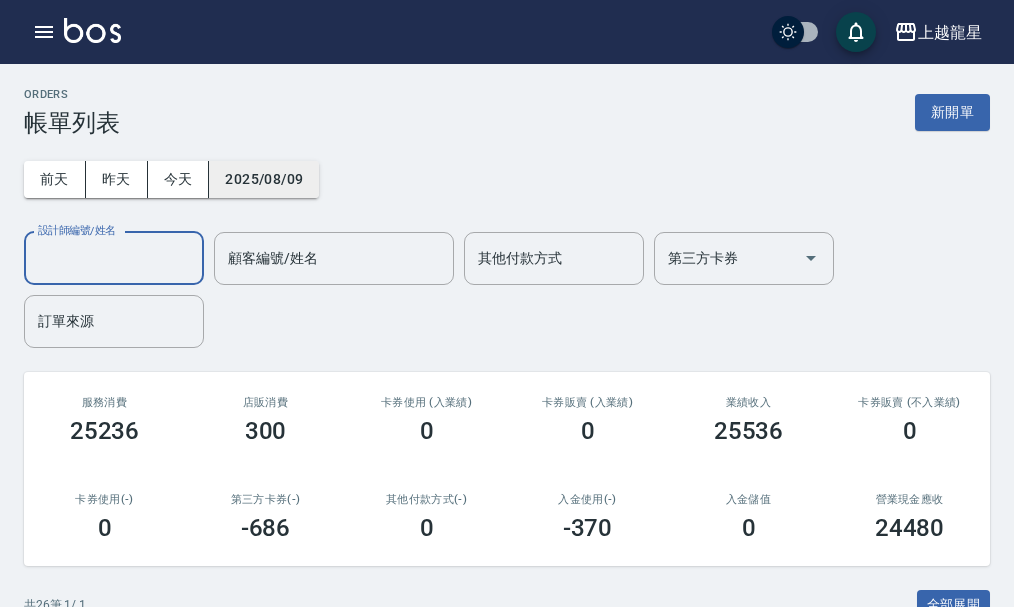 scroll, scrollTop: 100, scrollLeft: 0, axis: vertical 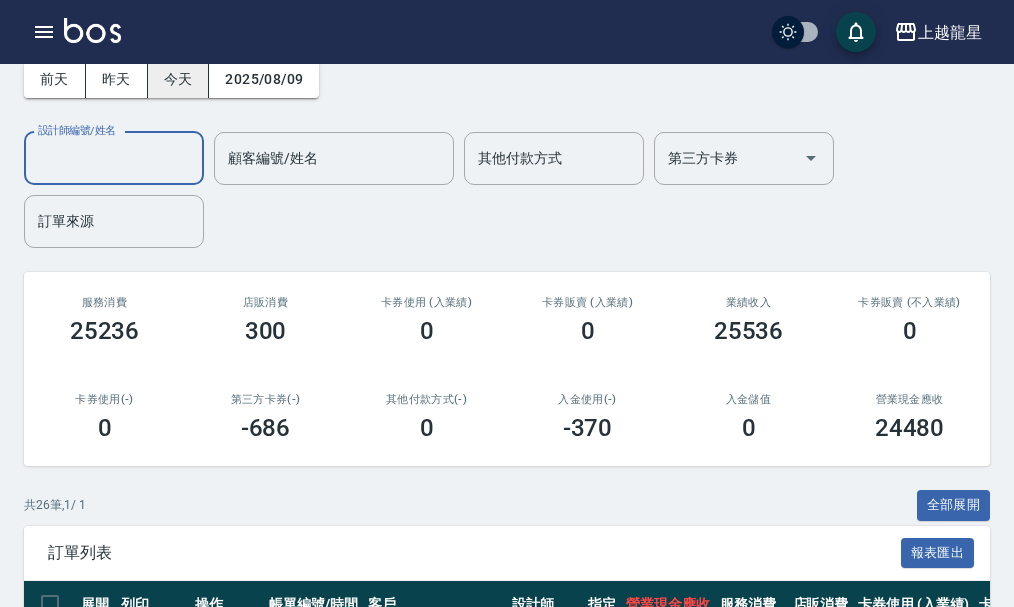 click on "今天" at bounding box center [179, 79] 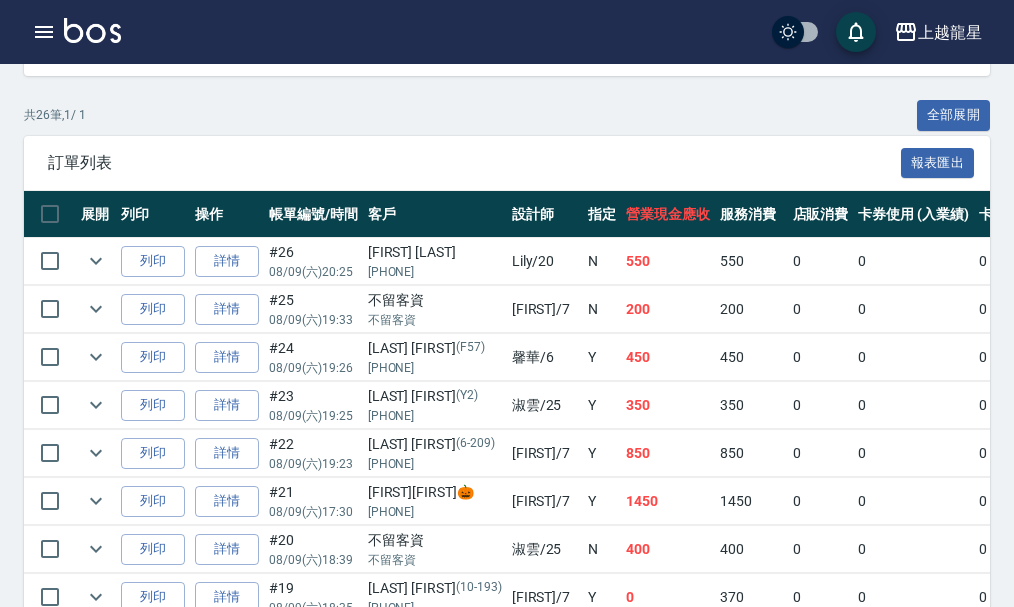 scroll, scrollTop: 500, scrollLeft: 0, axis: vertical 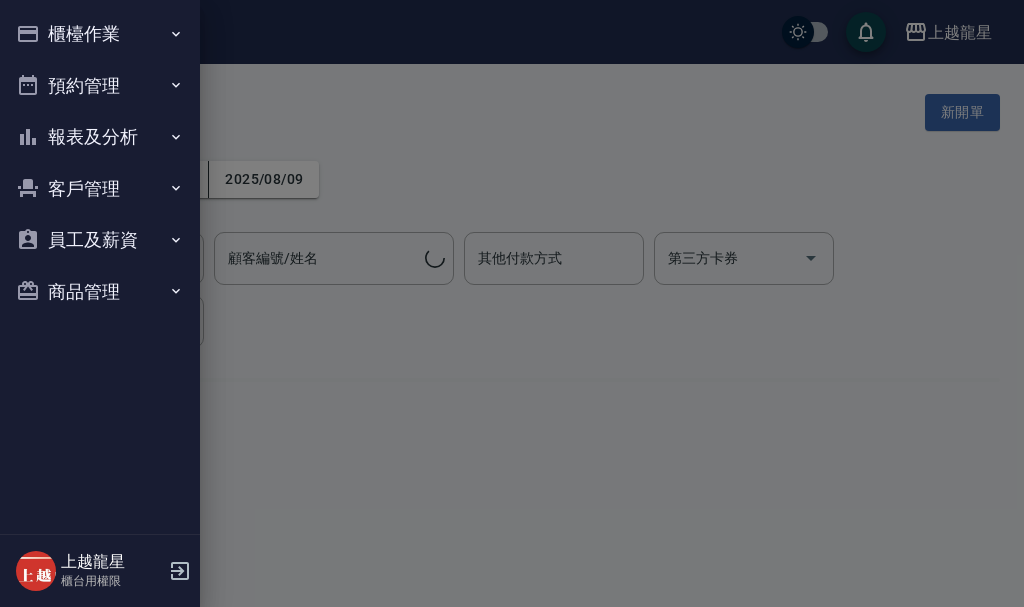 click on "櫃檯作業" at bounding box center [100, 34] 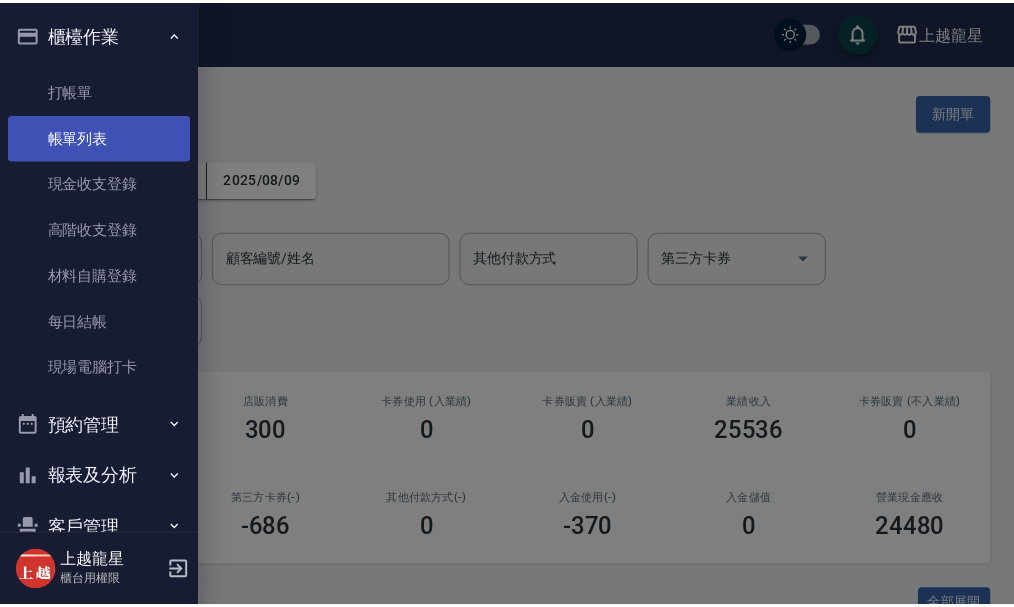 scroll, scrollTop: 0, scrollLeft: 0, axis: both 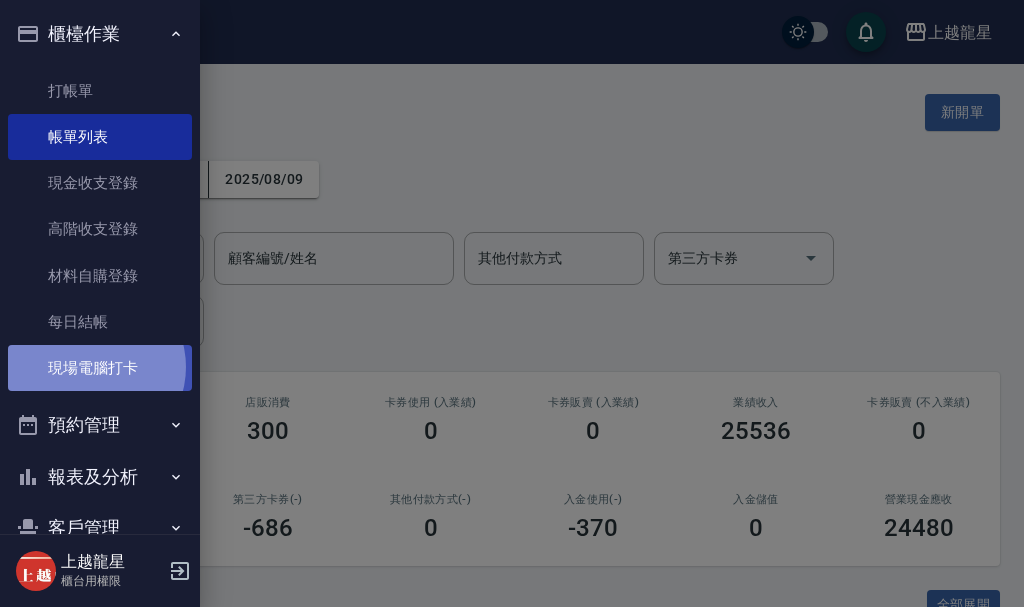 click on "現場電腦打卡" at bounding box center [100, 368] 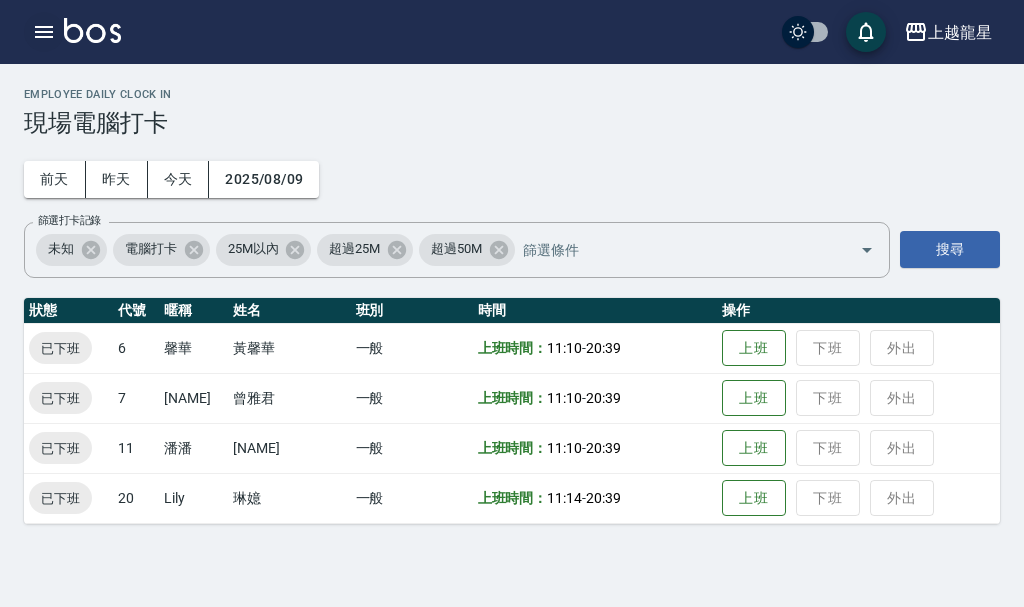click at bounding box center (44, 32) 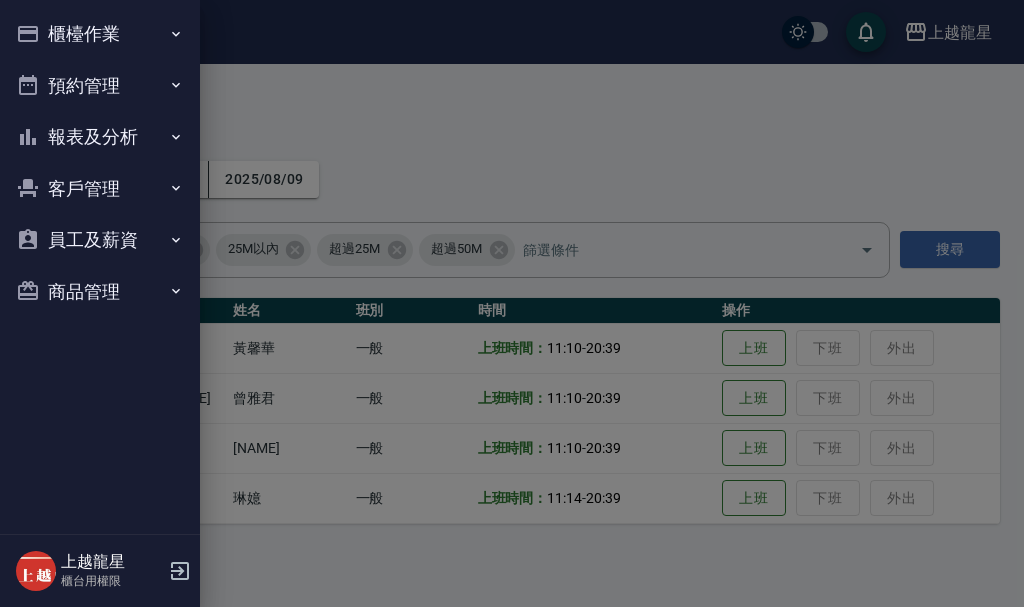 click on "櫃檯作業" at bounding box center (100, 34) 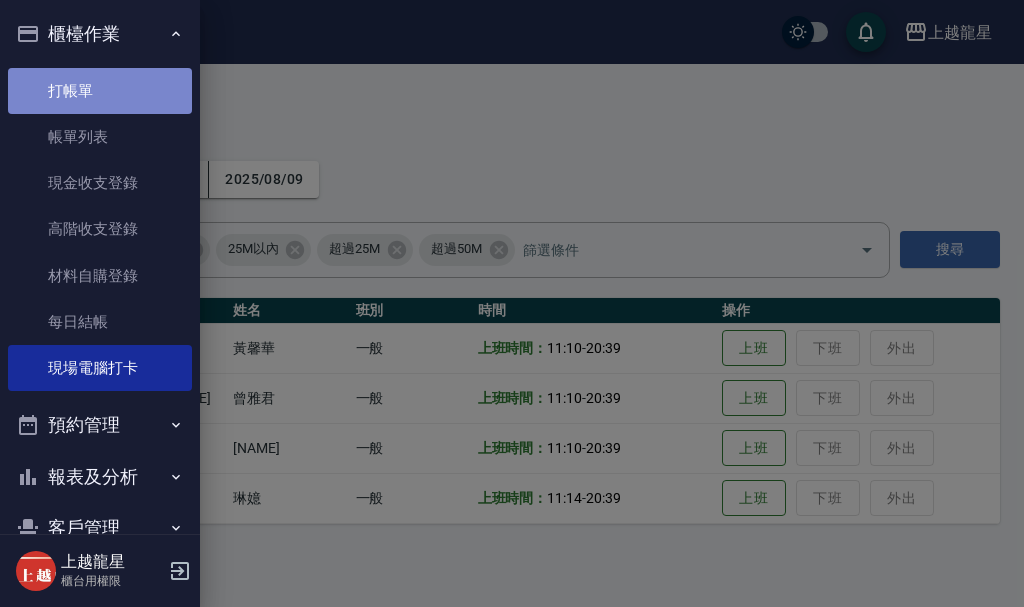 click on "打帳單" at bounding box center [100, 91] 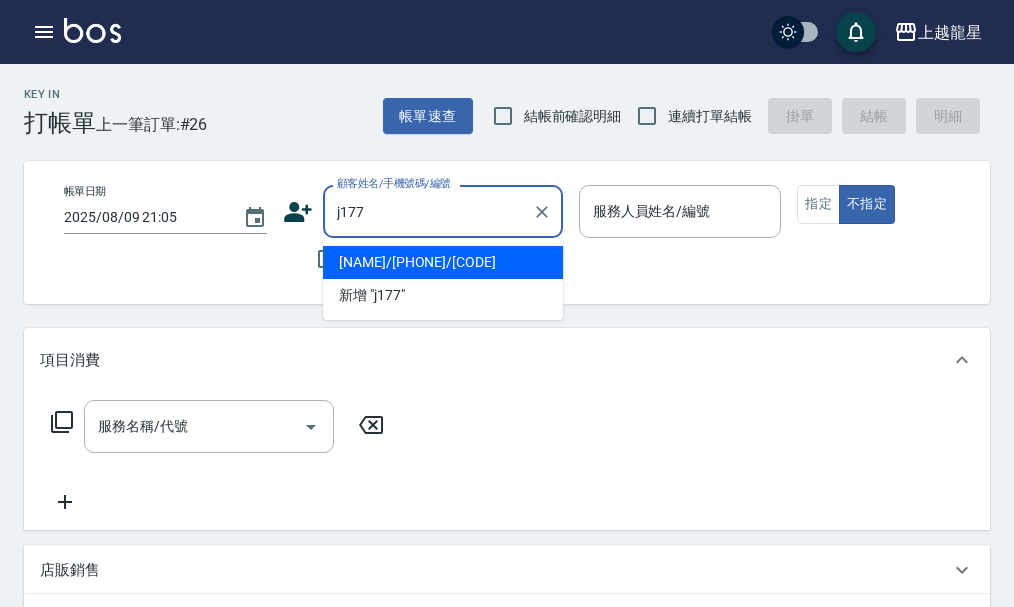 type on "[NAME]/[PHONE]/[CODE]" 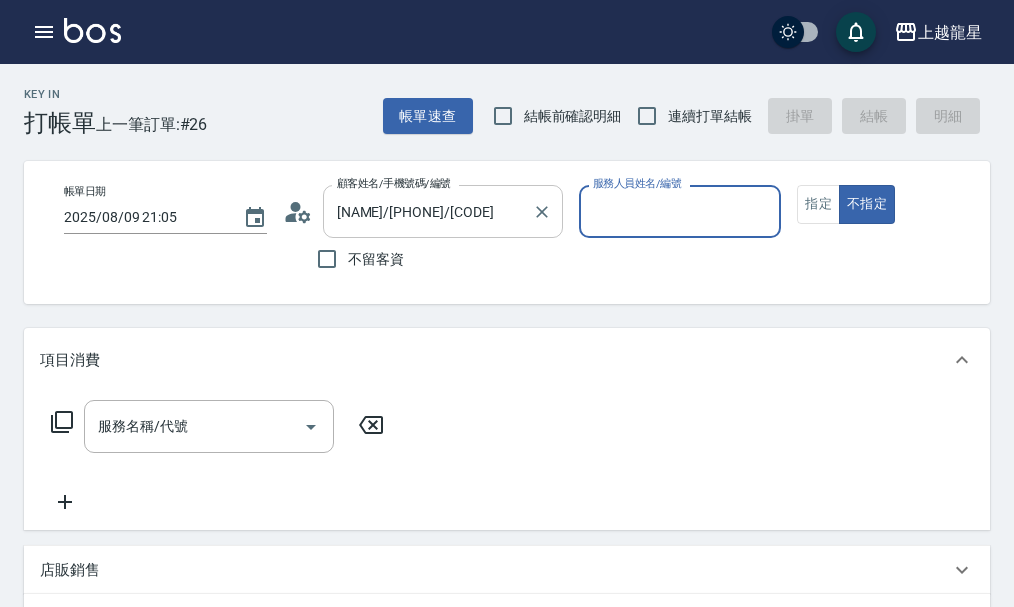 type on "Alisa-10" 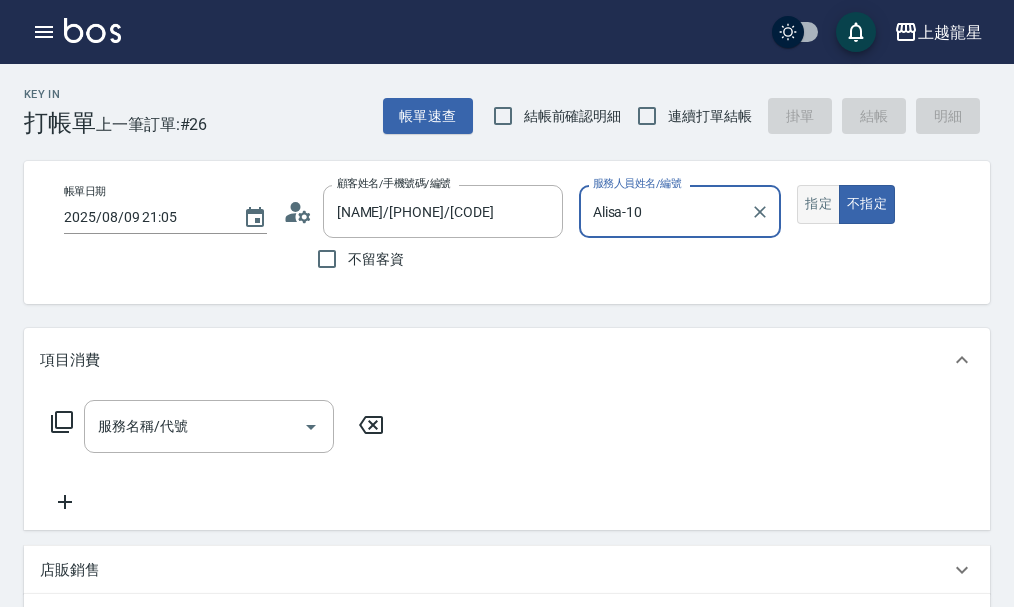 click on "指定" at bounding box center (818, 204) 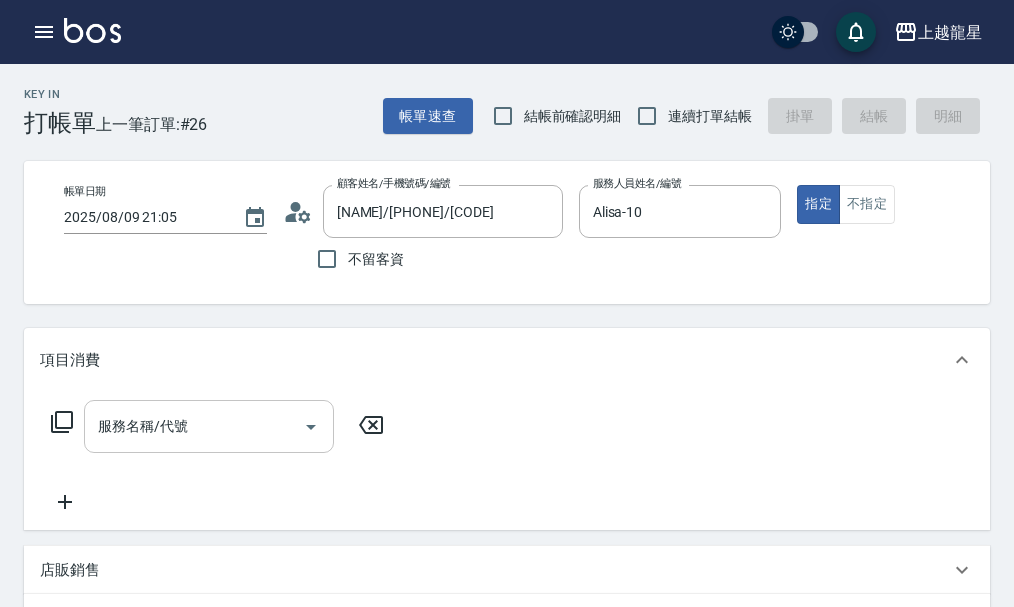click on "服務名稱/代號" at bounding box center (194, 426) 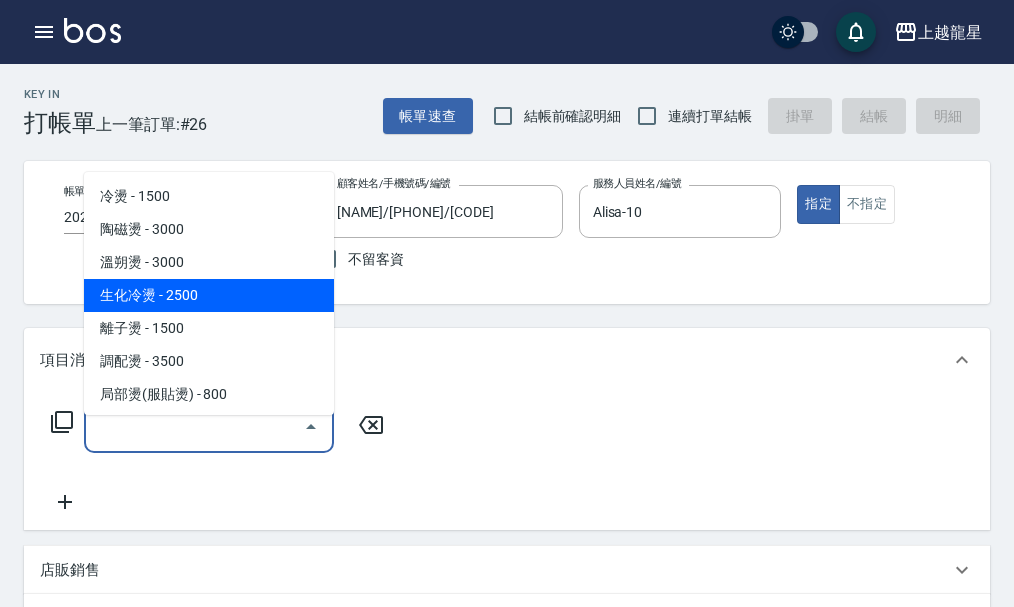 click on "生化冷燙 - 2500" at bounding box center (209, 295) 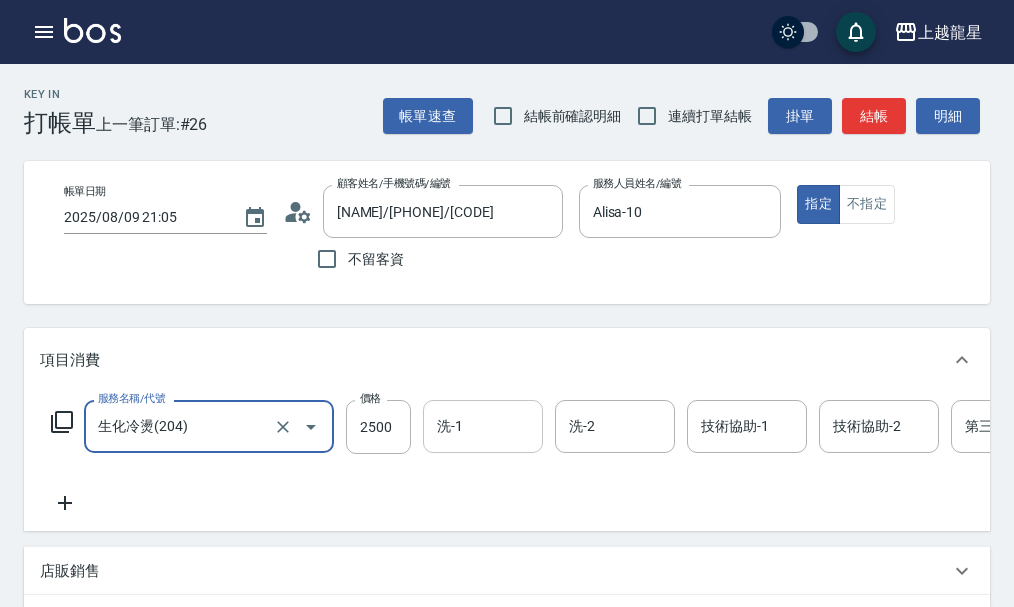 click on "洗-1" at bounding box center (483, 426) 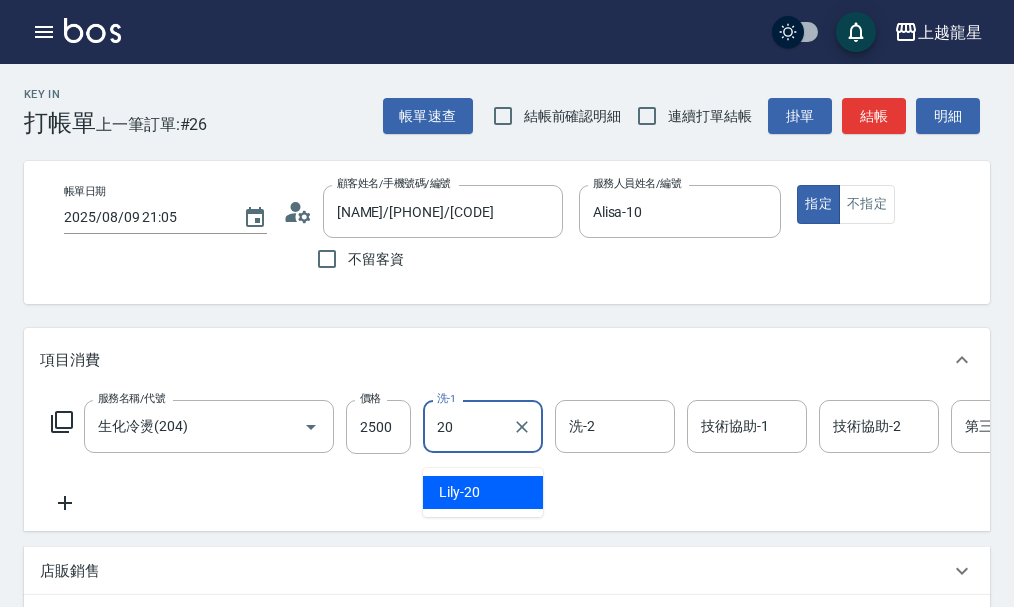 type on "Lily-20" 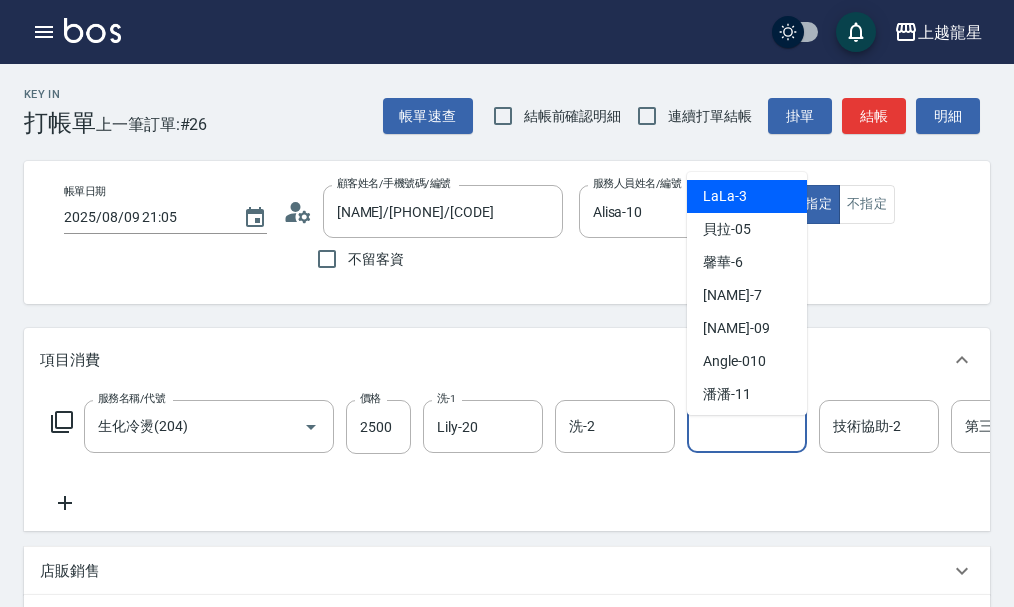 click on "技術協助-1" at bounding box center (747, 426) 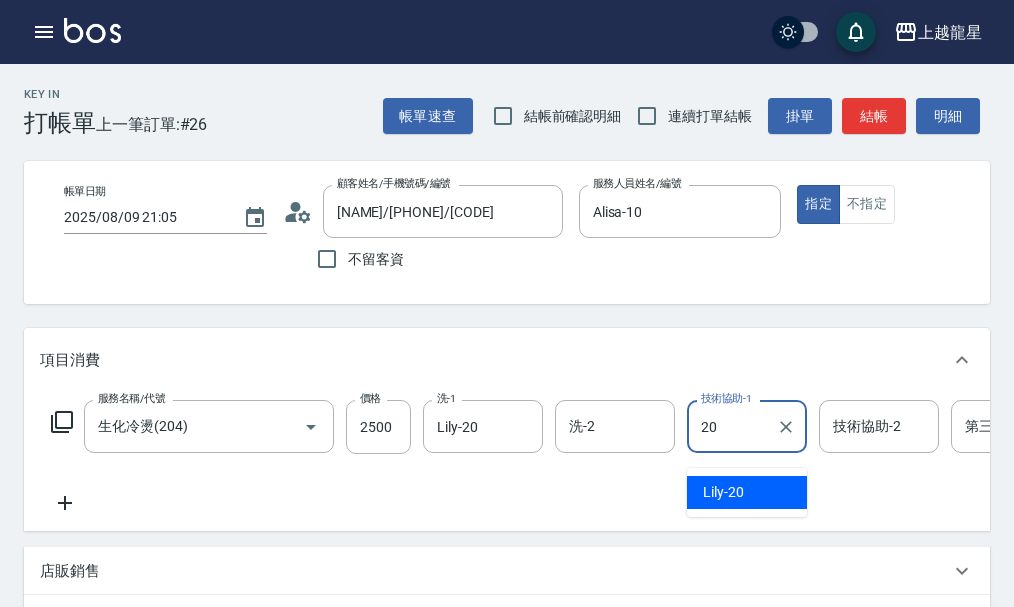 type on "Lily-20" 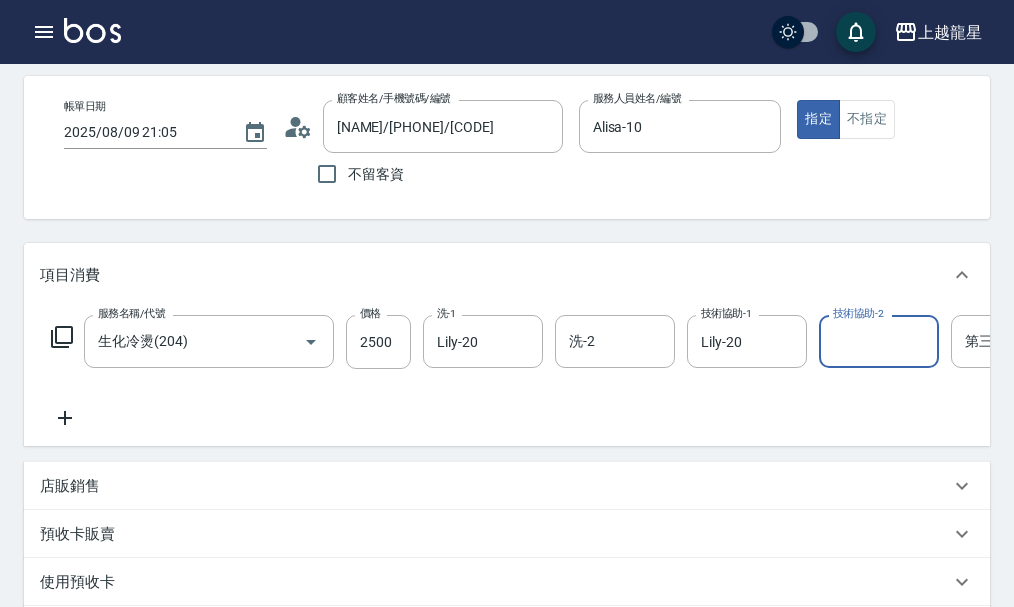 scroll, scrollTop: 200, scrollLeft: 0, axis: vertical 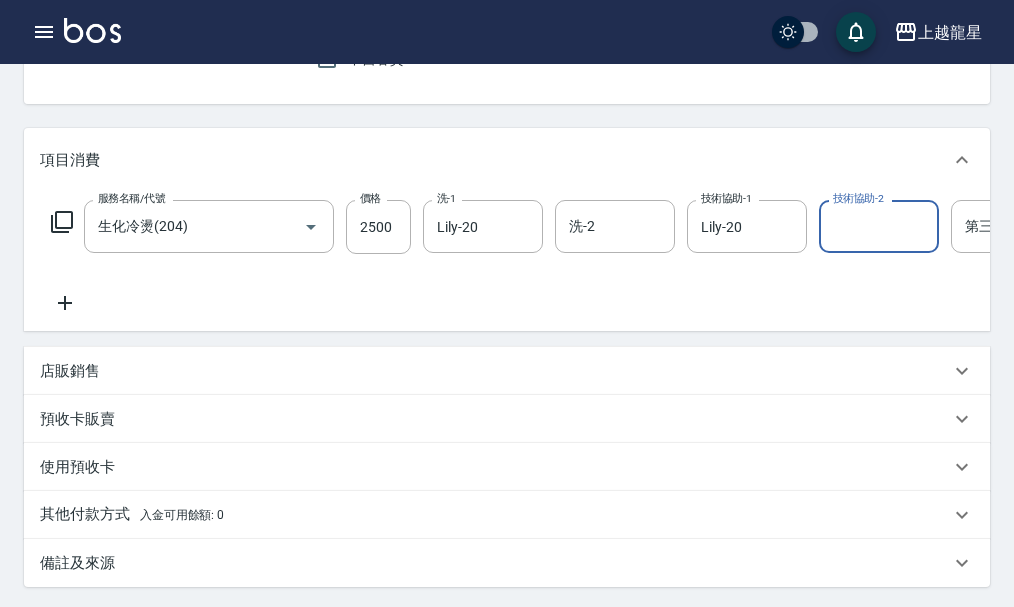 click 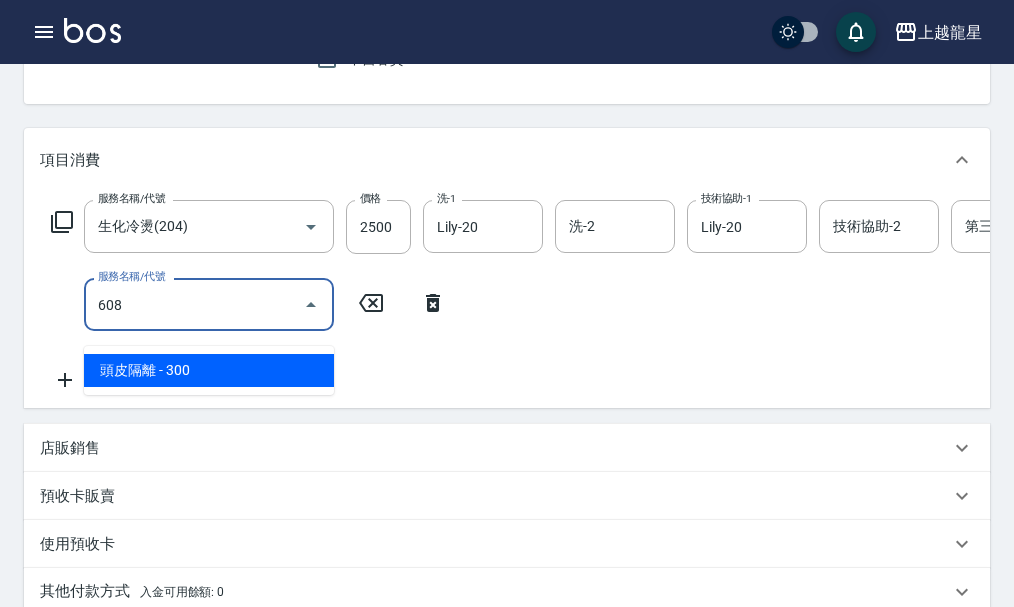 click on "頭皮隔離 - 300" at bounding box center (209, 370) 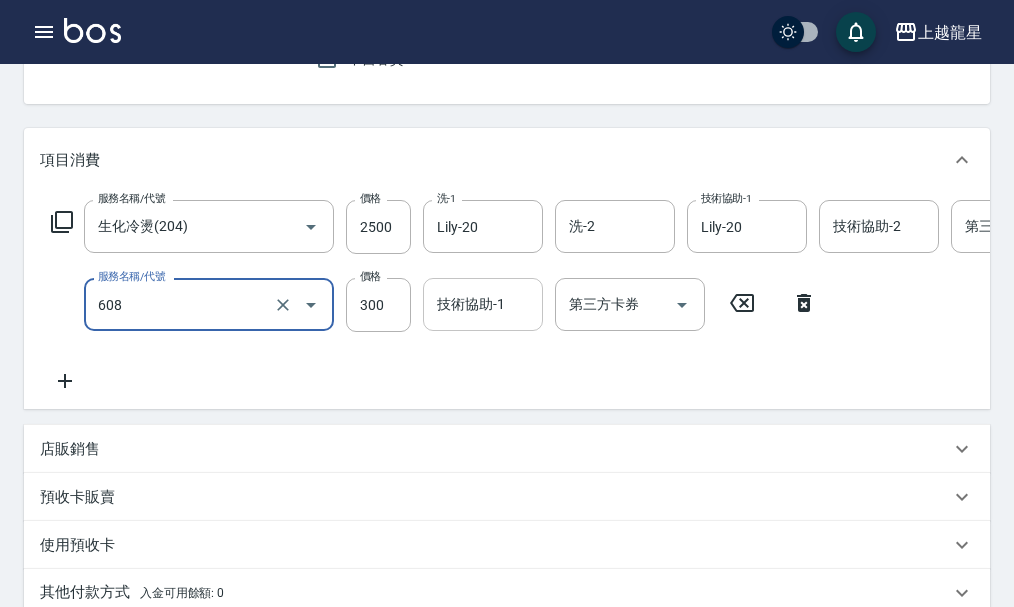 type on "頭皮隔離(608)" 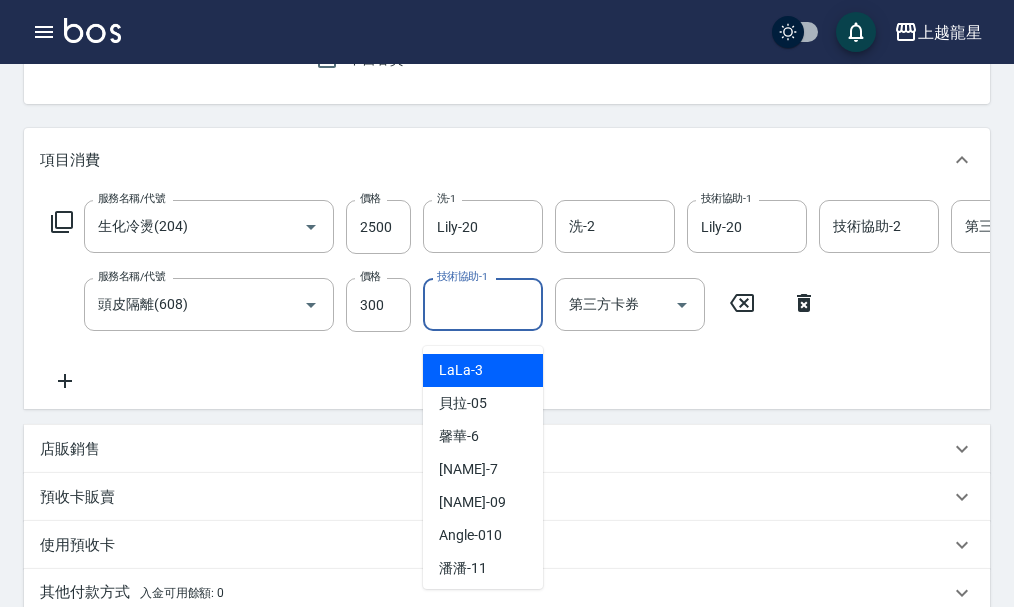 click on "技術協助-1" at bounding box center (483, 304) 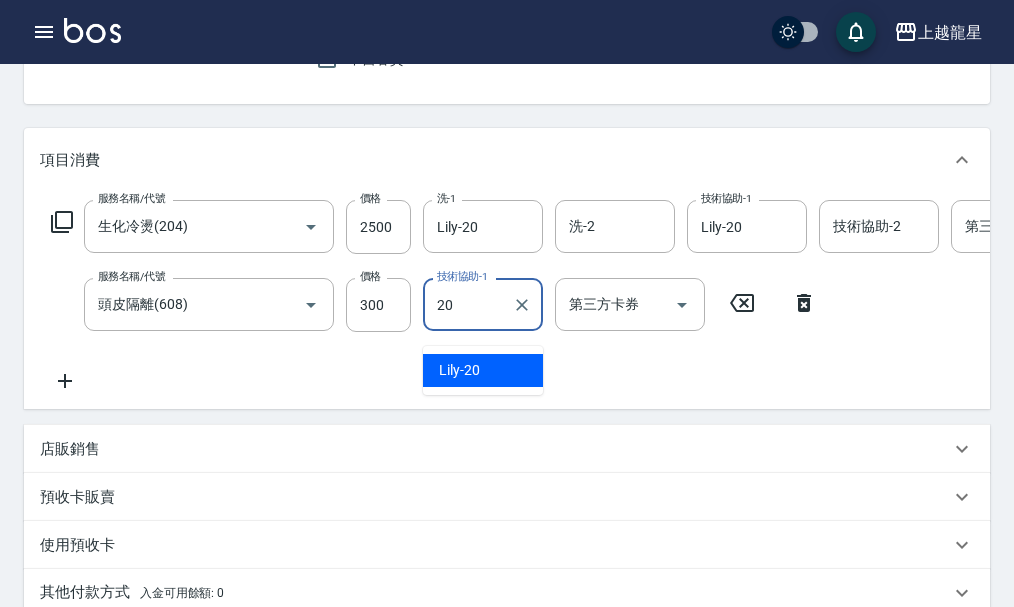 type on "Lily-20" 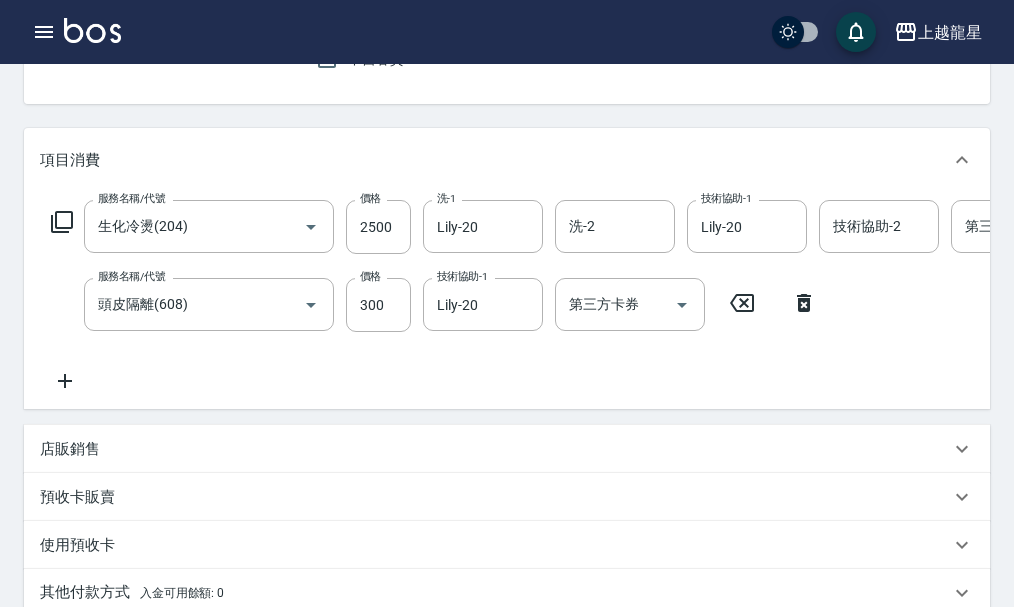 click 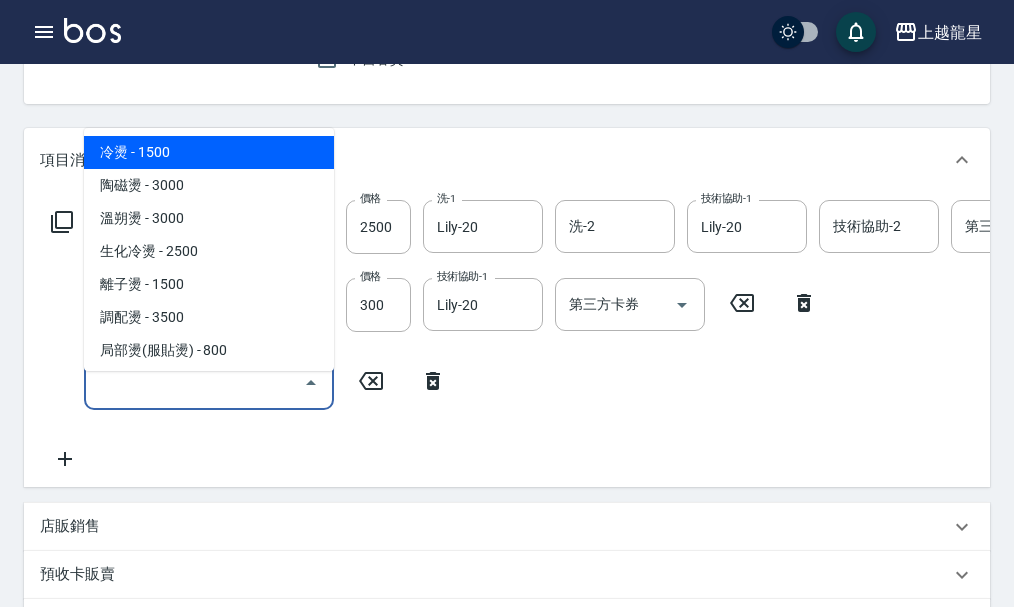 click on "服務名稱/代號" at bounding box center [194, 382] 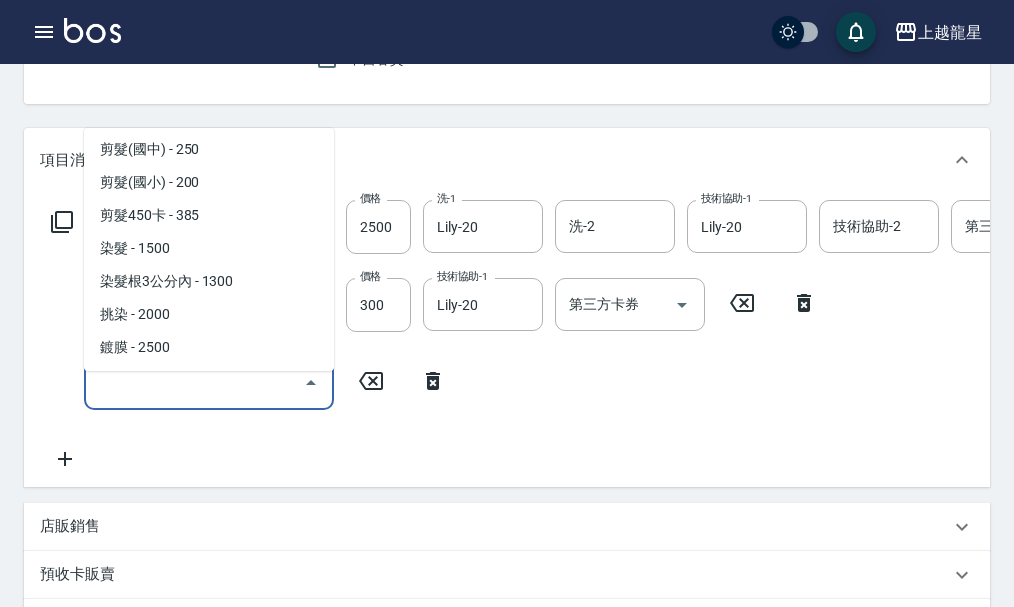 scroll, scrollTop: 500, scrollLeft: 0, axis: vertical 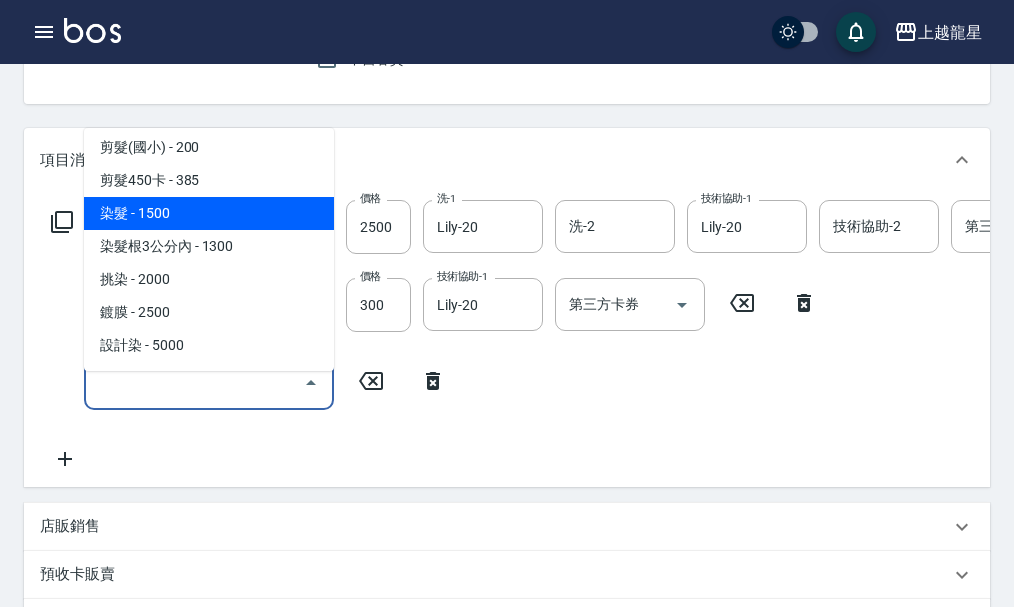 click on "染髮 - 1500" at bounding box center (209, 213) 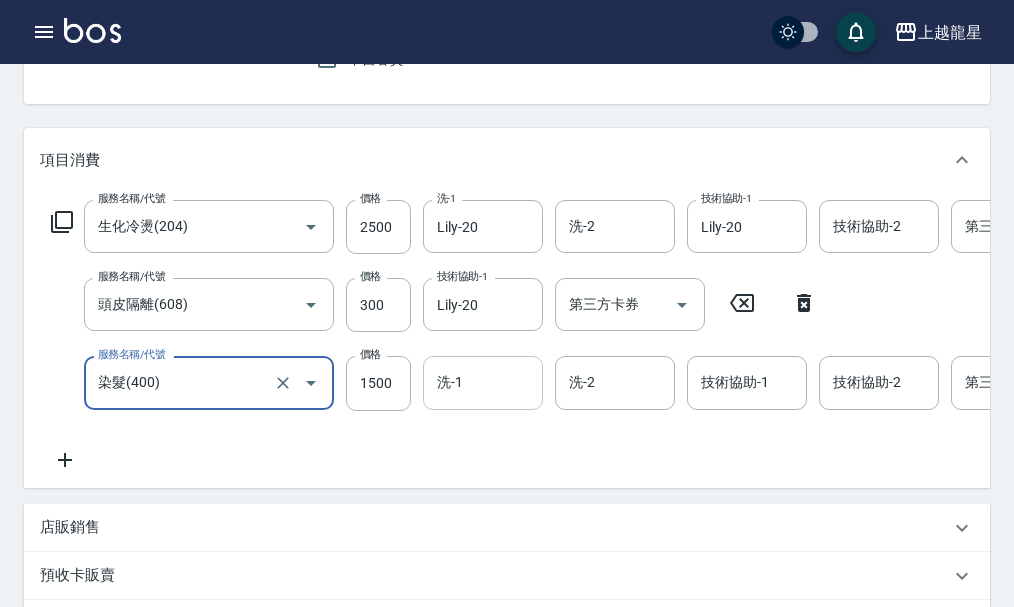 click on "洗-1" at bounding box center (483, 382) 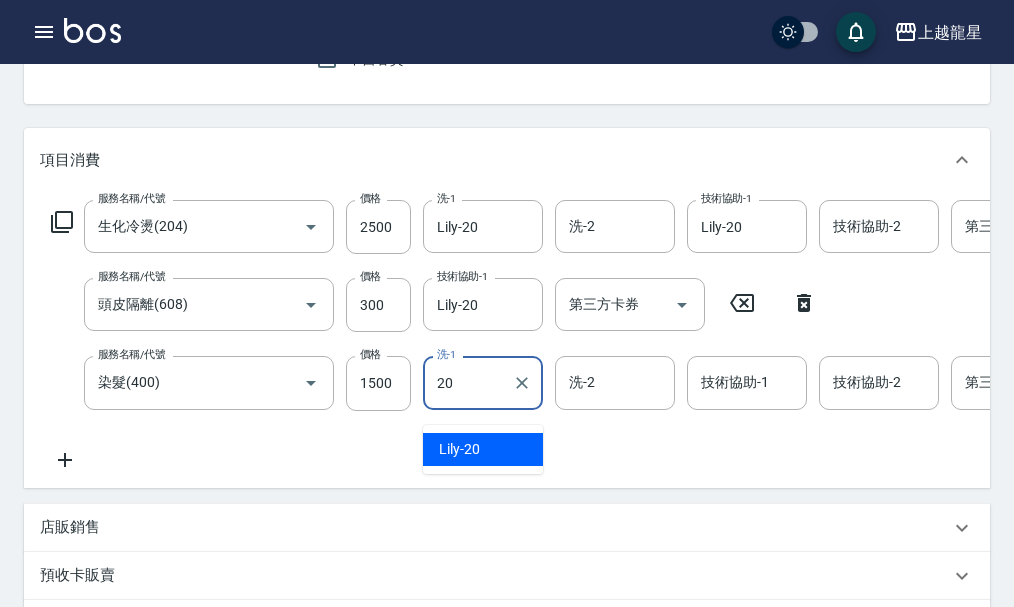 type on "Lily-20" 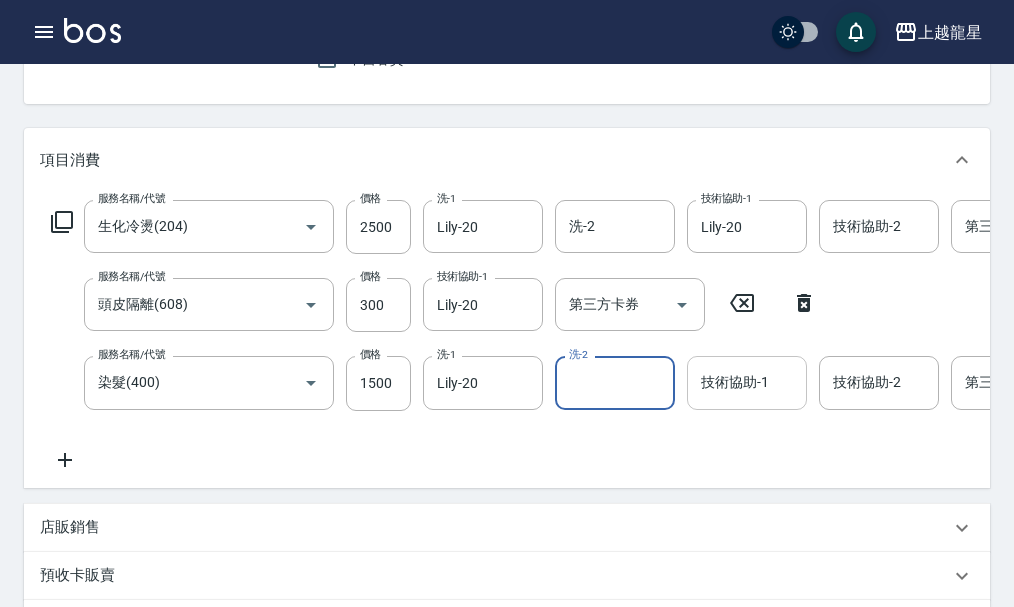 click on "技術協助-1" at bounding box center [747, 382] 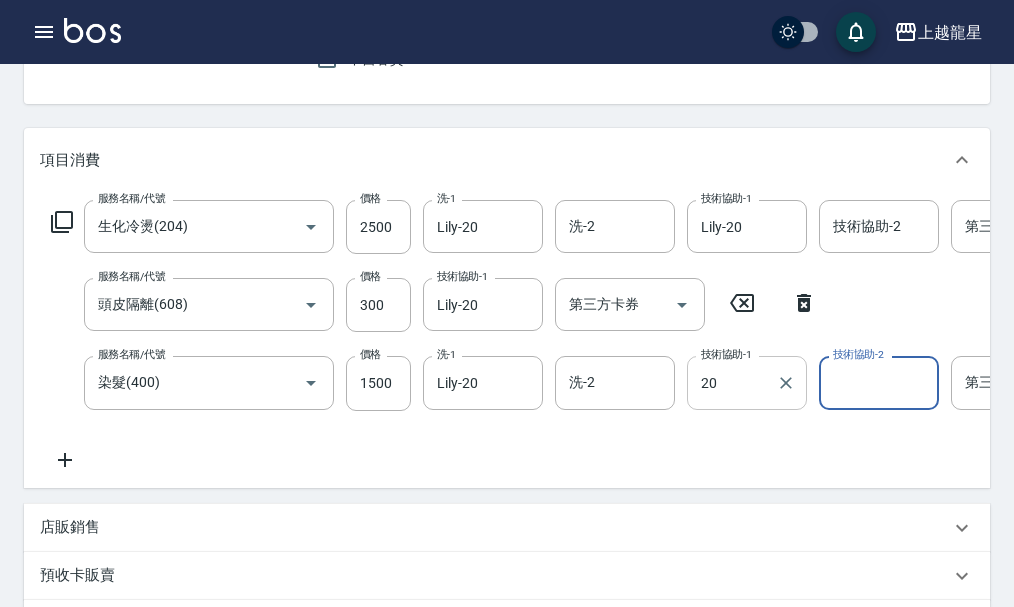 type on "Lily-20" 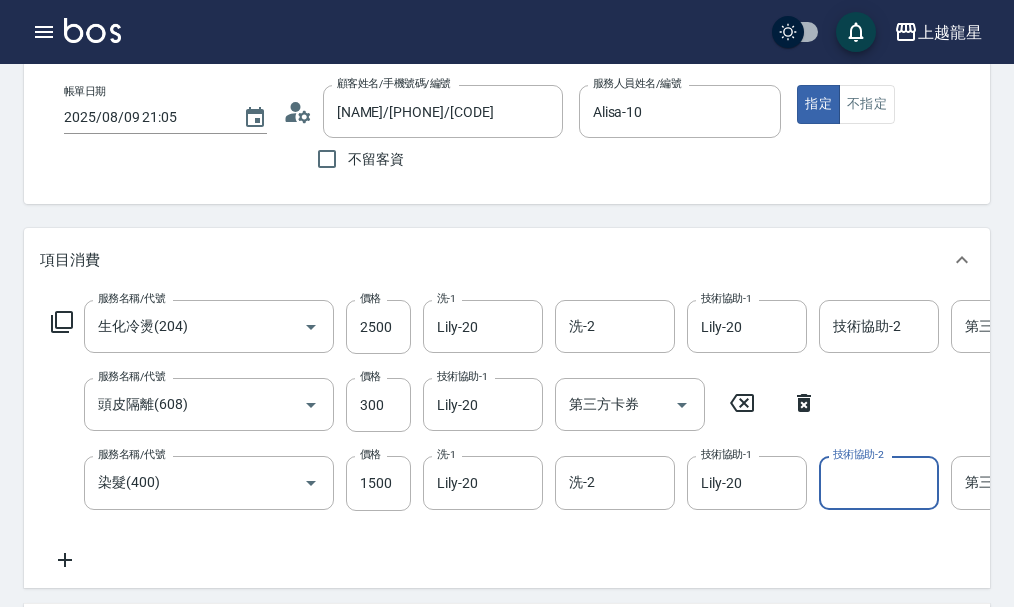 scroll, scrollTop: 200, scrollLeft: 0, axis: vertical 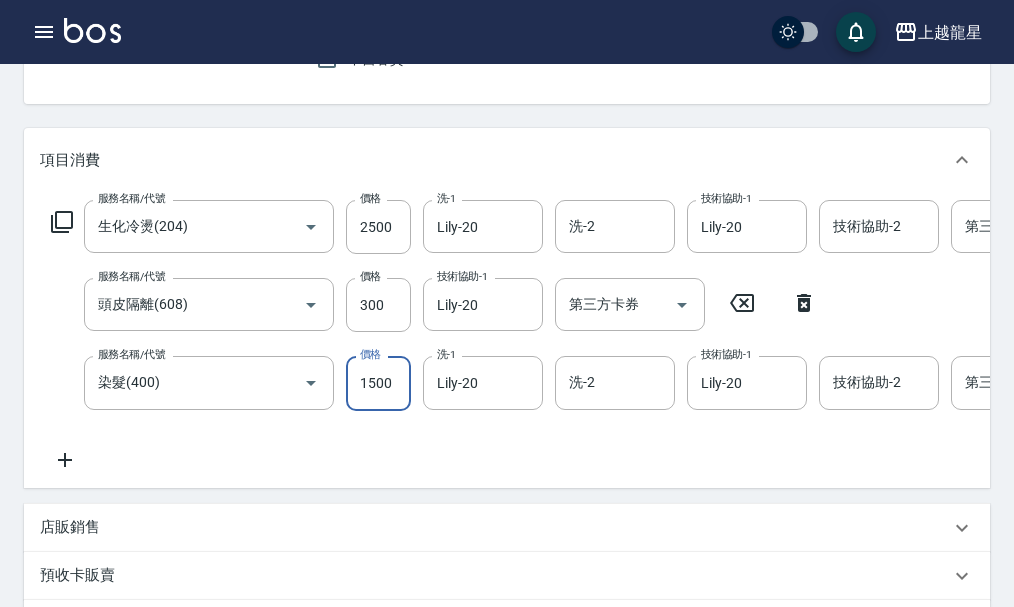 click on "1500" at bounding box center [378, 383] 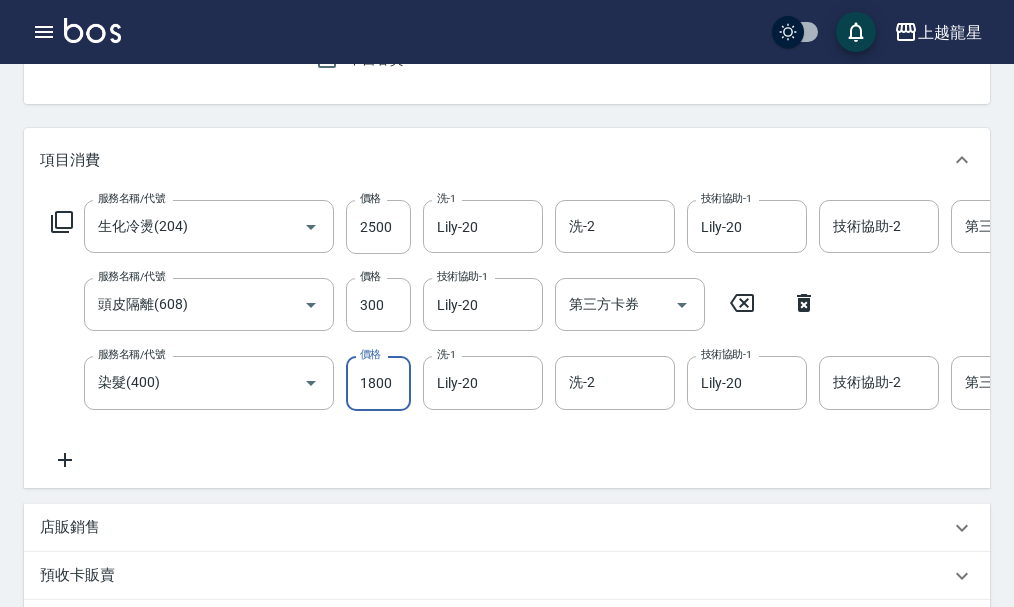 click on "服務名稱/代號 生化冷燙(204) 服務名稱/代號 價格 2500 價格 洗-1 Lily-20 洗-1 洗-2 洗-2 技術協助-1 Lily-20 技術協助-1 技術協助-2 技術協助-2 第三方卡券 第三方卡券 服務名稱/代號 頭皮隔離(608) 服務名稱/代號 價格 300 價格 技術協助-1 Lily-20 技術協助-1 第三方卡券 第三方卡券 服務名稱/代號 染髮(400) 服務名稱/代號 價格 1800 價格 洗-1 Lily-20 洗-1 洗-2 洗-2 技術協助-1 Lily-20 技術協助-1 技術協助-2 技術協助-2 第三方卡券 第三方卡券" at bounding box center [632, 335] 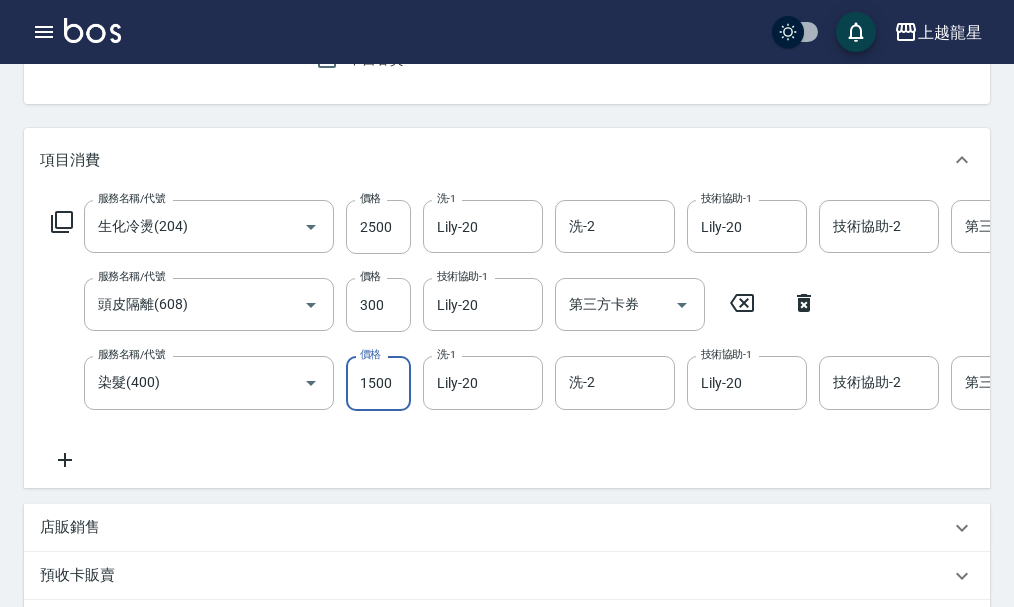 type on "1500" 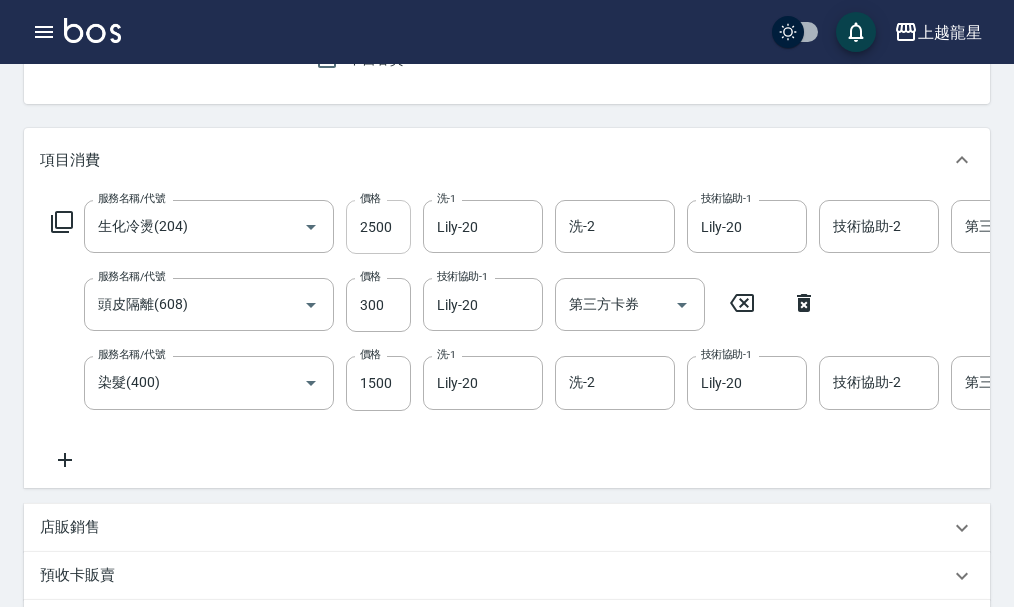 click on "2500" at bounding box center [378, 227] 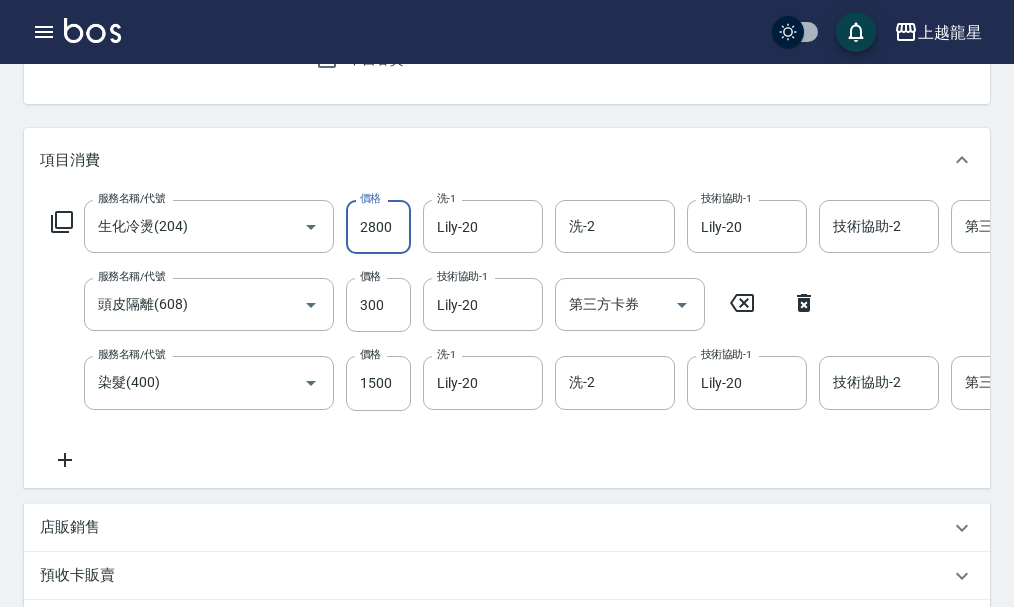 click on "服務名稱/代號 生化冷燙(204) 服務名稱/代號 價格 2800 價格 洗-1 Lily-20 洗-1 洗-2 洗-2 技術協助-1 Lily-20 技術協助-1 技術協助-2 技術協助-2 第三方卡券 第三方卡券 服務名稱/代號 頭皮隔離(608) 服務名稱/代號 價格 300 價格 技術協助-1 Lily-20 技術協助-1 第三方卡券 第三方卡券 服務名稱/代號 染髮(400) 服務名稱/代號 價格 1500 價格 洗-1 Lily-20 洗-1 洗-2 洗-2 技術協助-1 Lily-20 技術協助-1 技術協助-2 技術協助-2 第三方卡券 第三方卡券" at bounding box center (632, 335) 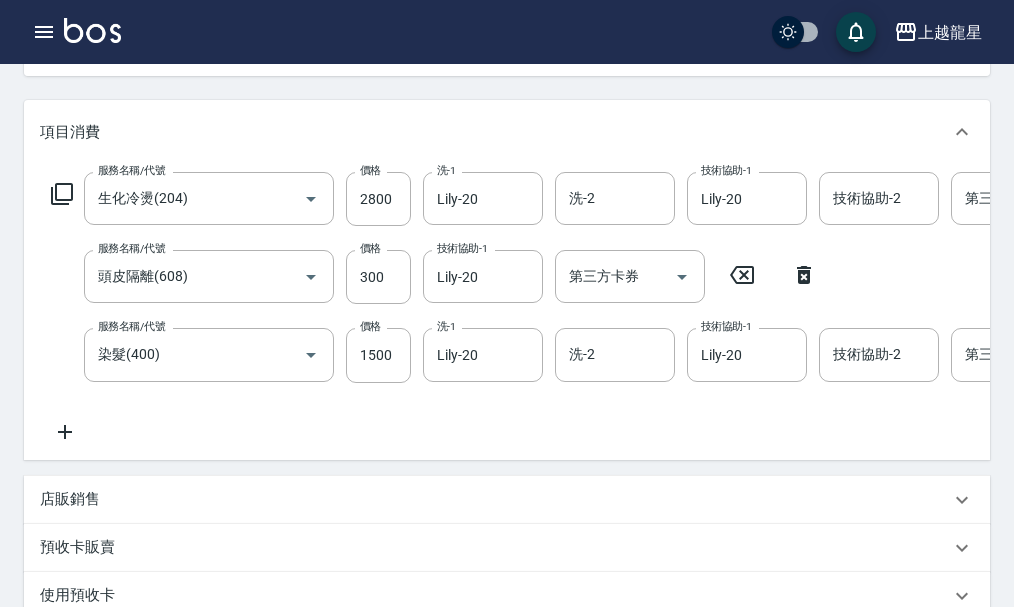scroll, scrollTop: 200, scrollLeft: 0, axis: vertical 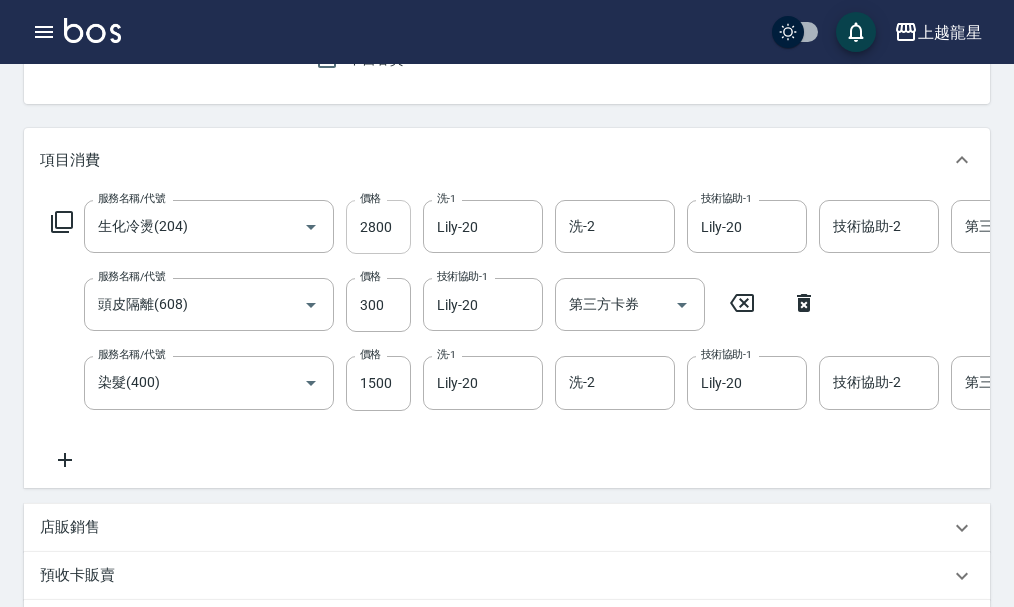 click on "2800" at bounding box center (378, 227) 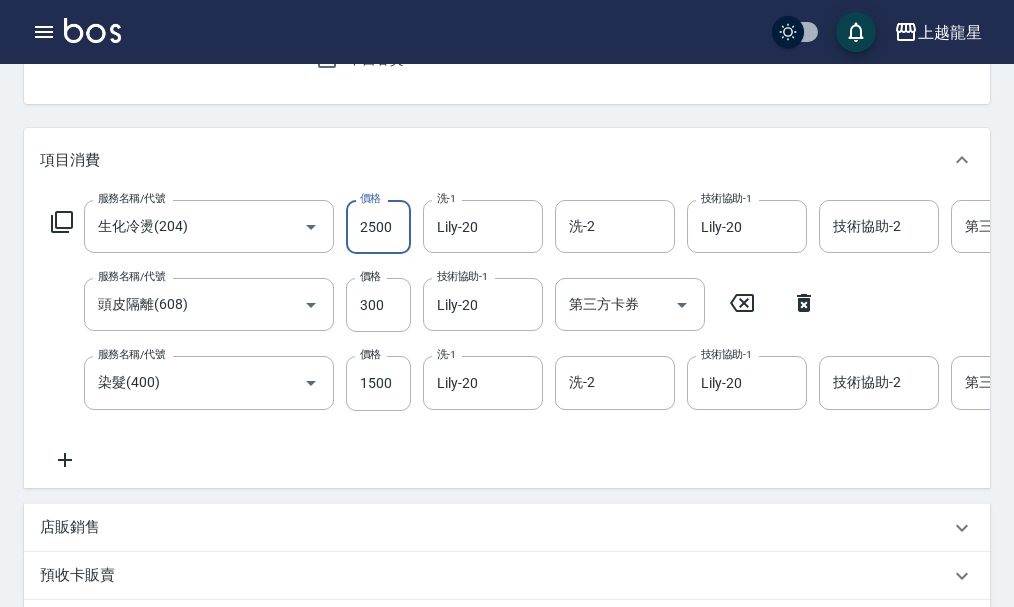 type on "2500" 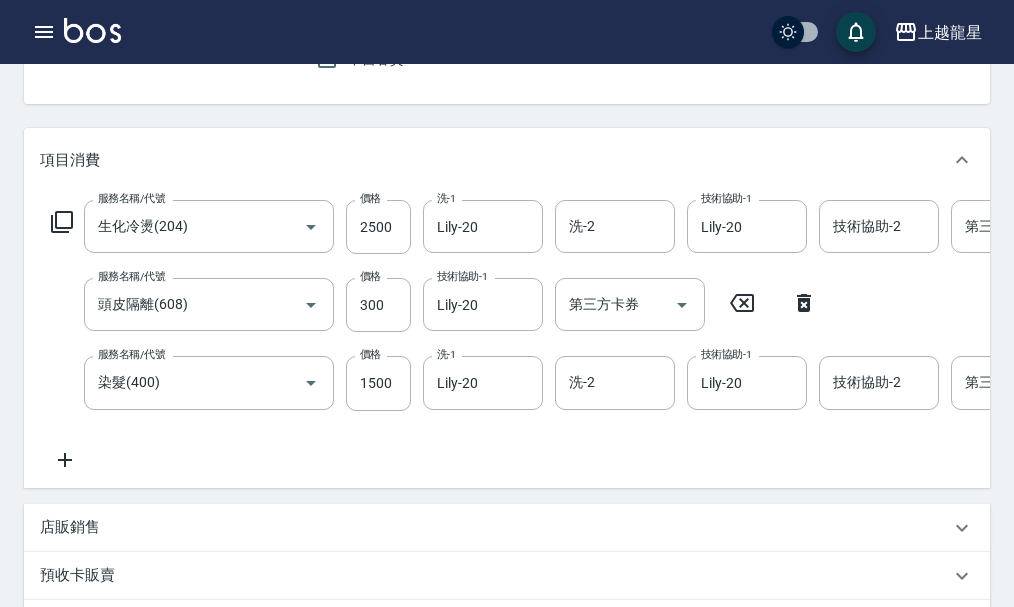 click on "服務名稱/代號 生化冷燙(204) 服務名稱/代號 價格 2500 價格 洗-1 Lily-20 洗-1 洗-2 洗-2 技術協助-1 Lily-20 技術協助-1 技術協助-2 技術協助-2 第三方卡券 第三方卡券 服務名稱/代號 頭皮隔離(608) 服務名稱/代號 價格 300 價格 技術協助-1 Lily-20 技術協助-1 第三方卡券 第三方卡券 服務名稱/代號 染髮(400) 服務名稱/代號 價格 1500 價格 洗-1 Lily-20 洗-1 洗-2 洗-2 技術協助-1 Lily-20 技術協助-1 技術協助-2 技術協助-2 第三方卡券 第三方卡券" at bounding box center [632, 335] 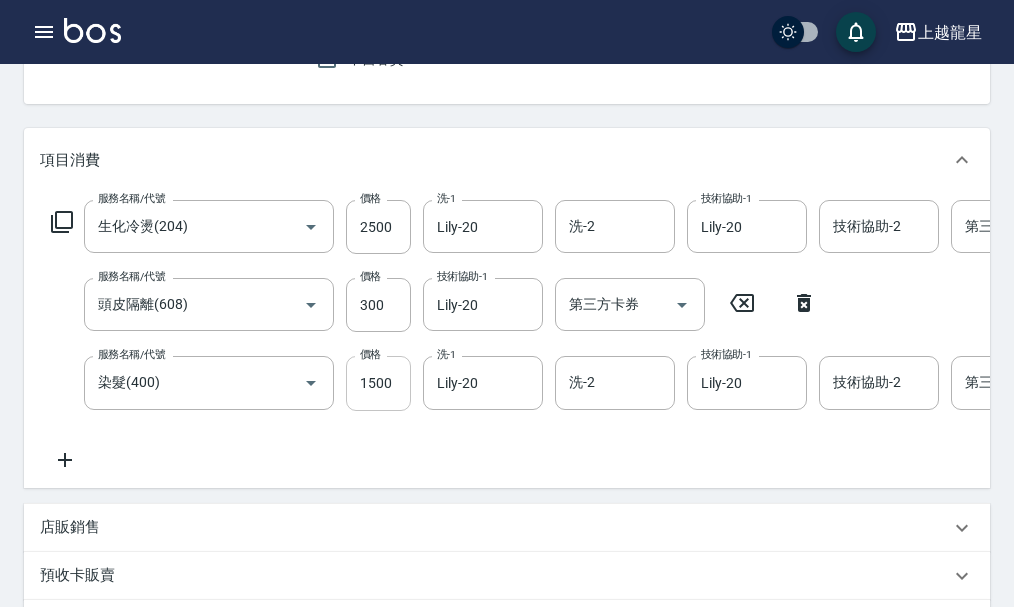 click on "1500" at bounding box center [378, 383] 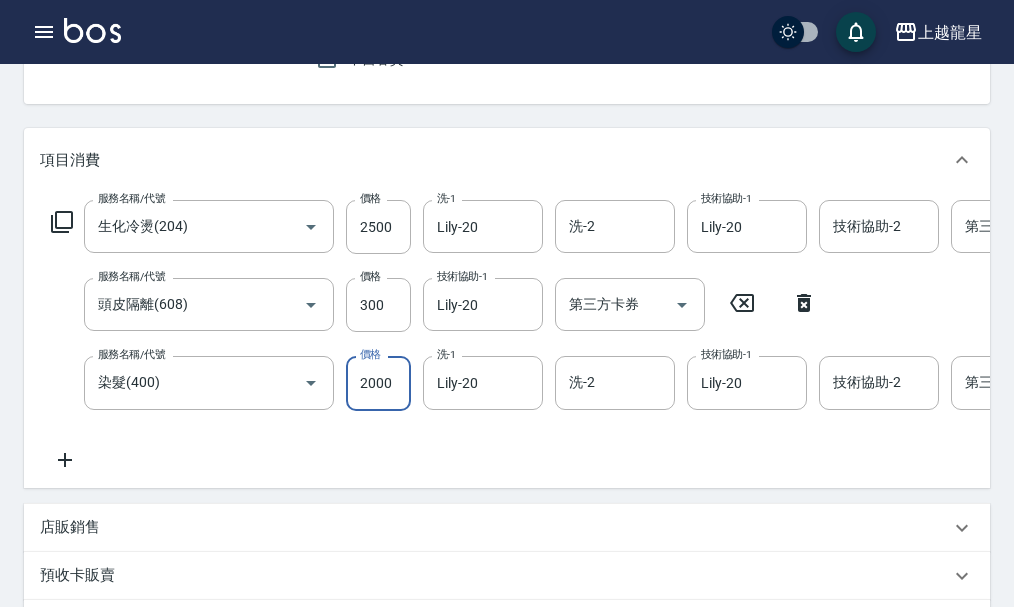 type on "2000" 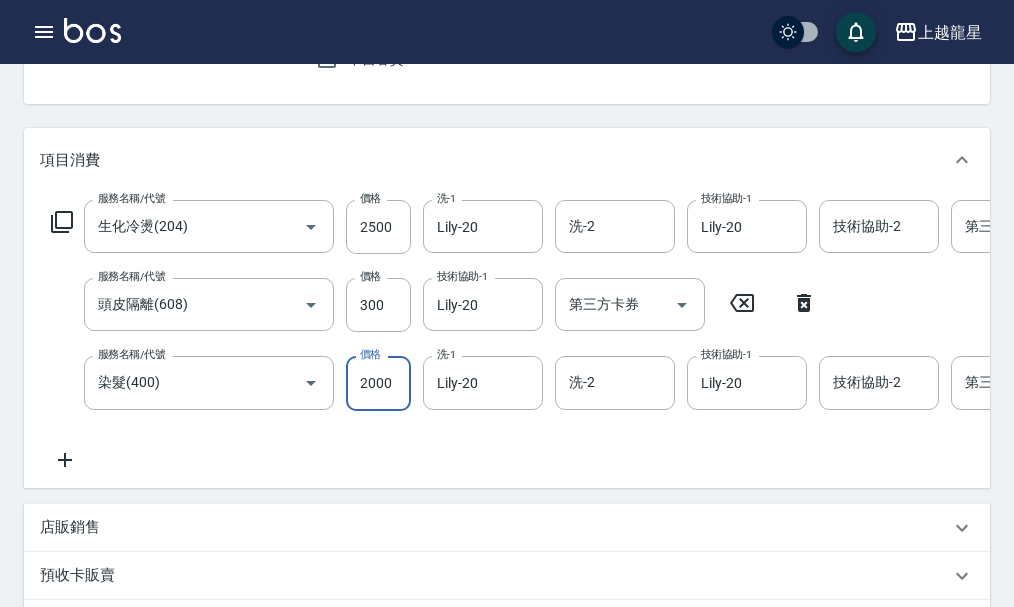 click on "服務名稱/代號 生化冷燙(204) 服務名稱/代號 價格 2500 價格 洗-1 Lily-20 洗-1 洗-2 洗-2 技術協助-1 Lily-20 技術協助-1 技術協助-2 技術協助-2 第三方卡券 第三方卡券 服務名稱/代號 頭皮隔離(608) 服務名稱/代號 價格 300 價格 技術協助-1 Lily-20 技術協助-1 第三方卡券 第三方卡券 服務名稱/代號 染髮(400) 服務名稱/代號 價格 2000 價格 洗-1 Lily-20 洗-1 洗-2 洗-2 技術協助-1 Lily-20 技術協助-1 技術協助-2 技術協助-2 第三方卡券 第三方卡券" at bounding box center (632, 335) 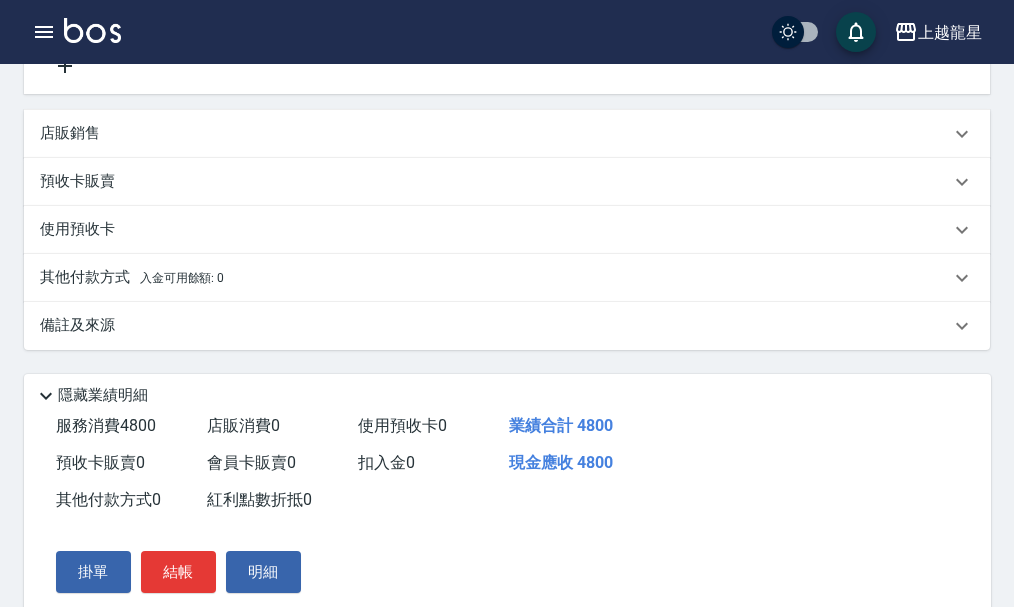 scroll, scrollTop: 699, scrollLeft: 0, axis: vertical 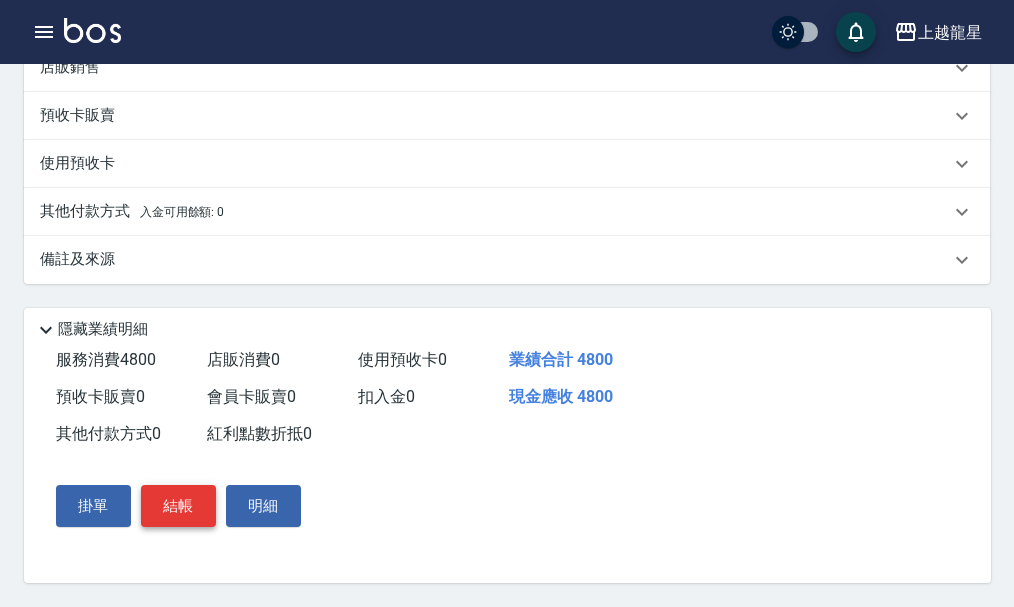 click on "結帳" at bounding box center (178, 506) 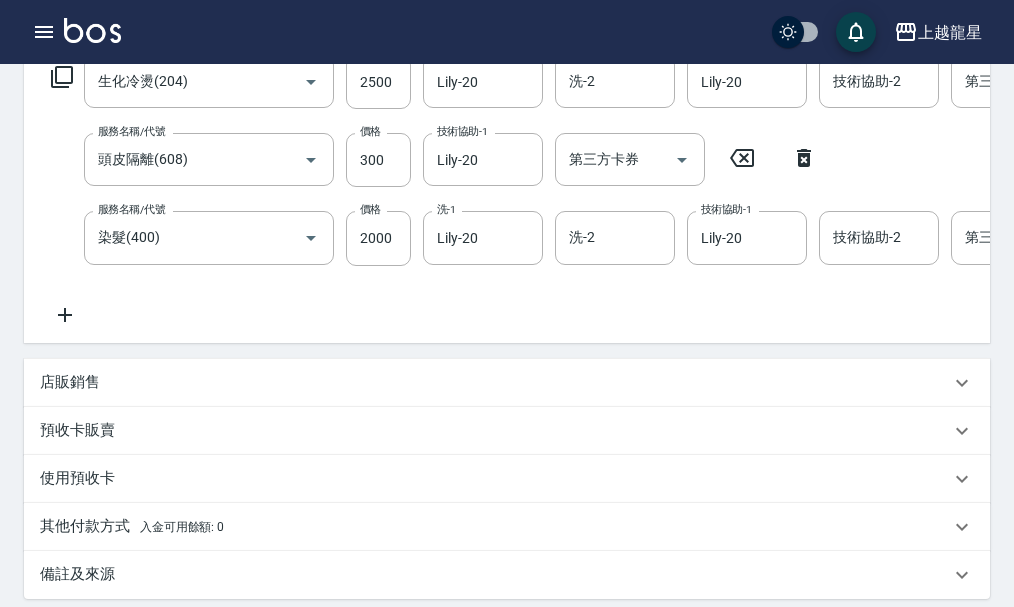 scroll, scrollTop: 99, scrollLeft: 0, axis: vertical 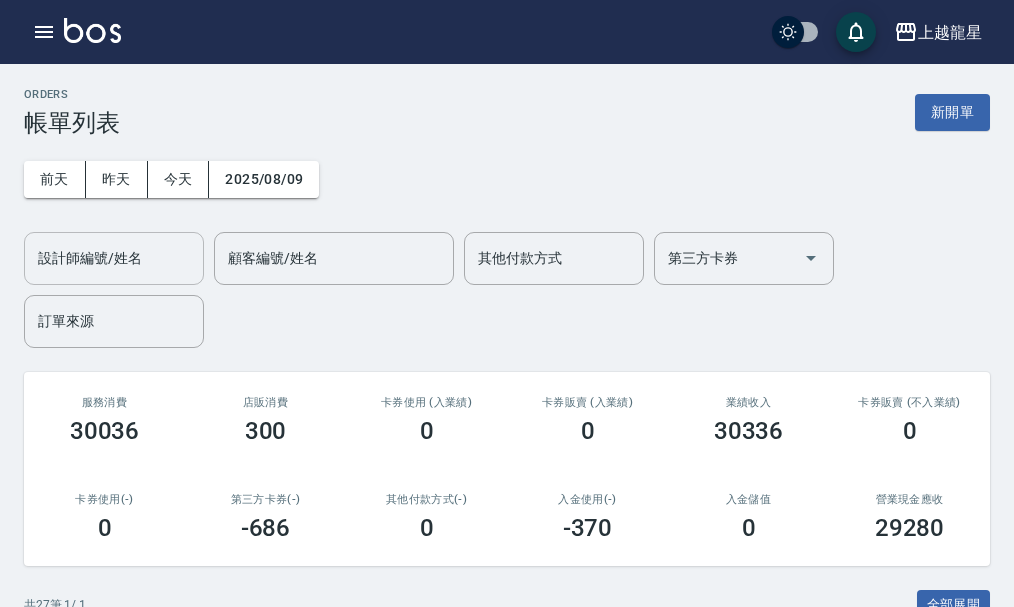 click on "設計師編號/姓名" at bounding box center (114, 258) 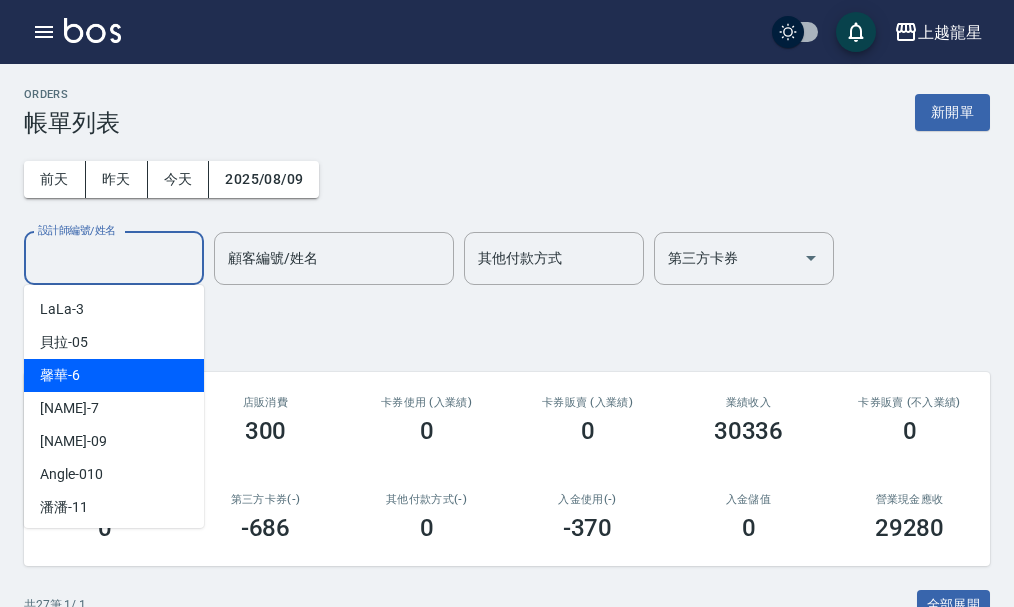 click on "馨華 -6" at bounding box center [114, 375] 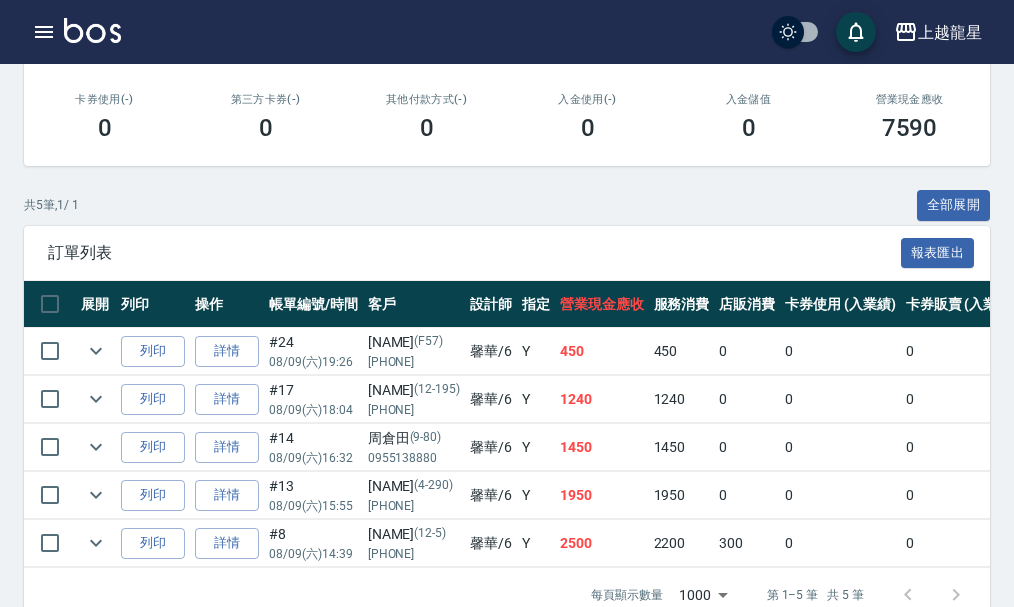 scroll, scrollTop: 0, scrollLeft: 0, axis: both 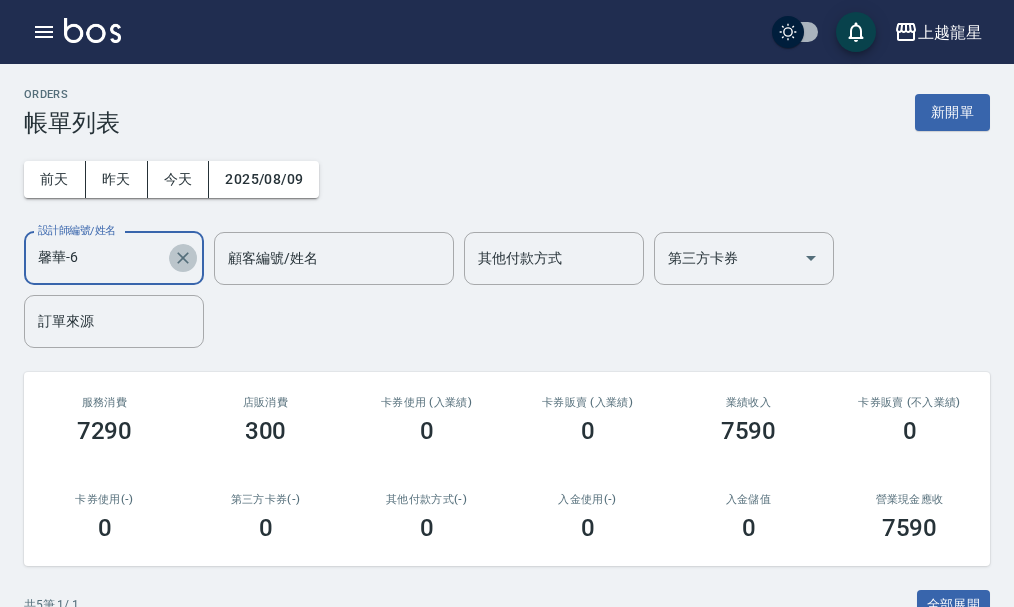 click 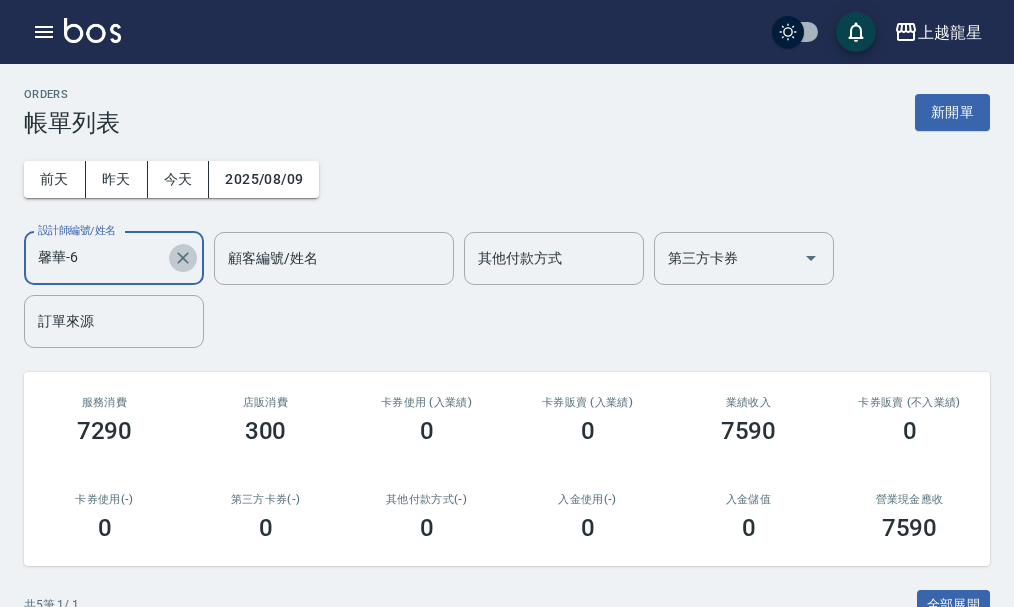 type 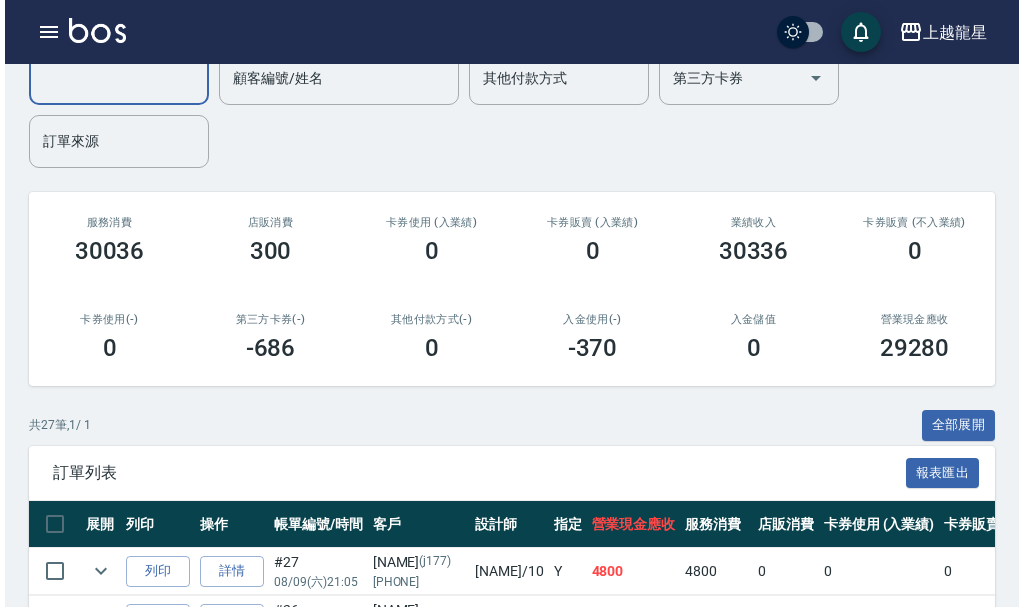 scroll, scrollTop: 400, scrollLeft: 0, axis: vertical 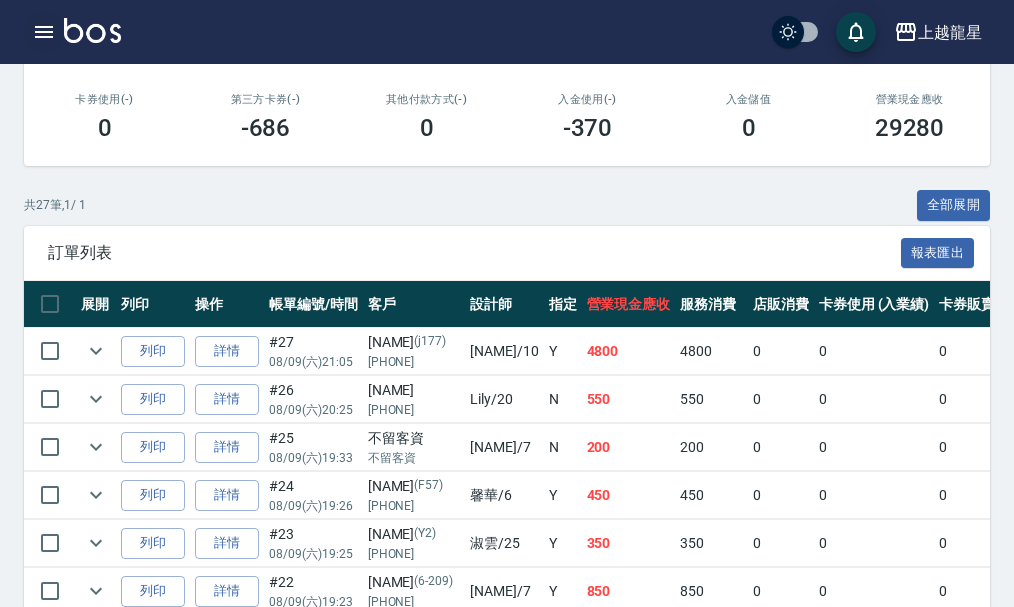 click at bounding box center (44, 32) 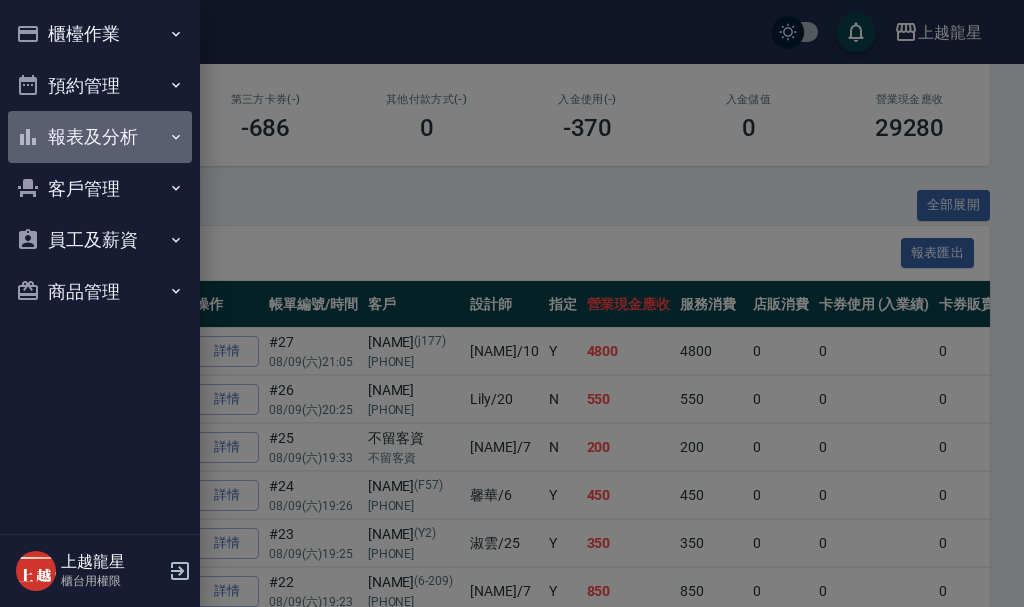 click on "報表及分析" at bounding box center [100, 137] 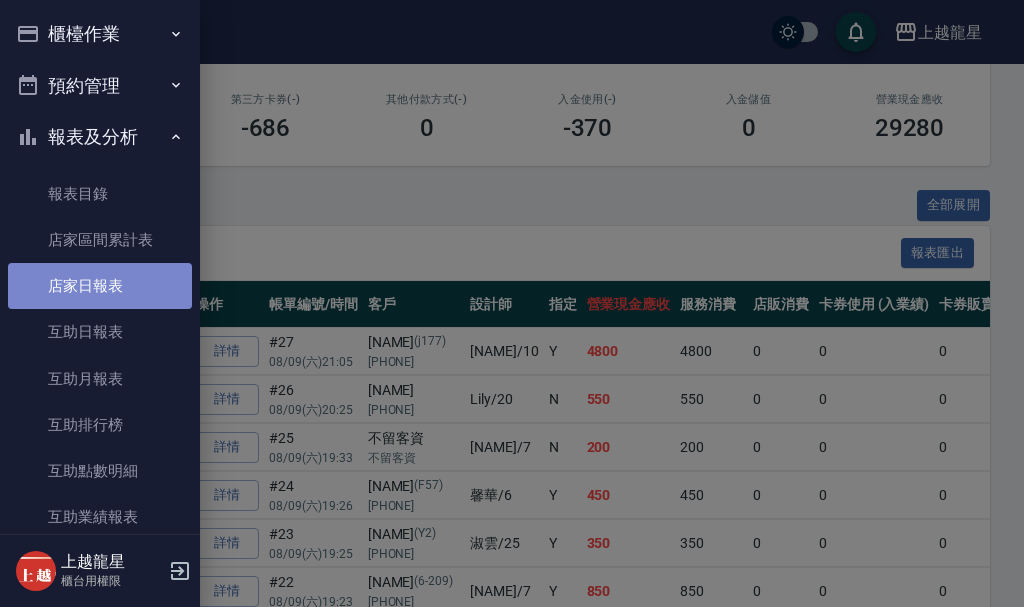 click on "店家日報表" at bounding box center (100, 286) 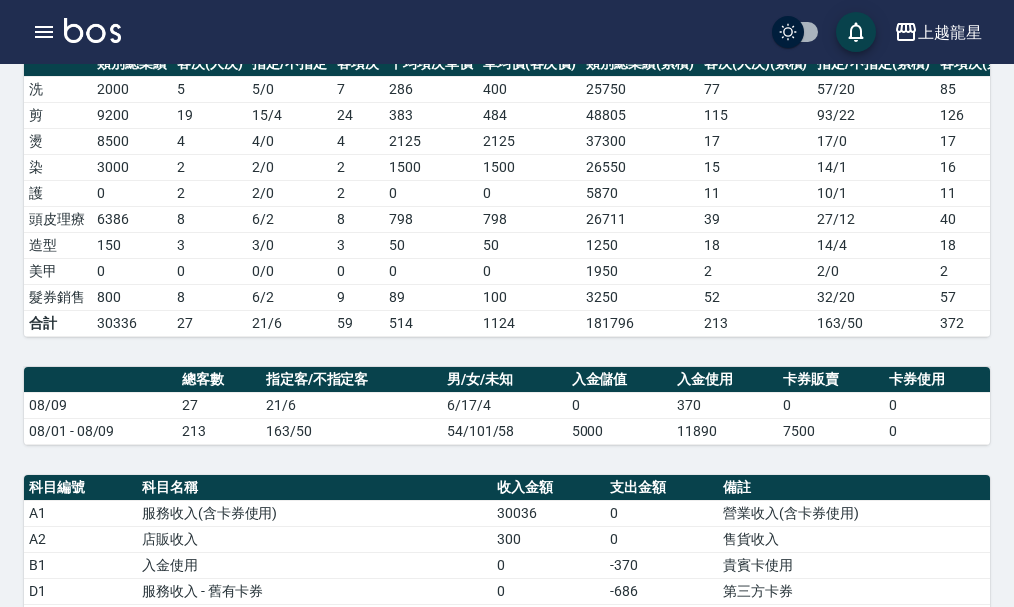 scroll, scrollTop: 600, scrollLeft: 0, axis: vertical 